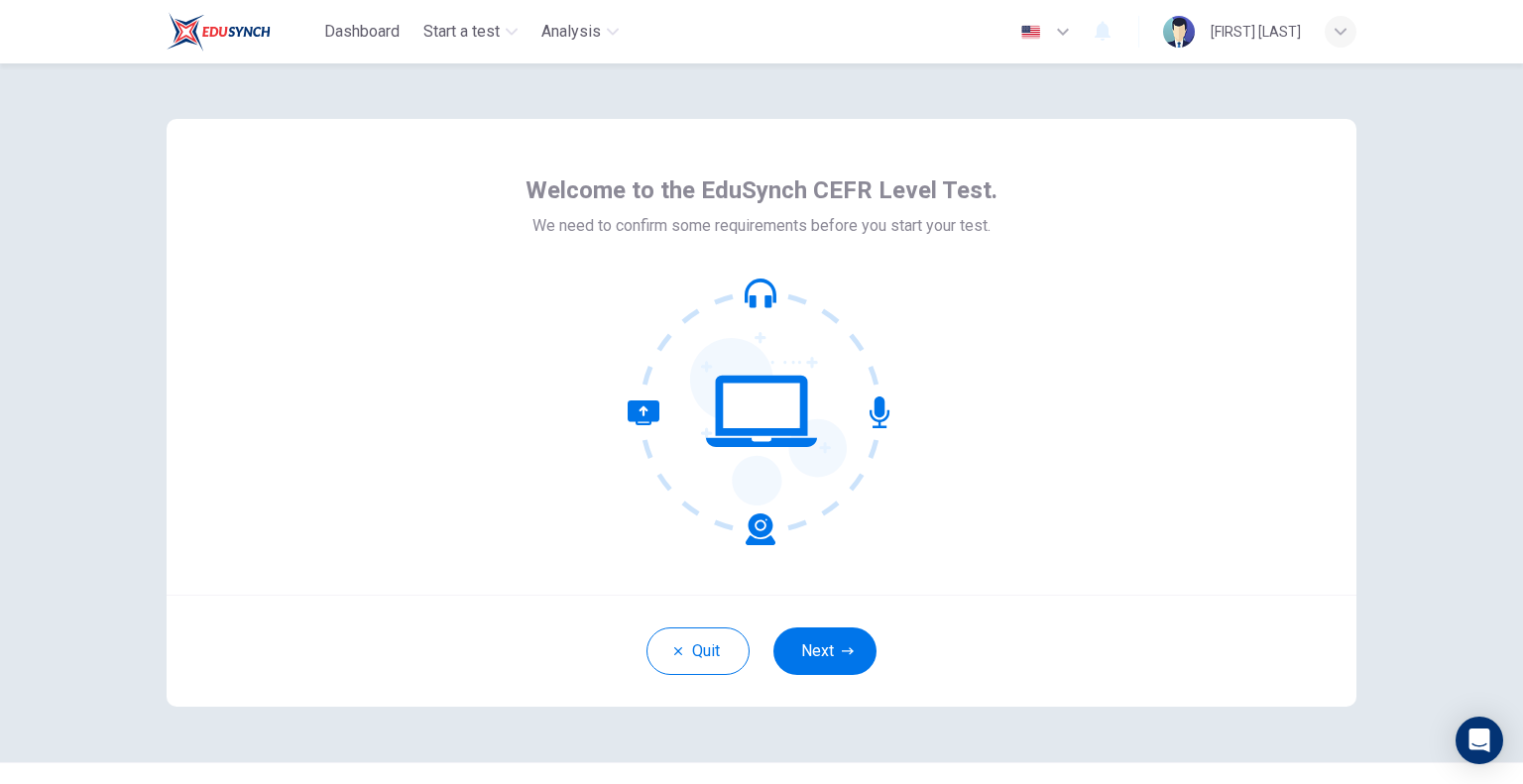 scroll, scrollTop: 0, scrollLeft: 0, axis: both 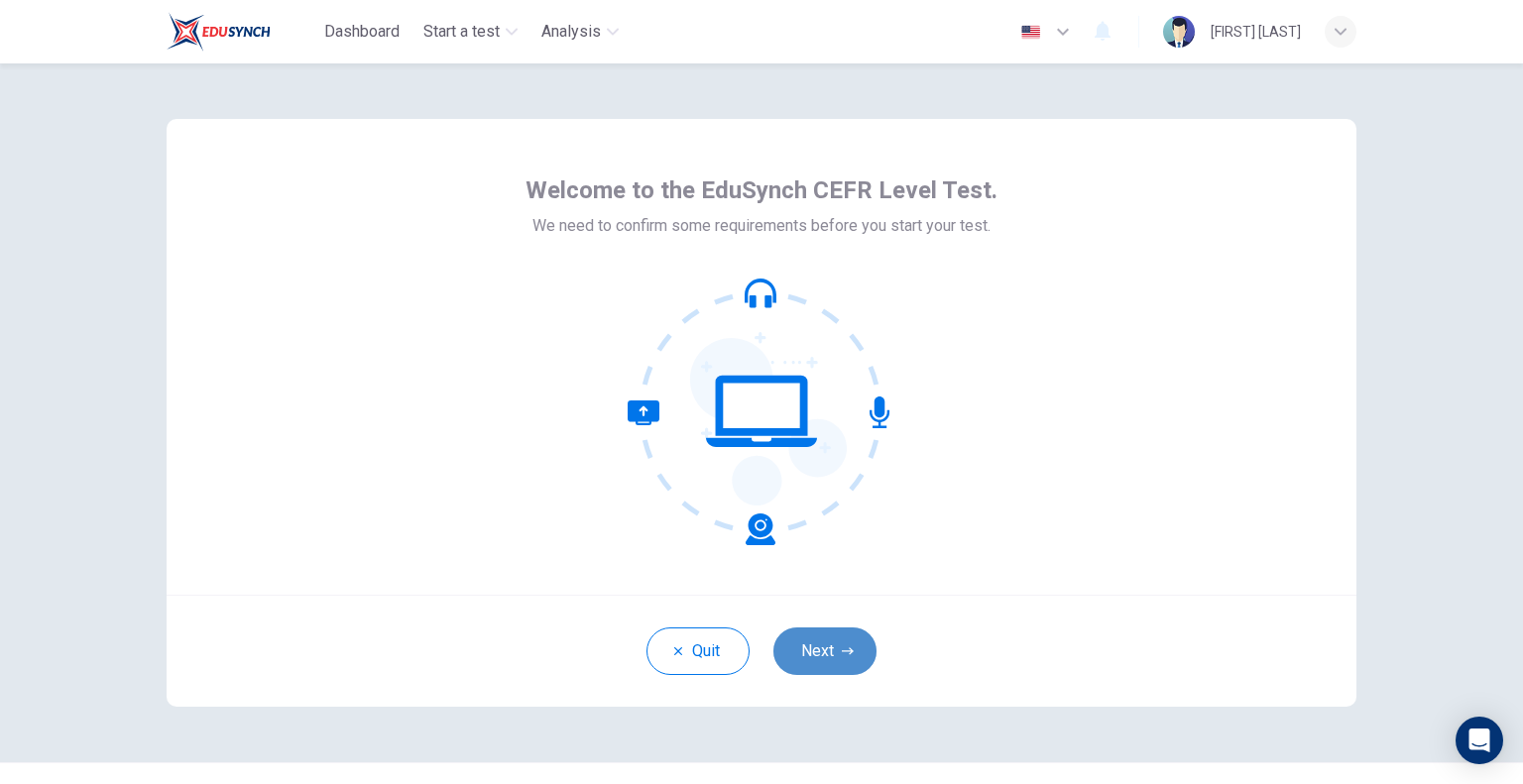 click on "Next" at bounding box center [825, 651] 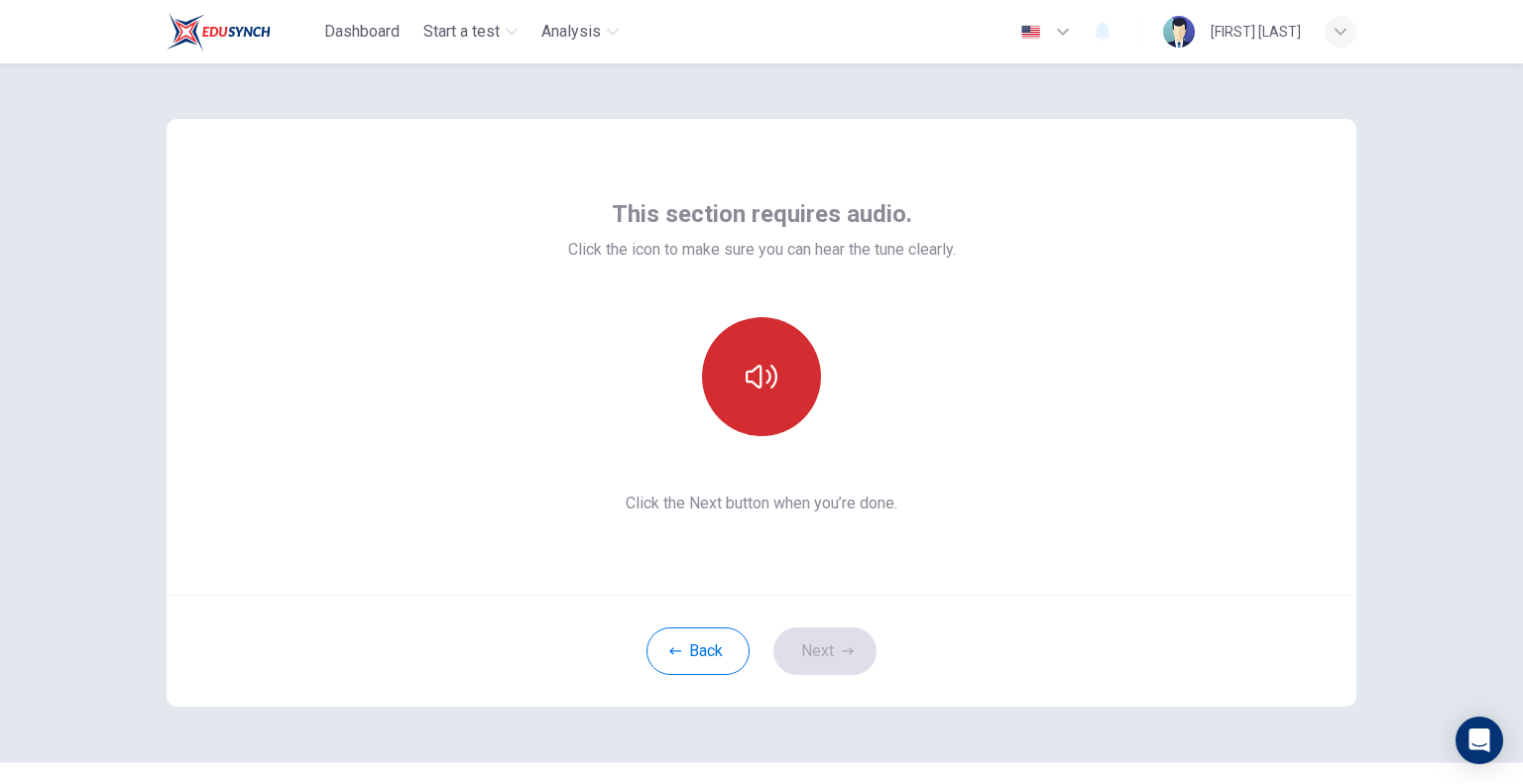 click 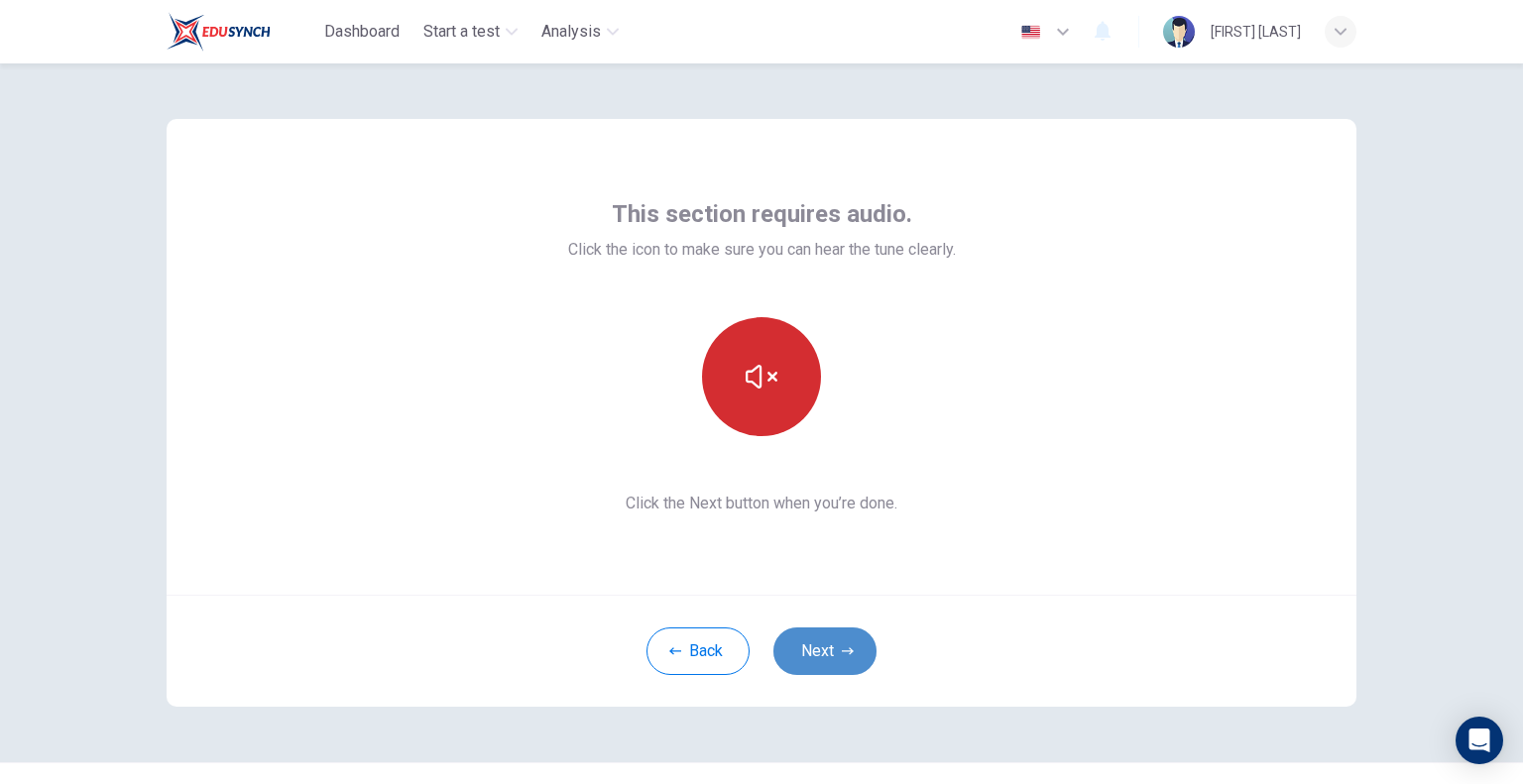 click on "Next" at bounding box center (825, 651) 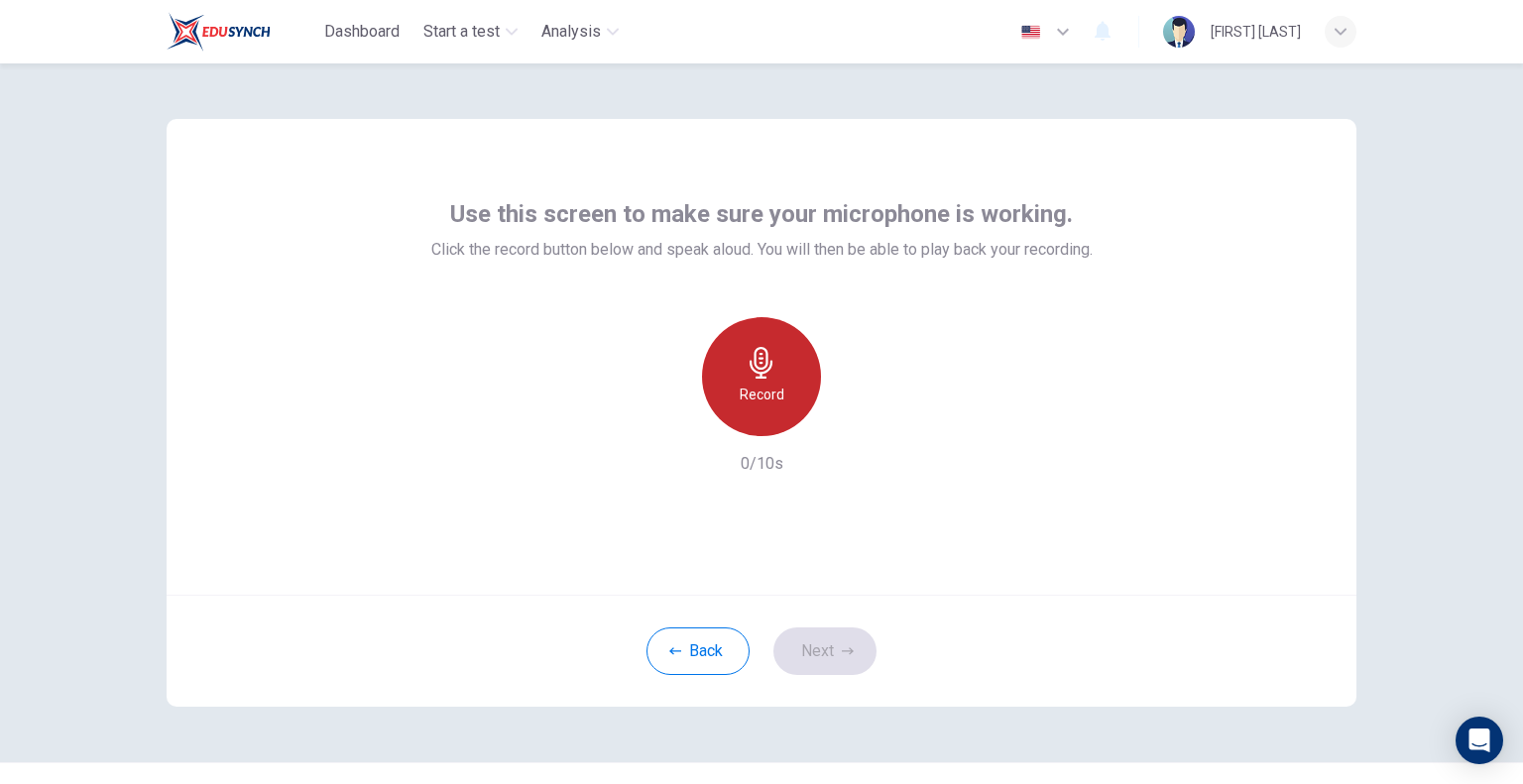 click on "Record" at bounding box center (762, 377) 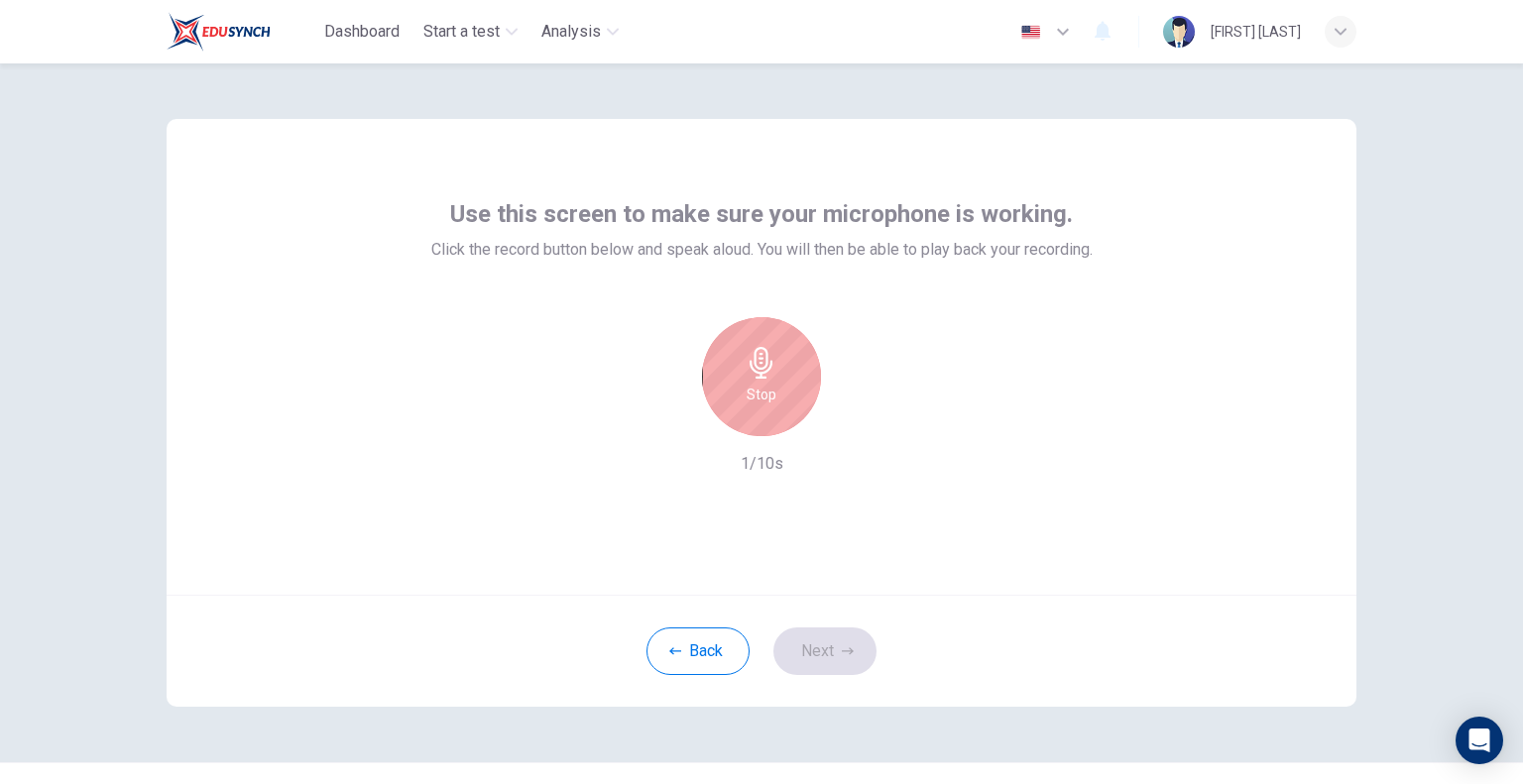 click 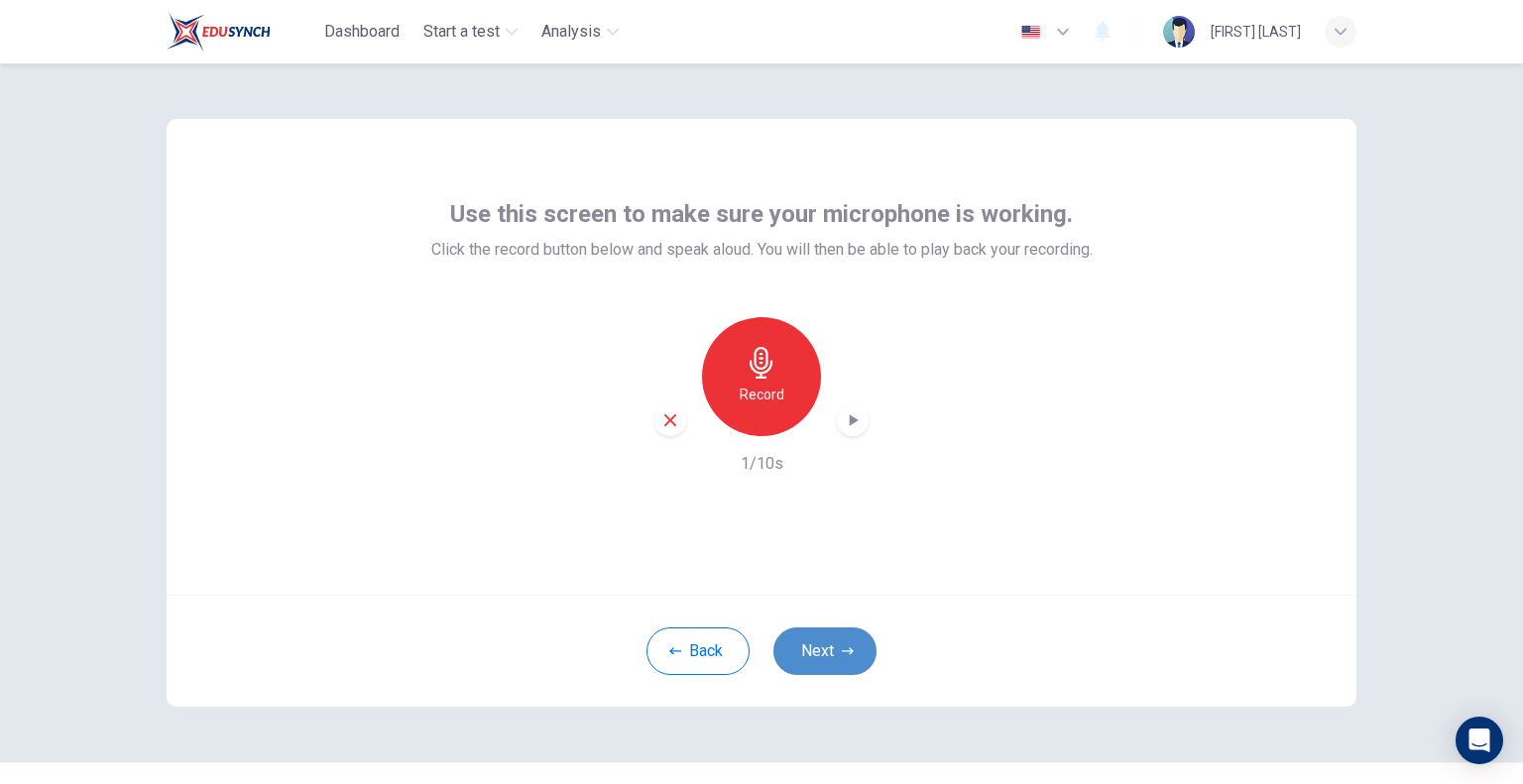 click on "Next" at bounding box center (825, 651) 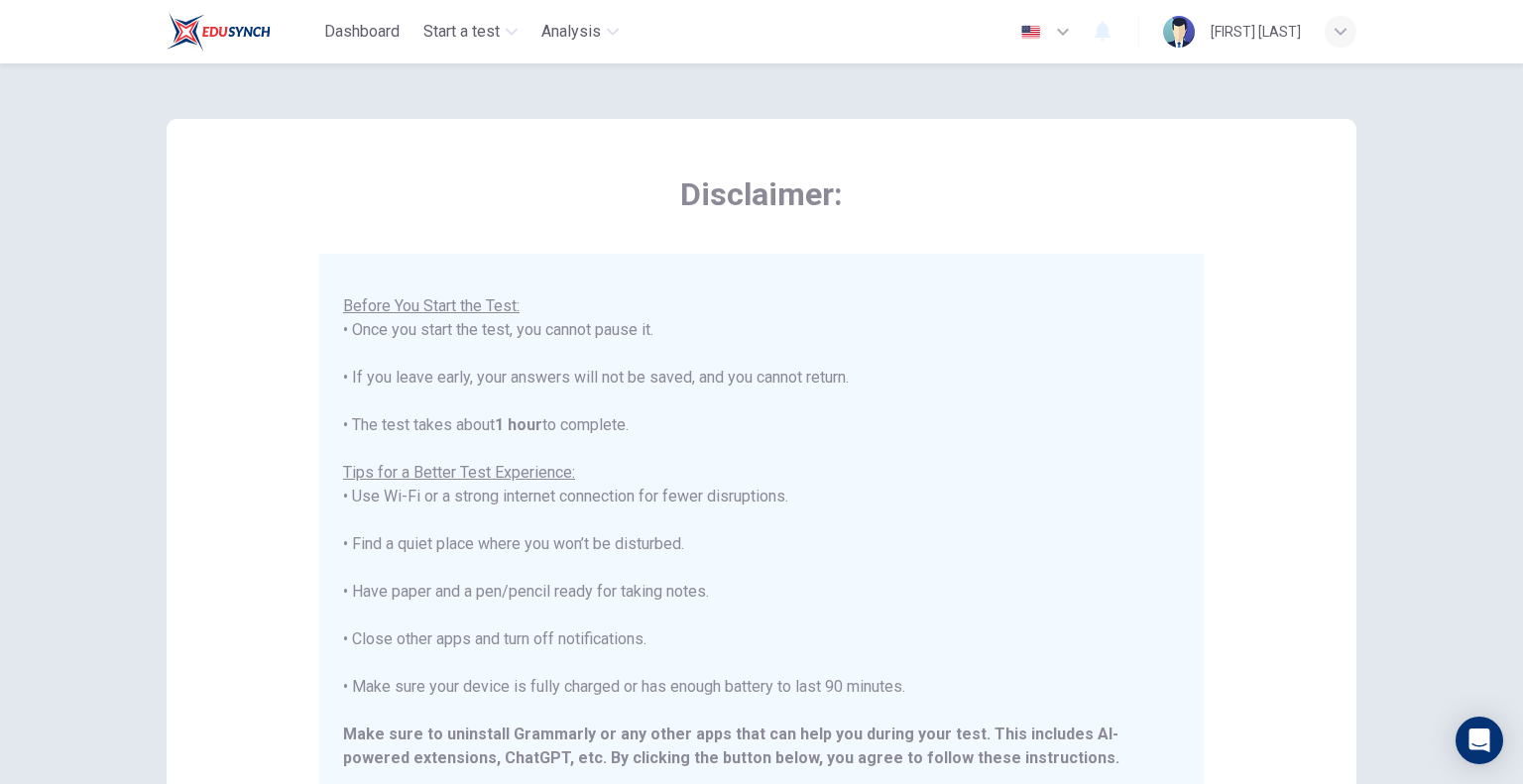 scroll, scrollTop: 189, scrollLeft: 0, axis: vertical 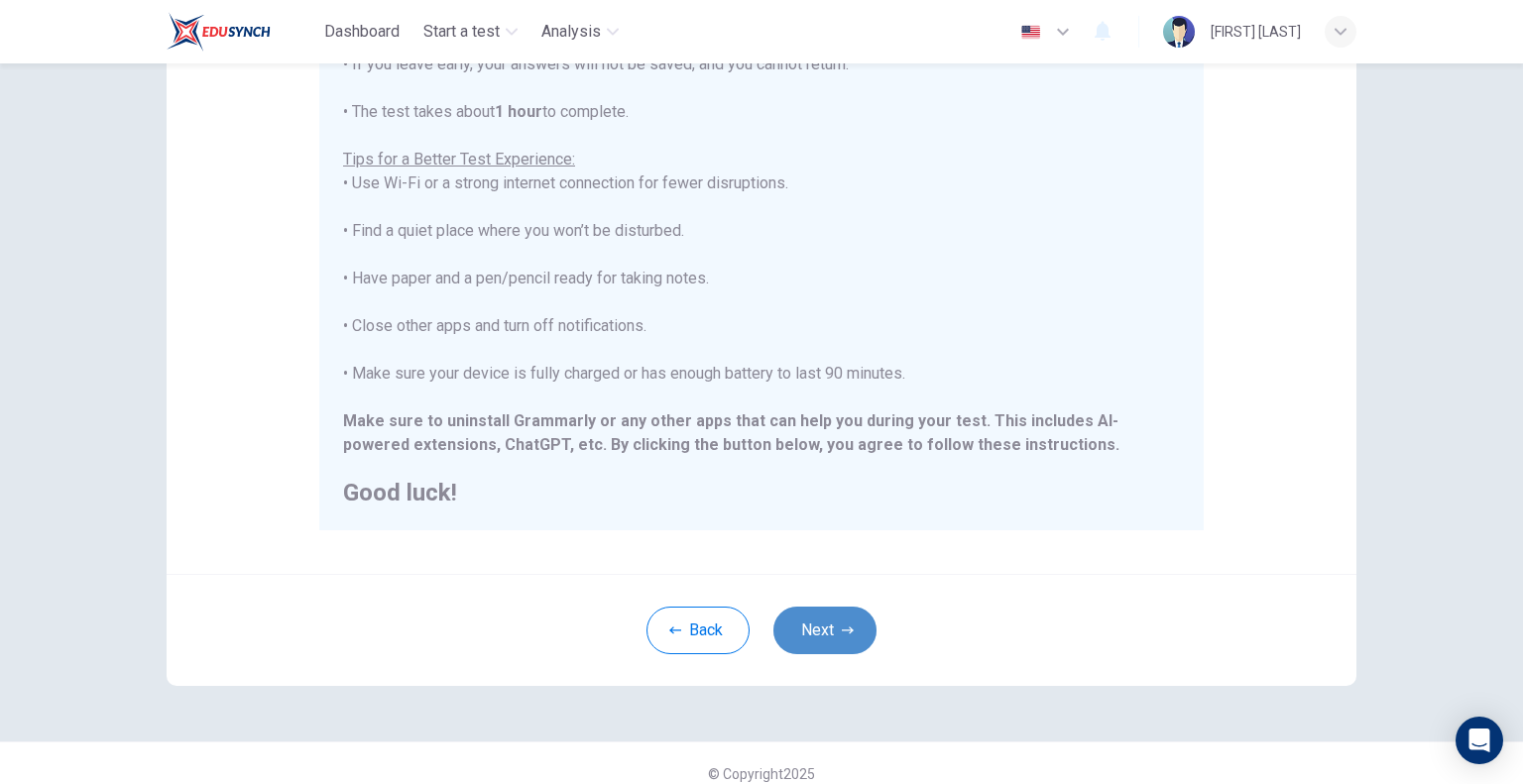 click on "Next" at bounding box center (825, 630) 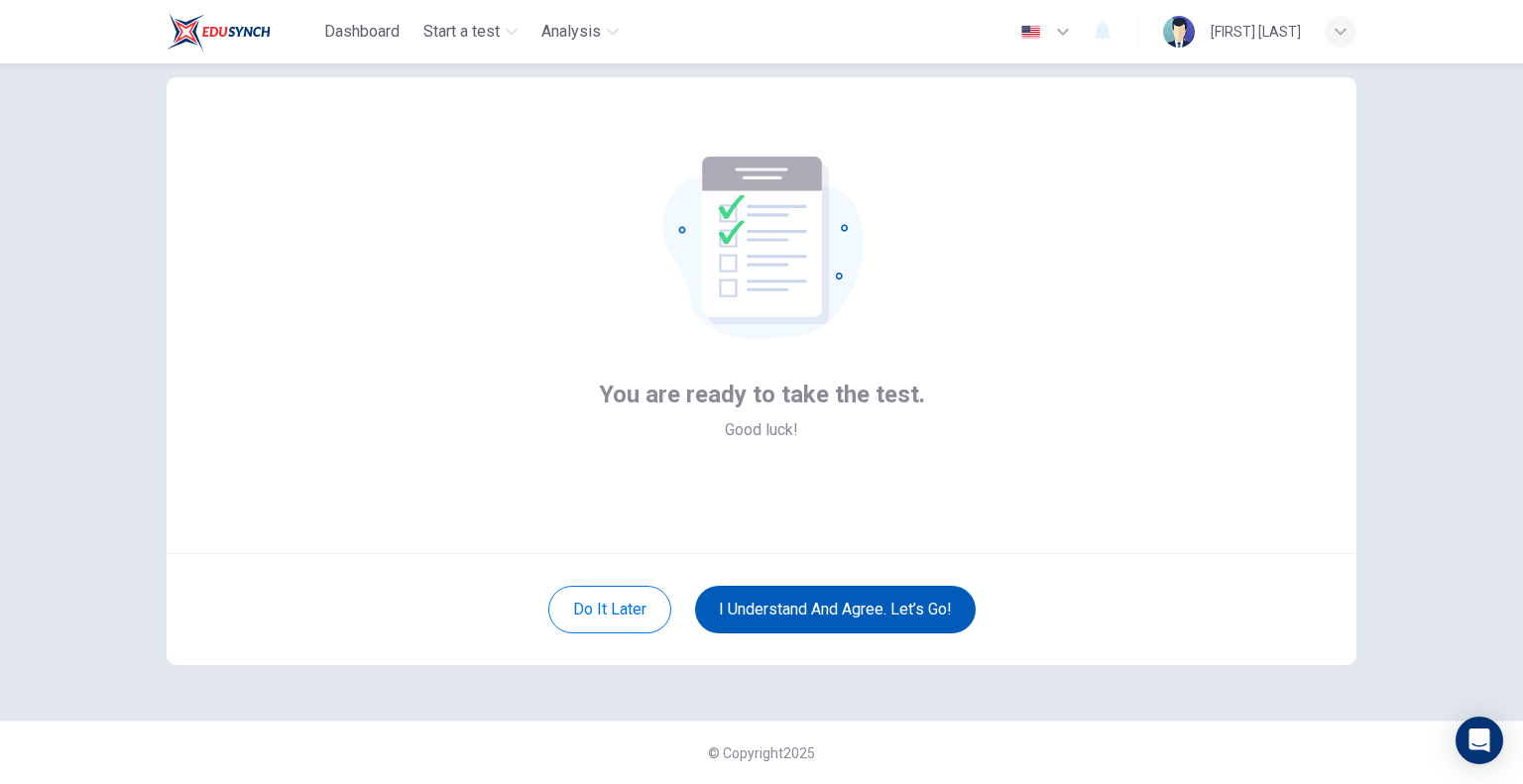 scroll, scrollTop: 41, scrollLeft: 0, axis: vertical 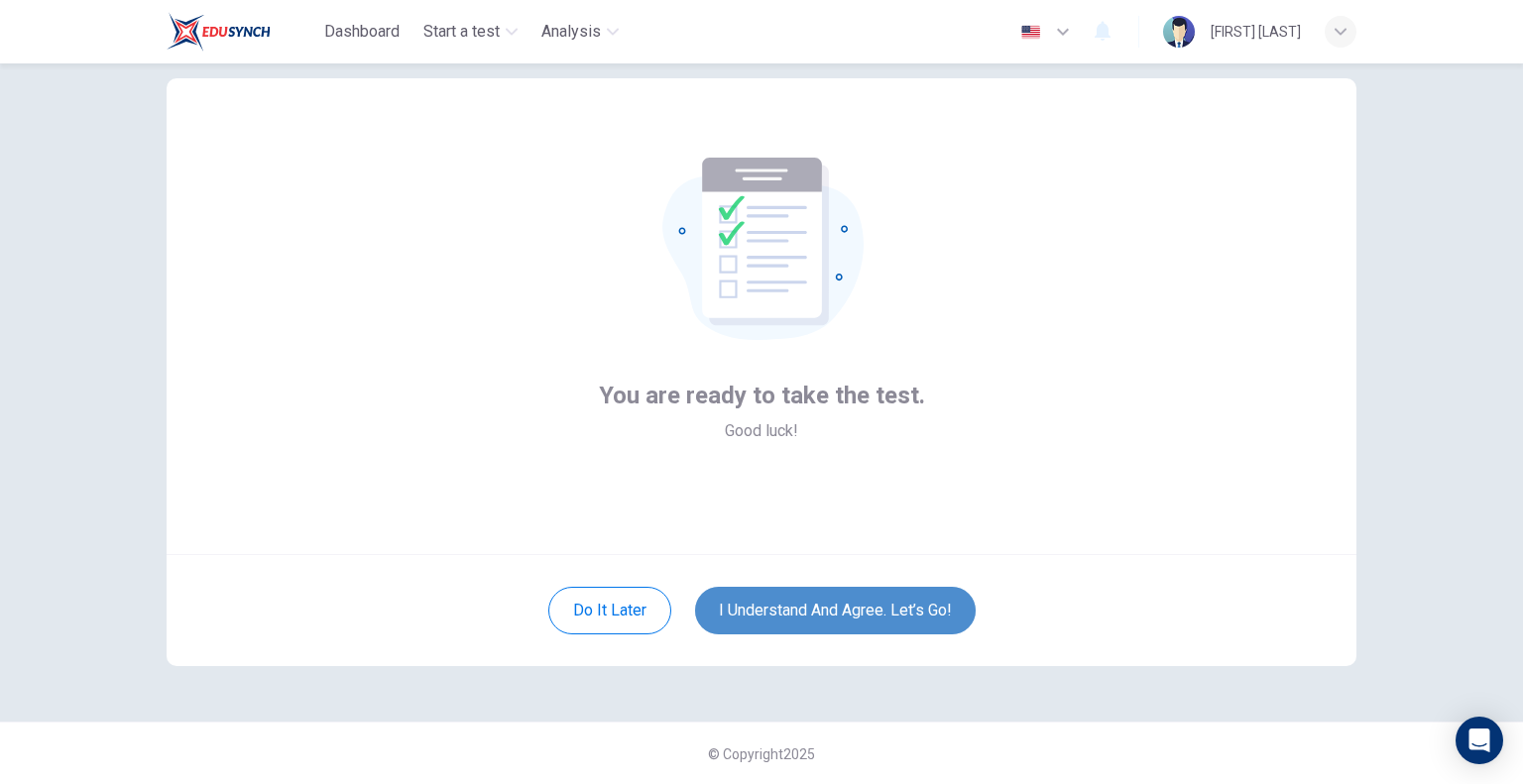 click on "I understand and agree. Let’s go!" at bounding box center [835, 611] 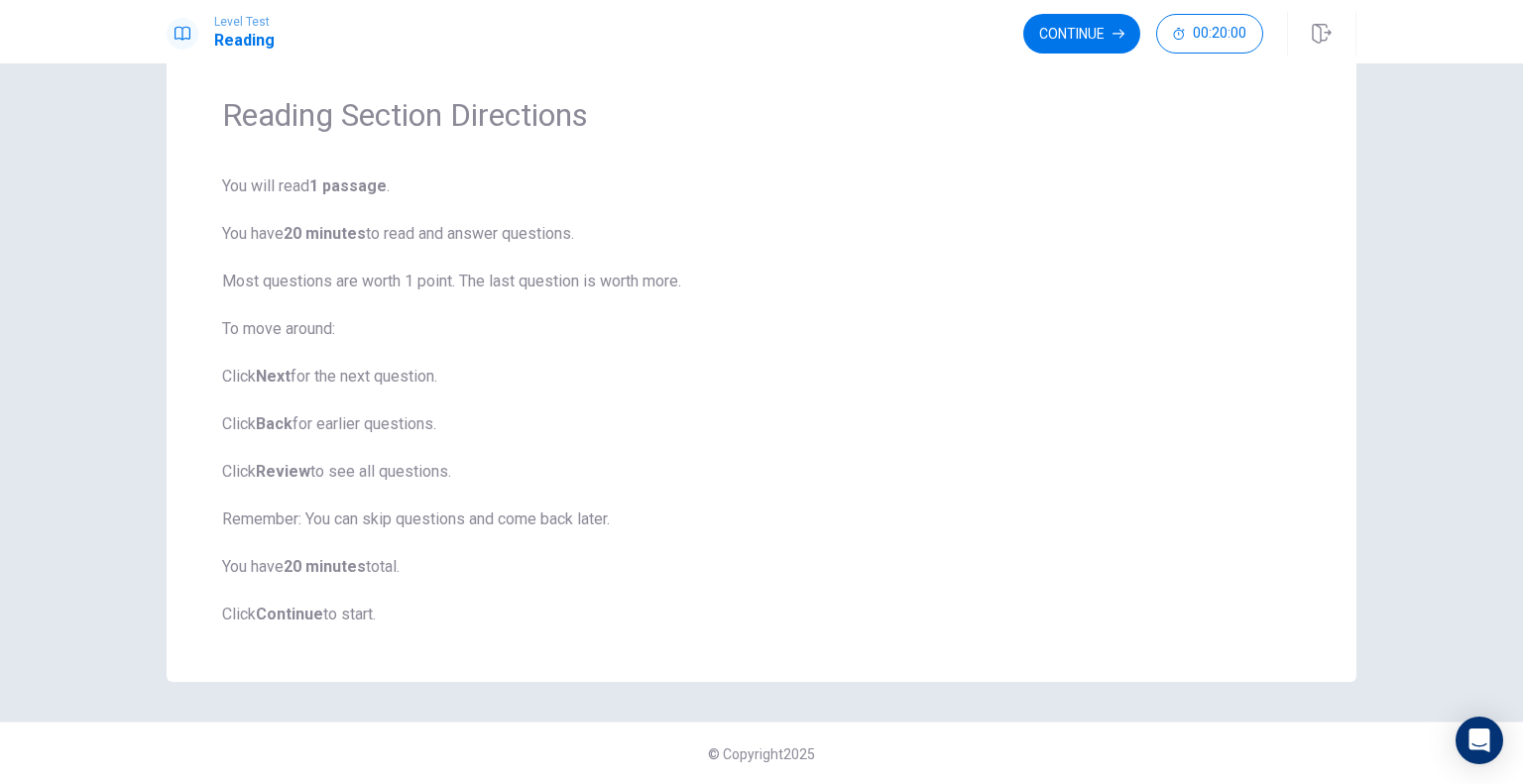scroll, scrollTop: 0, scrollLeft: 0, axis: both 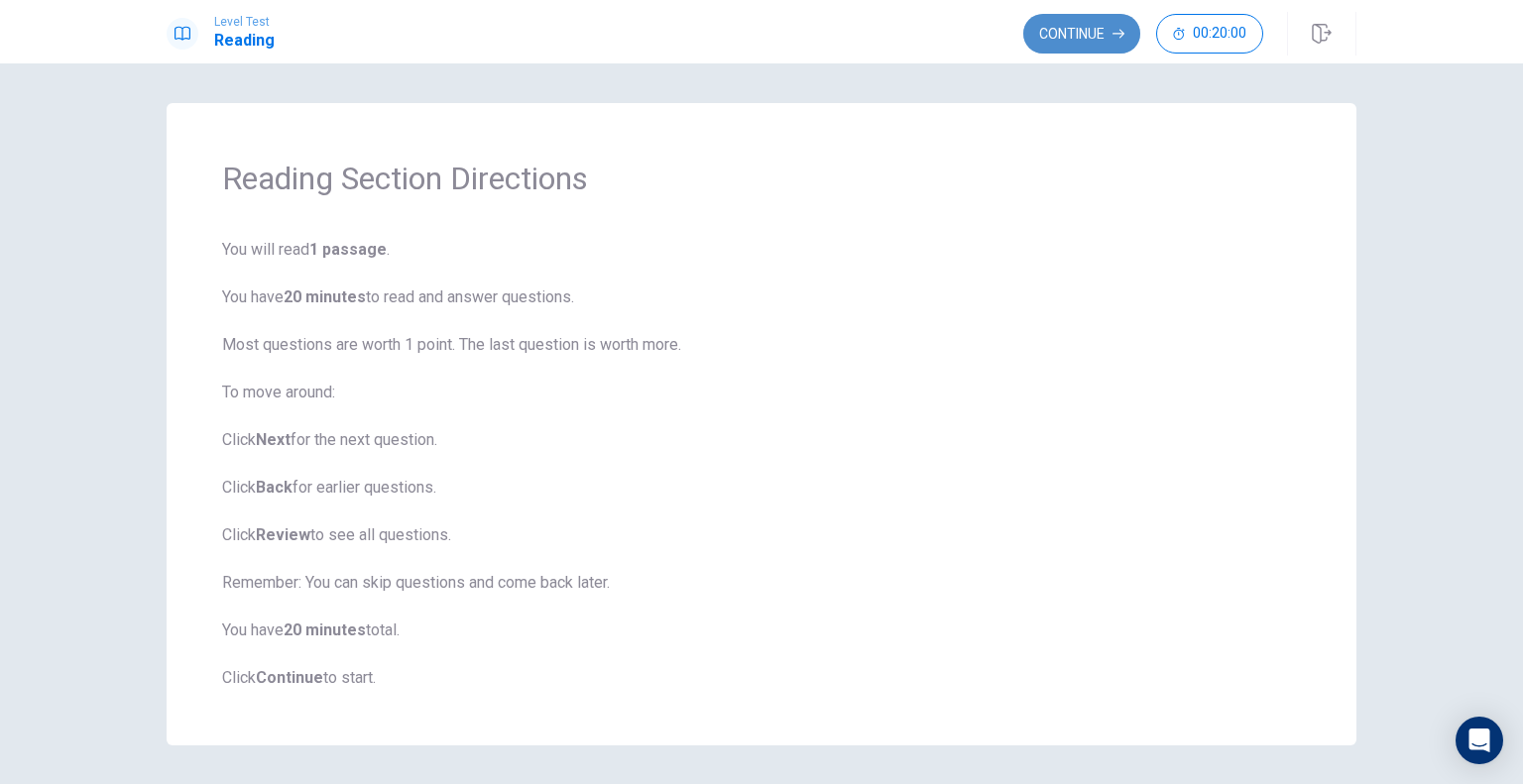 click on "Continue" at bounding box center (1082, 34) 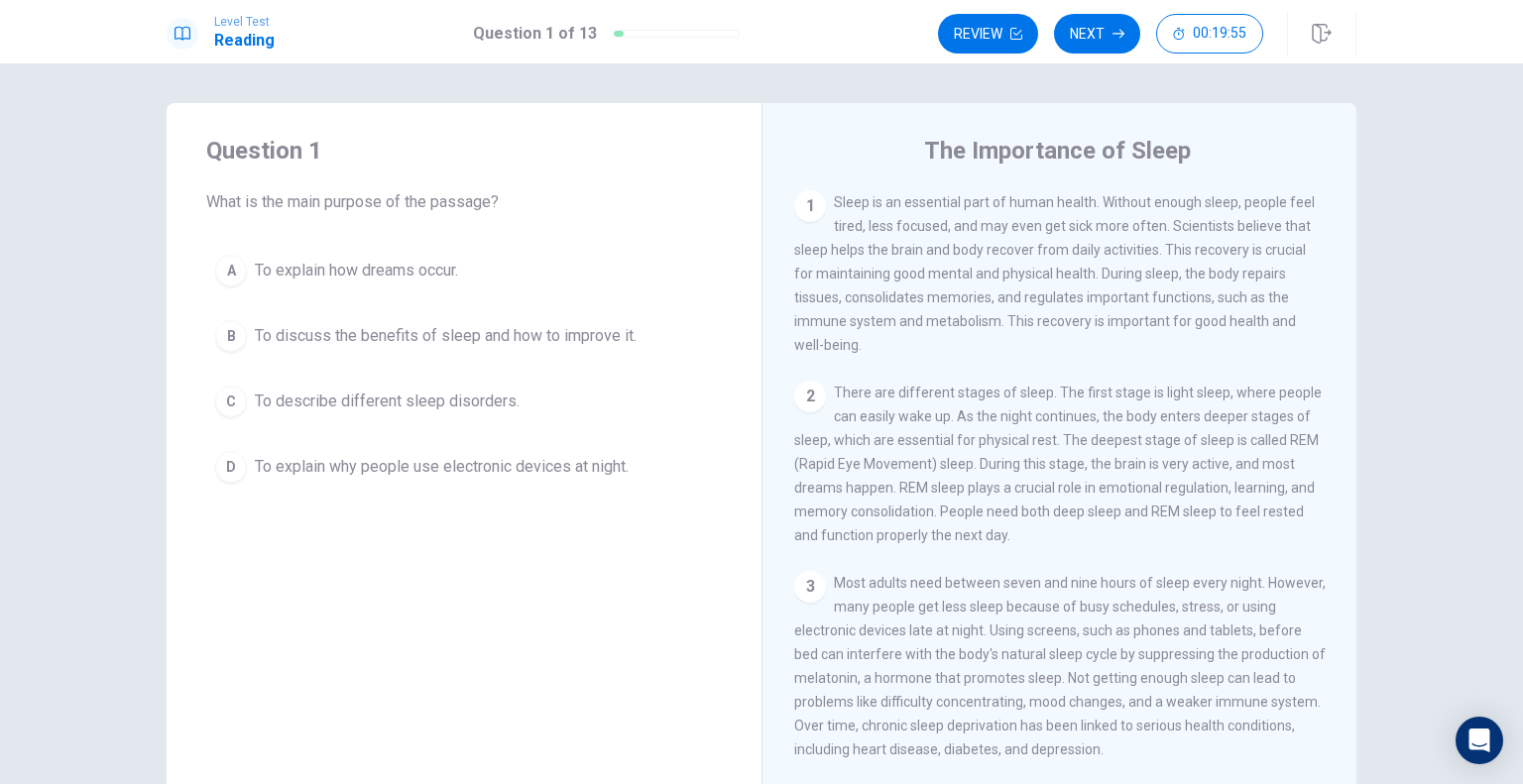 drag, startPoint x: 833, startPoint y: 199, endPoint x: 878, endPoint y: 337, distance: 145.1516 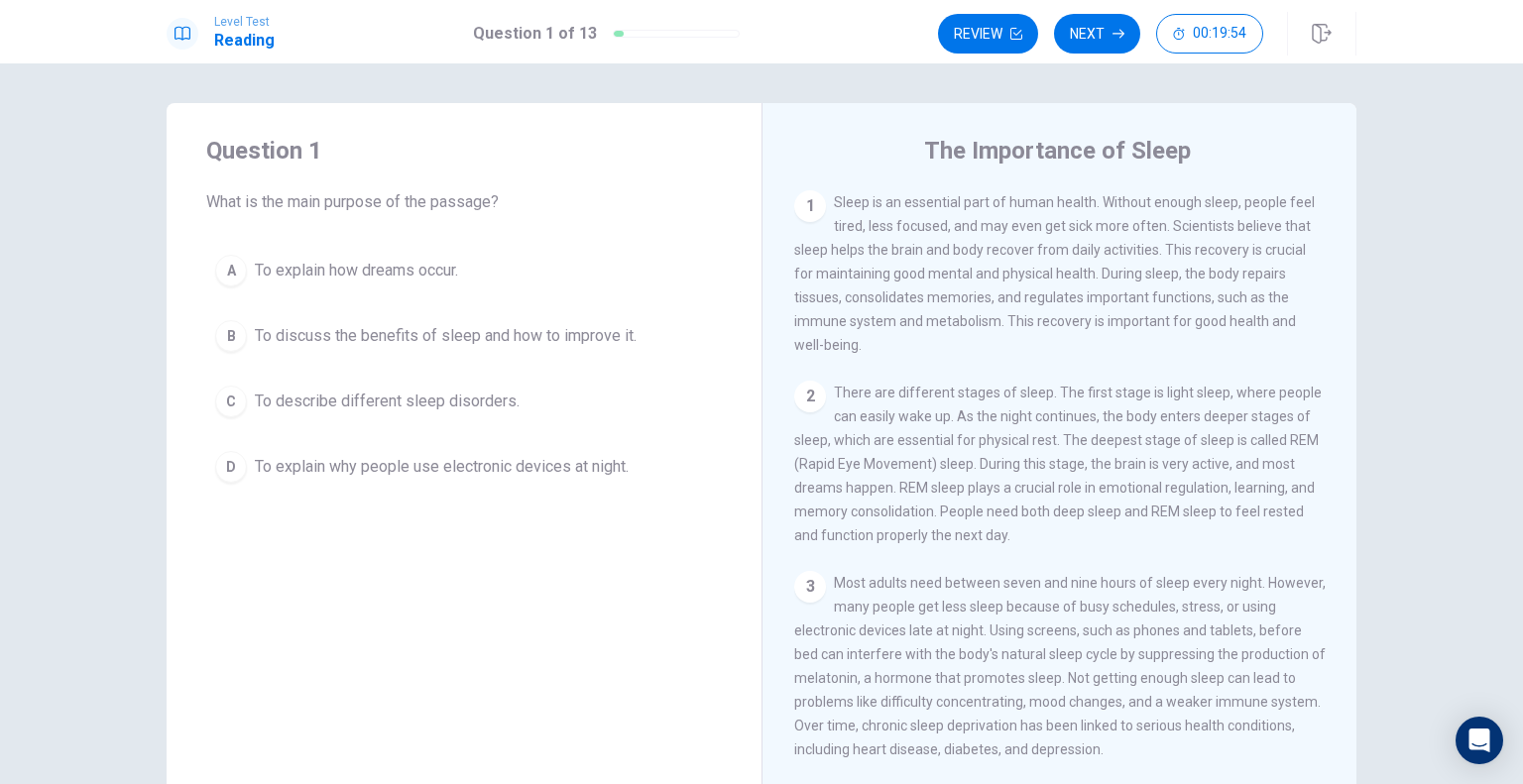 drag, startPoint x: 872, startPoint y: 345, endPoint x: 838, endPoint y: 231, distance: 118.96218 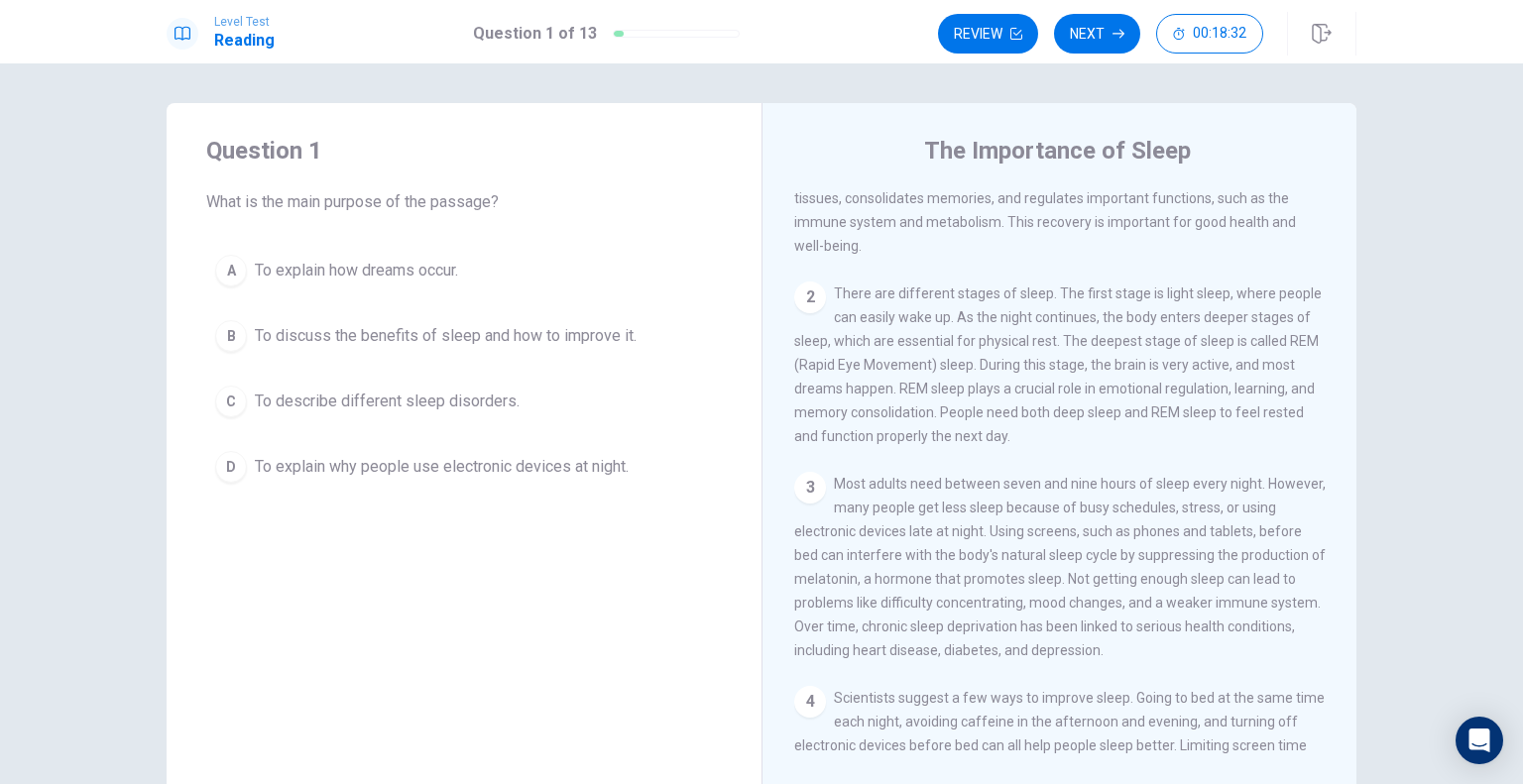 scroll, scrollTop: 262, scrollLeft: 0, axis: vertical 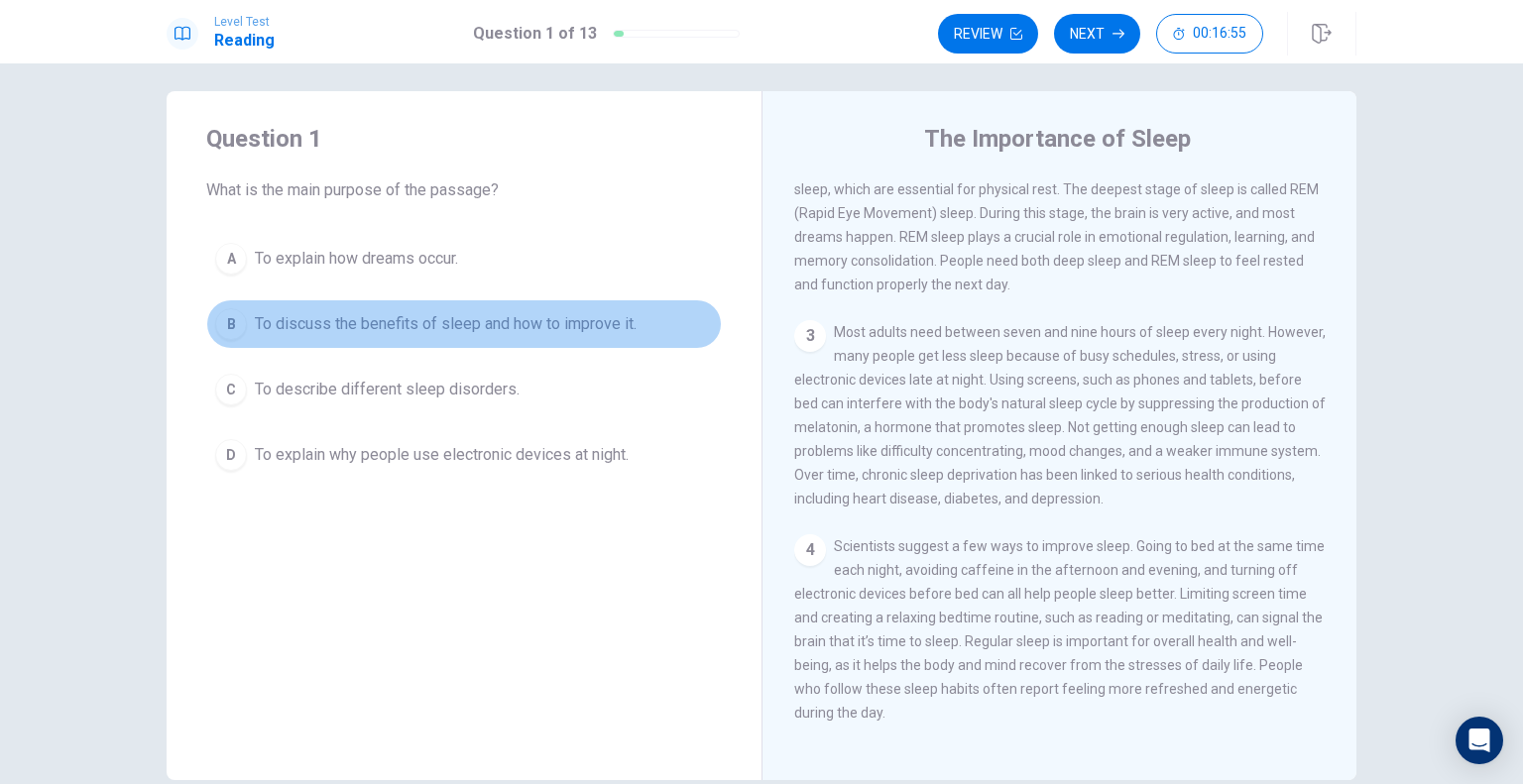 click on "To discuss the benefits of sleep and how to improve it." at bounding box center [445, 324] 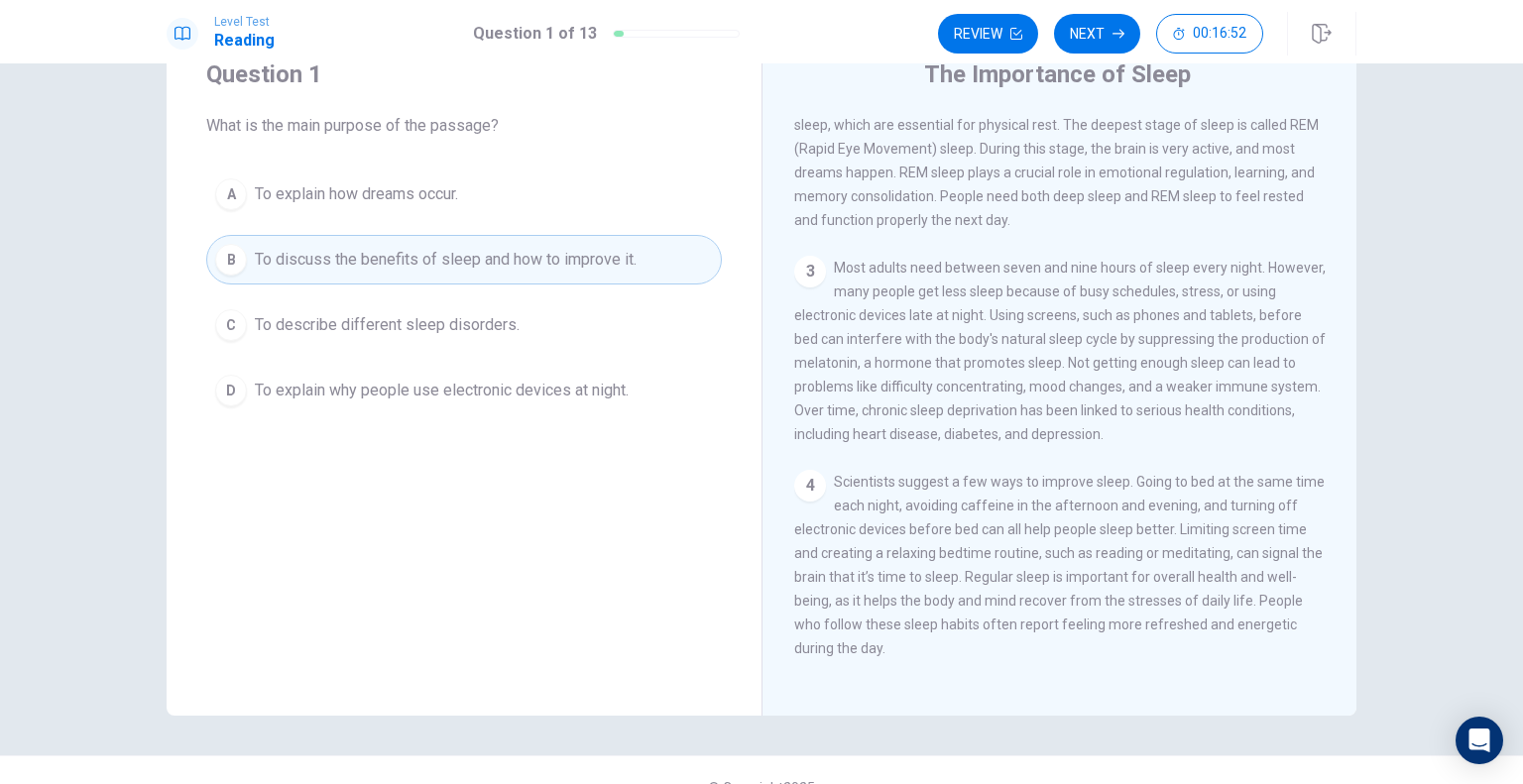 scroll, scrollTop: 111, scrollLeft: 0, axis: vertical 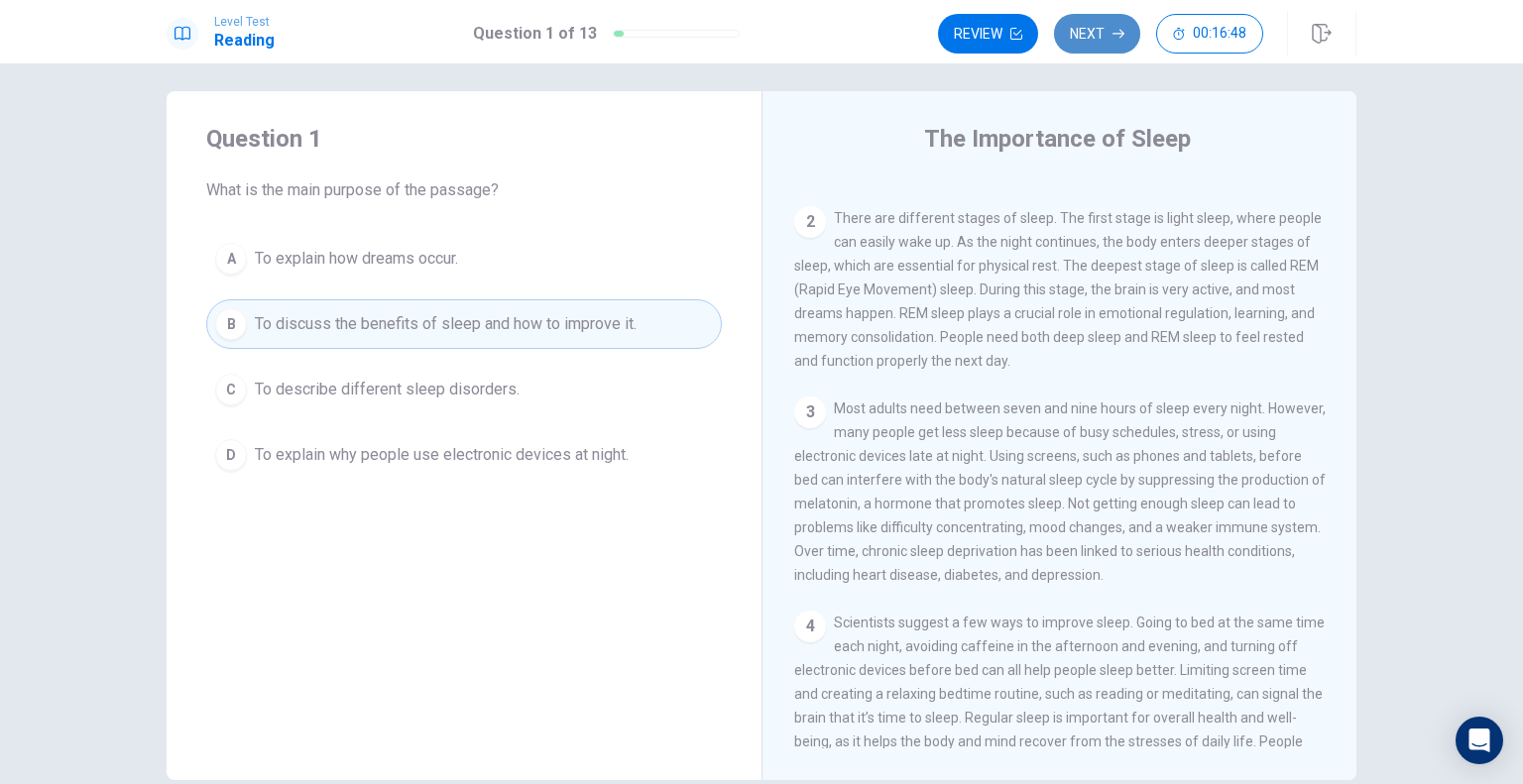 click on "Next" at bounding box center [1097, 34] 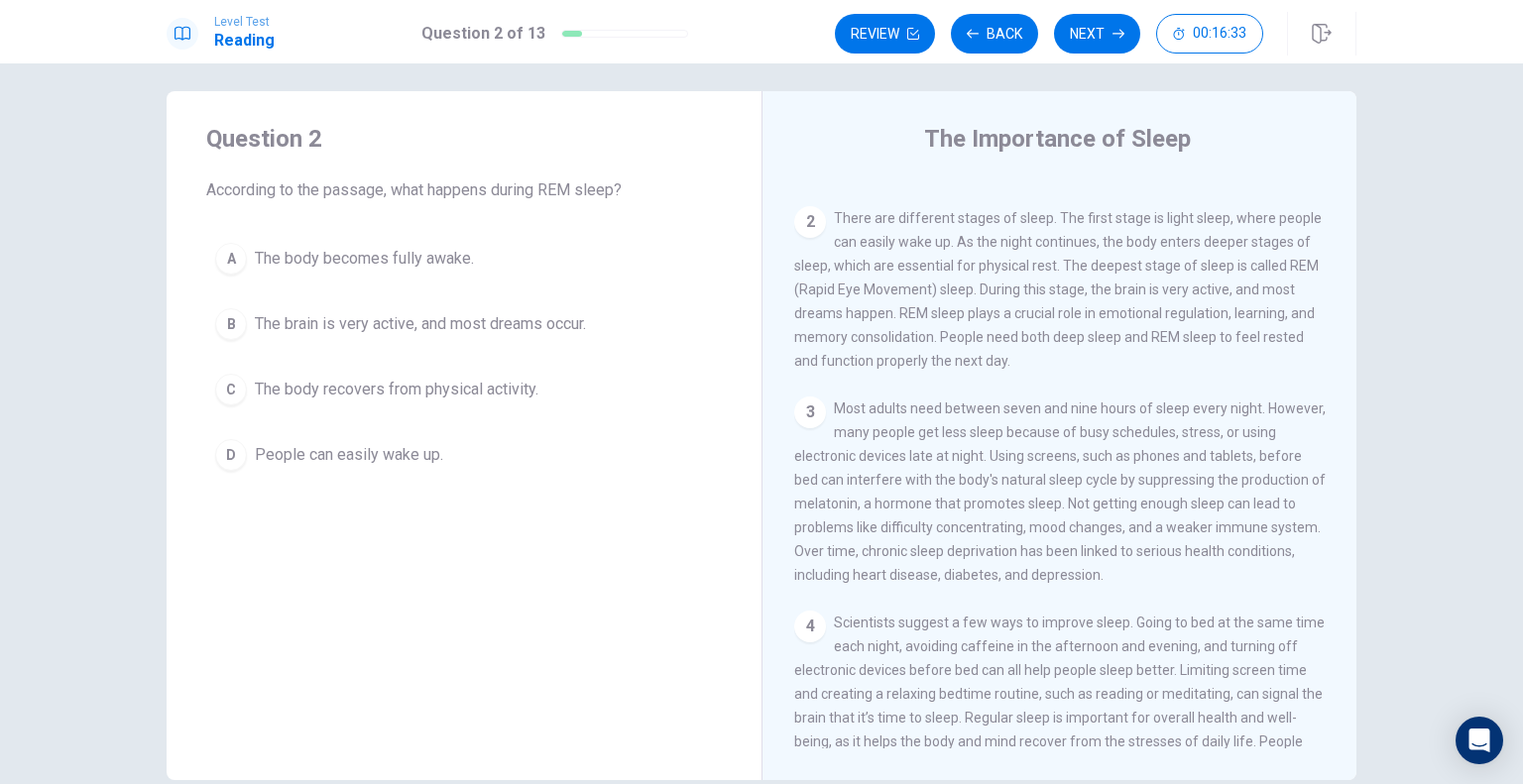 click on "The brain is very active, and most dreams occur." at bounding box center (420, 324) 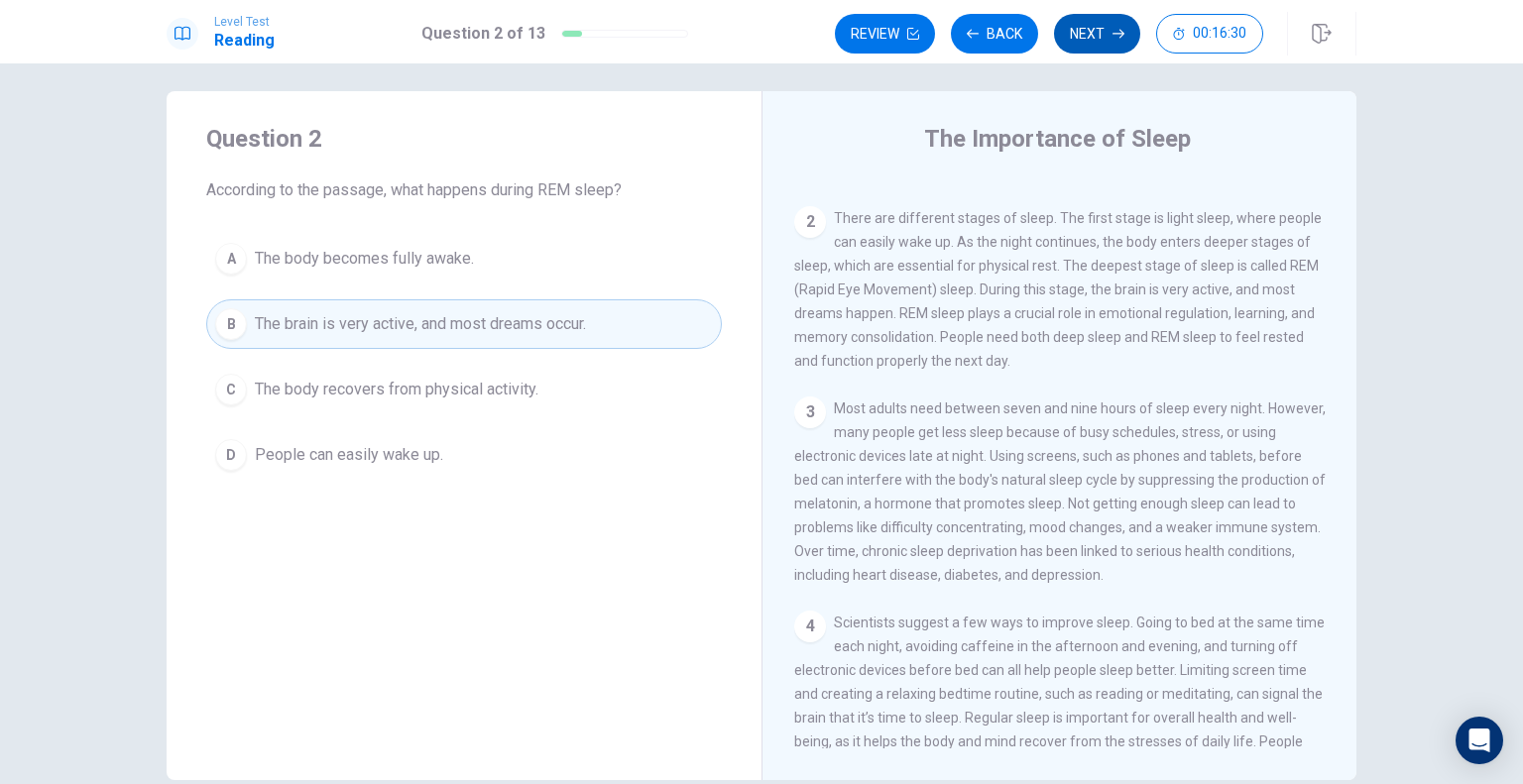 click on "Next" at bounding box center [1097, 34] 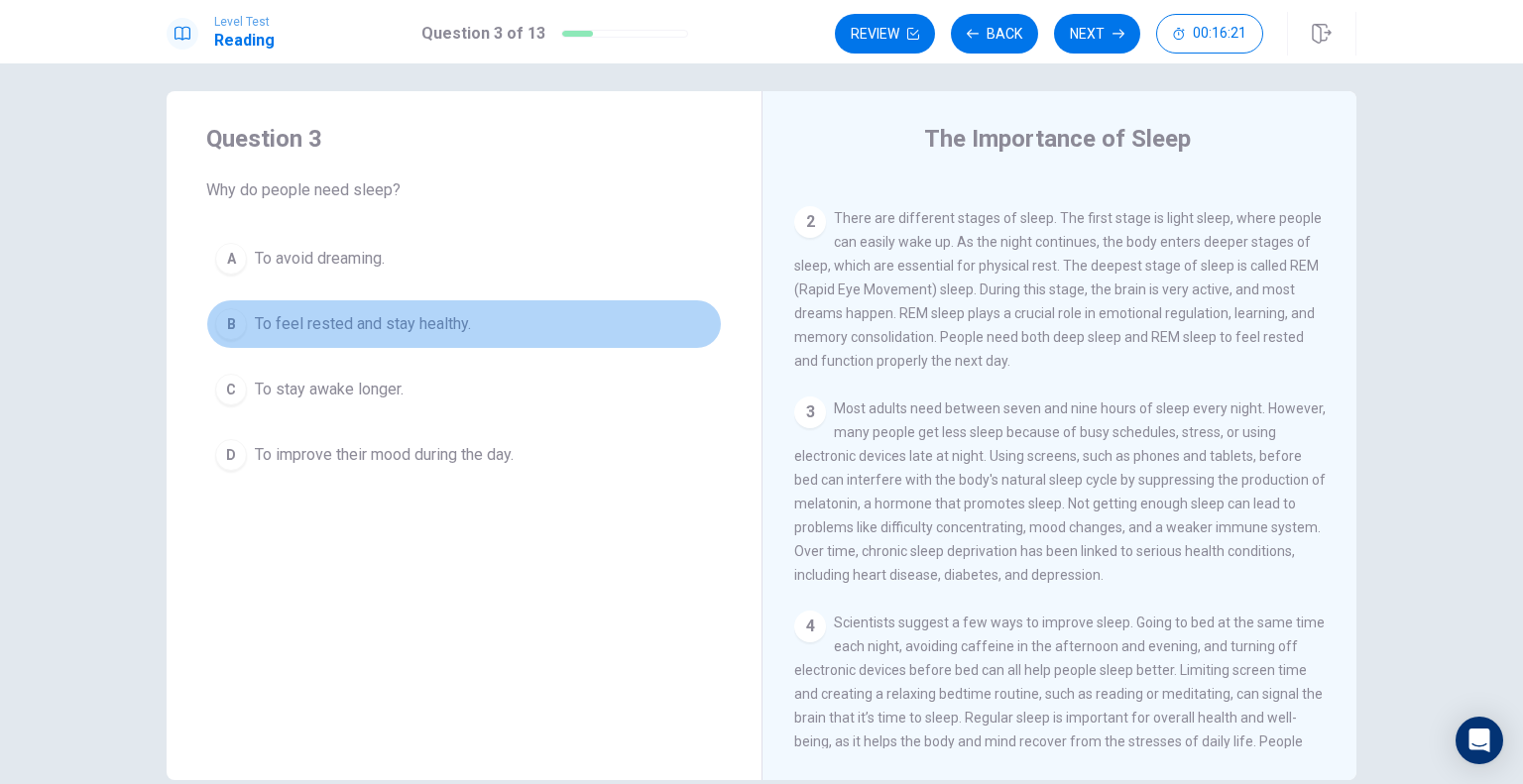 click on "To feel rested and stay healthy." at bounding box center [363, 324] 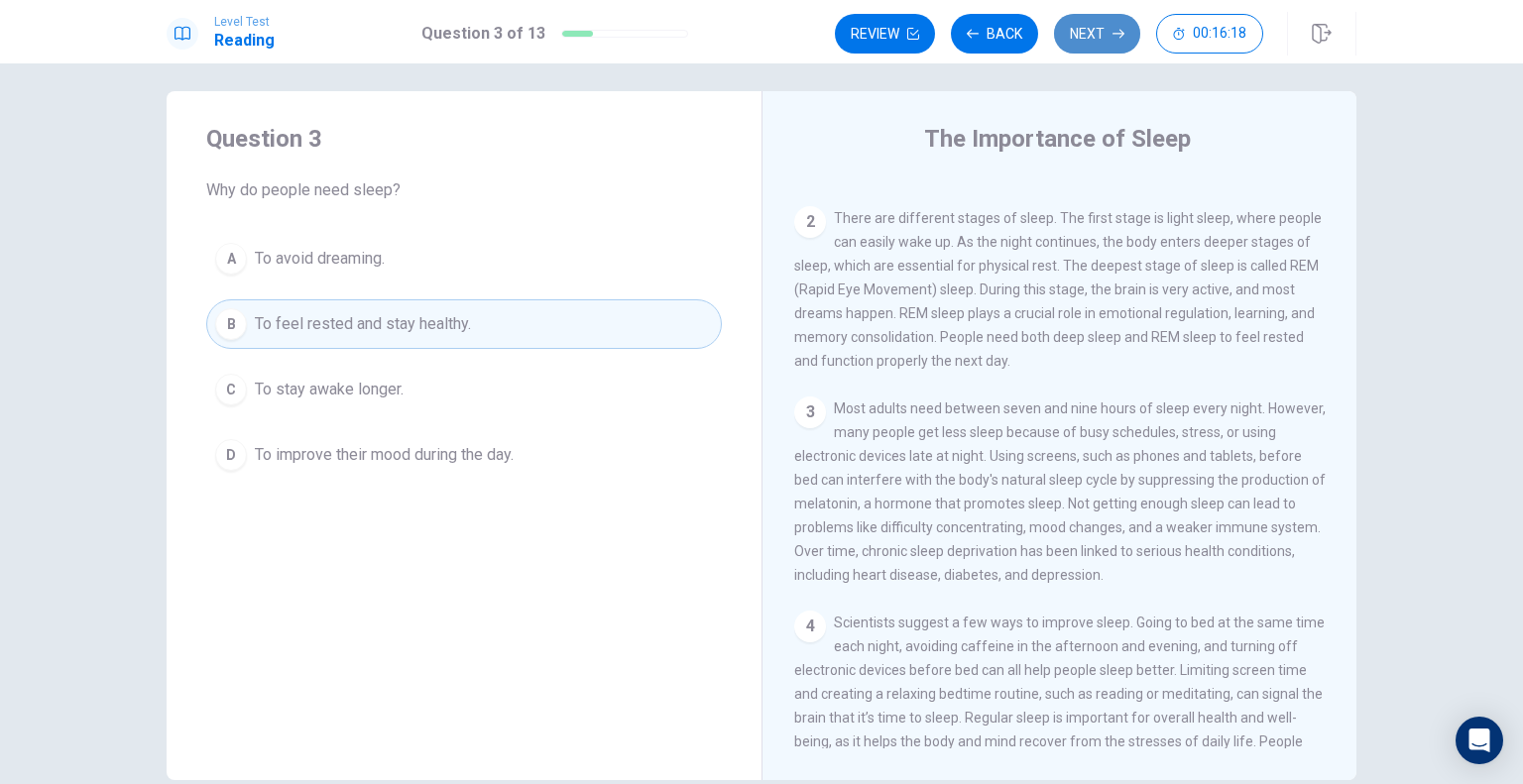 click on "Next" at bounding box center [1097, 34] 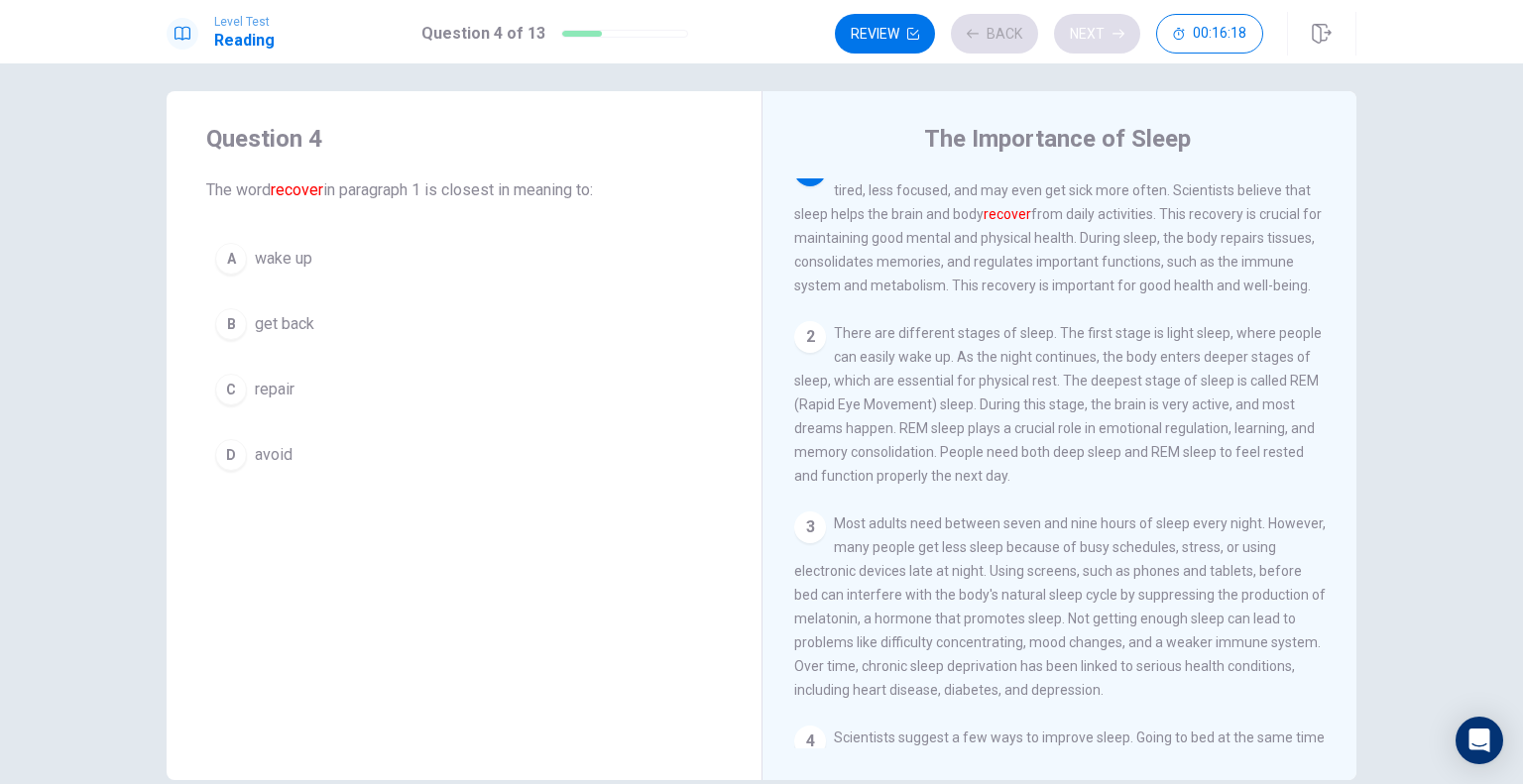 scroll, scrollTop: 0, scrollLeft: 0, axis: both 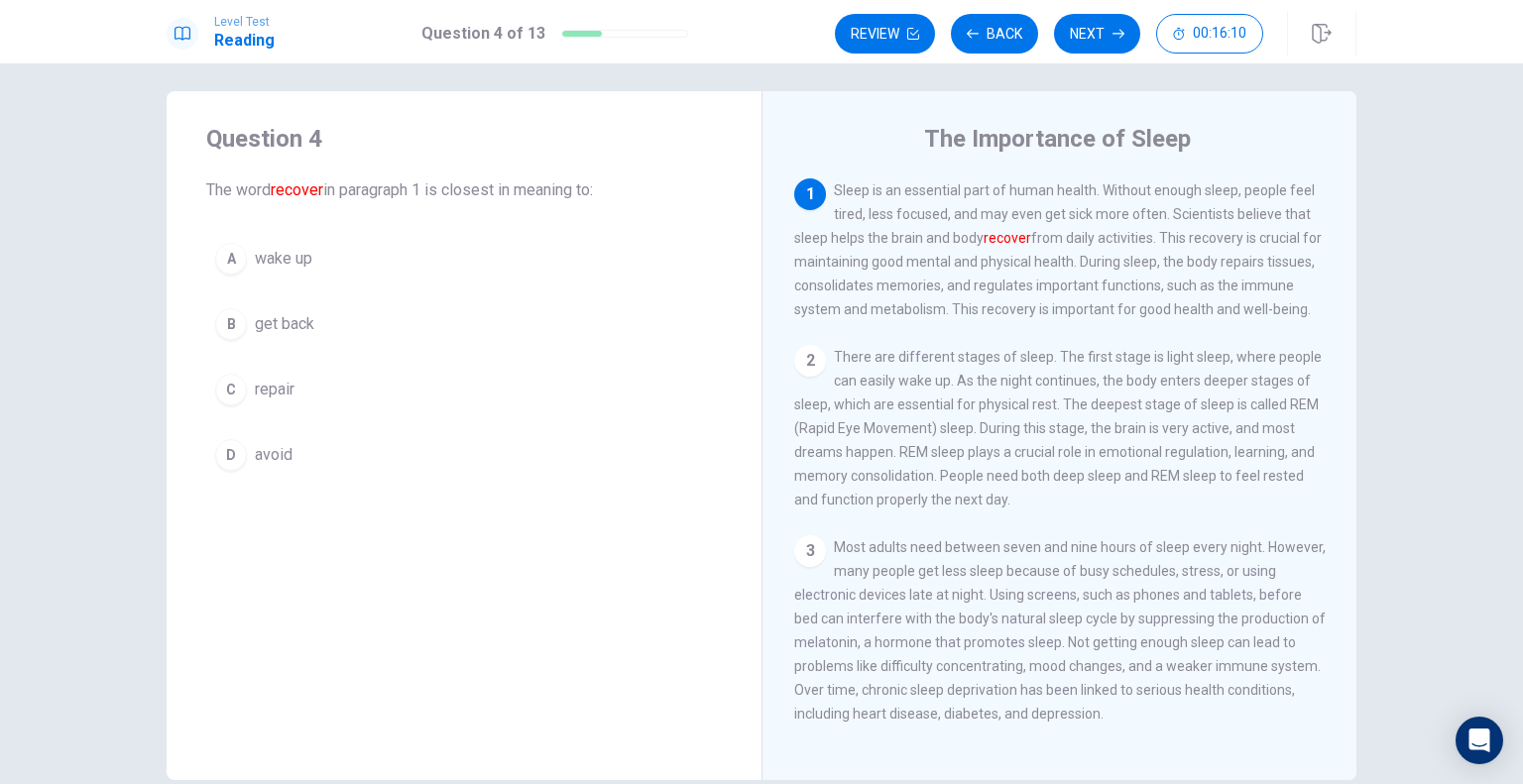 click on "repair" at bounding box center (275, 390) 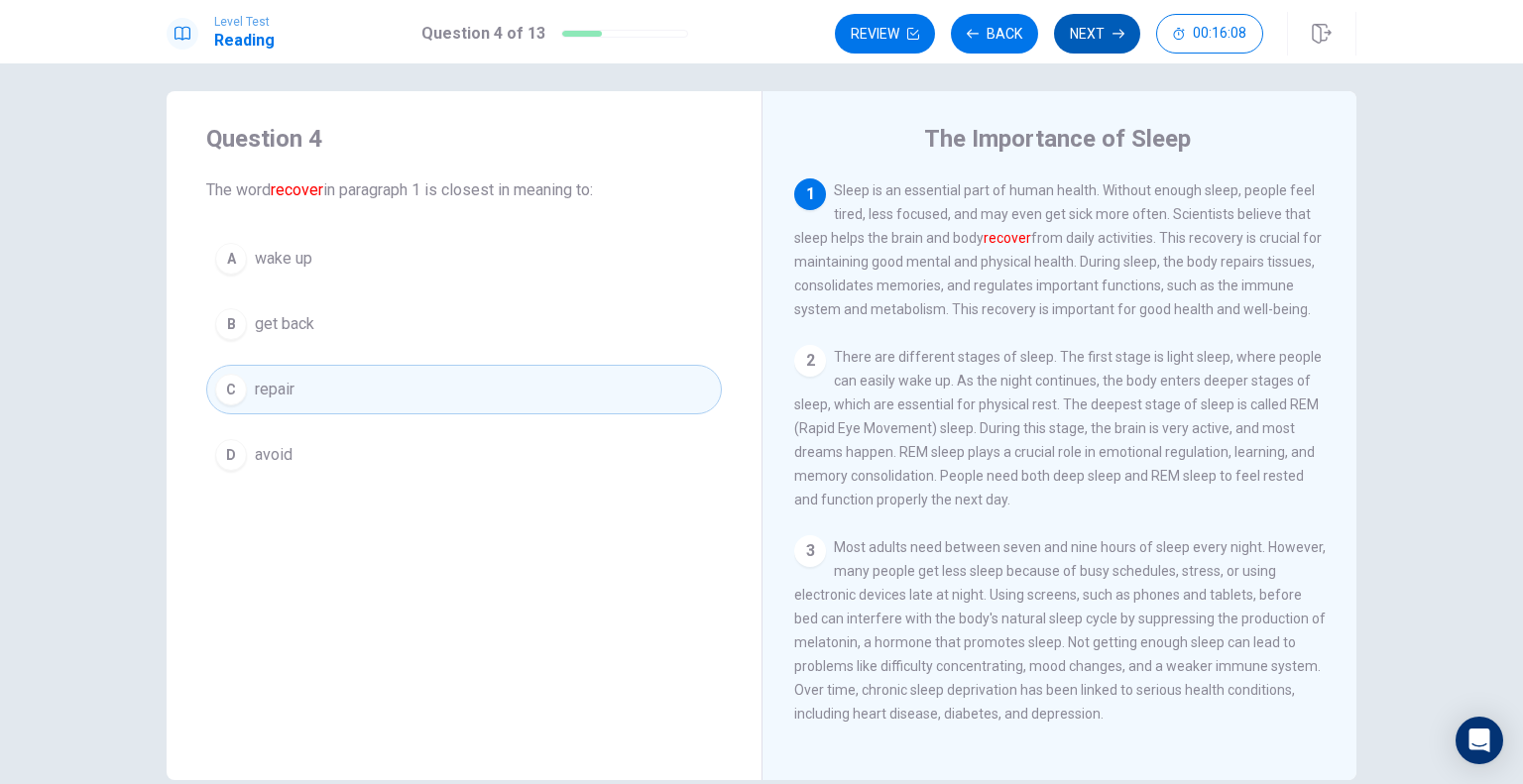 click on "Next" at bounding box center (1097, 34) 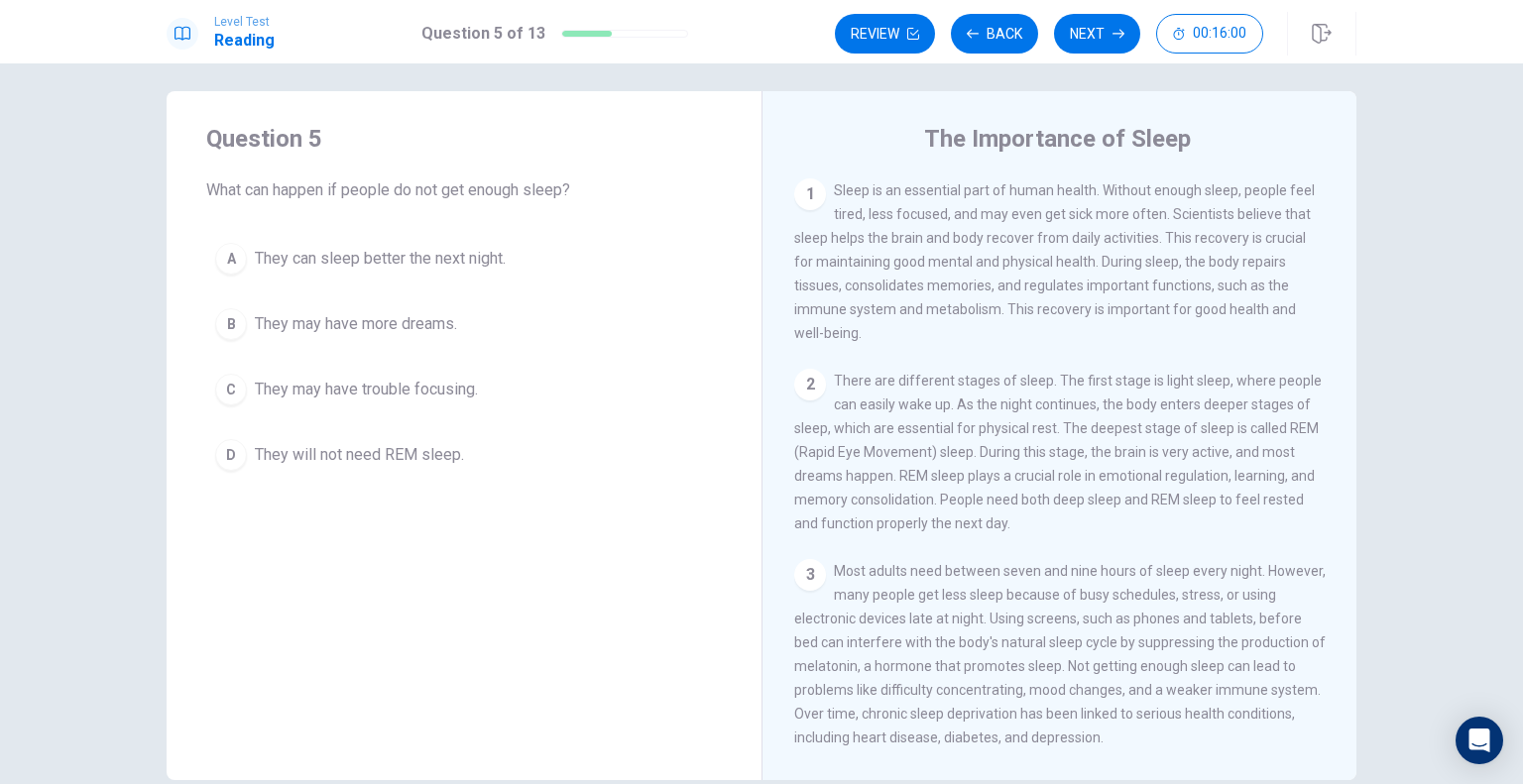 click on "They may have trouble focusing." at bounding box center (366, 390) 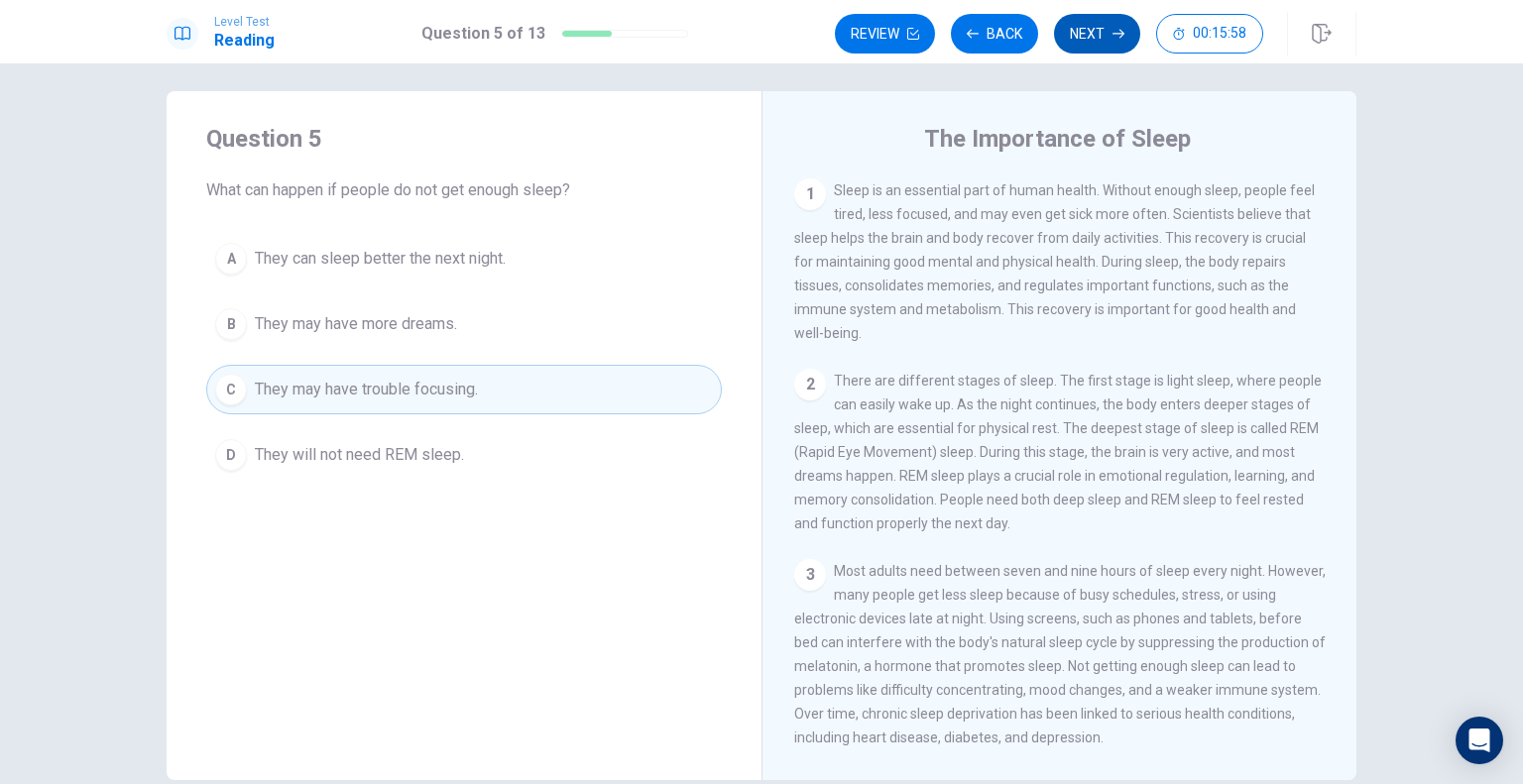 click on "Next" at bounding box center (1097, 34) 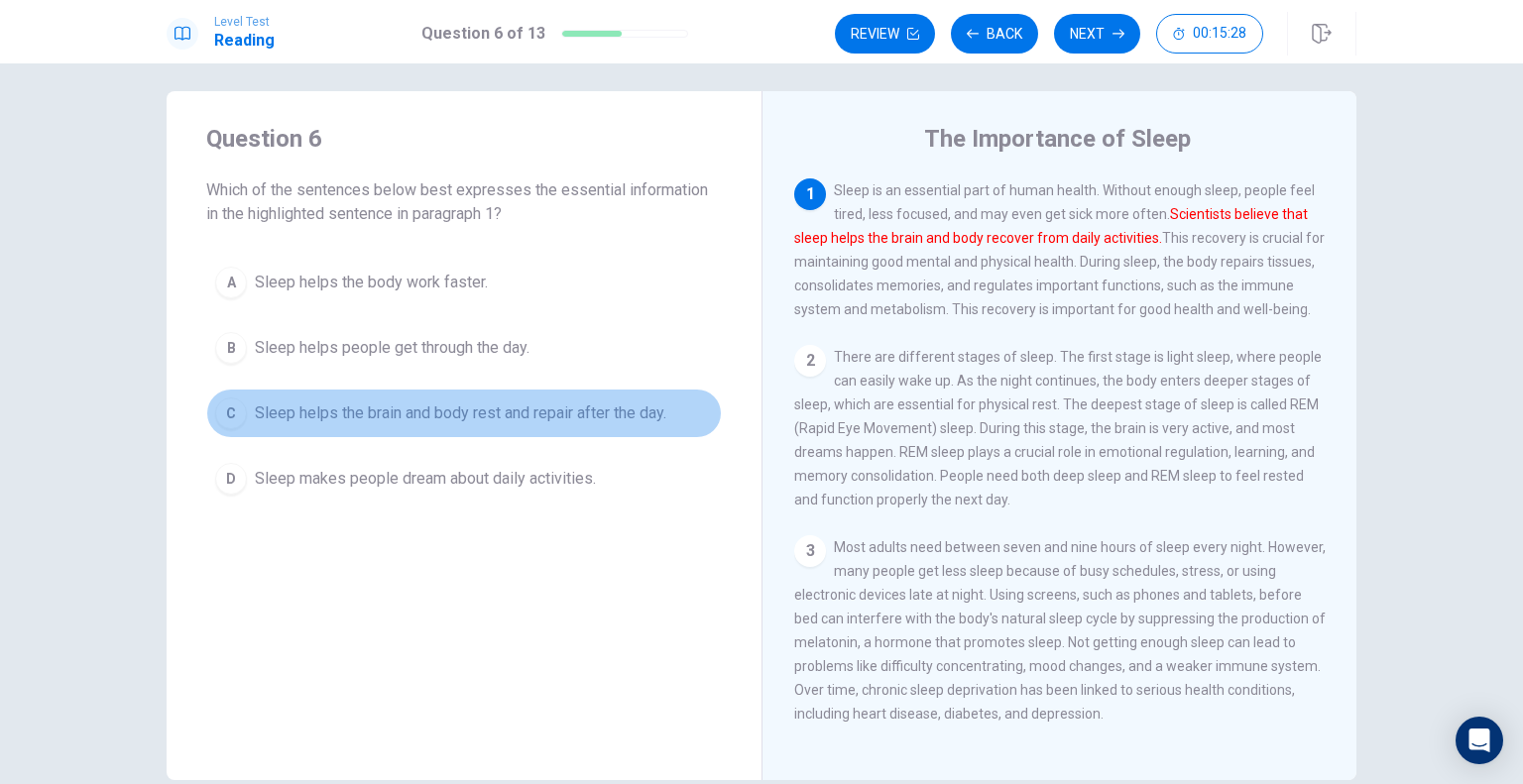 click on "Sleep helps the brain and body rest and repair after the day." at bounding box center (460, 413) 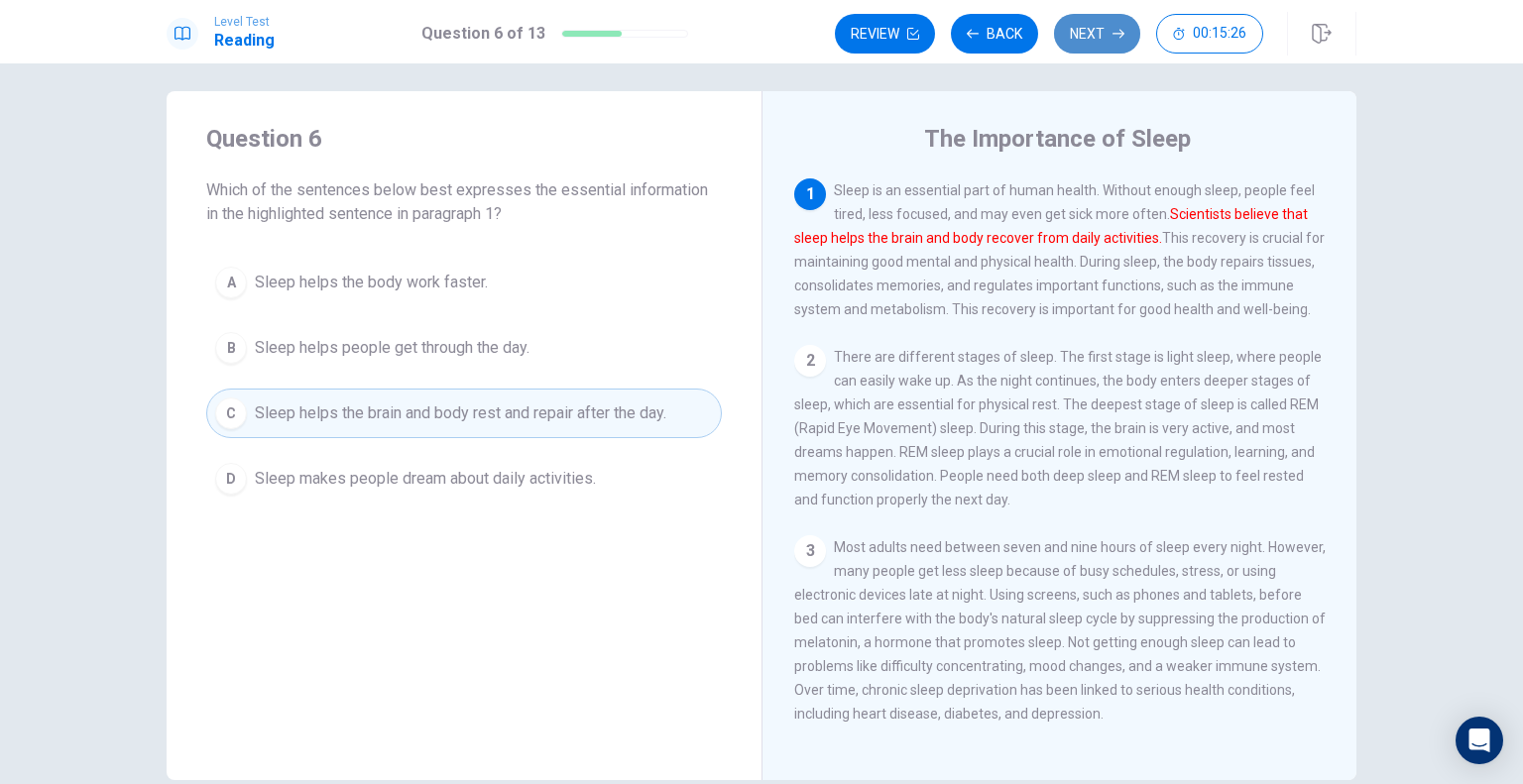 click on "Next" at bounding box center [1097, 34] 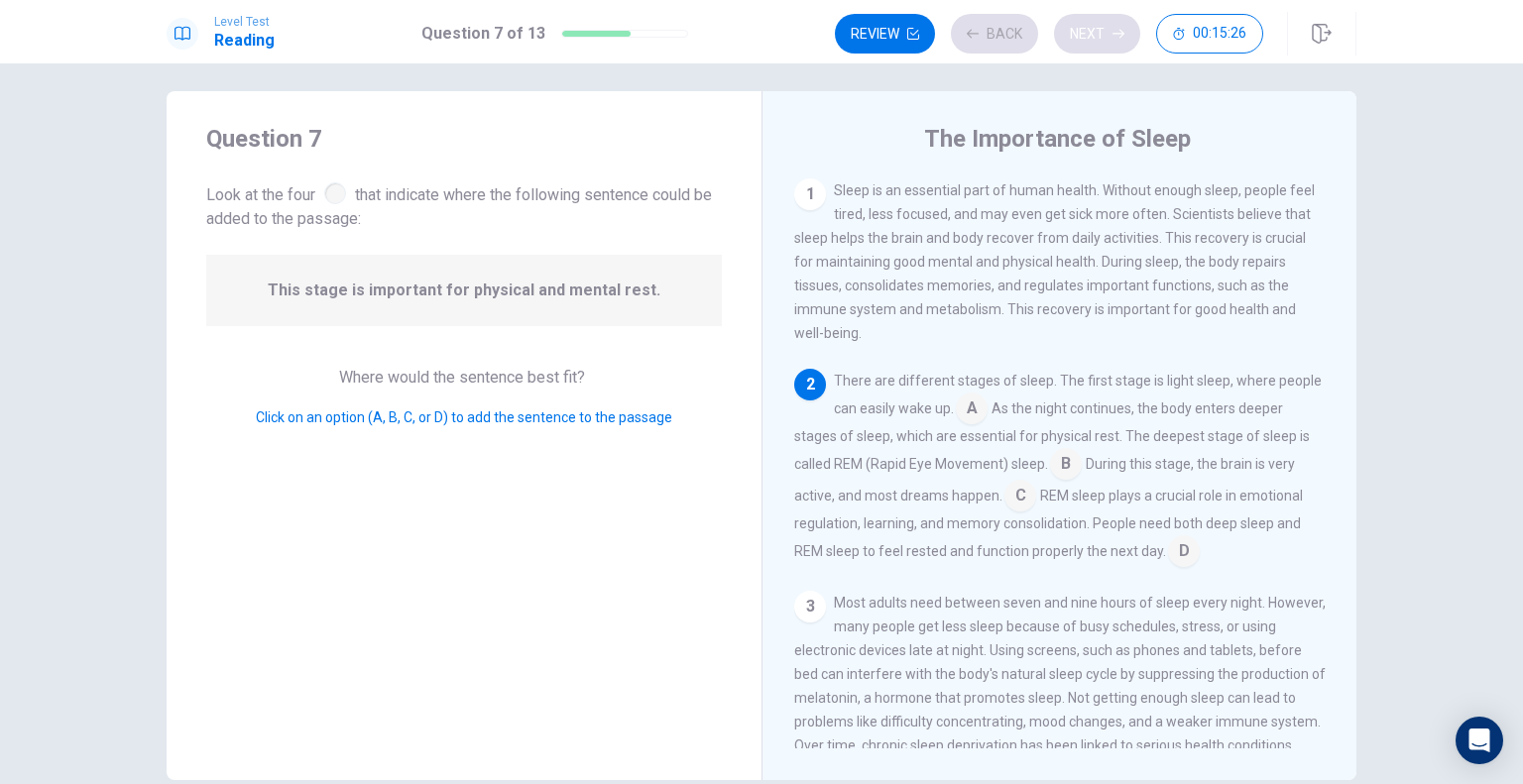 scroll, scrollTop: 22, scrollLeft: 0, axis: vertical 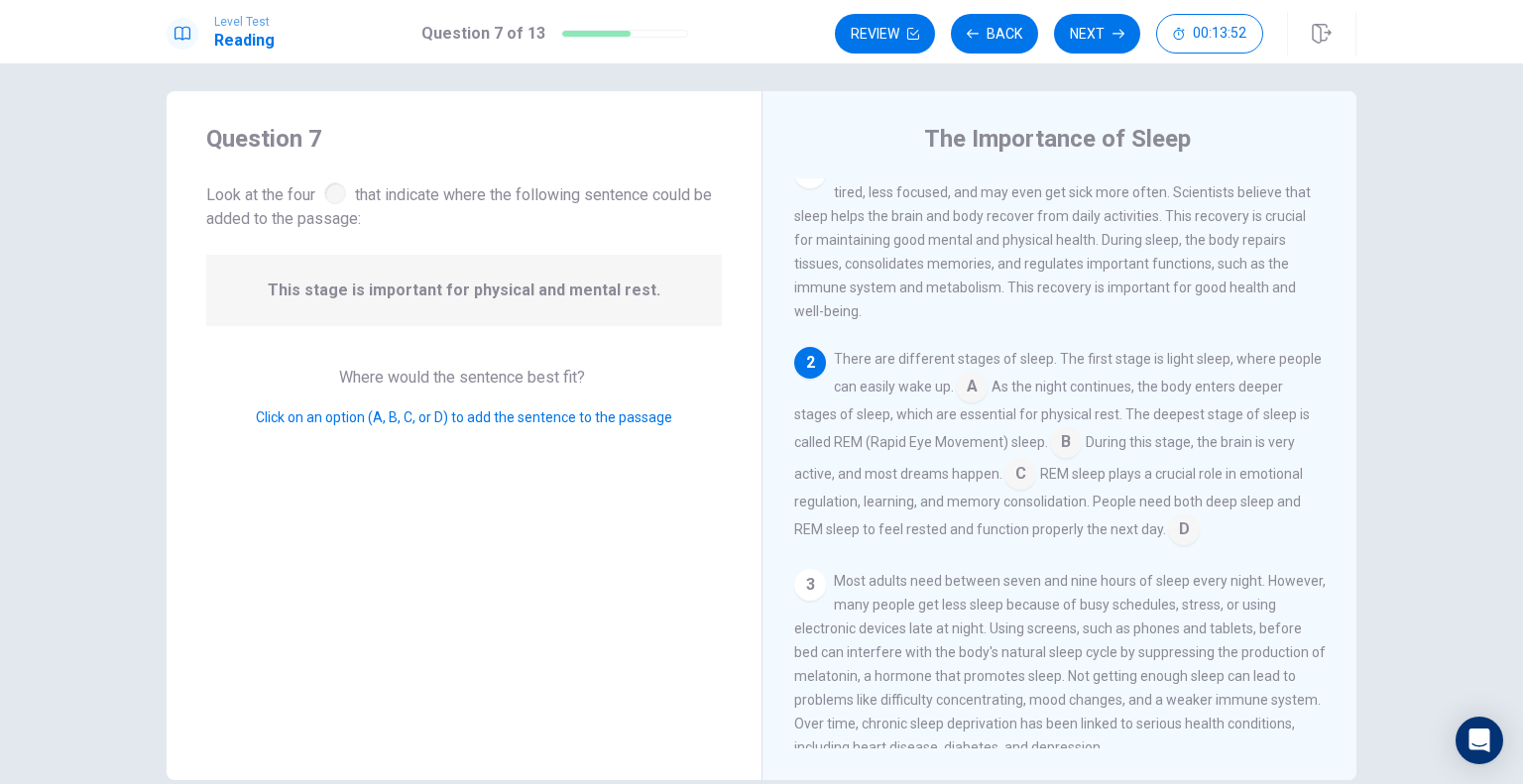 click at bounding box center [1066, 444] 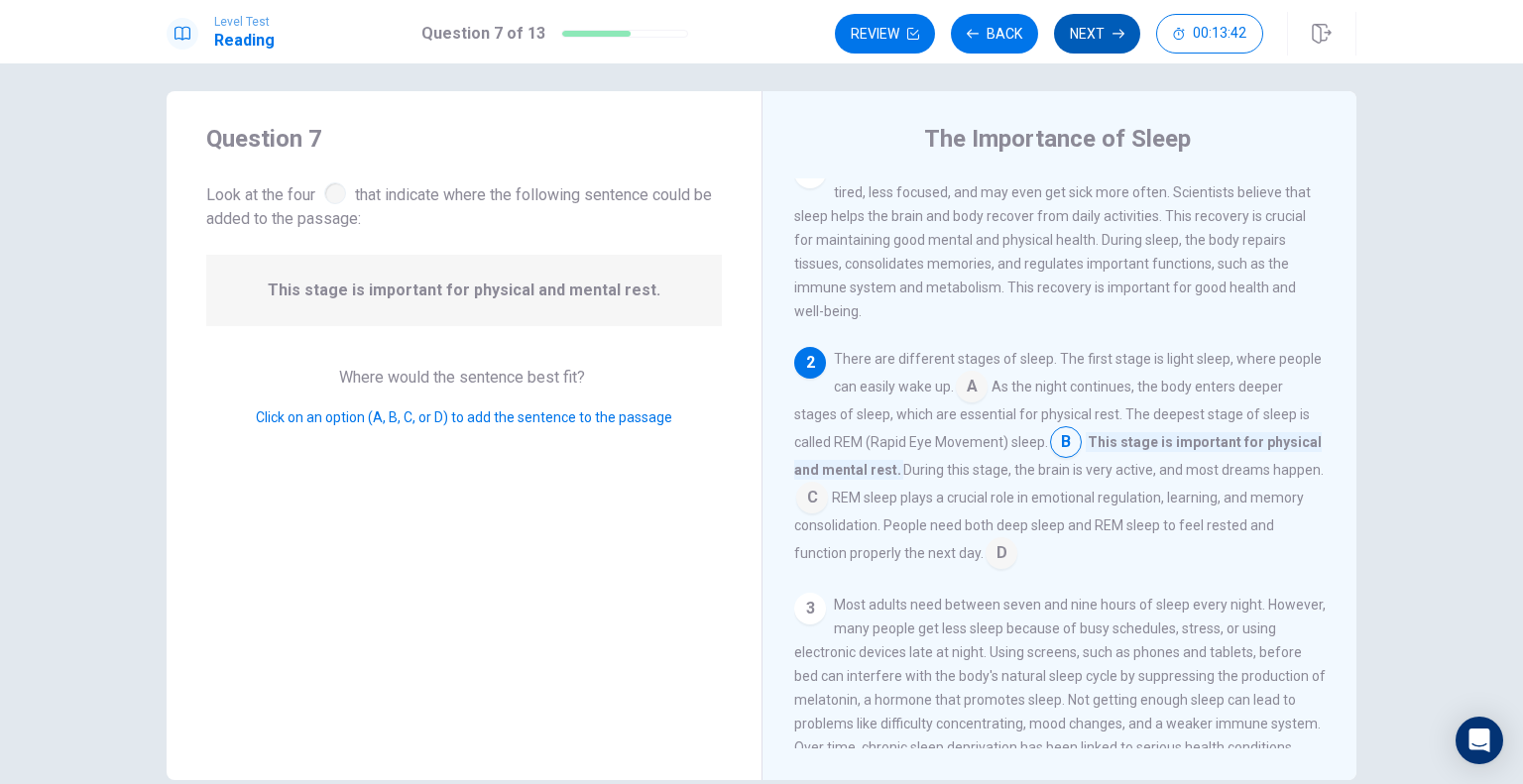 click on "Next" at bounding box center [1097, 34] 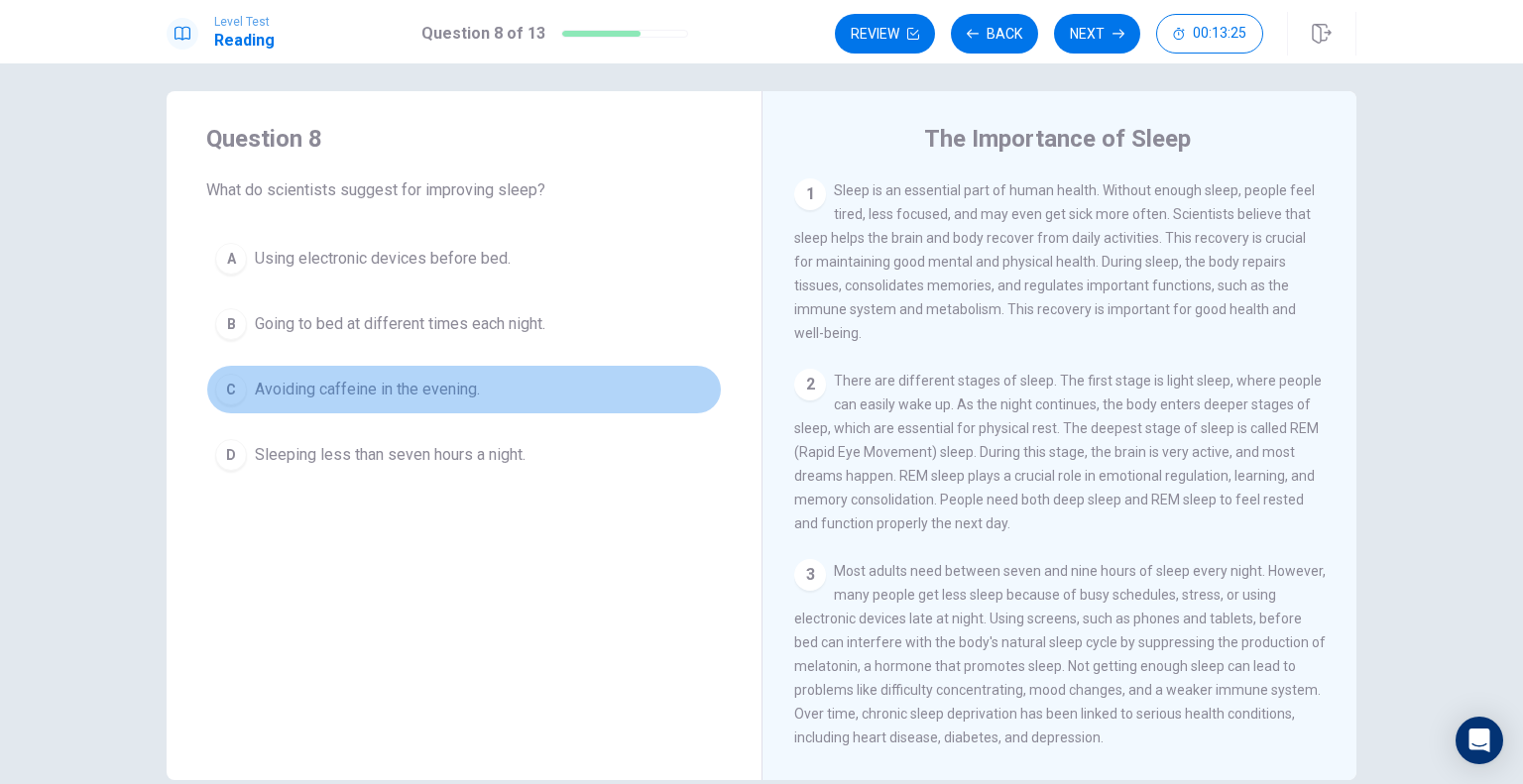 click on "Avoiding caffeine in the evening." at bounding box center [367, 390] 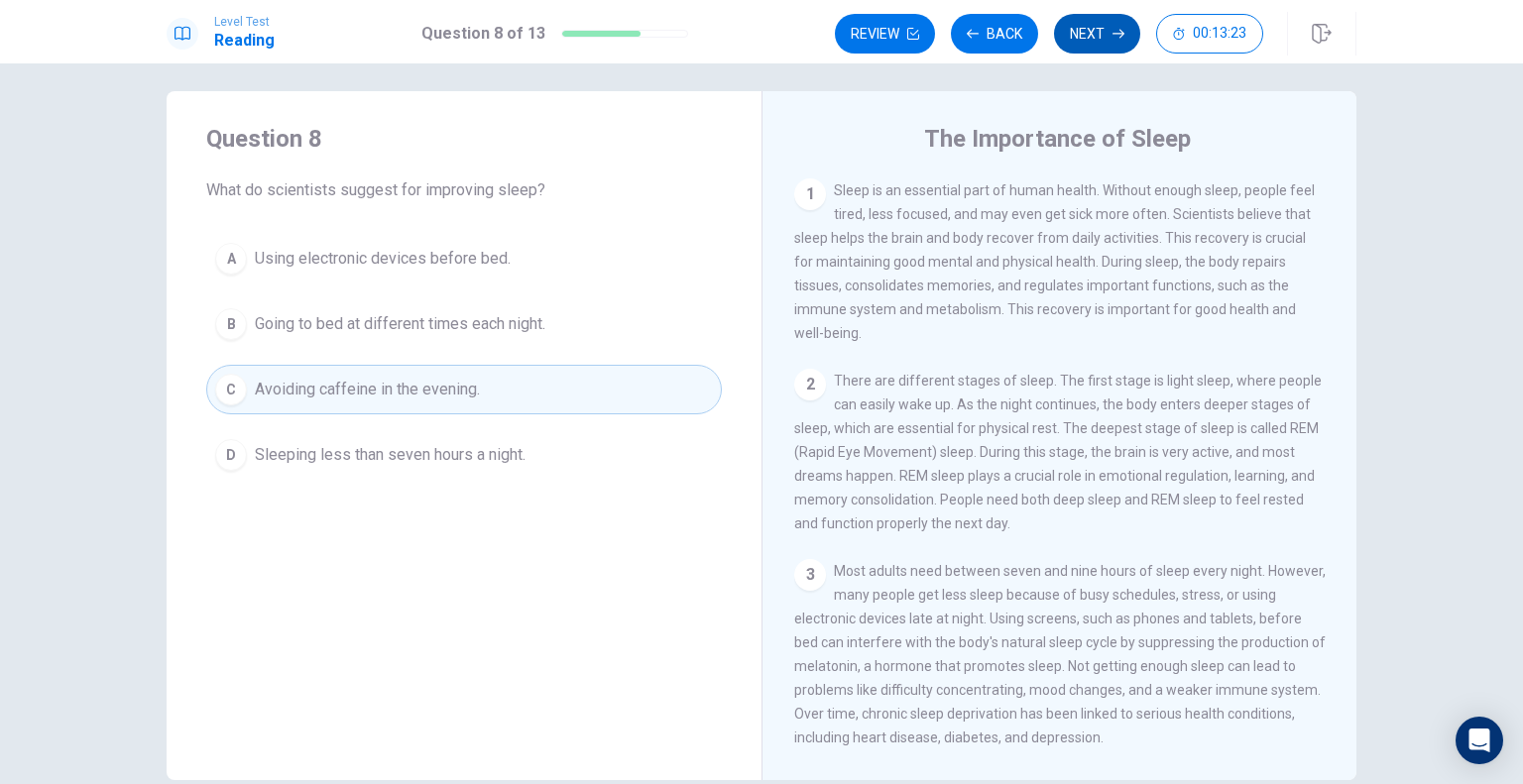 click on "Next" at bounding box center [1097, 34] 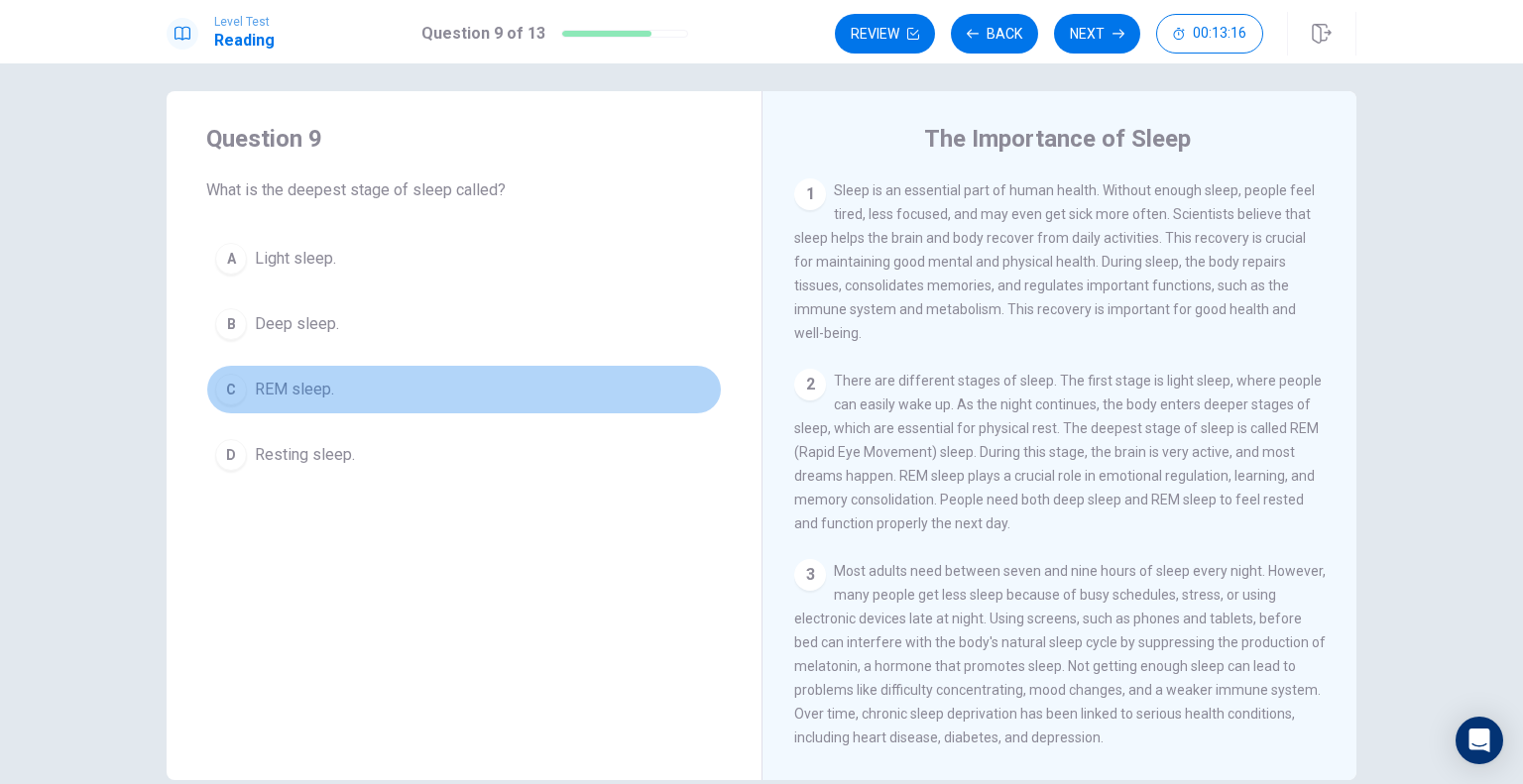 click on "REM sleep." at bounding box center [294, 390] 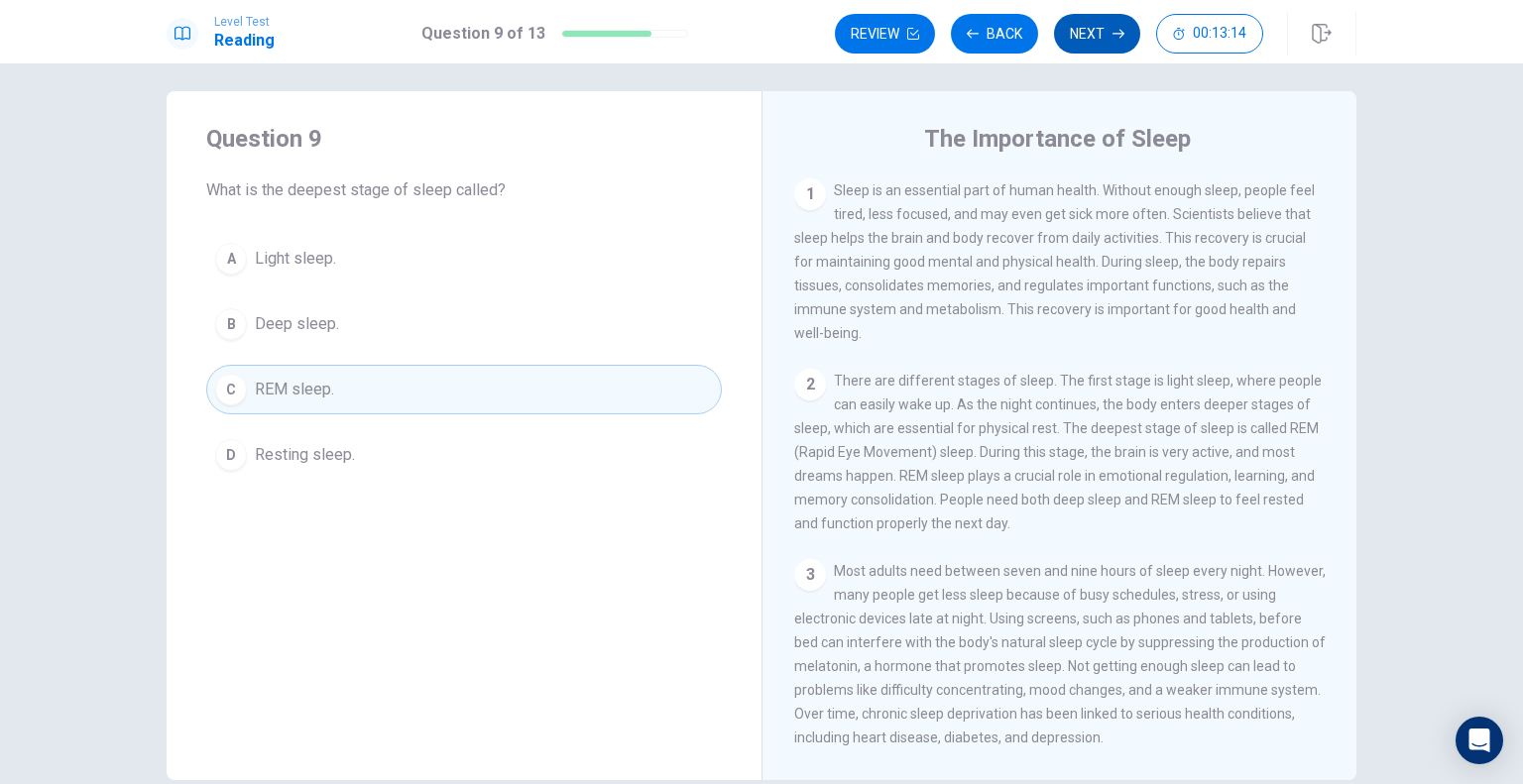 click on "Next" at bounding box center [1097, 34] 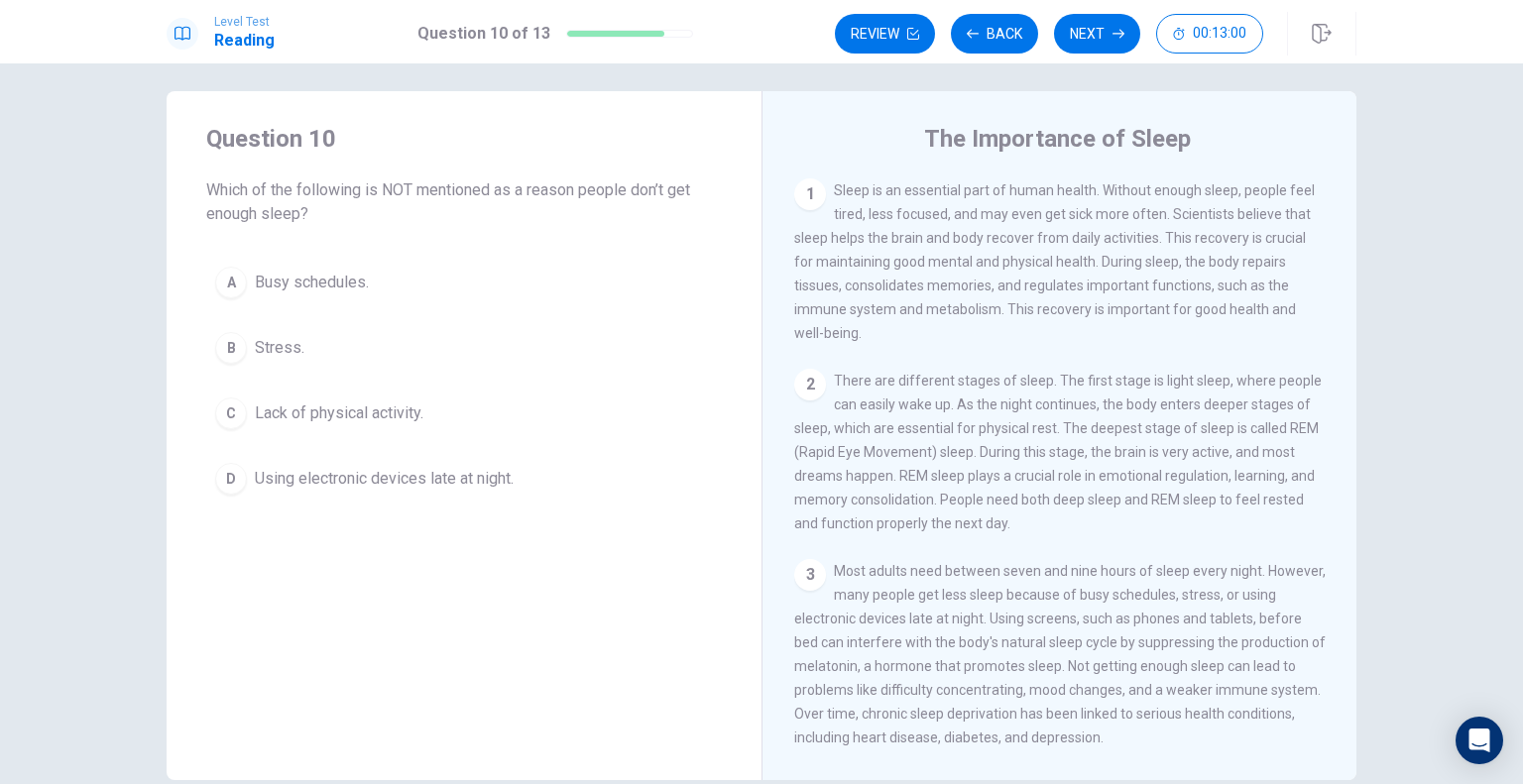 click on "Lack of physical activity." at bounding box center [339, 413] 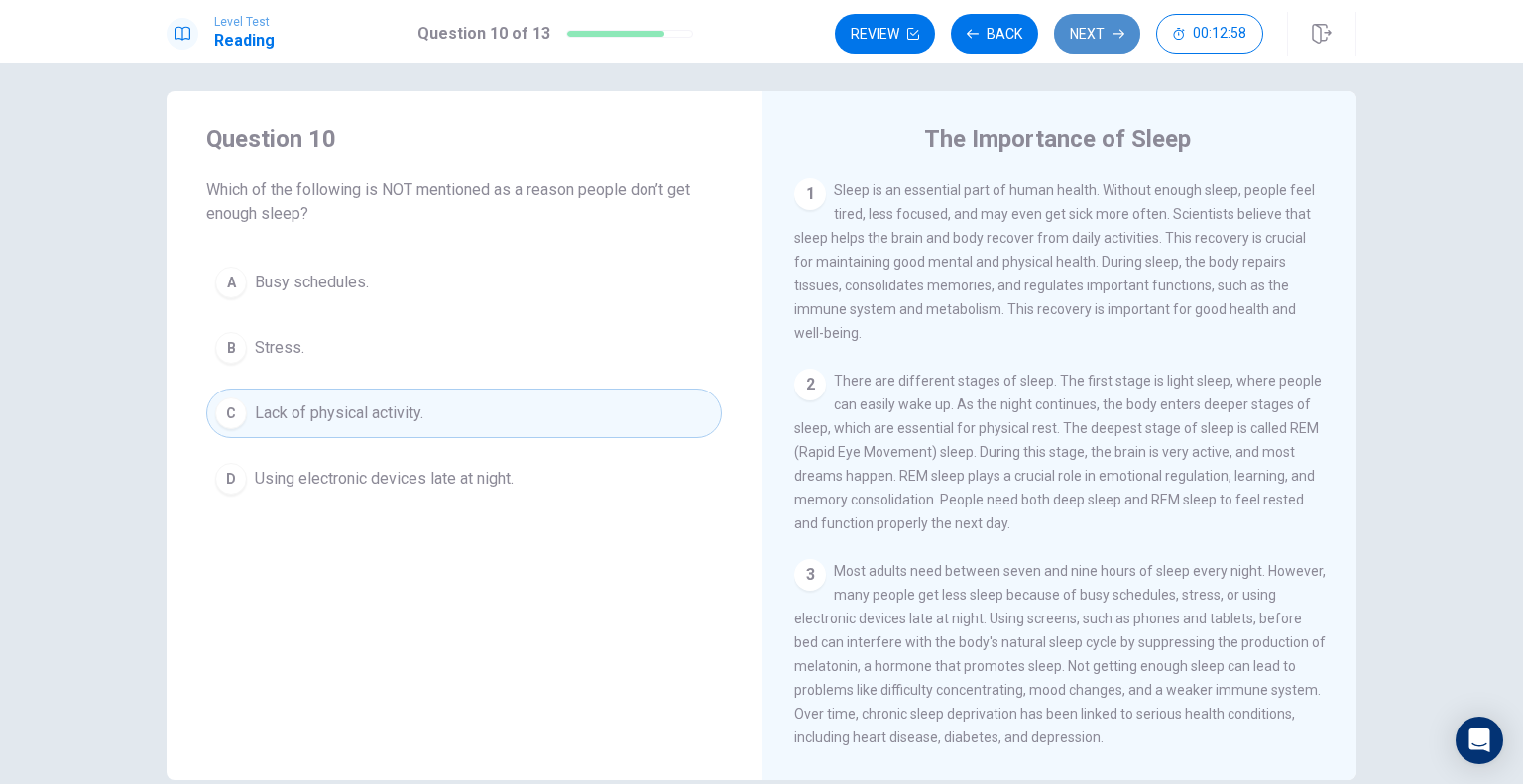 click on "Next" at bounding box center (1097, 34) 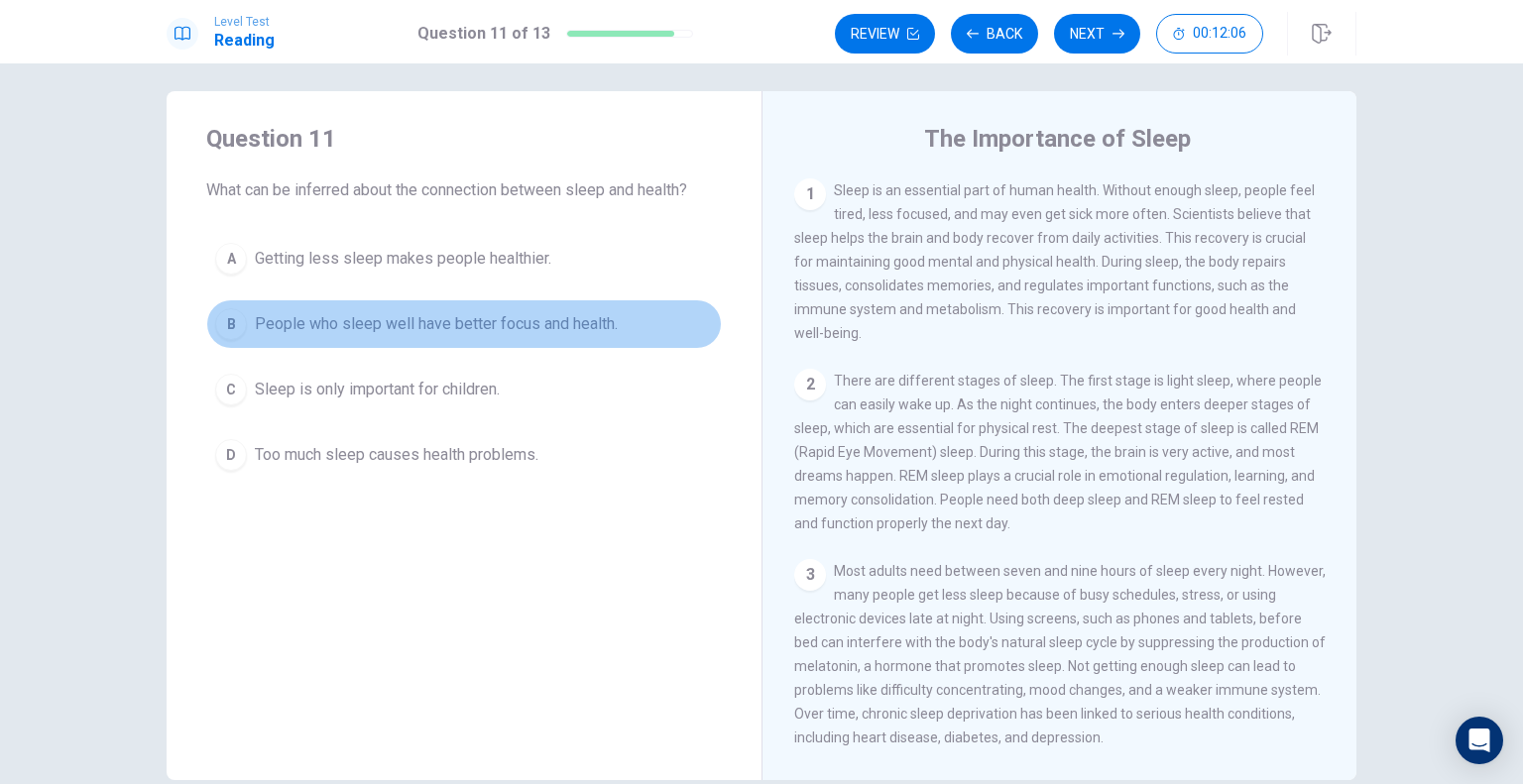 click on "People who sleep well have better focus and health." at bounding box center (436, 324) 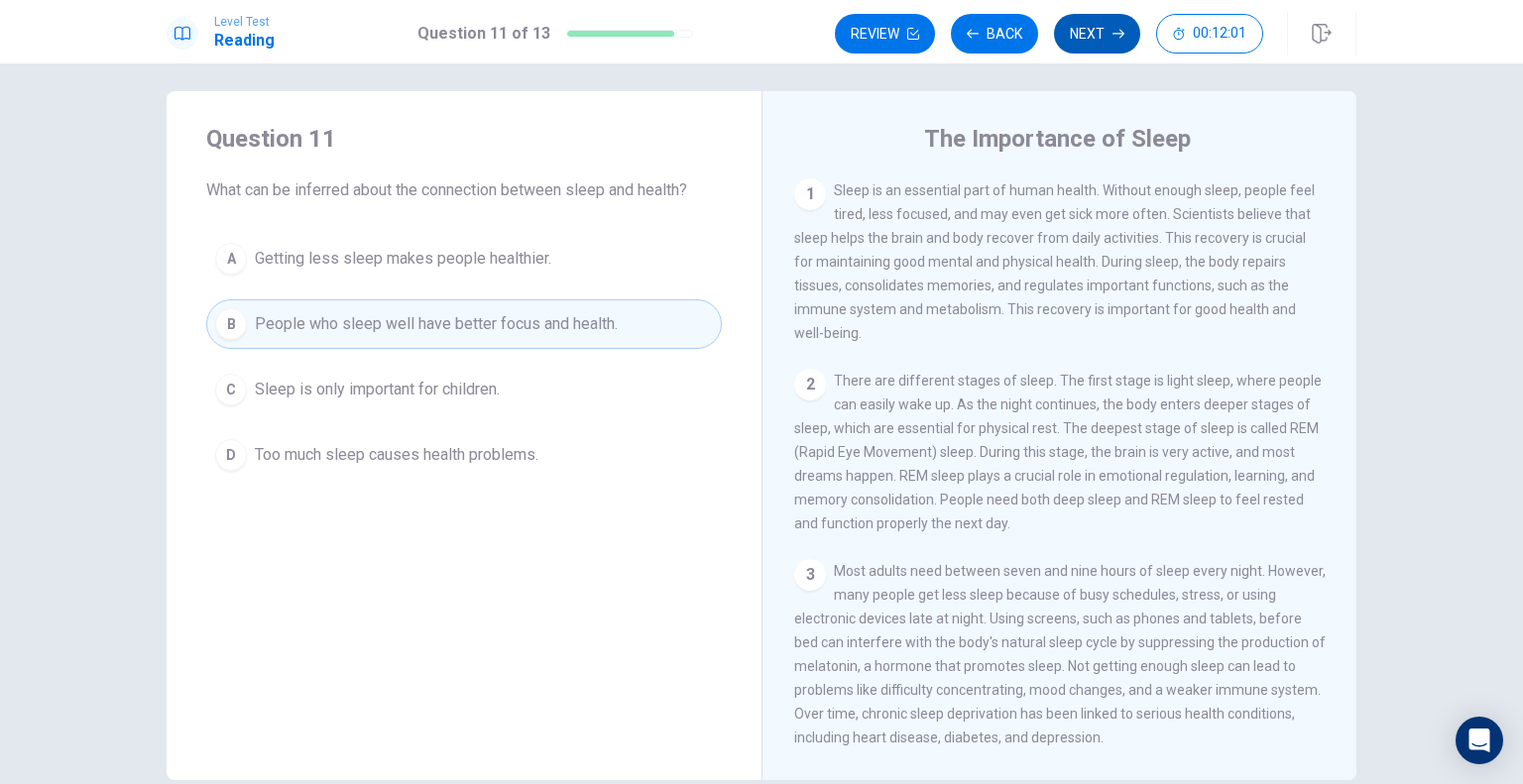 click on "Next" at bounding box center [1097, 34] 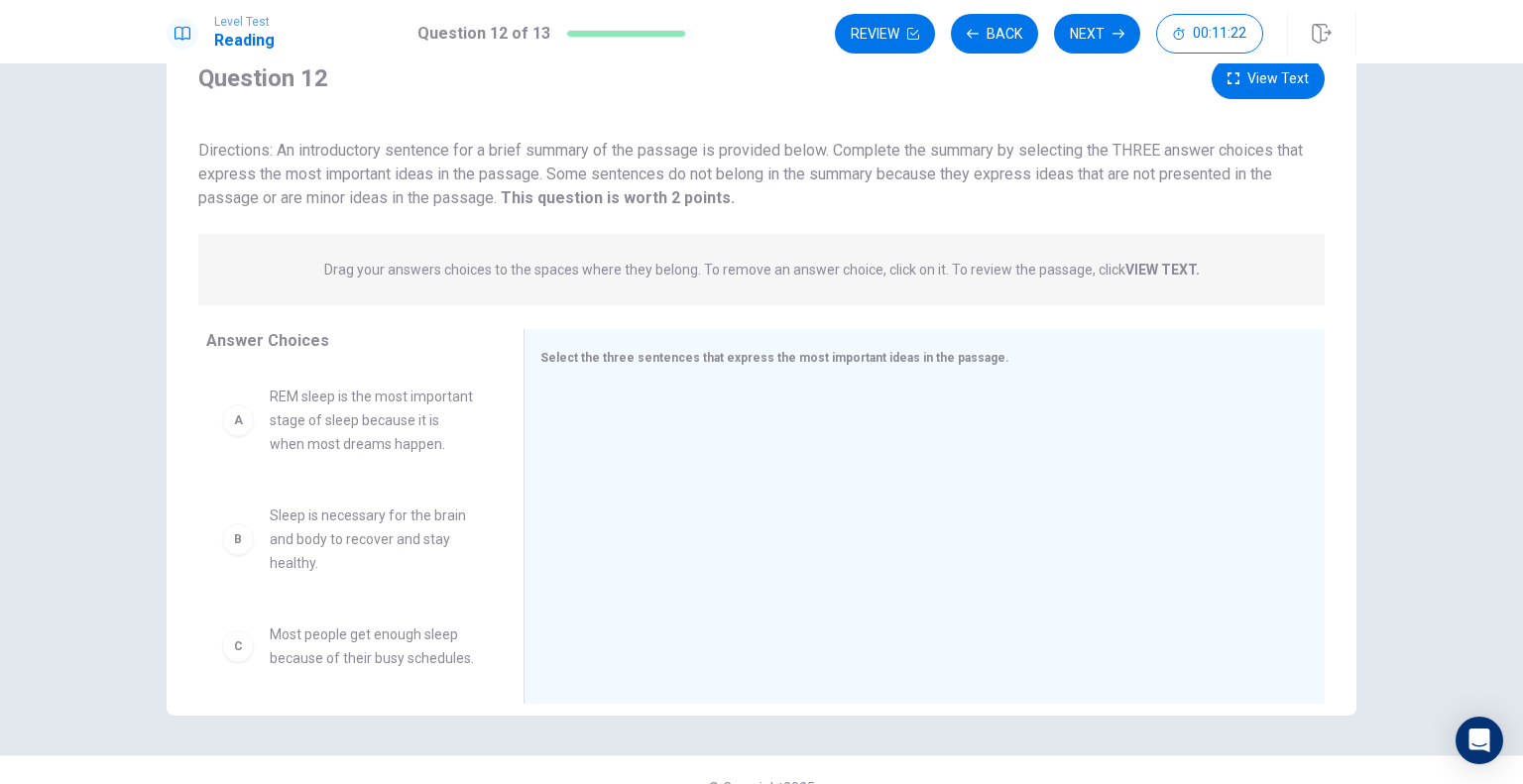 scroll, scrollTop: 111, scrollLeft: 0, axis: vertical 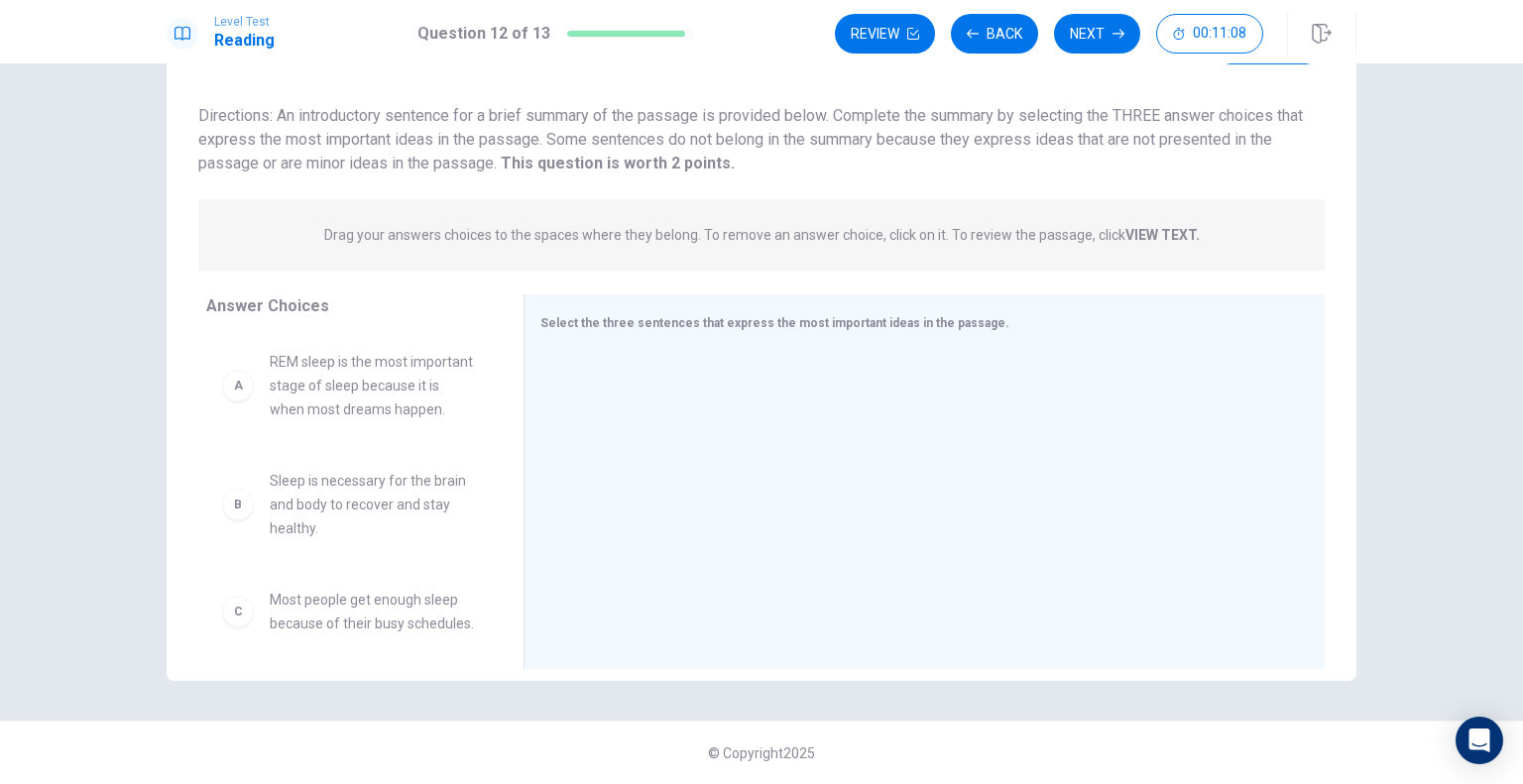 drag, startPoint x: 276, startPoint y: 114, endPoint x: 516, endPoint y: 114, distance: 240 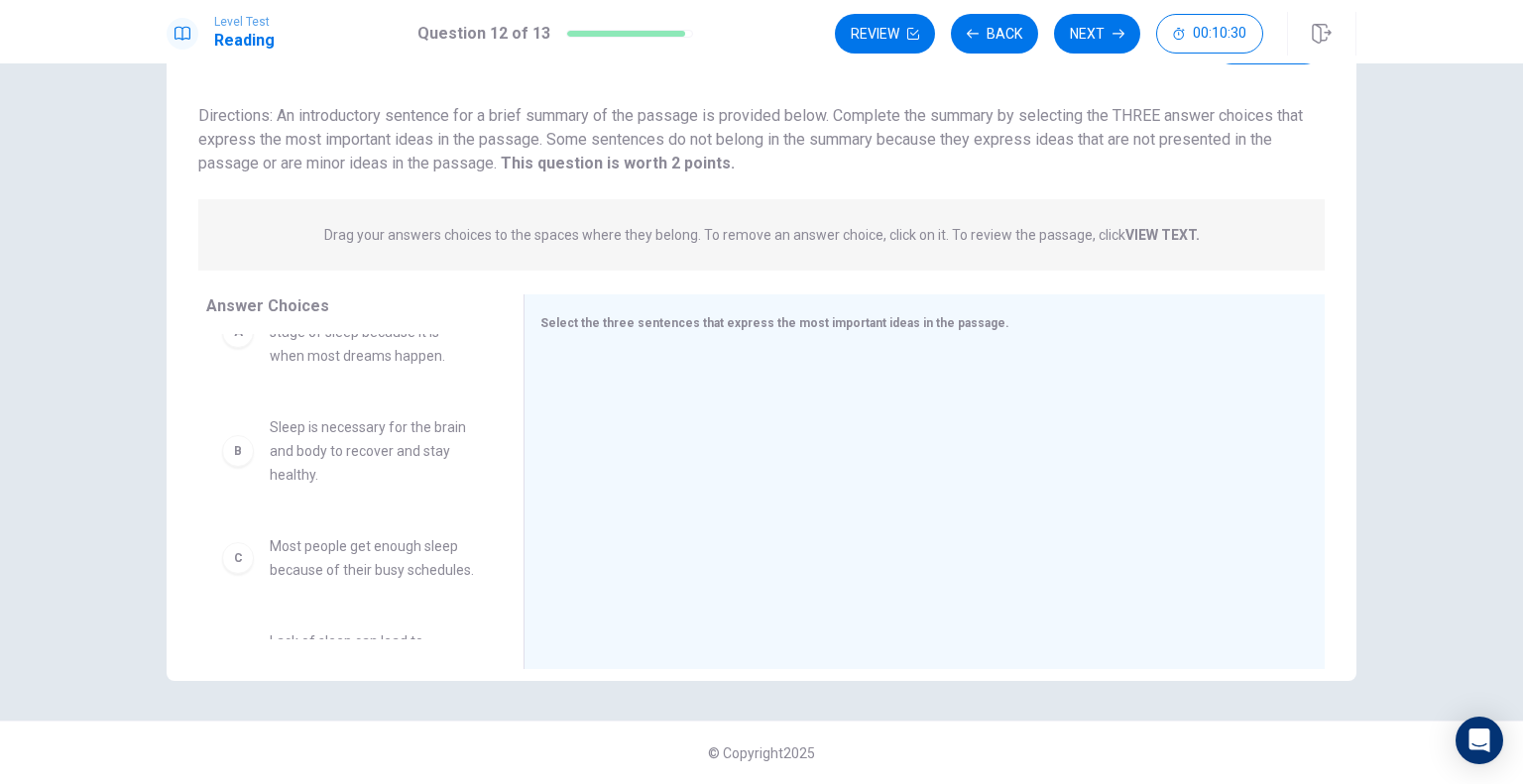 scroll, scrollTop: 99, scrollLeft: 0, axis: vertical 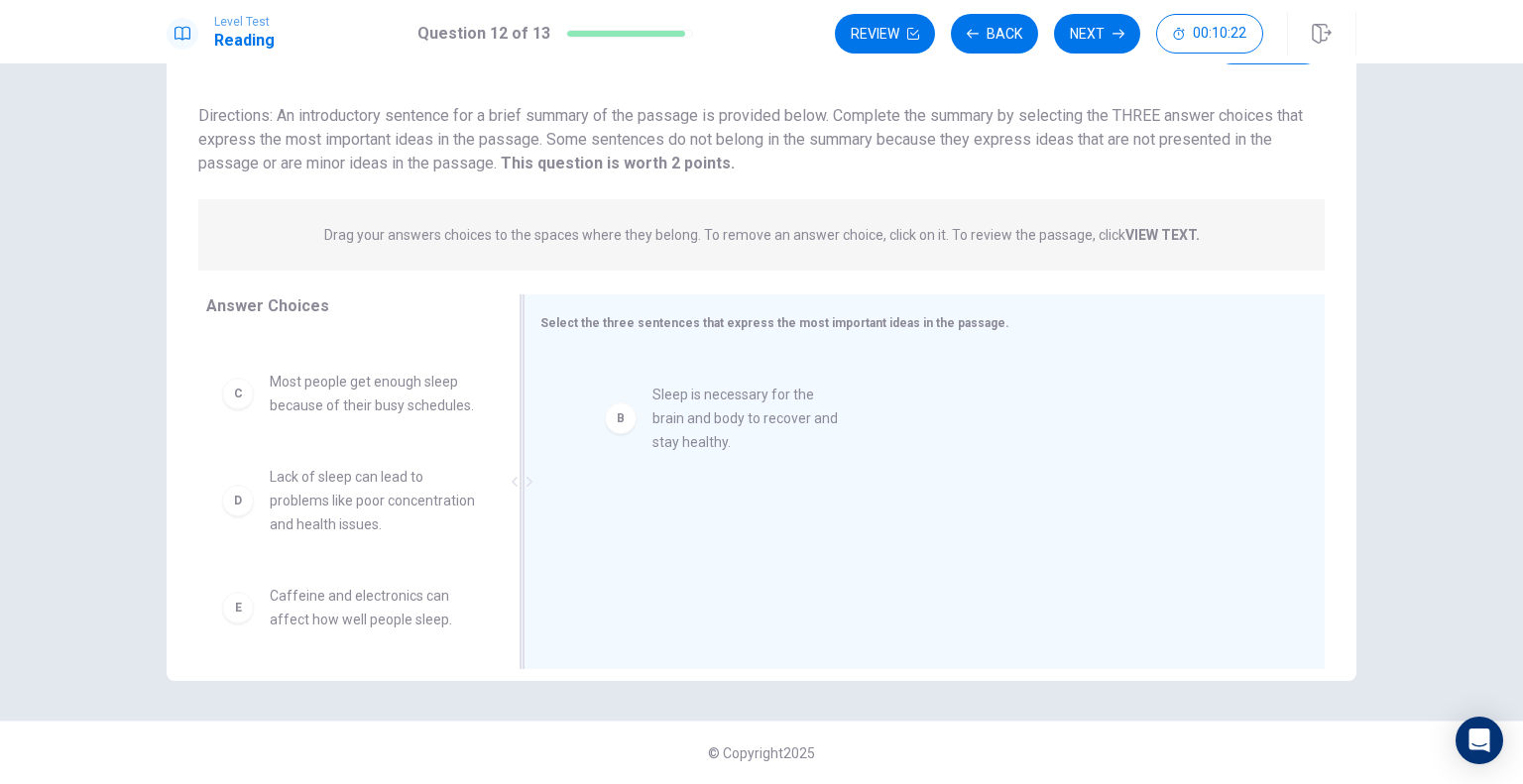 drag, startPoint x: 309, startPoint y: 427, endPoint x: 702, endPoint y: 416, distance: 393.15391 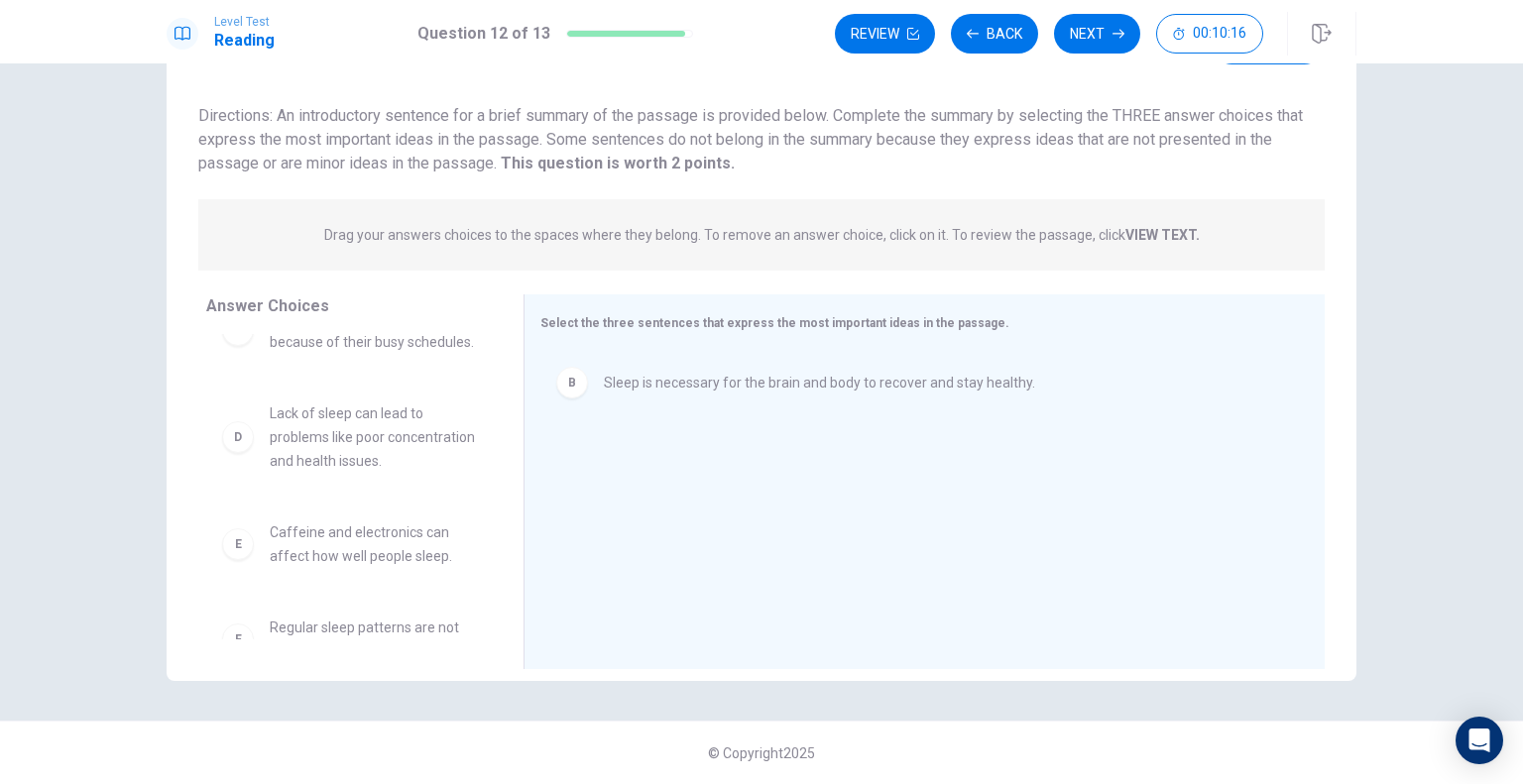 scroll, scrollTop: 174, scrollLeft: 0, axis: vertical 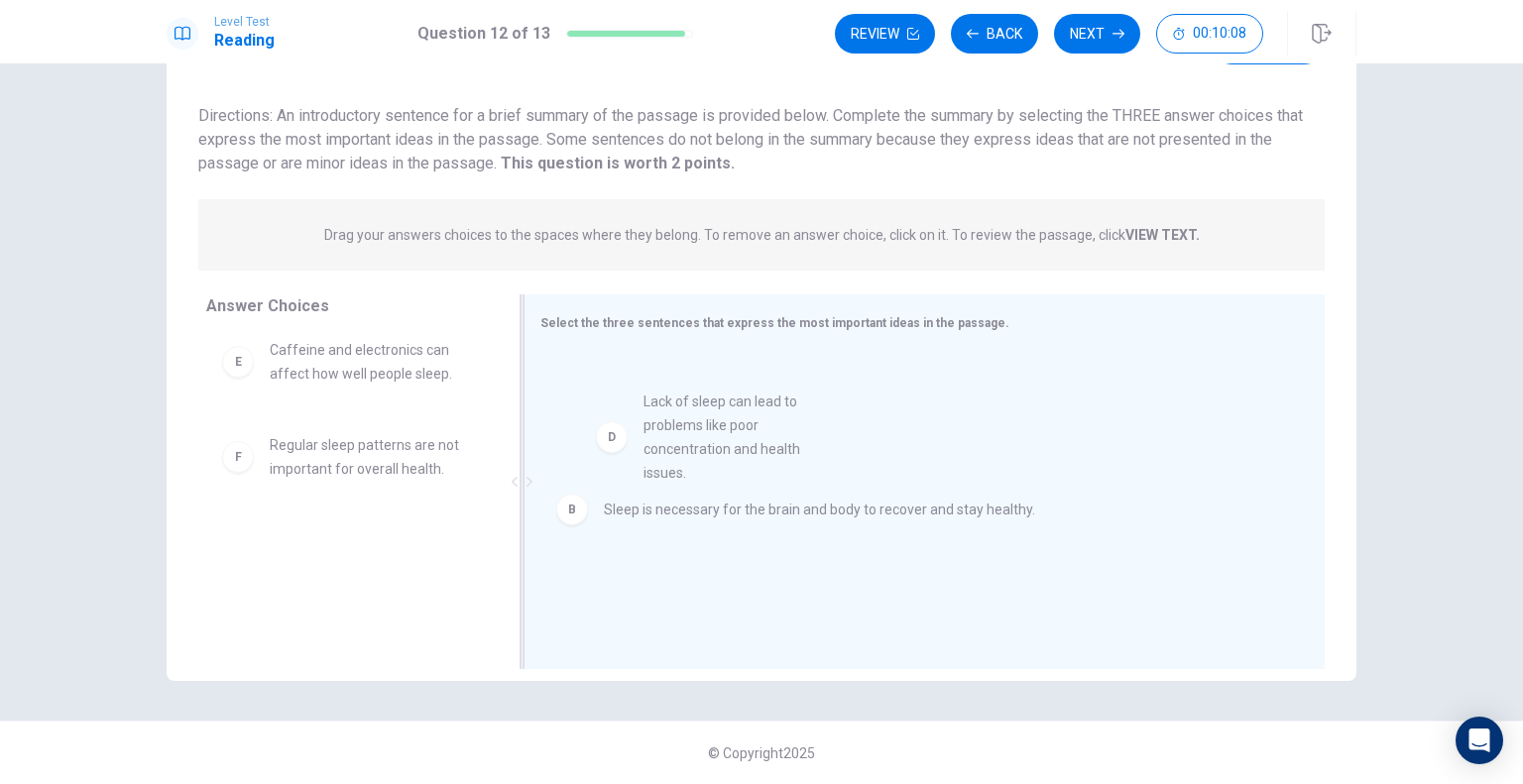 drag, startPoint x: 296, startPoint y: 384, endPoint x: 683, endPoint y: 436, distance: 390.4779 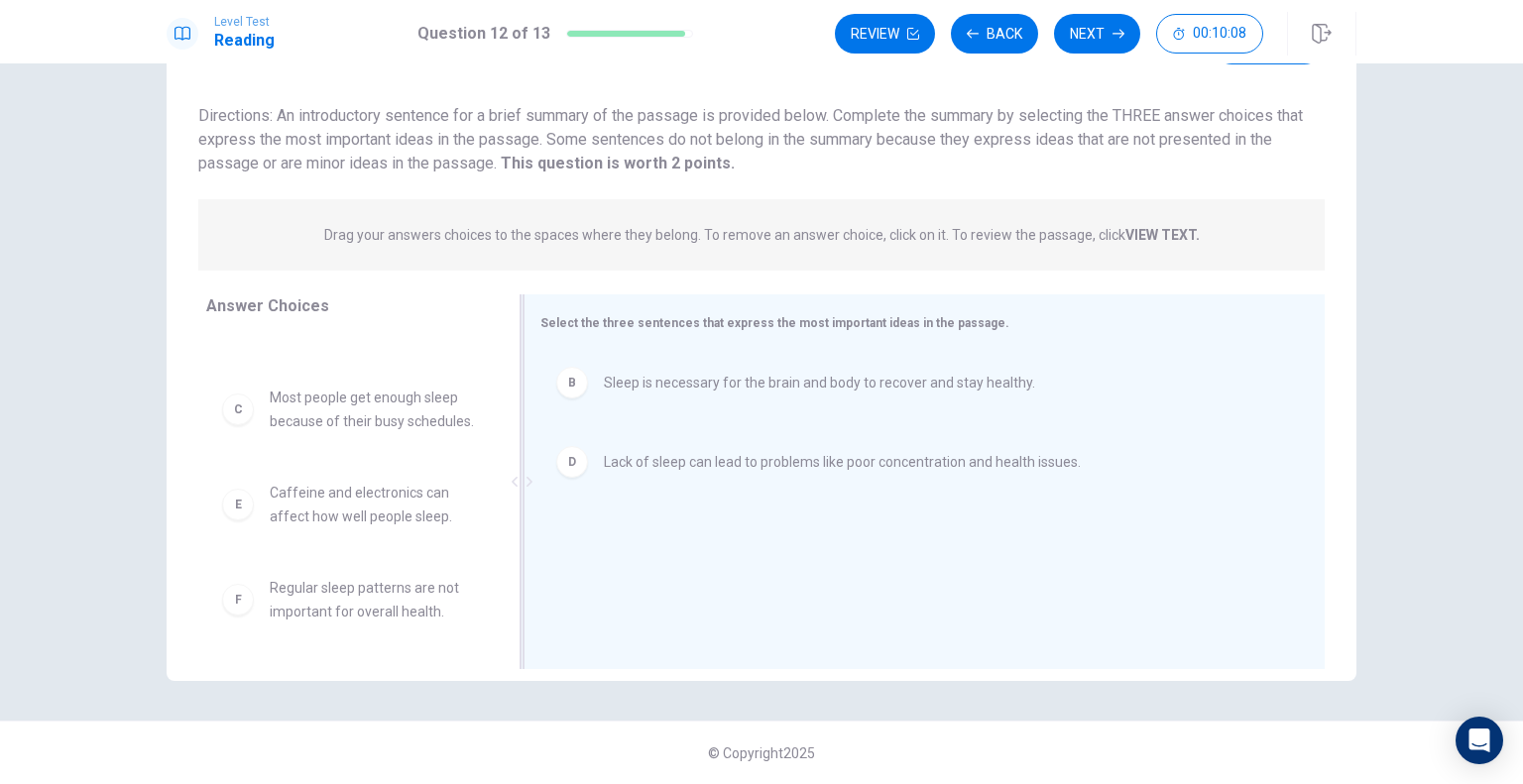scroll, scrollTop: 131, scrollLeft: 0, axis: vertical 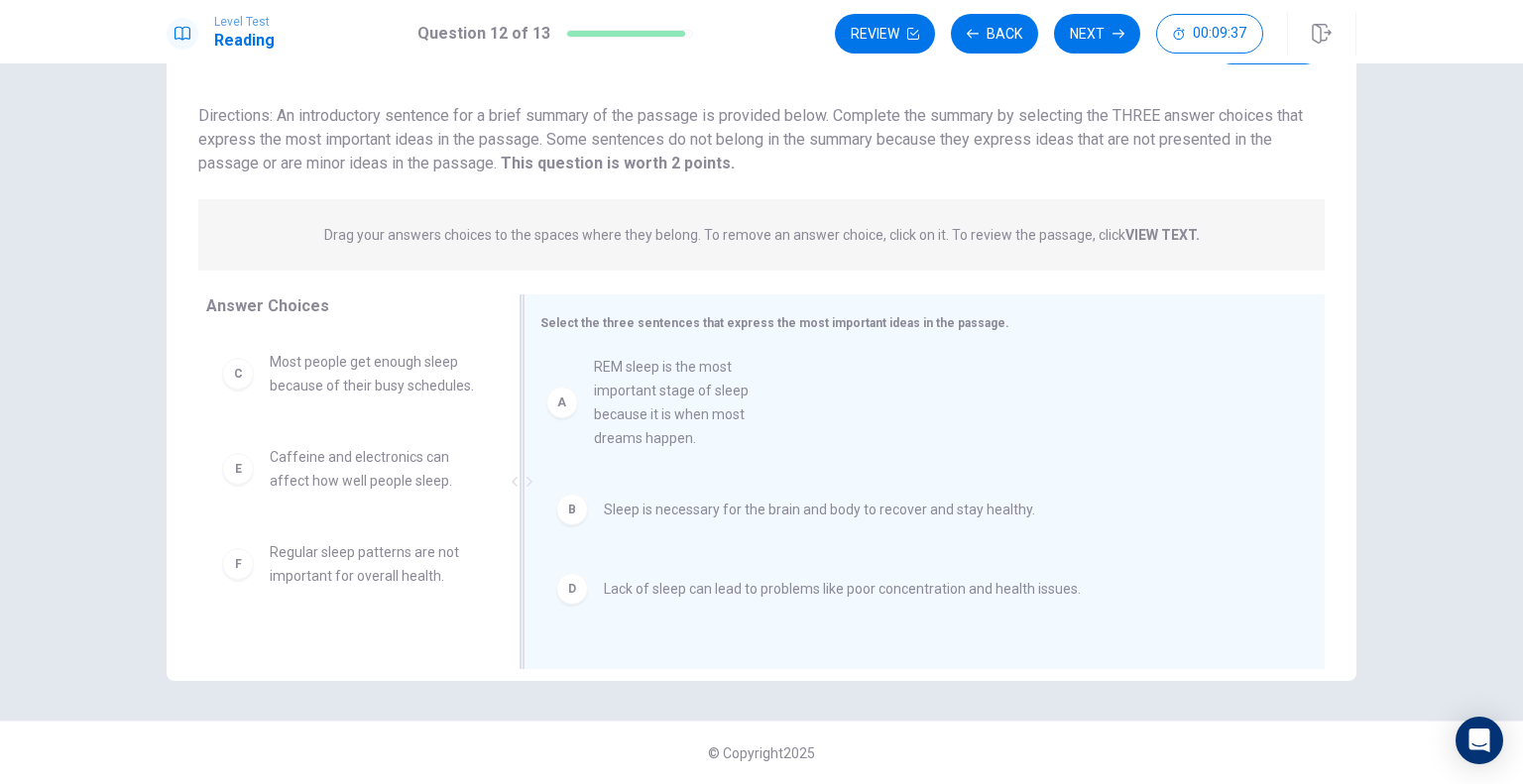 drag, startPoint x: 293, startPoint y: 410, endPoint x: 628, endPoint y: 415, distance: 335.037 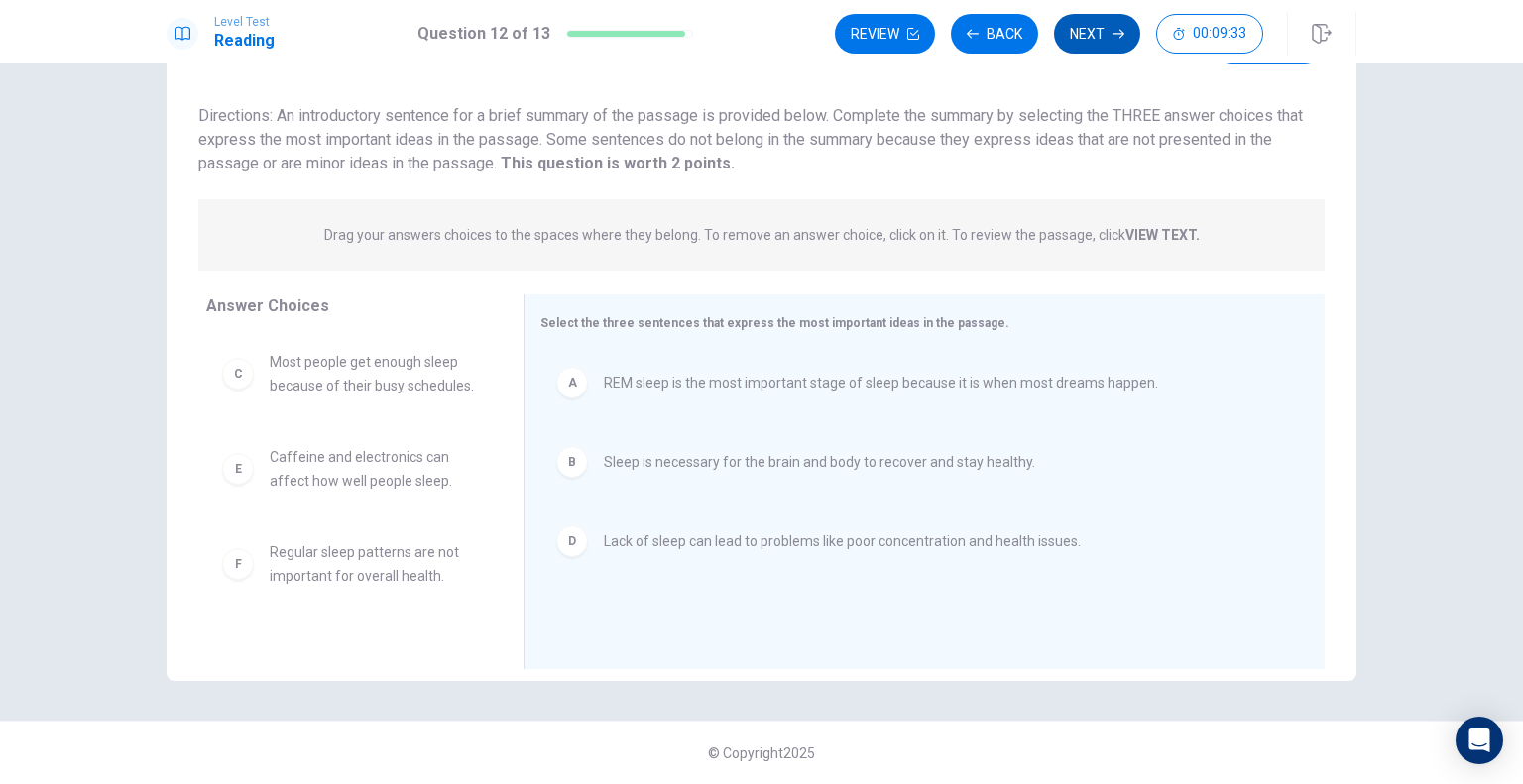 click on "Next" at bounding box center (1097, 34) 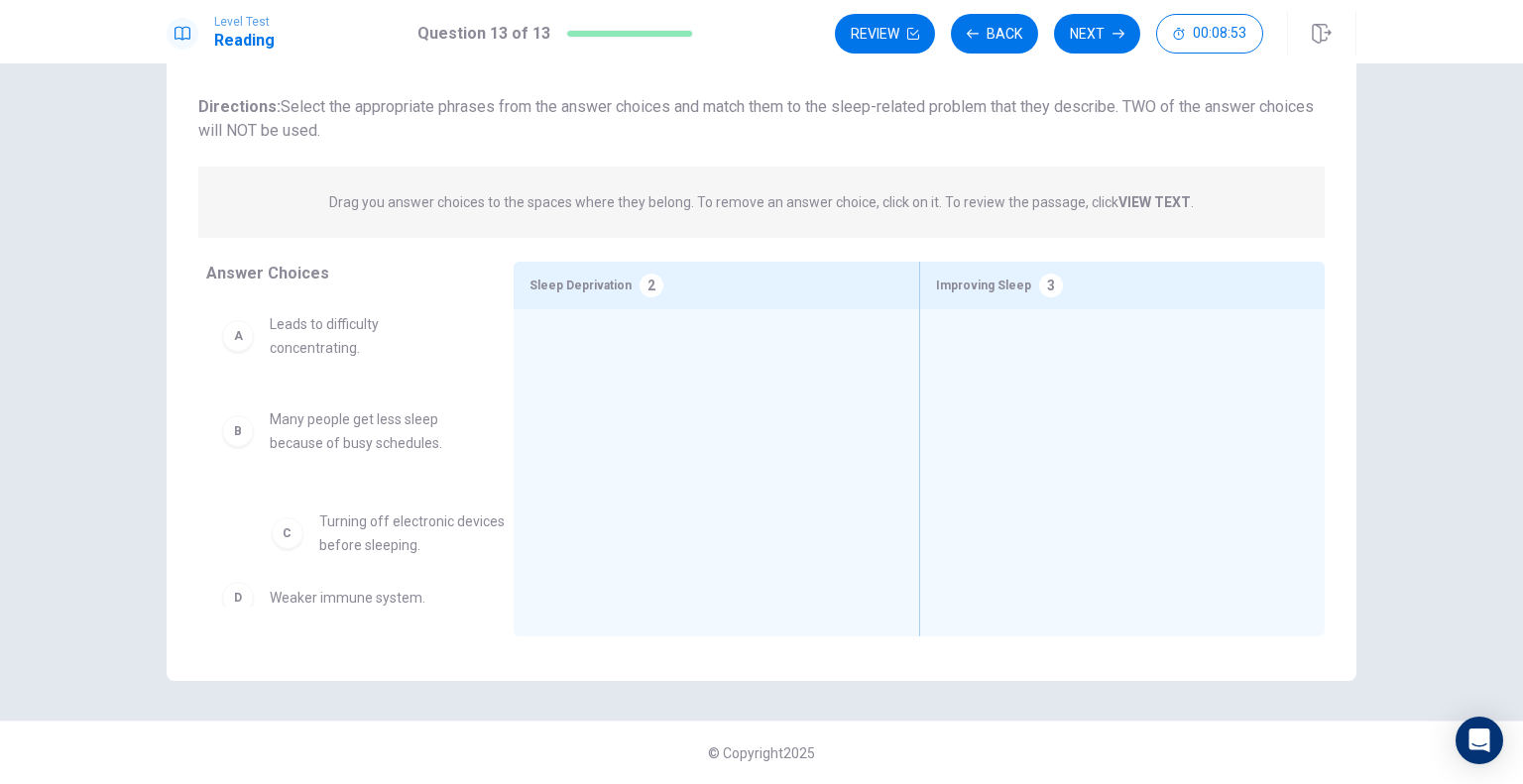 scroll, scrollTop: 6, scrollLeft: 0, axis: vertical 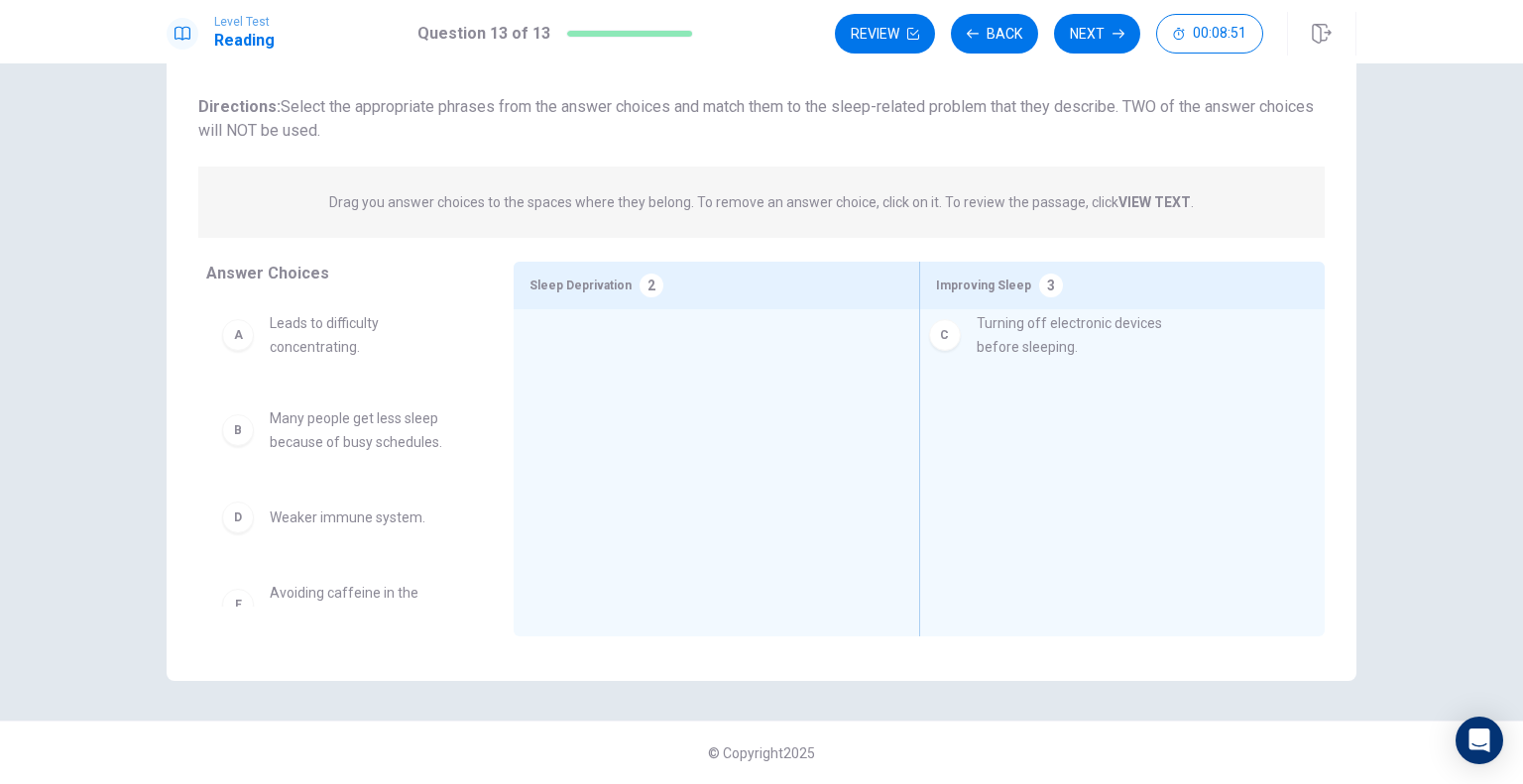 drag, startPoint x: 321, startPoint y: 536, endPoint x: 1038, endPoint y: 340, distance: 743.3068 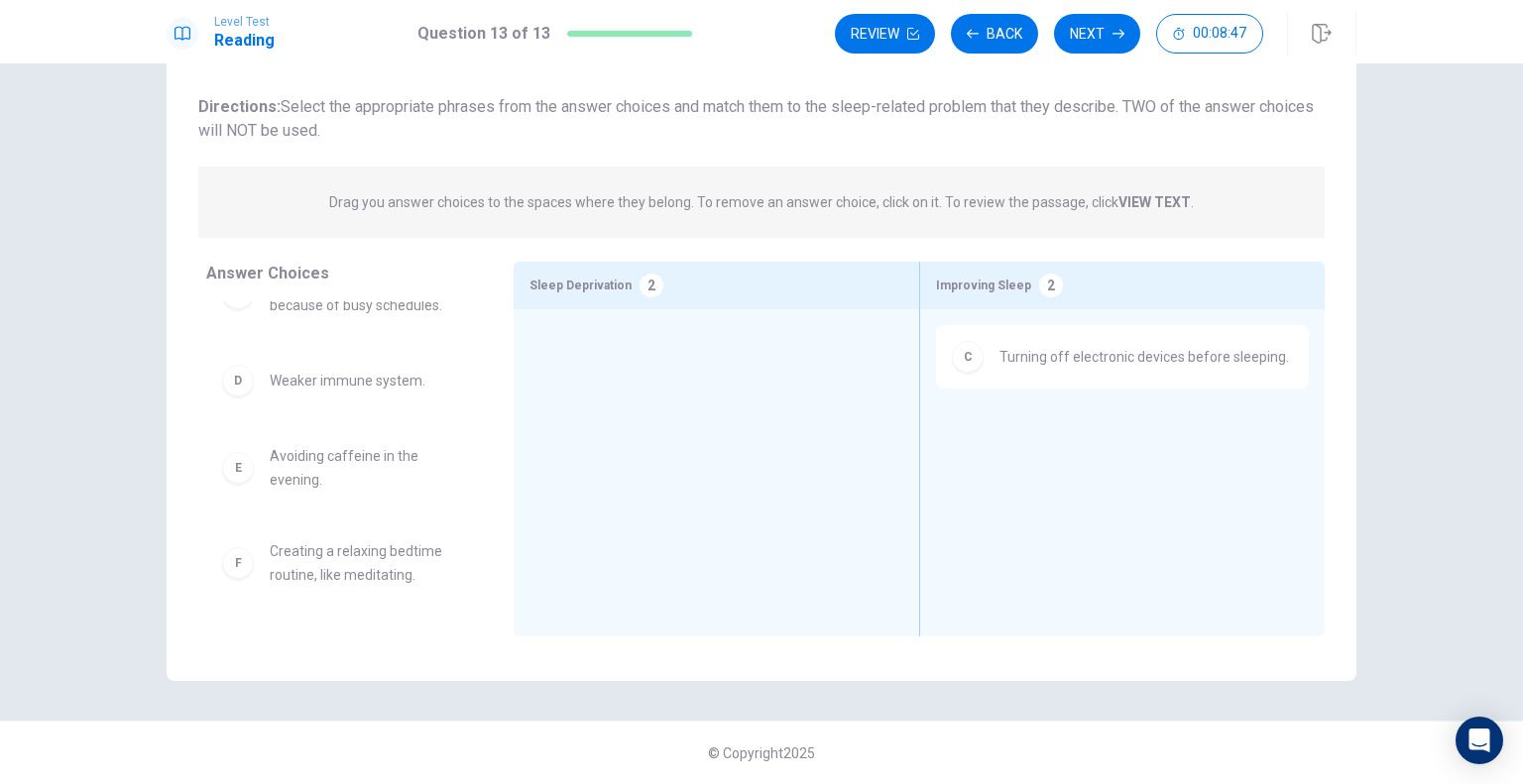 scroll, scrollTop: 162, scrollLeft: 0, axis: vertical 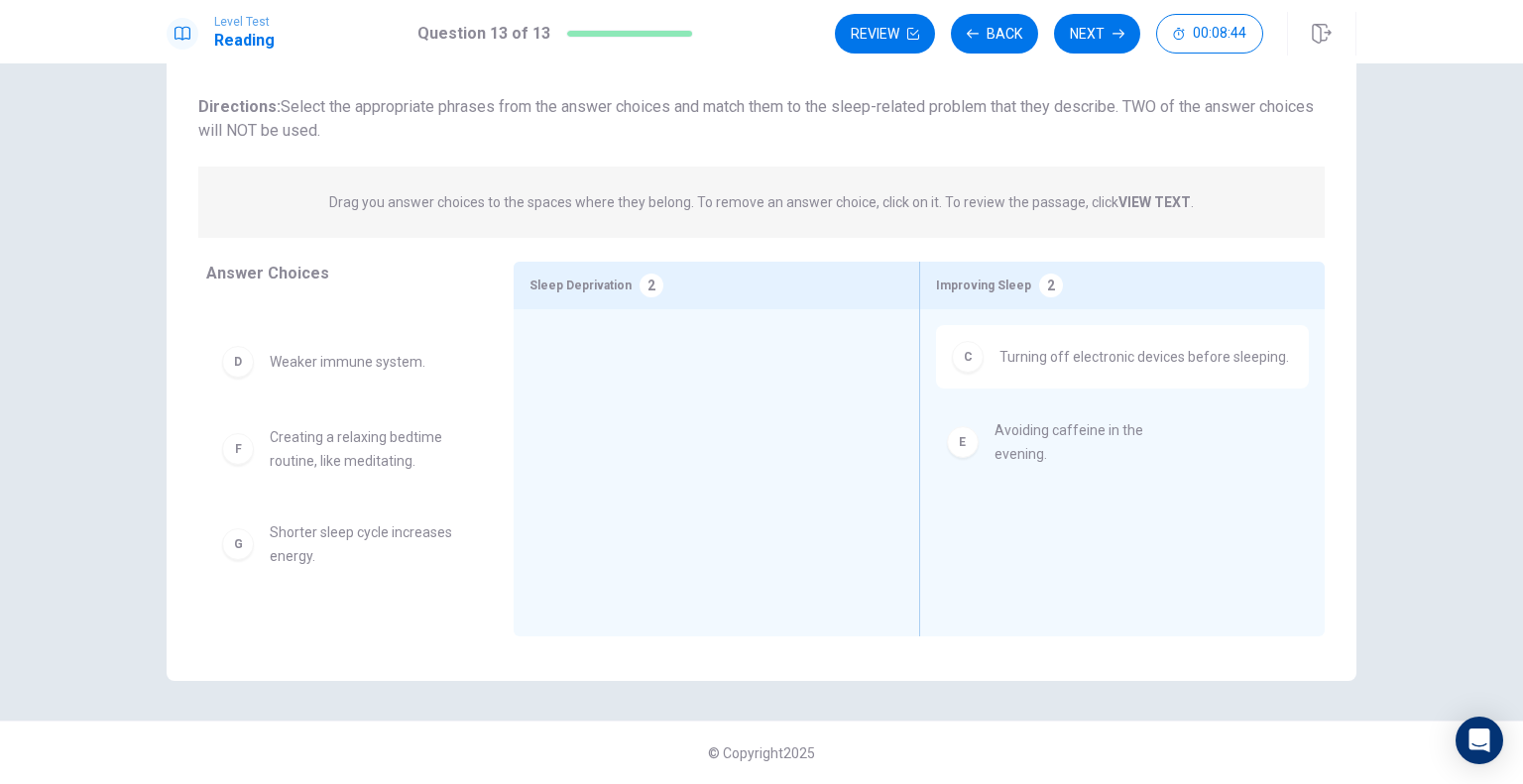 drag, startPoint x: 272, startPoint y: 454, endPoint x: 1011, endPoint y: 447, distance: 739.03315 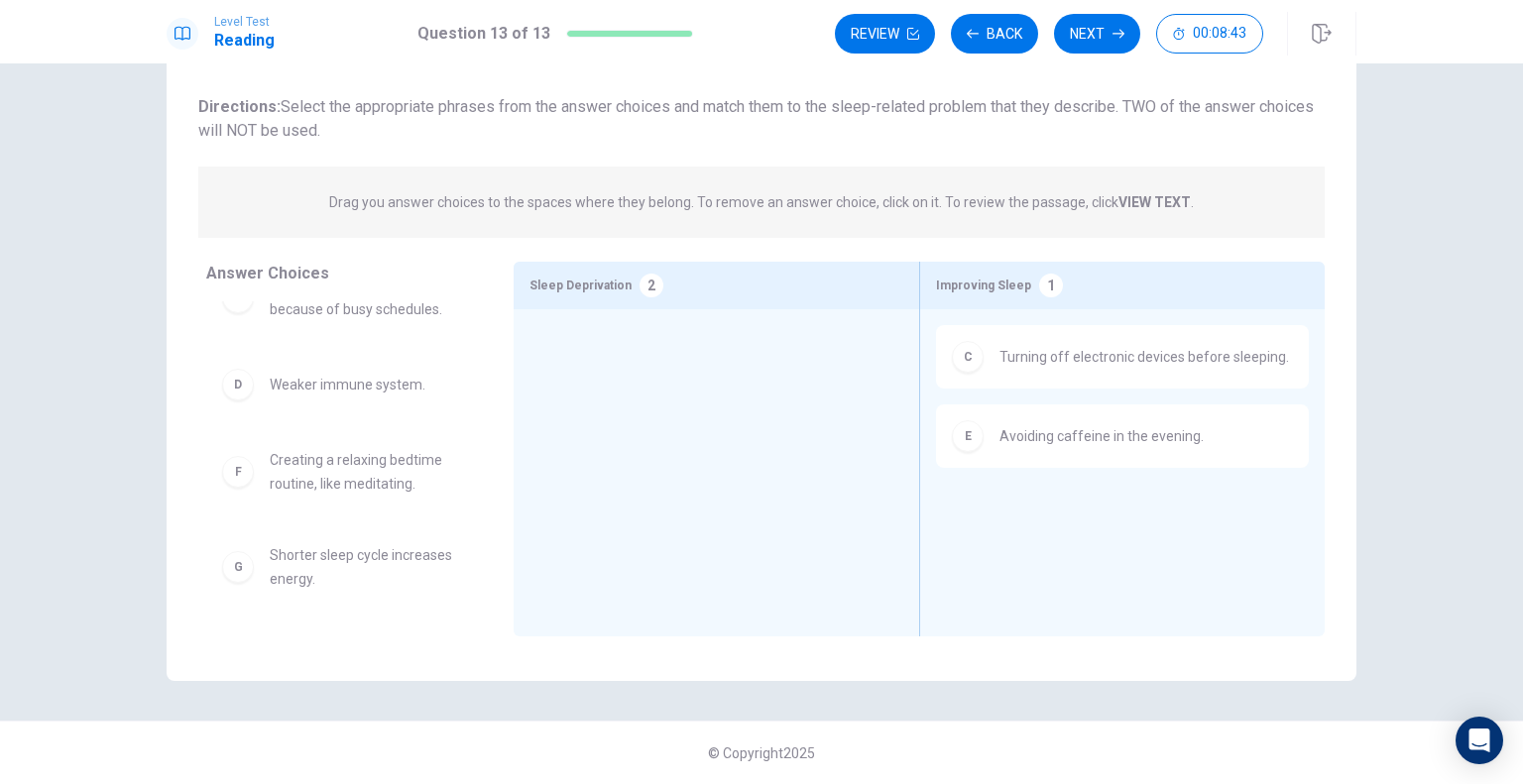 scroll, scrollTop: 139, scrollLeft: 0, axis: vertical 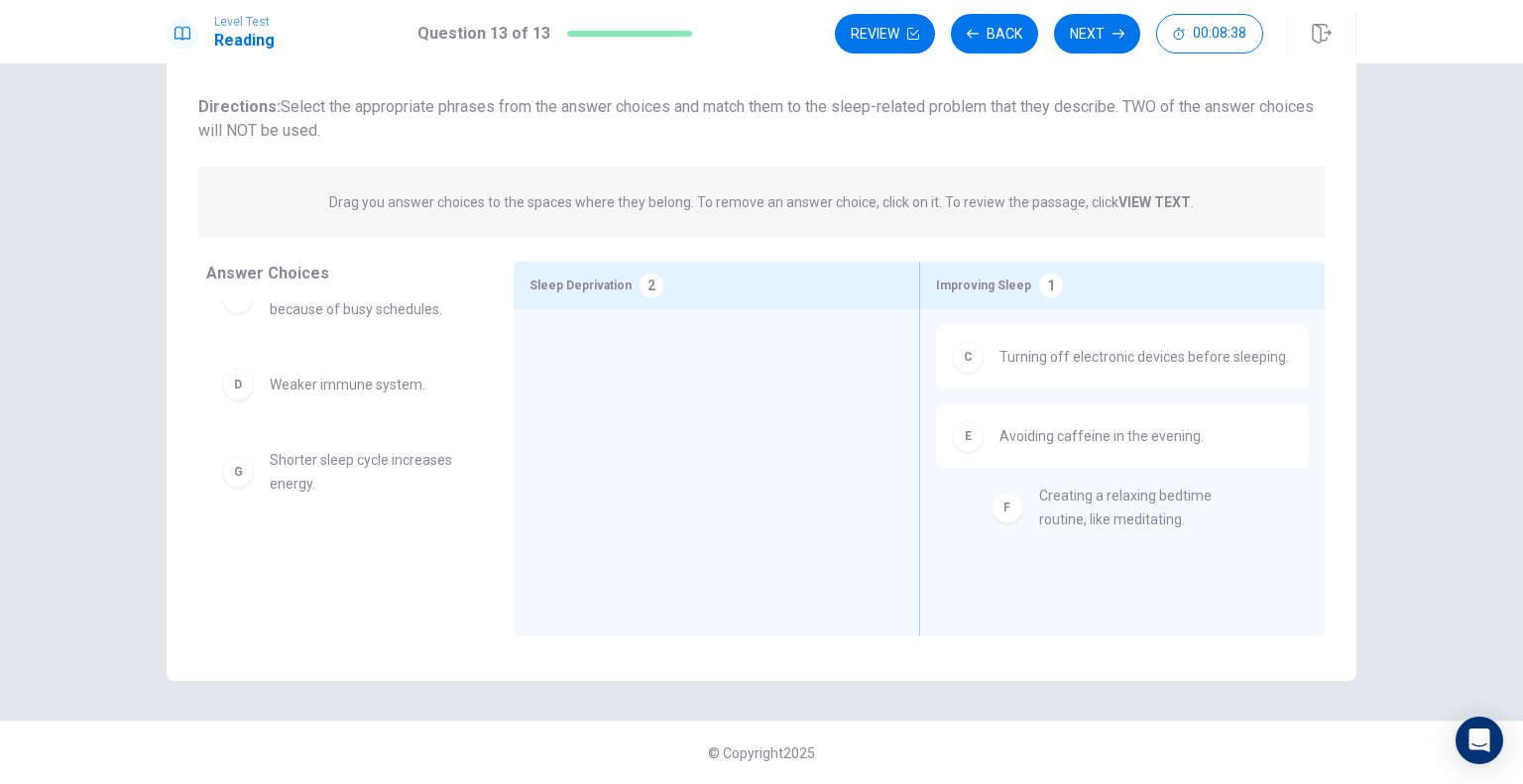 drag, startPoint x: 296, startPoint y: 483, endPoint x: 1082, endPoint y: 522, distance: 786.96696 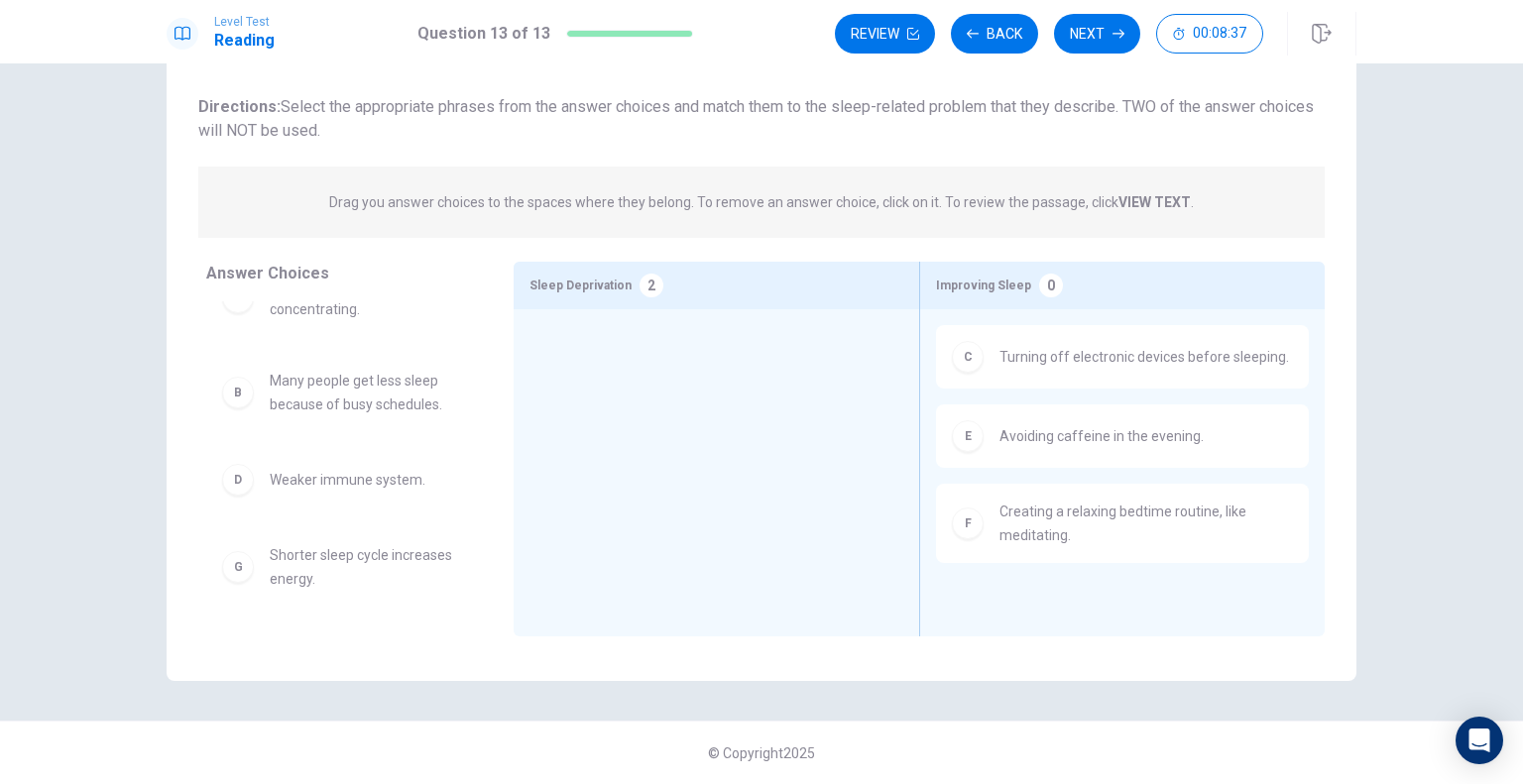 scroll, scrollTop: 44, scrollLeft: 0, axis: vertical 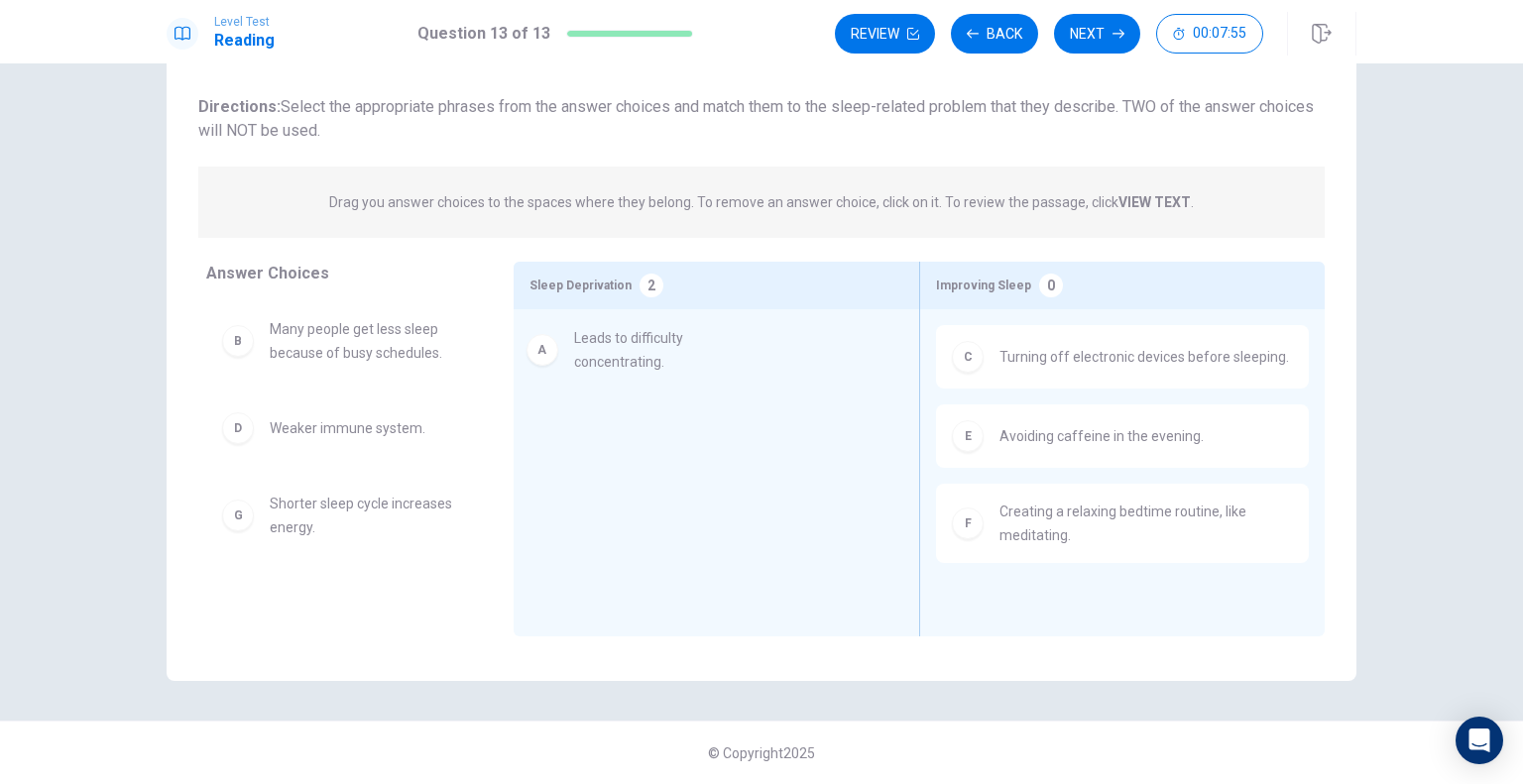 drag, startPoint x: 293, startPoint y: 348, endPoint x: 617, endPoint y: 360, distance: 324.2221 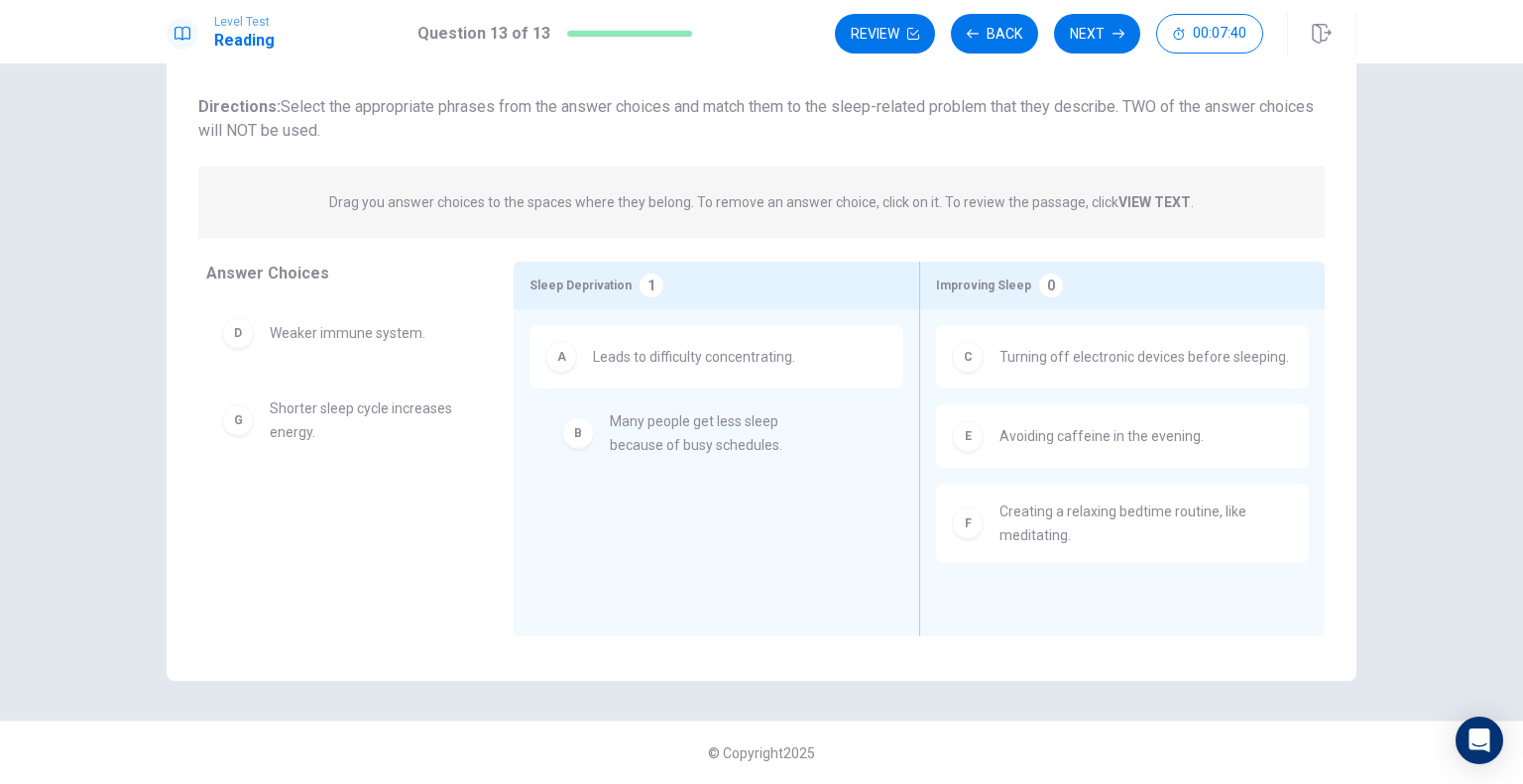 drag, startPoint x: 285, startPoint y: 351, endPoint x: 635, endPoint y: 443, distance: 361.8895 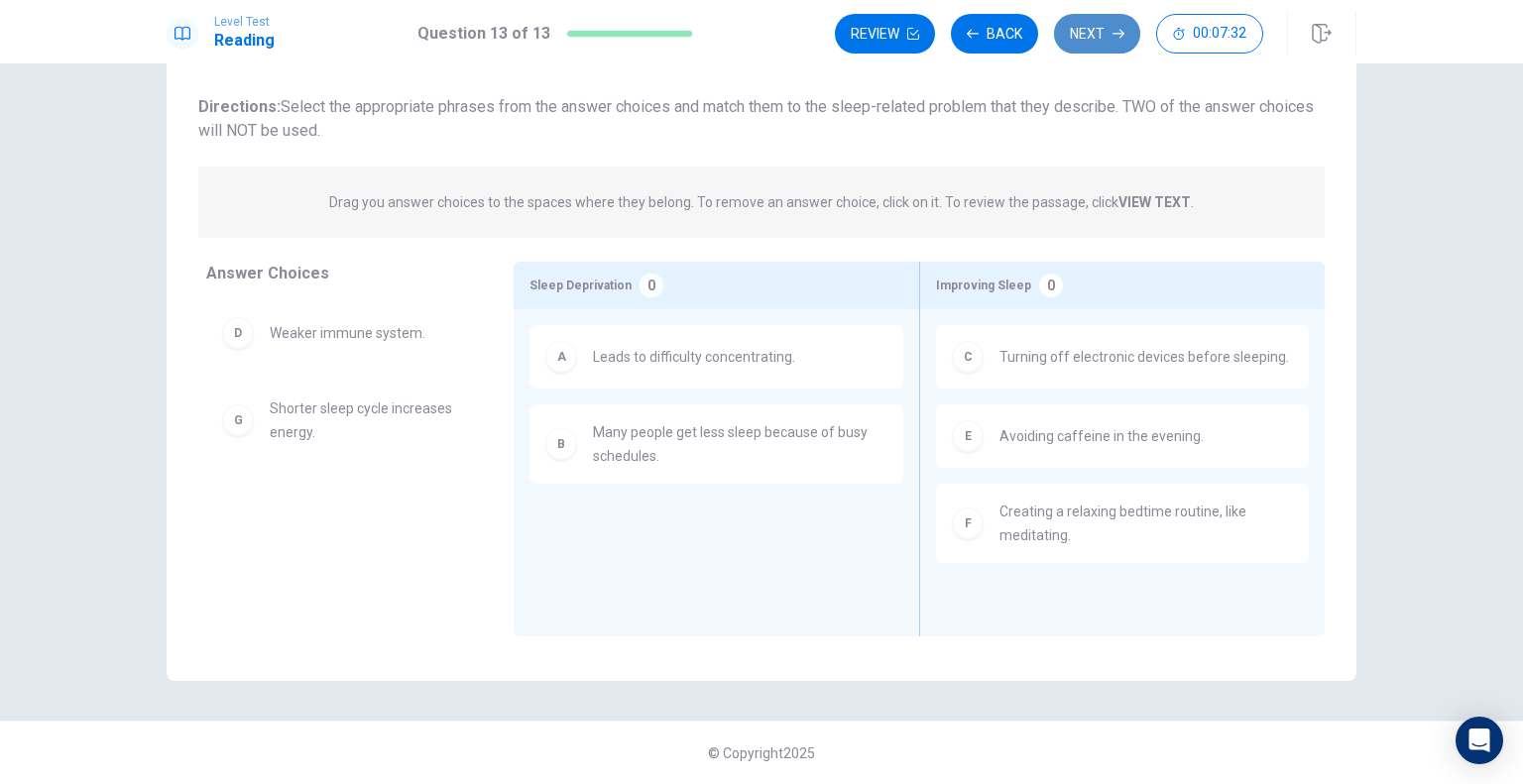 click on "Next" at bounding box center (1097, 34) 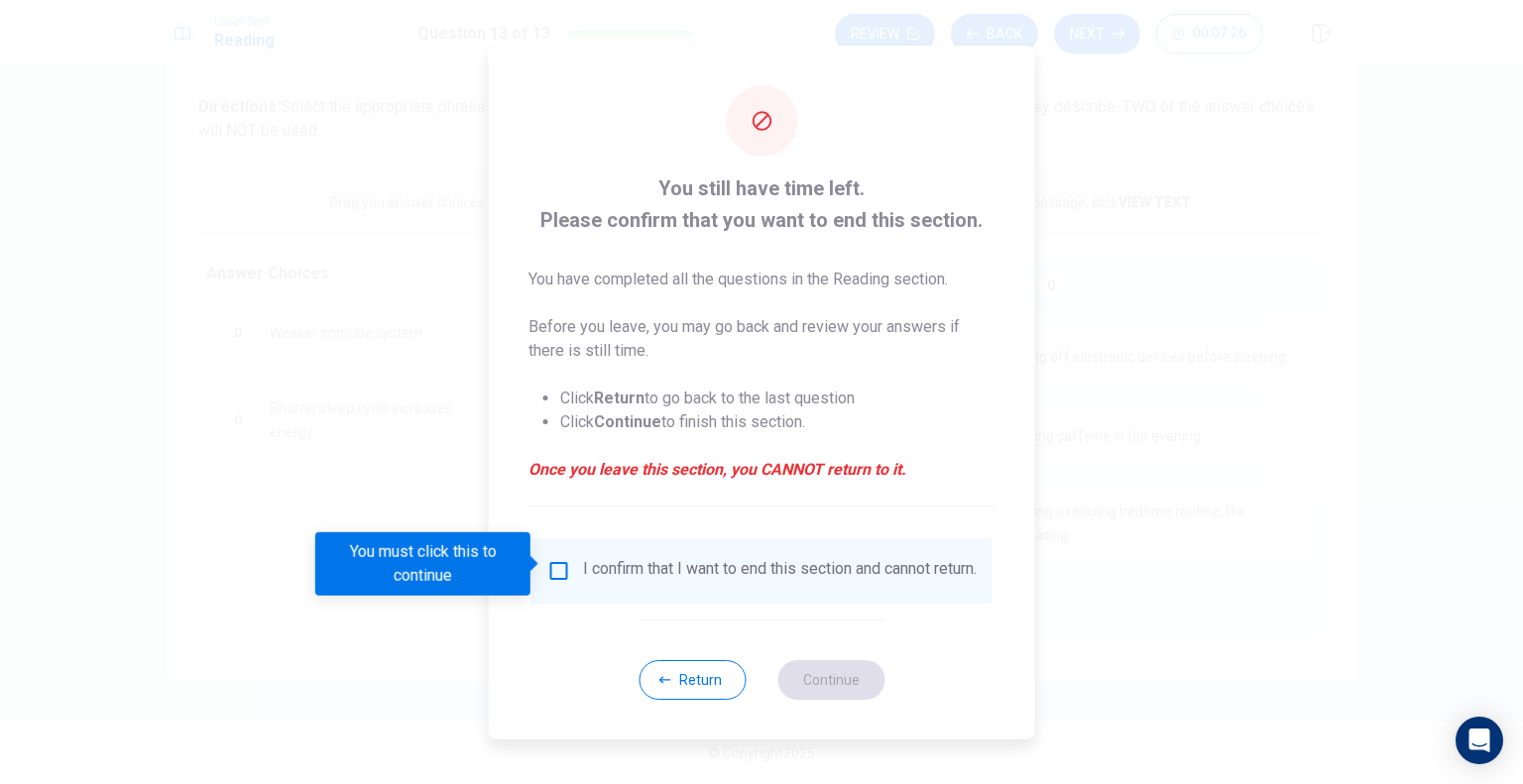 click at bounding box center (559, 571) 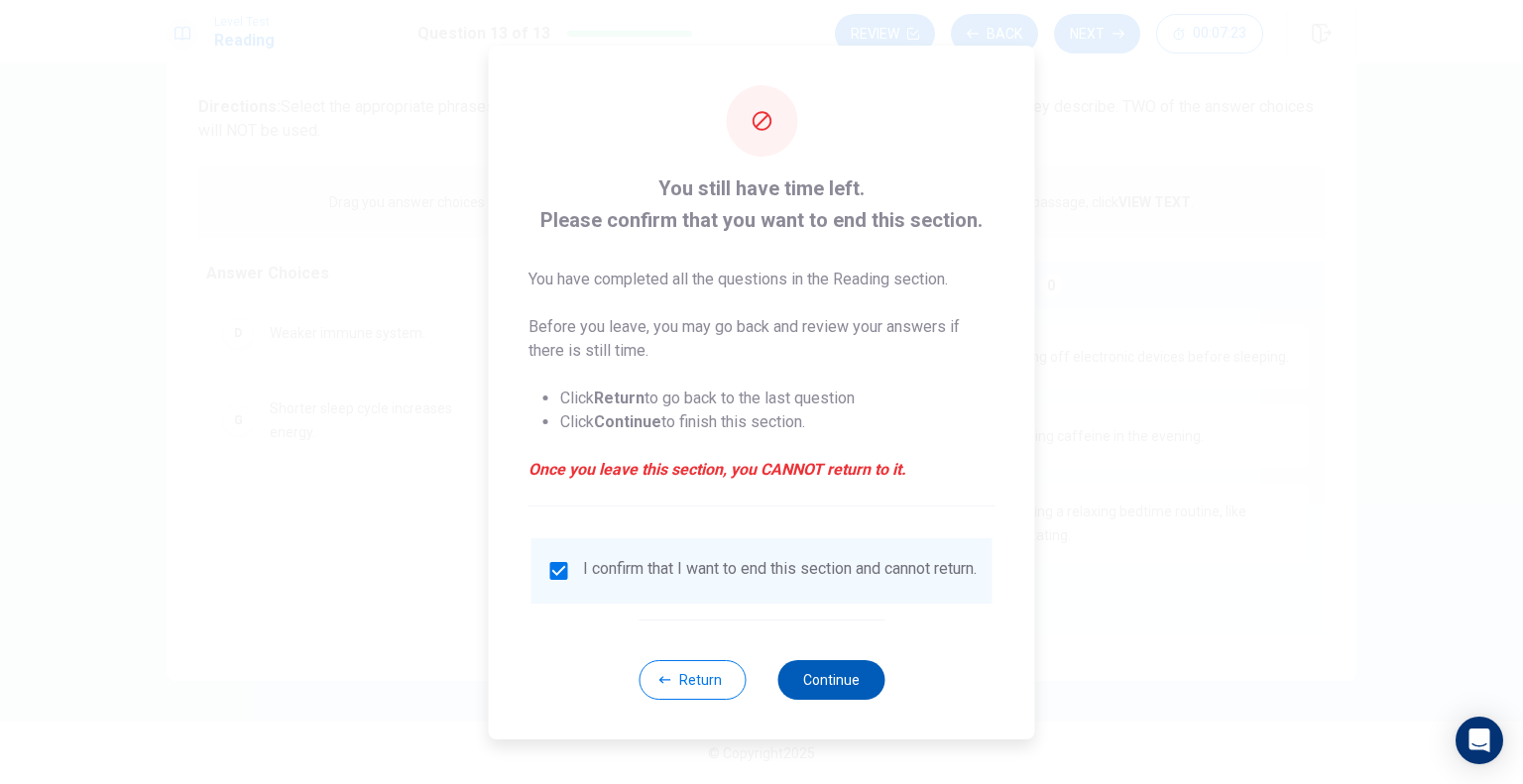 click on "Continue" at bounding box center (831, 680) 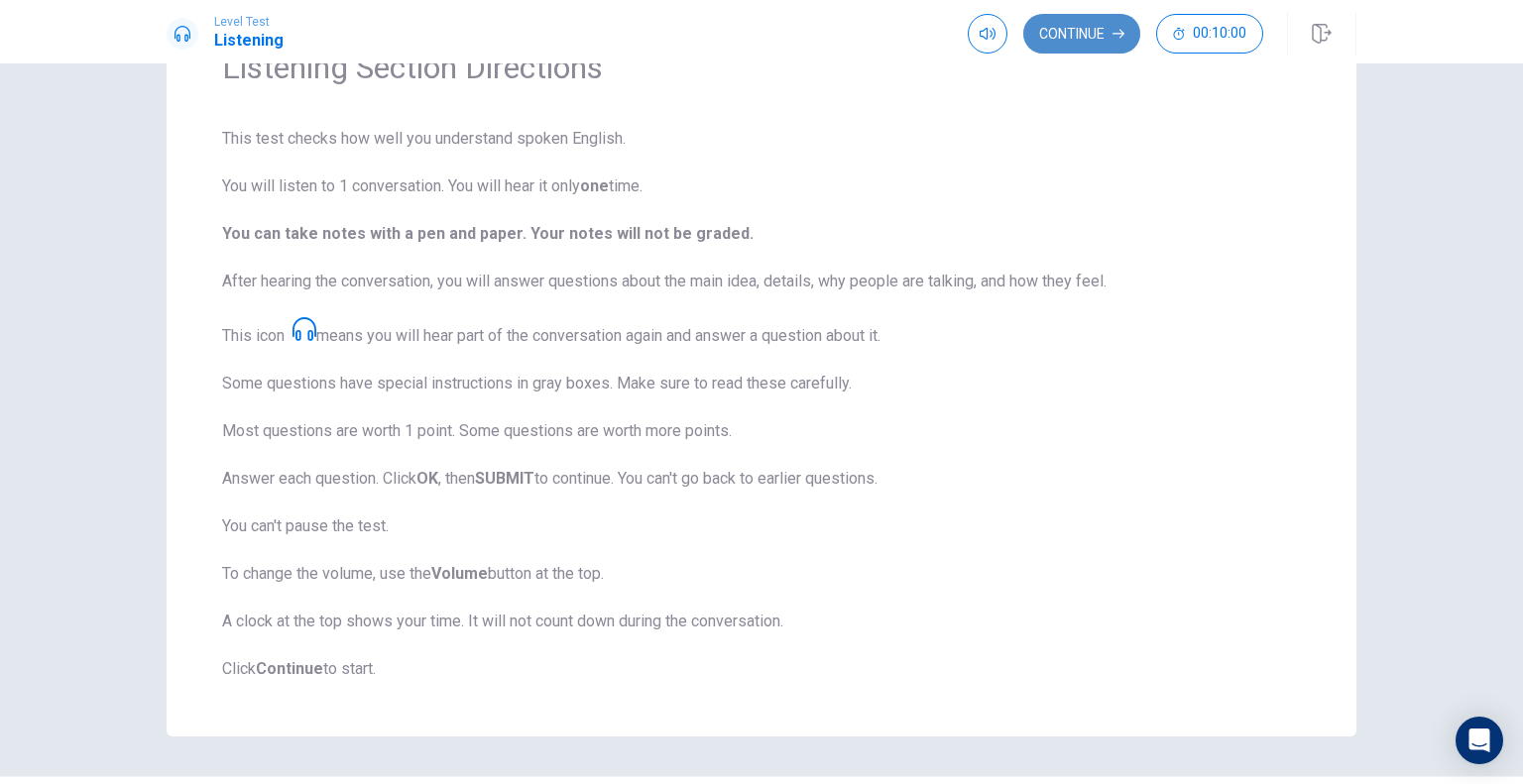 click on "Continue" at bounding box center [1082, 34] 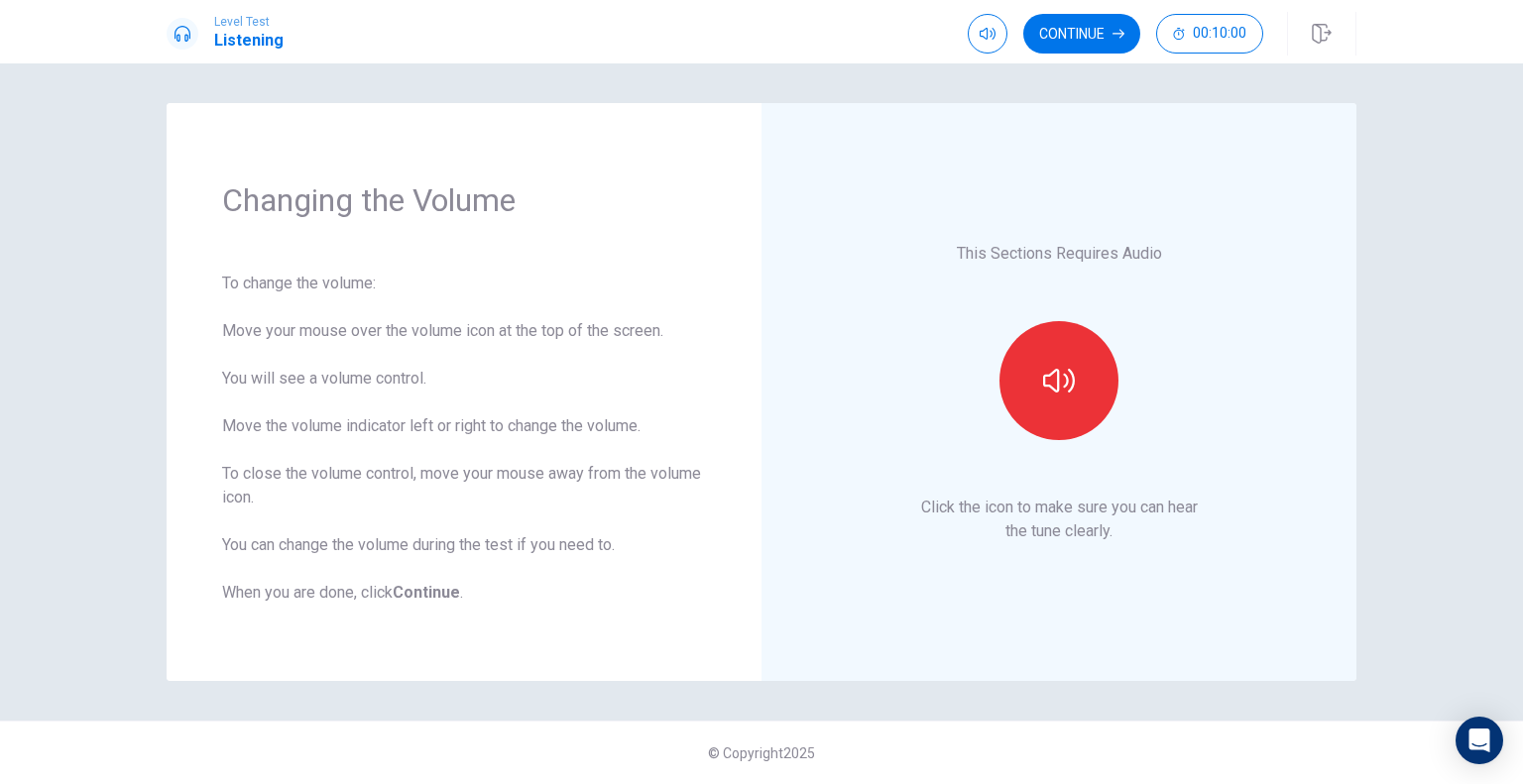 click on "Changing the Volume To change the volume:
Move your mouse over the volume icon at the top of the screen.
You will see a volume control.
Move the volume indicator left or right to change the volume.
To close the volume control, move your mouse away from the volume icon.
You can change the volume during the test if you need to.
When you are done, click  Continue . To change the volume:
Move your mouse over the volume icon at the top of the screen.
You will see a volume control.
Move the volume indicator left or right to change the volume.
To close the volume control, move your mouse away from the volume icon.
You can change the volume during the test if you need to.
When you are done, click  Continue . This Sections Requires Audio Click the icon to make sure you can hear   the tune clearly. © Copyright  [YEAR]" at bounding box center [762, 423] 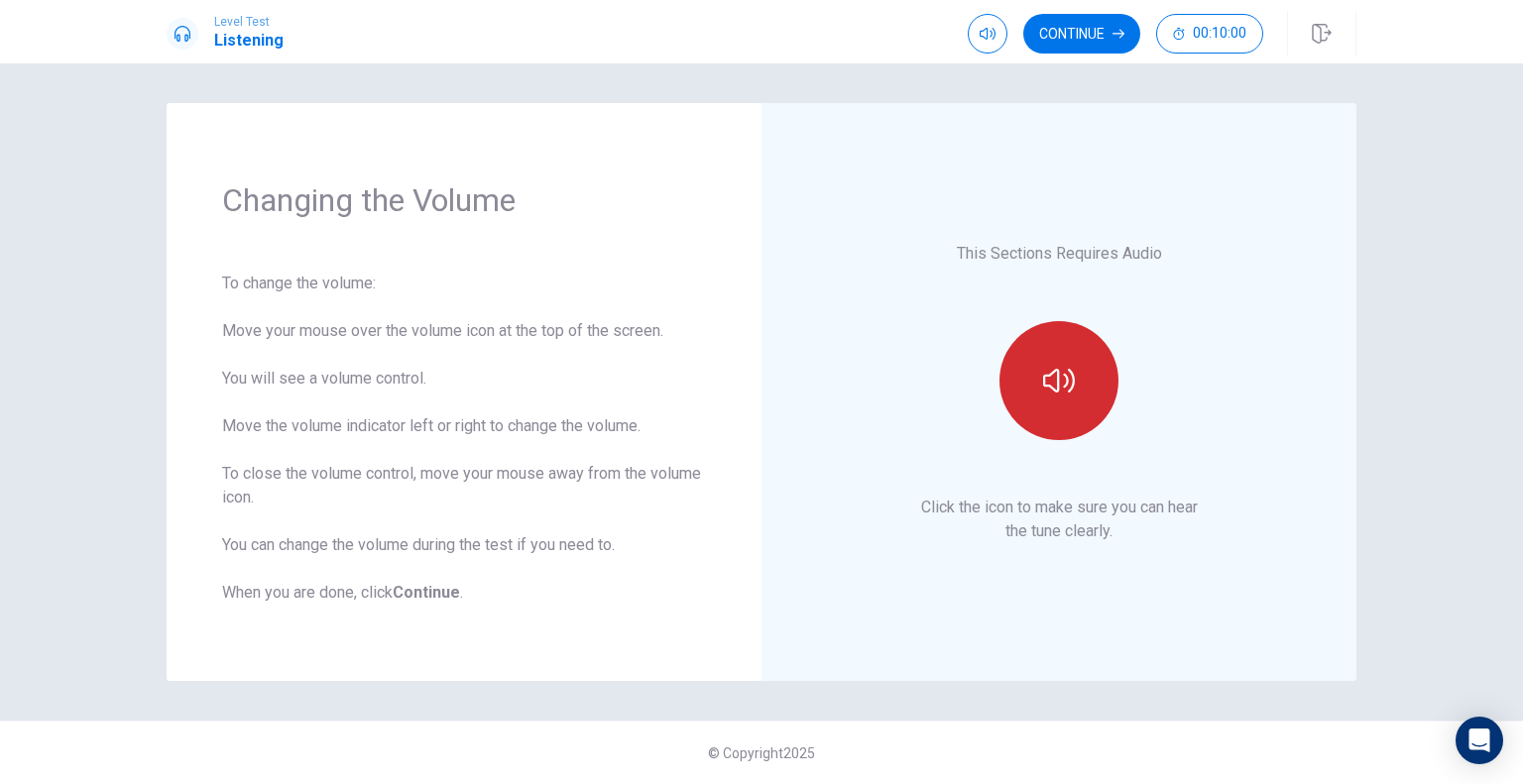 click 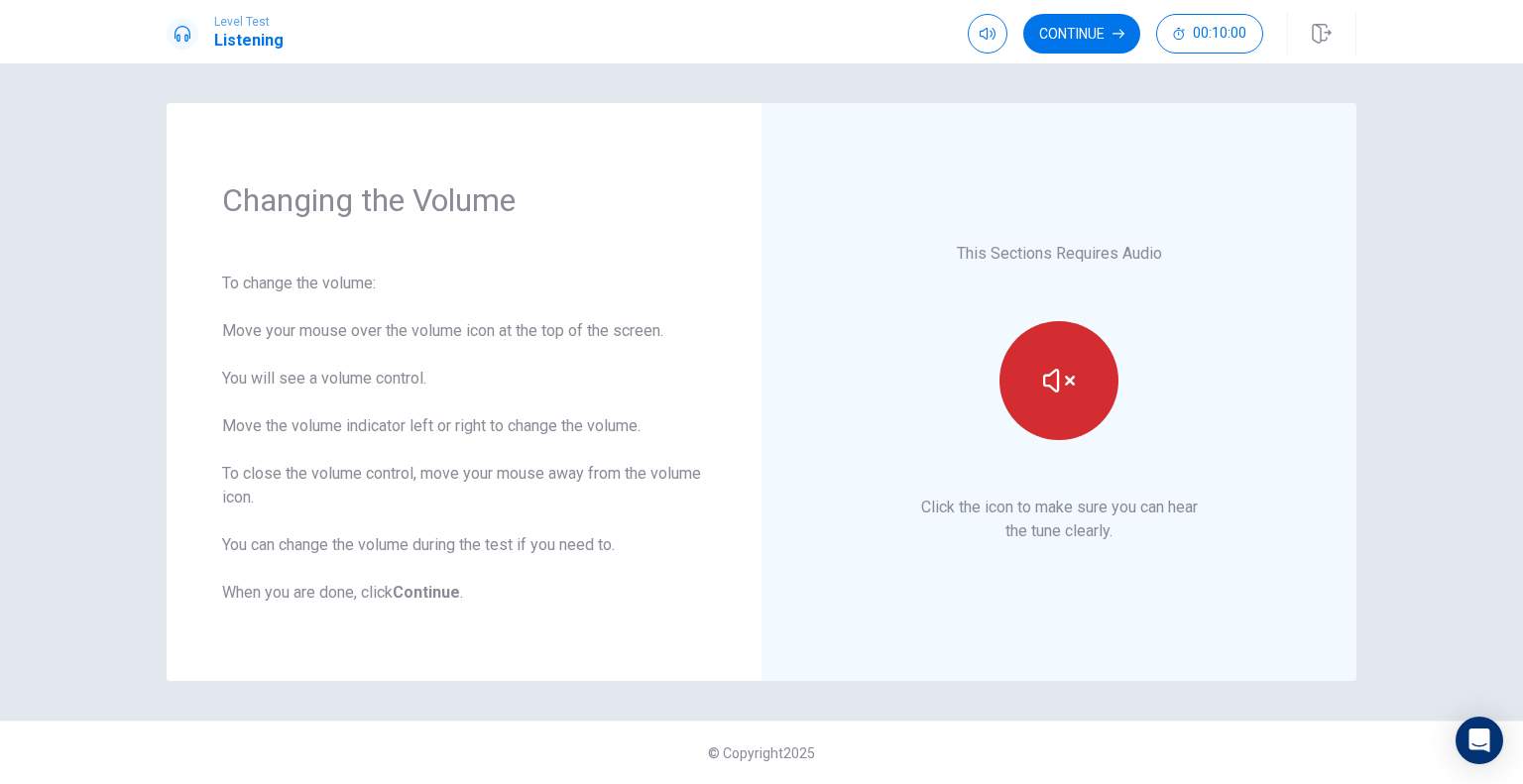 click 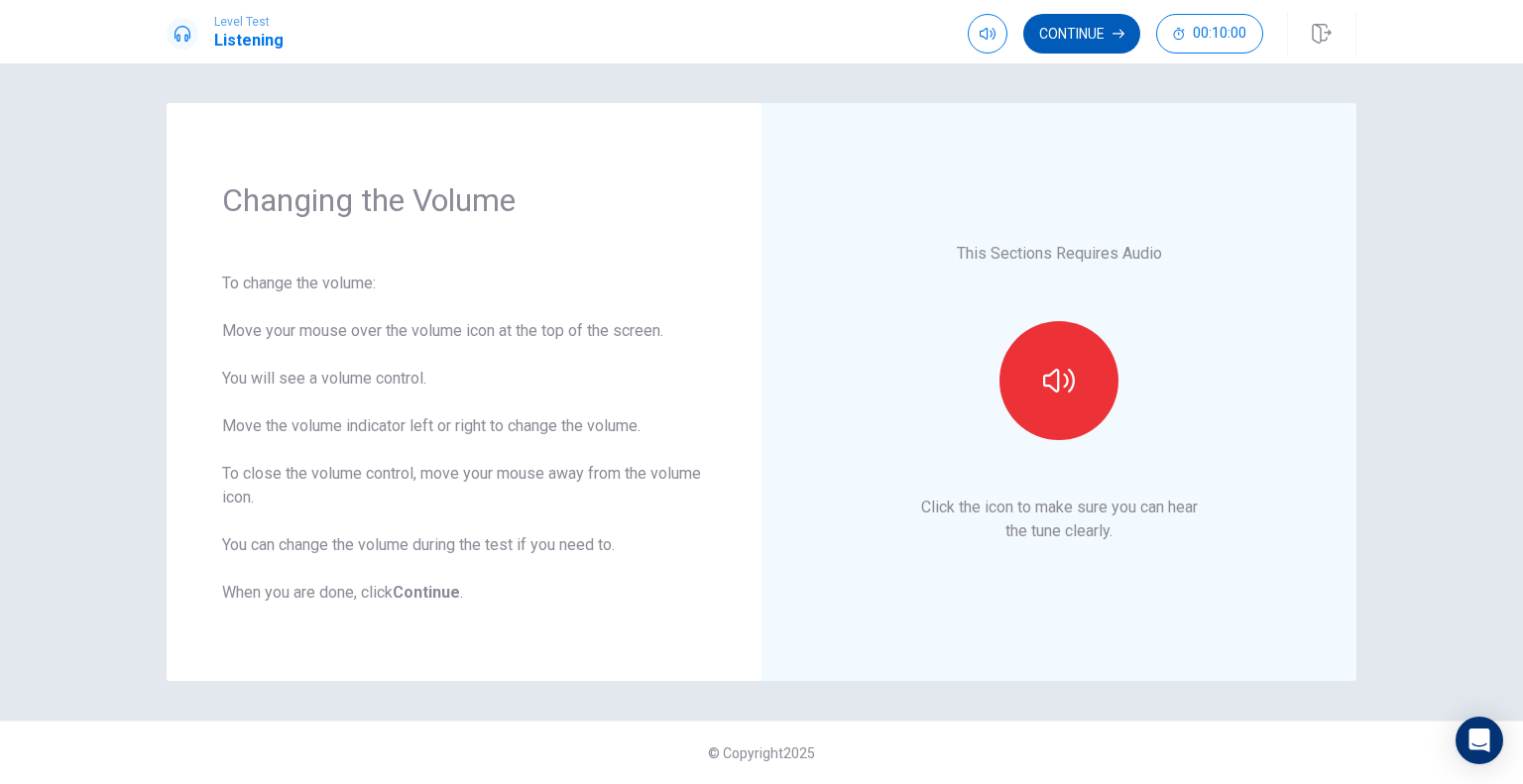 click on "Continue" at bounding box center (1082, 34) 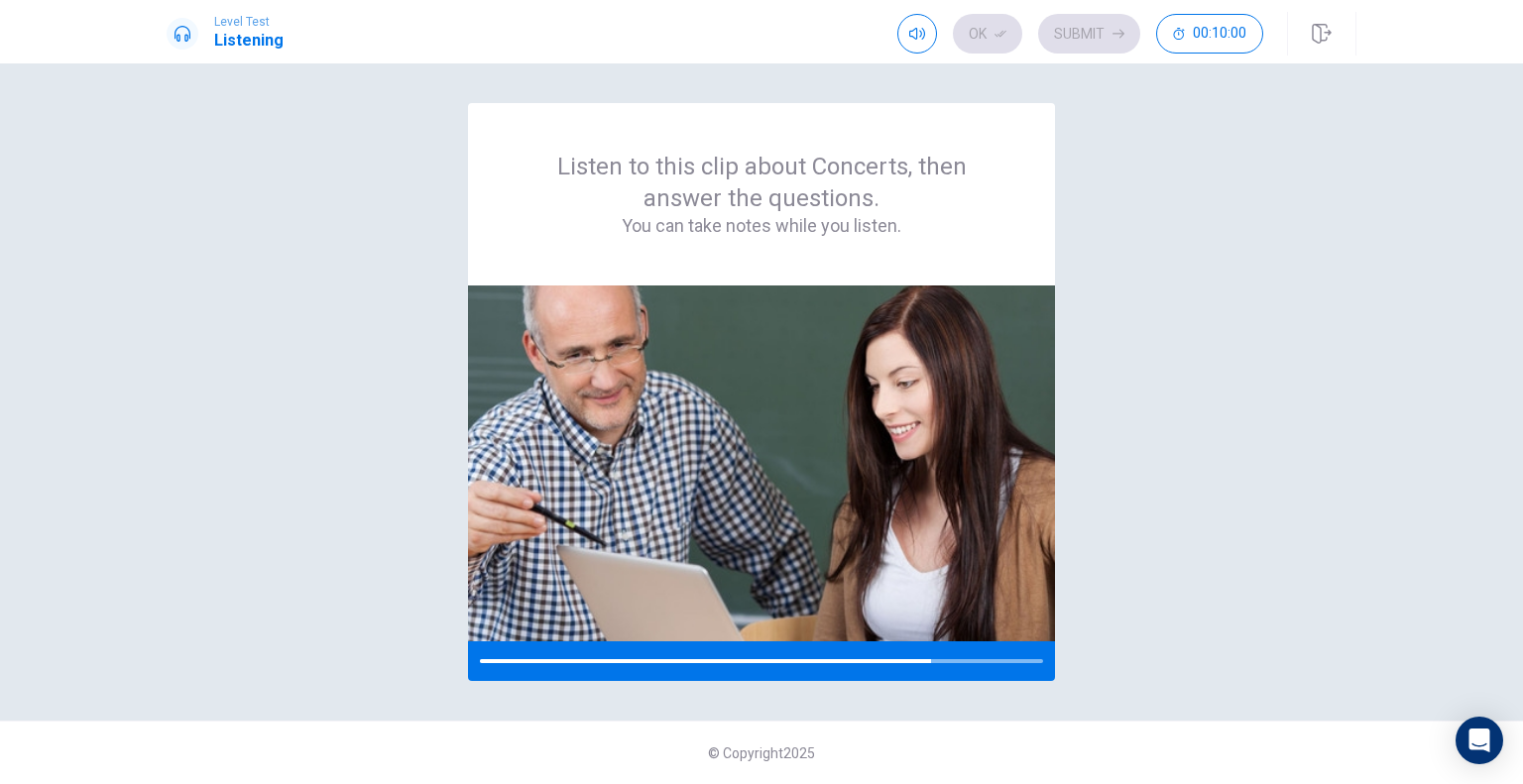 click on "Listen to this clip about Concerts, then answer the questions.  You can take notes while you listen." at bounding box center [762, 392] 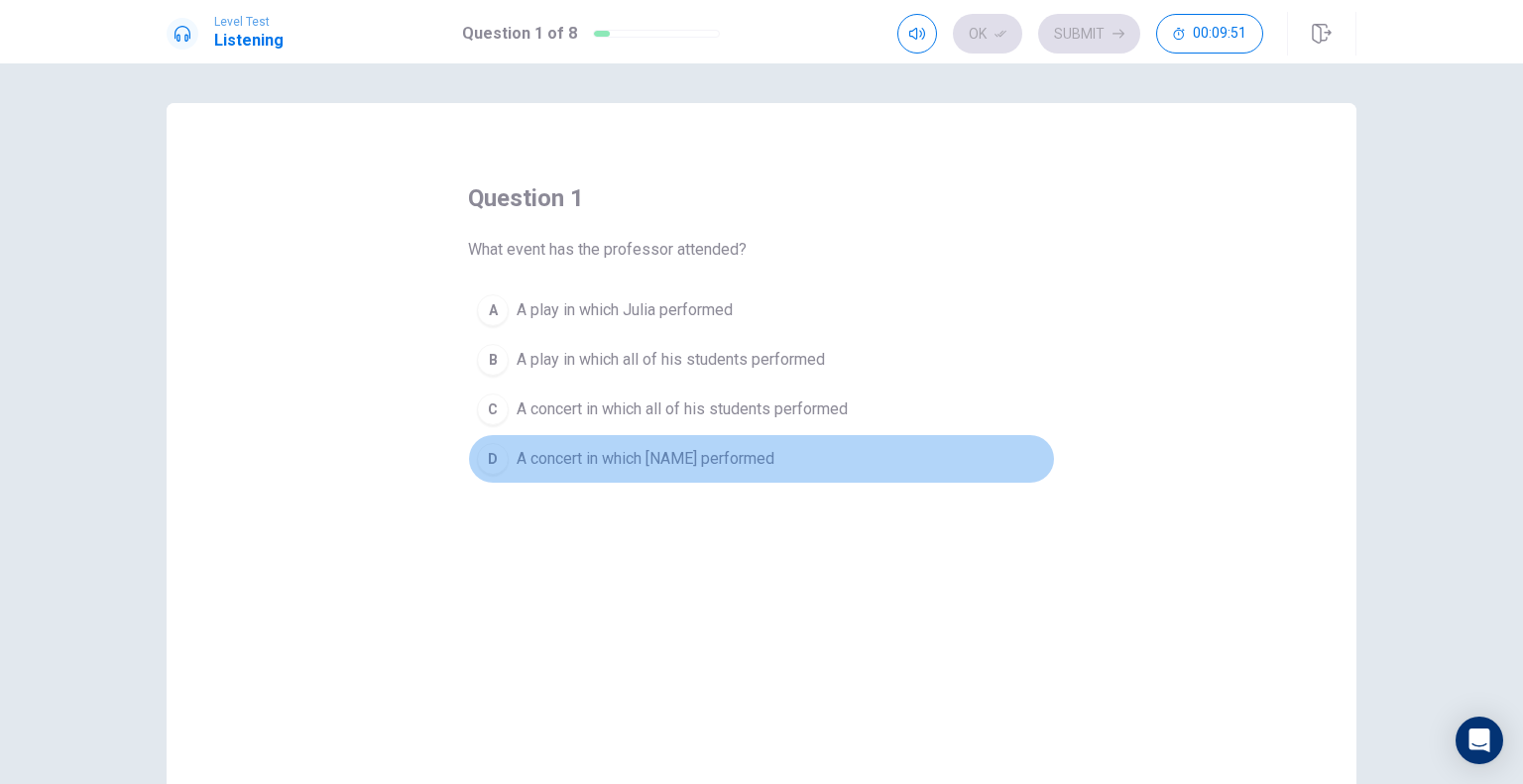 click on "A concert in which [NAME] performed" at bounding box center [645, 459] 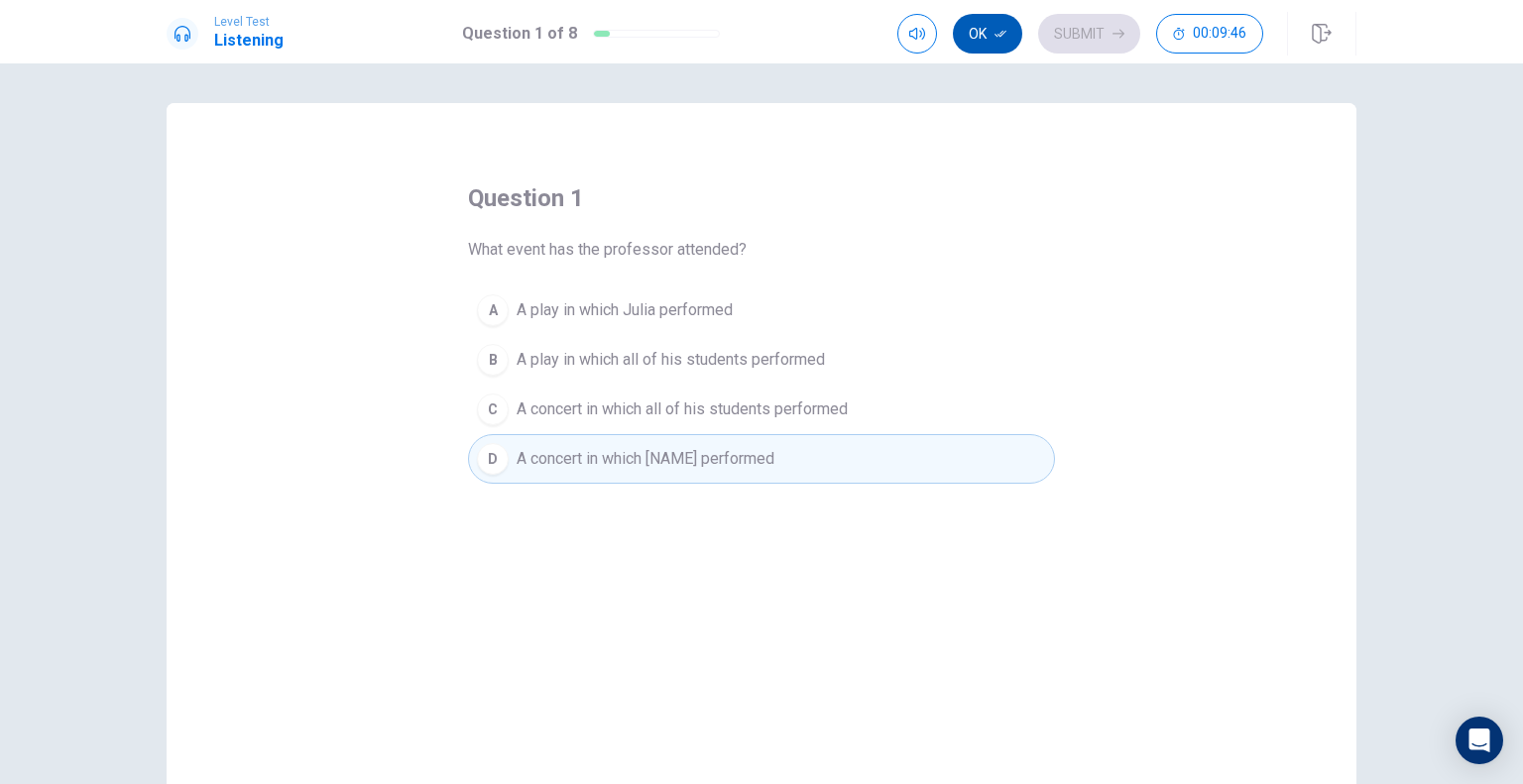 click on "Ok" at bounding box center [988, 34] 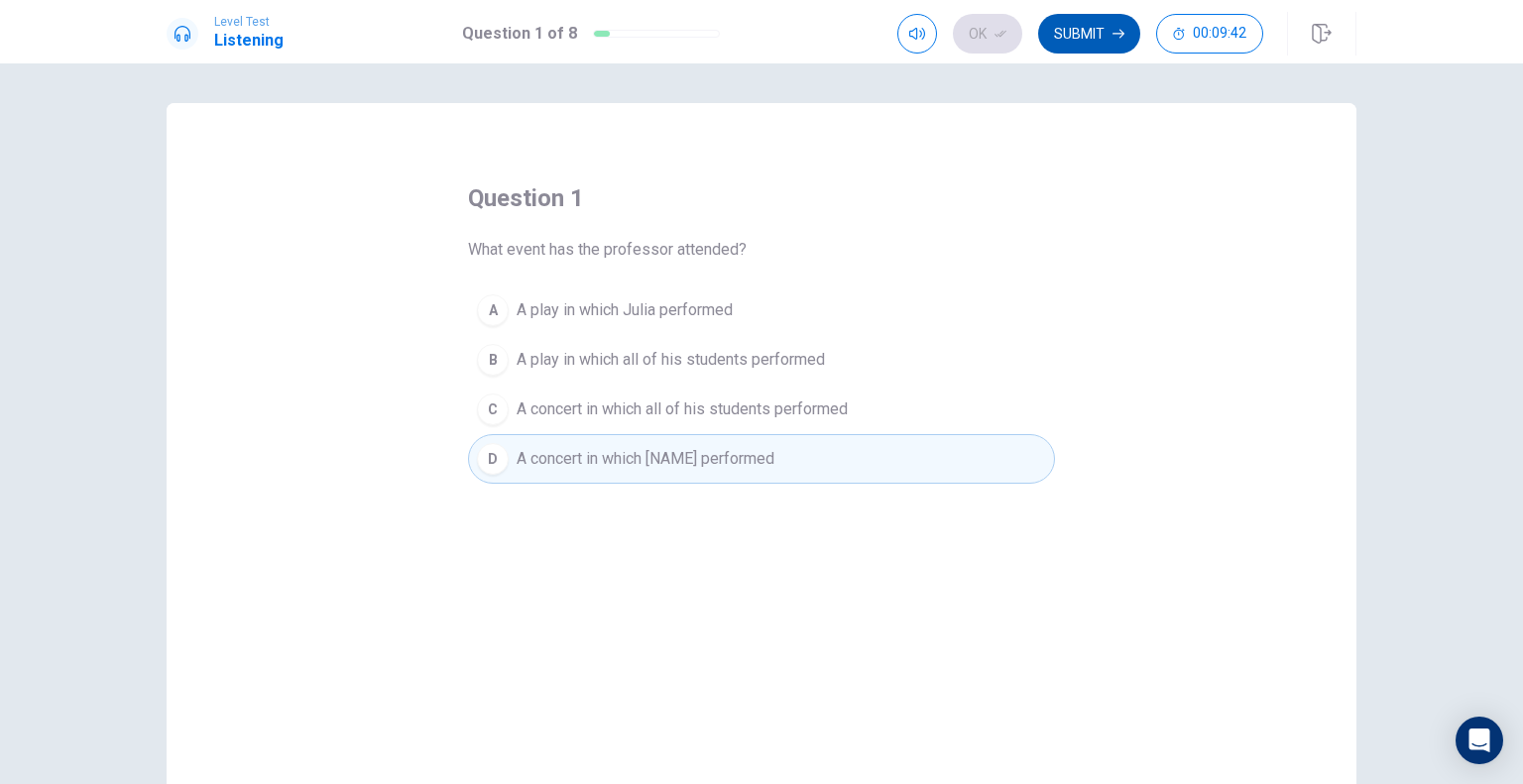 click on "Submit" at bounding box center [1089, 34] 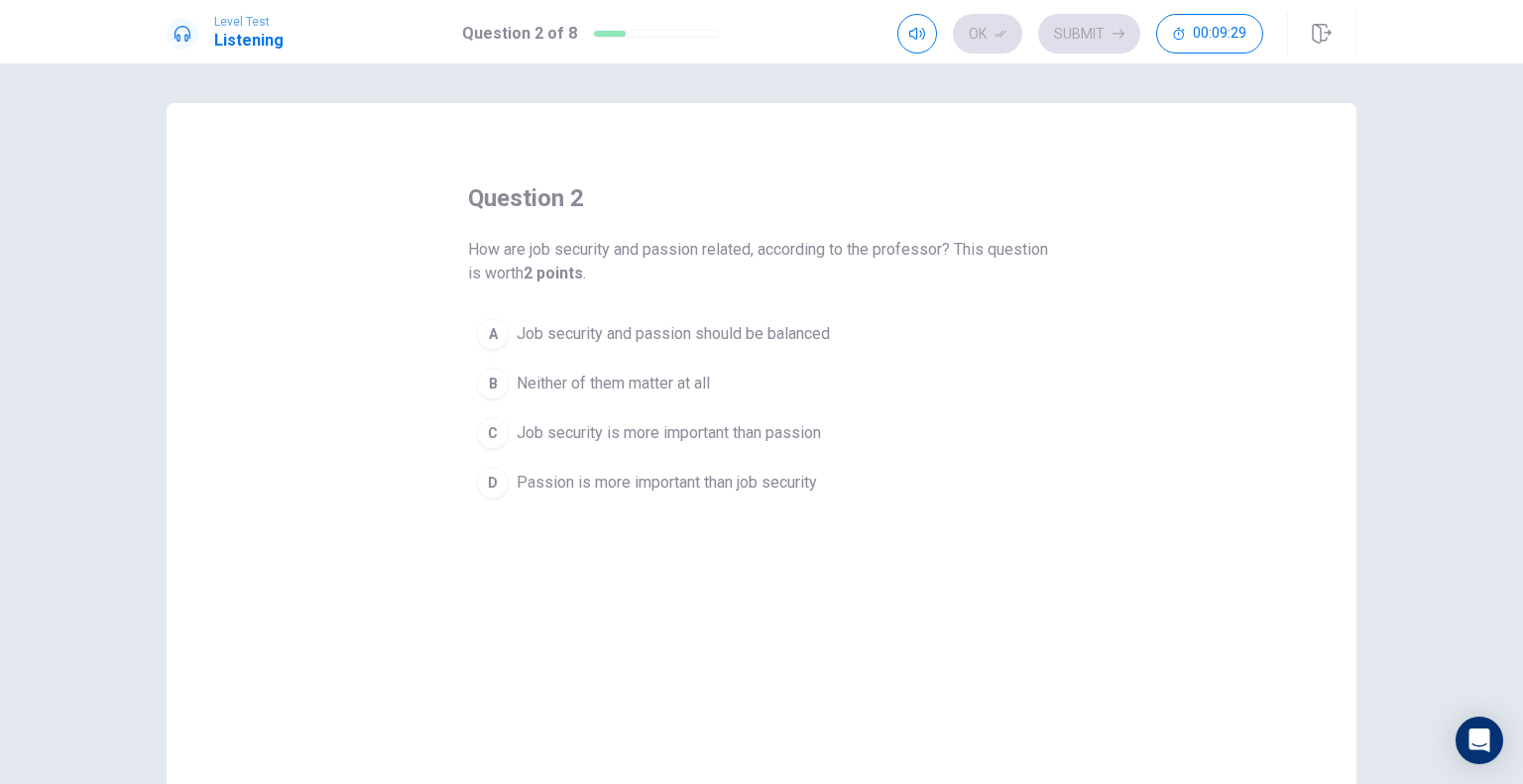 click on "Job security and passion should be balanced" at bounding box center (673, 334) 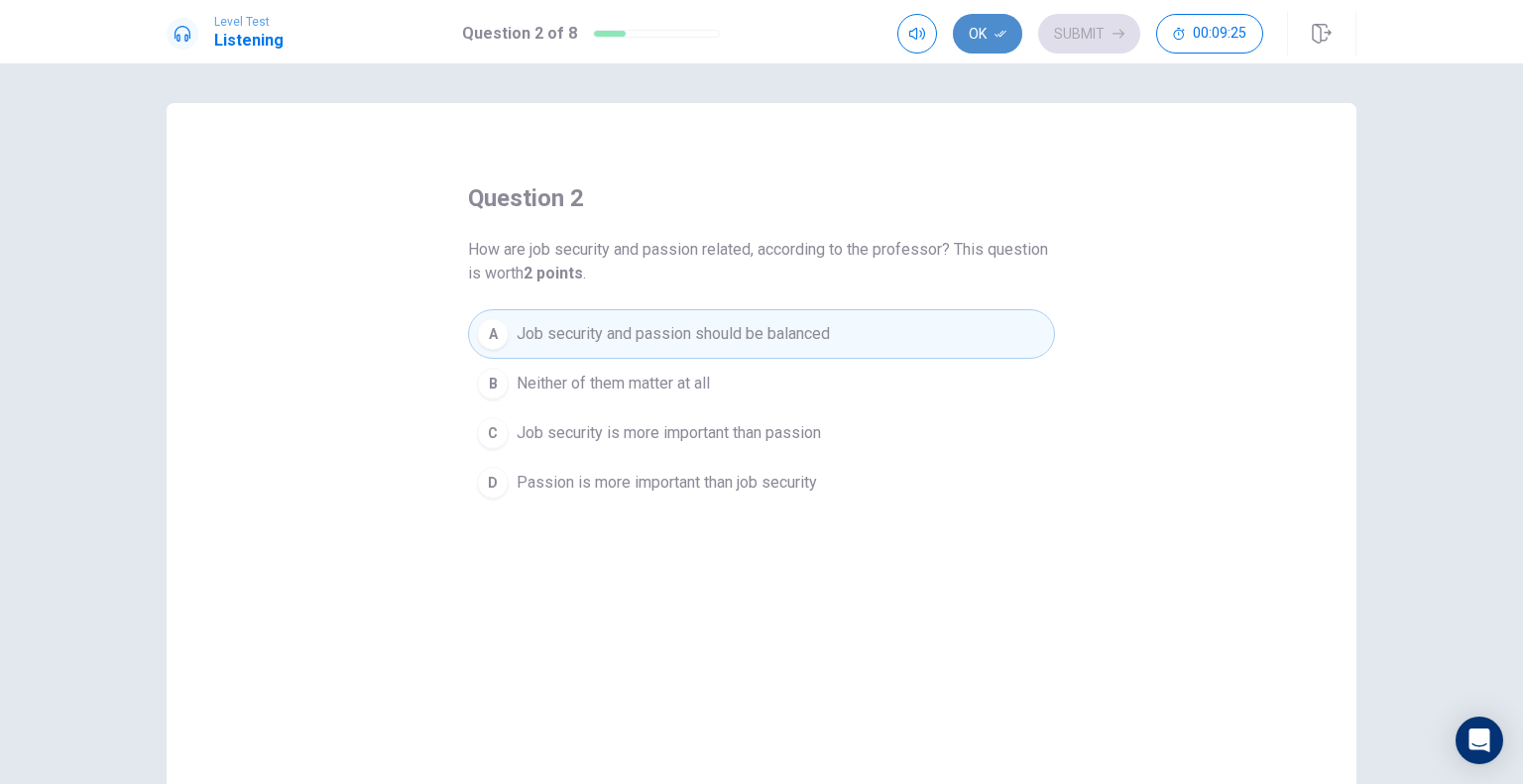 click on "Ok" at bounding box center (988, 34) 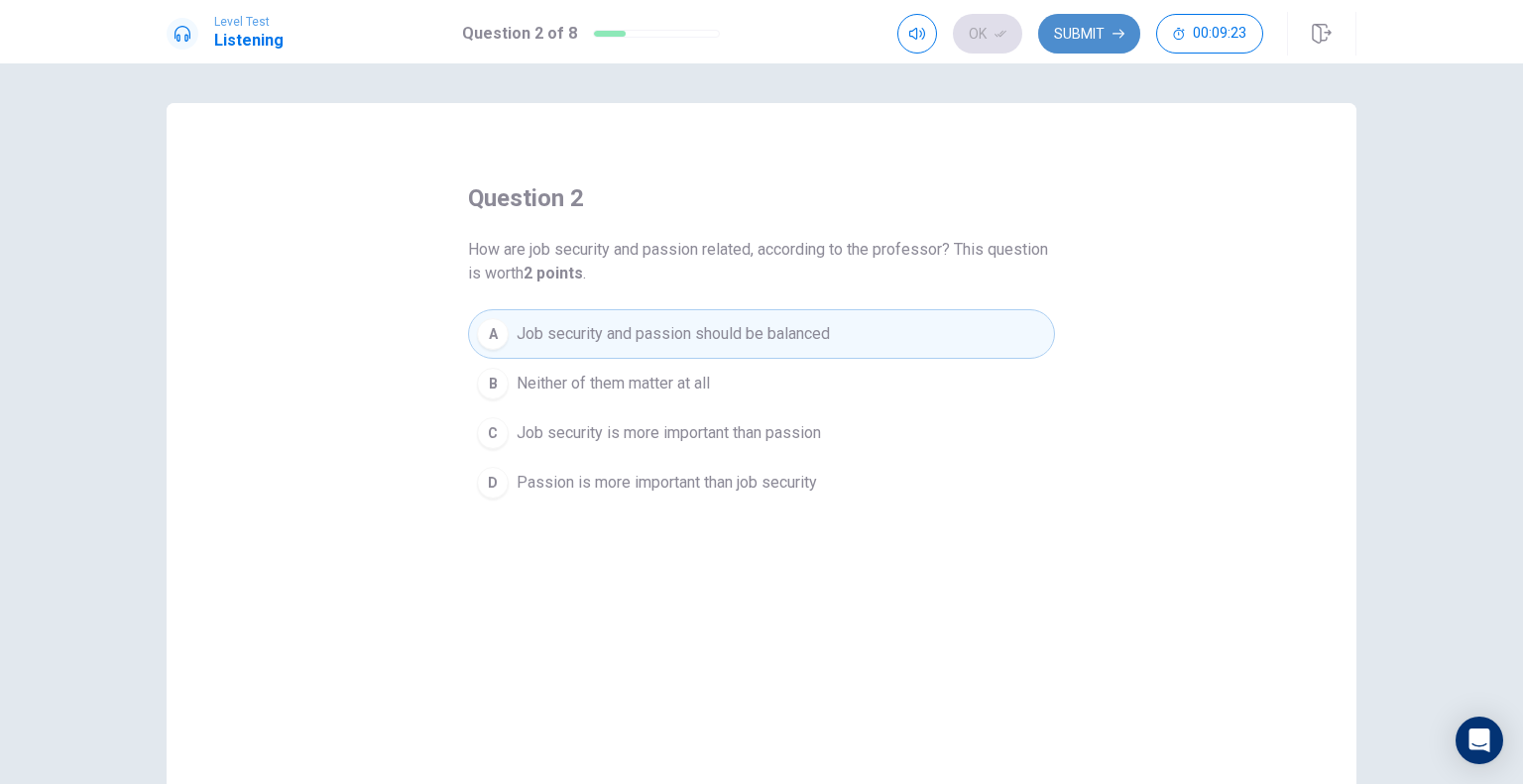click on "Submit" at bounding box center (1089, 34) 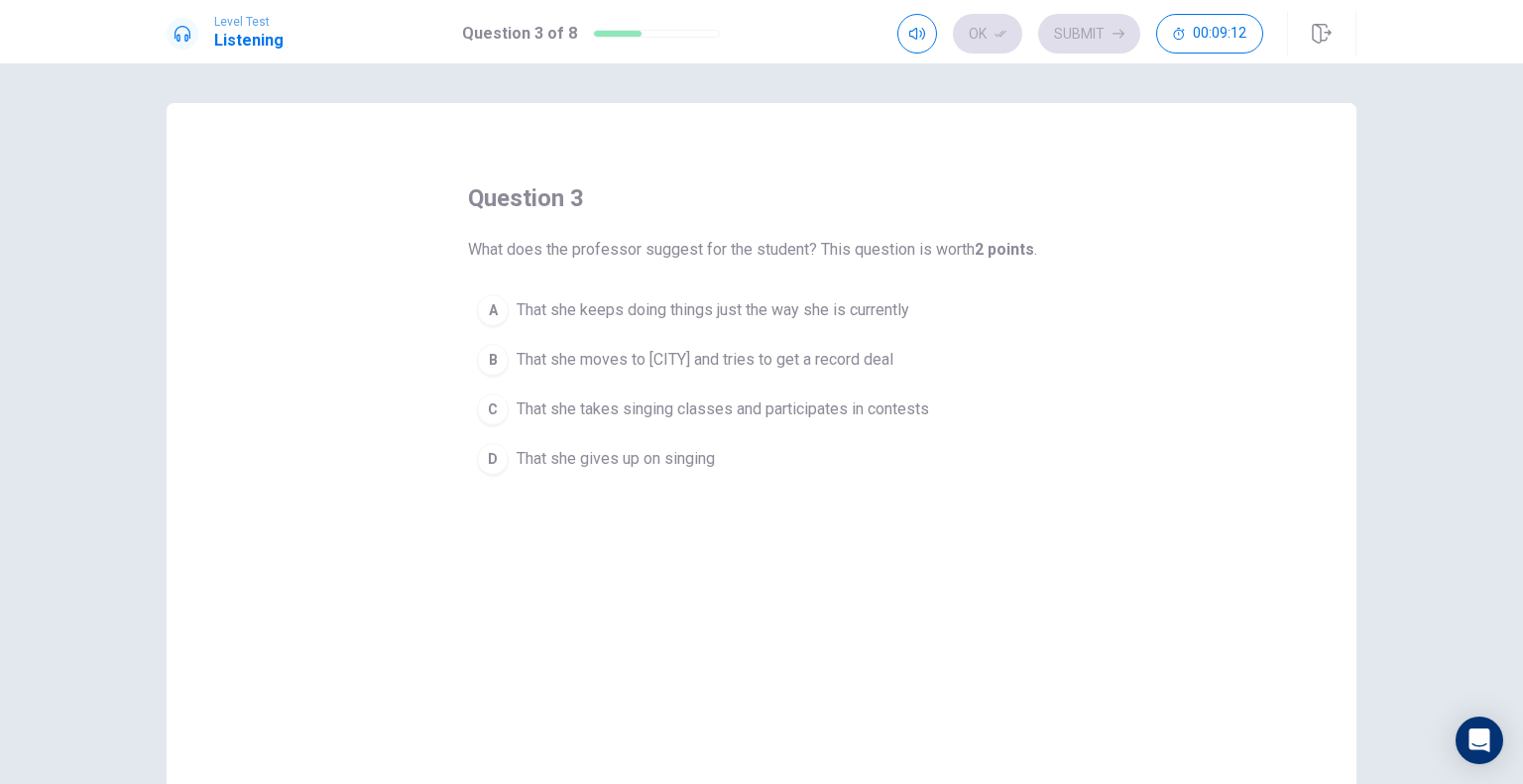 click on "That she takes singing classes and participates in contests" at bounding box center [723, 409] 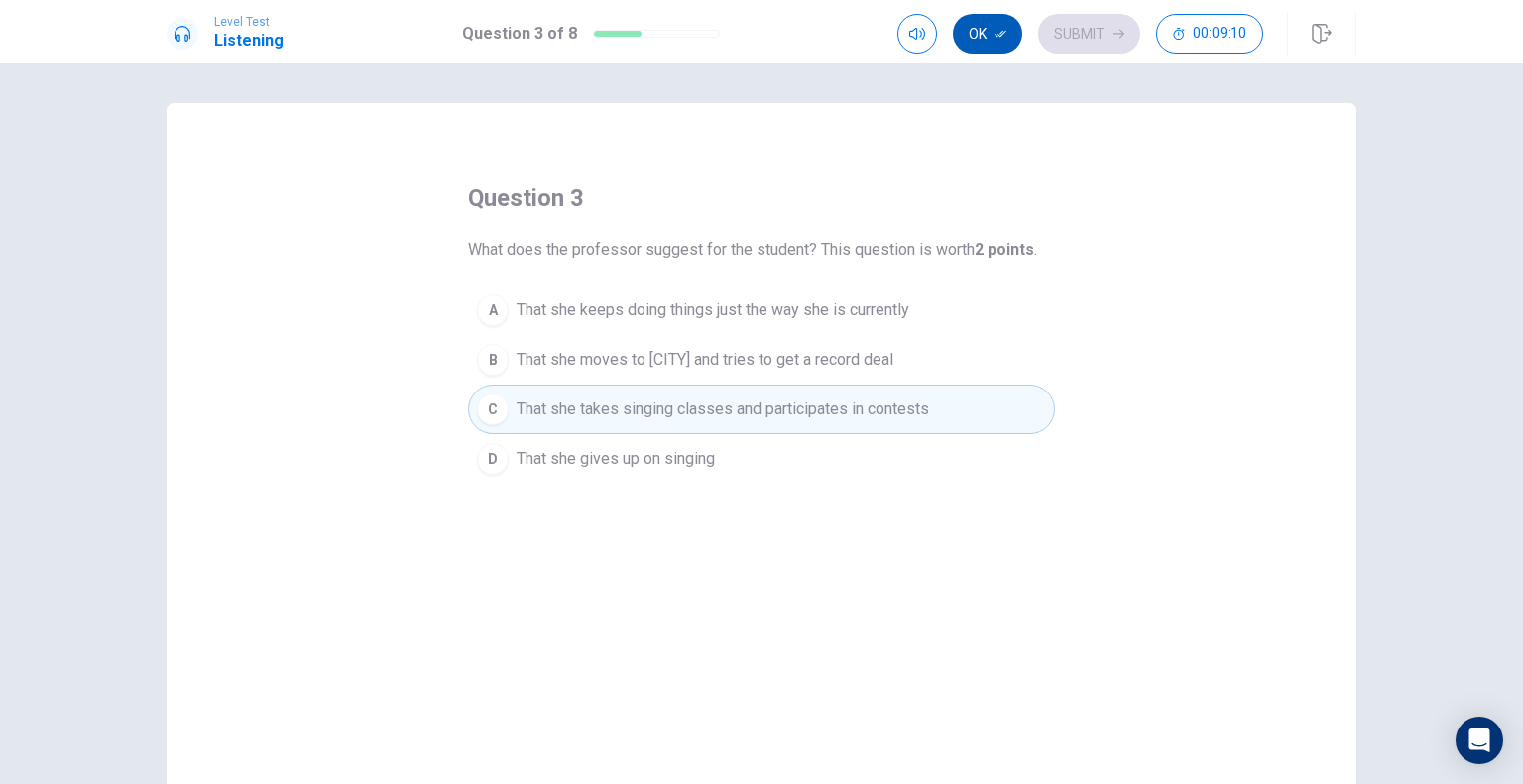 click on "Ok" at bounding box center [988, 34] 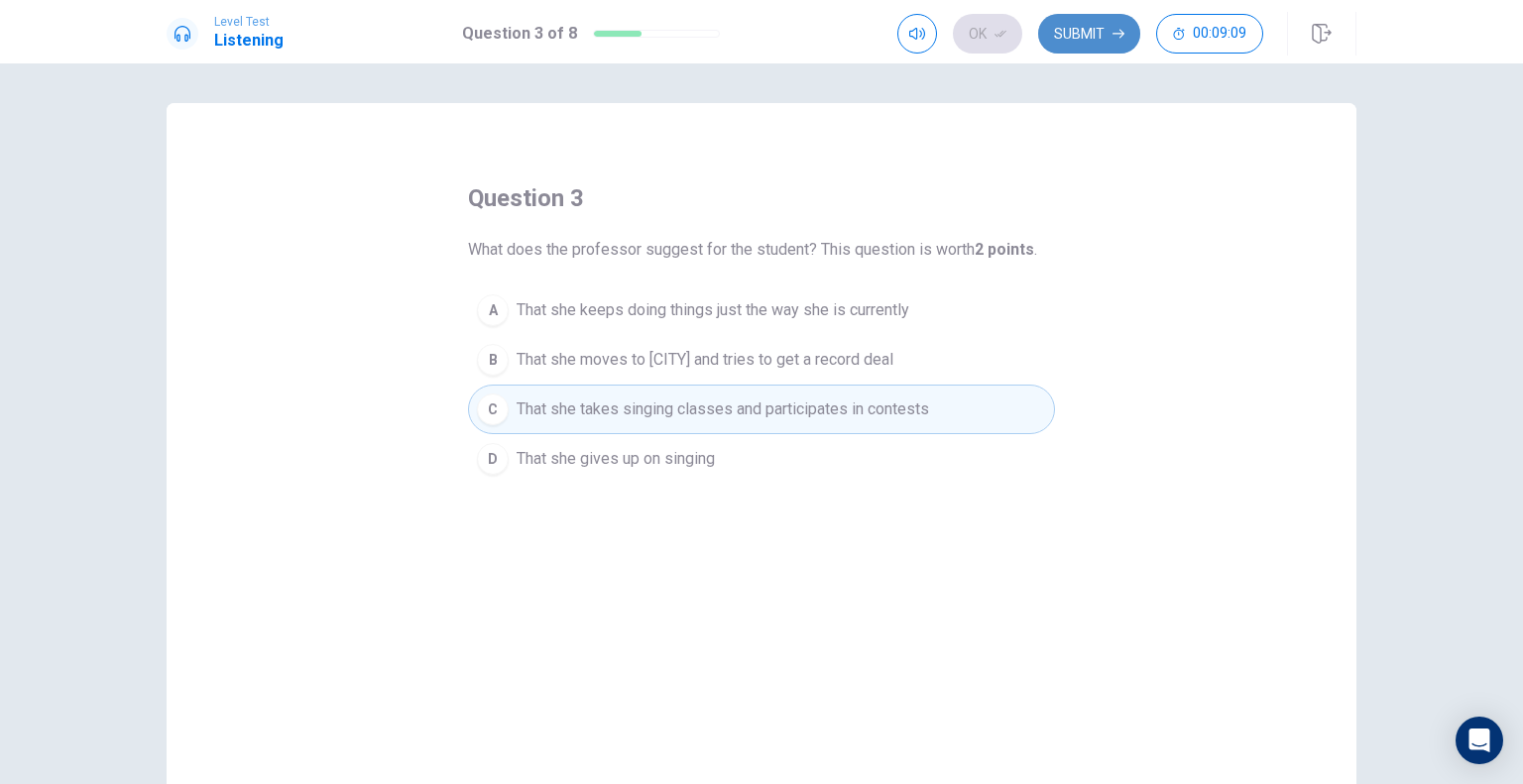 click on "Submit" at bounding box center (1089, 34) 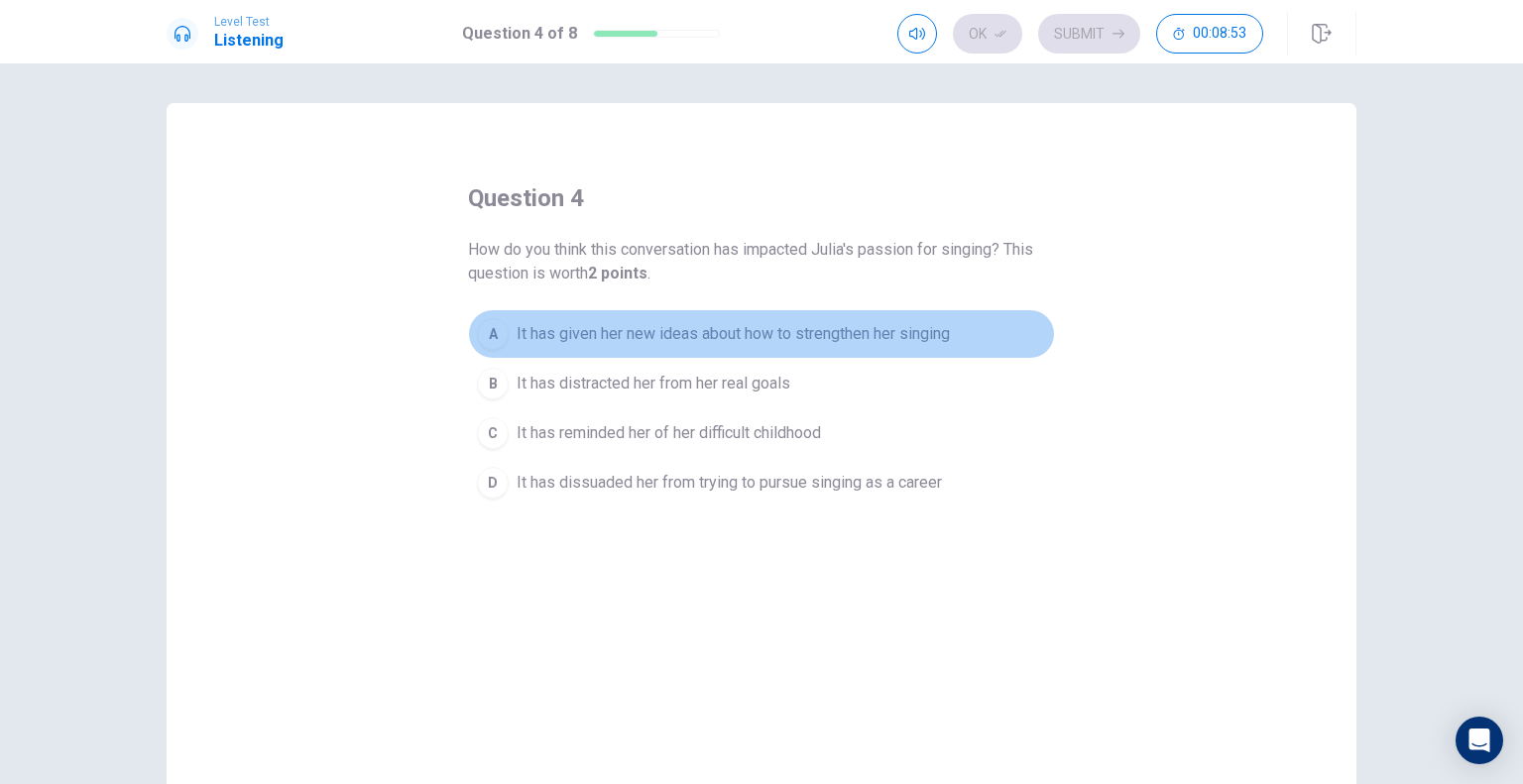 click on "It has given her new ideas about how to strengthen her singing" at bounding box center (733, 334) 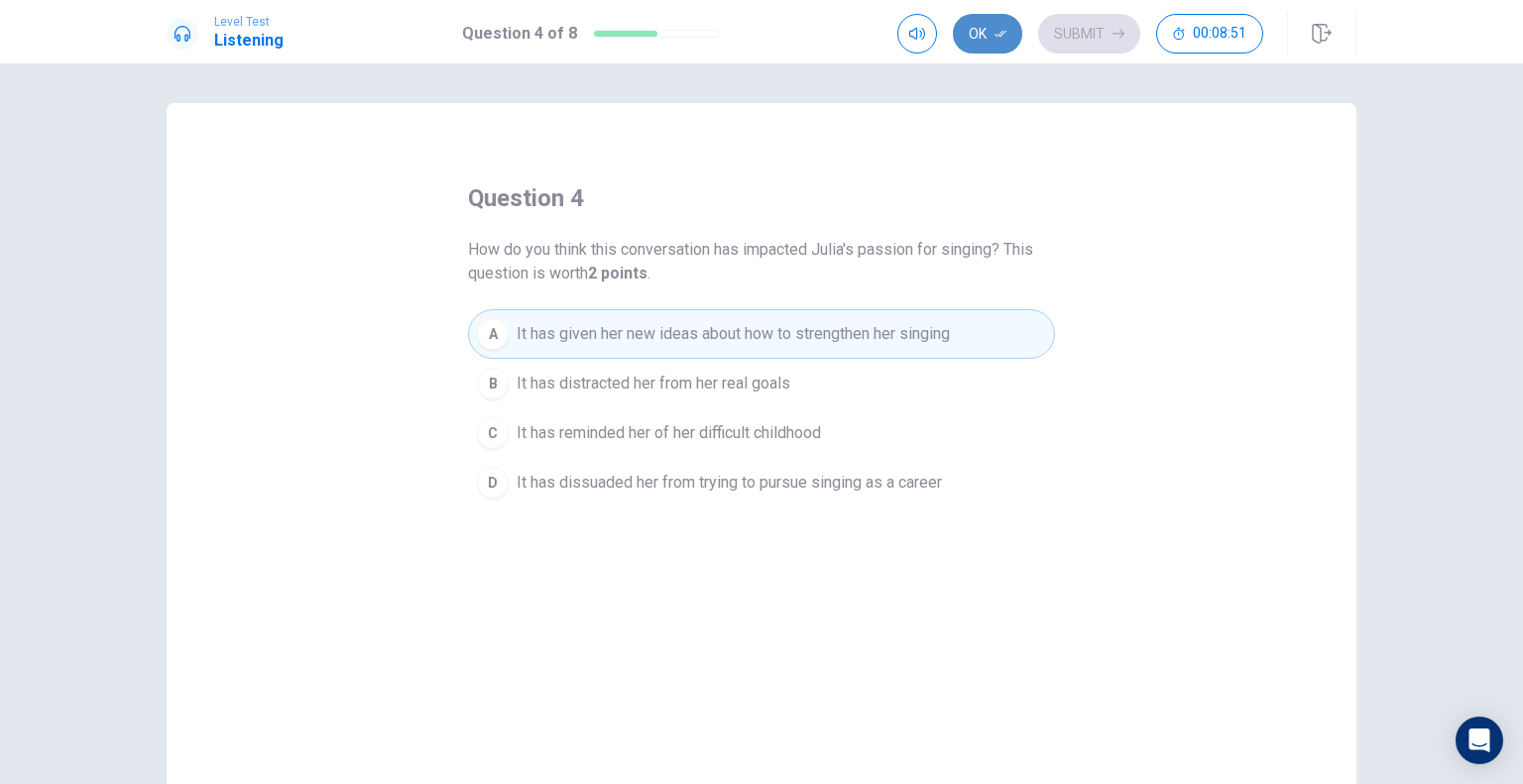 click on "Ok" at bounding box center (988, 34) 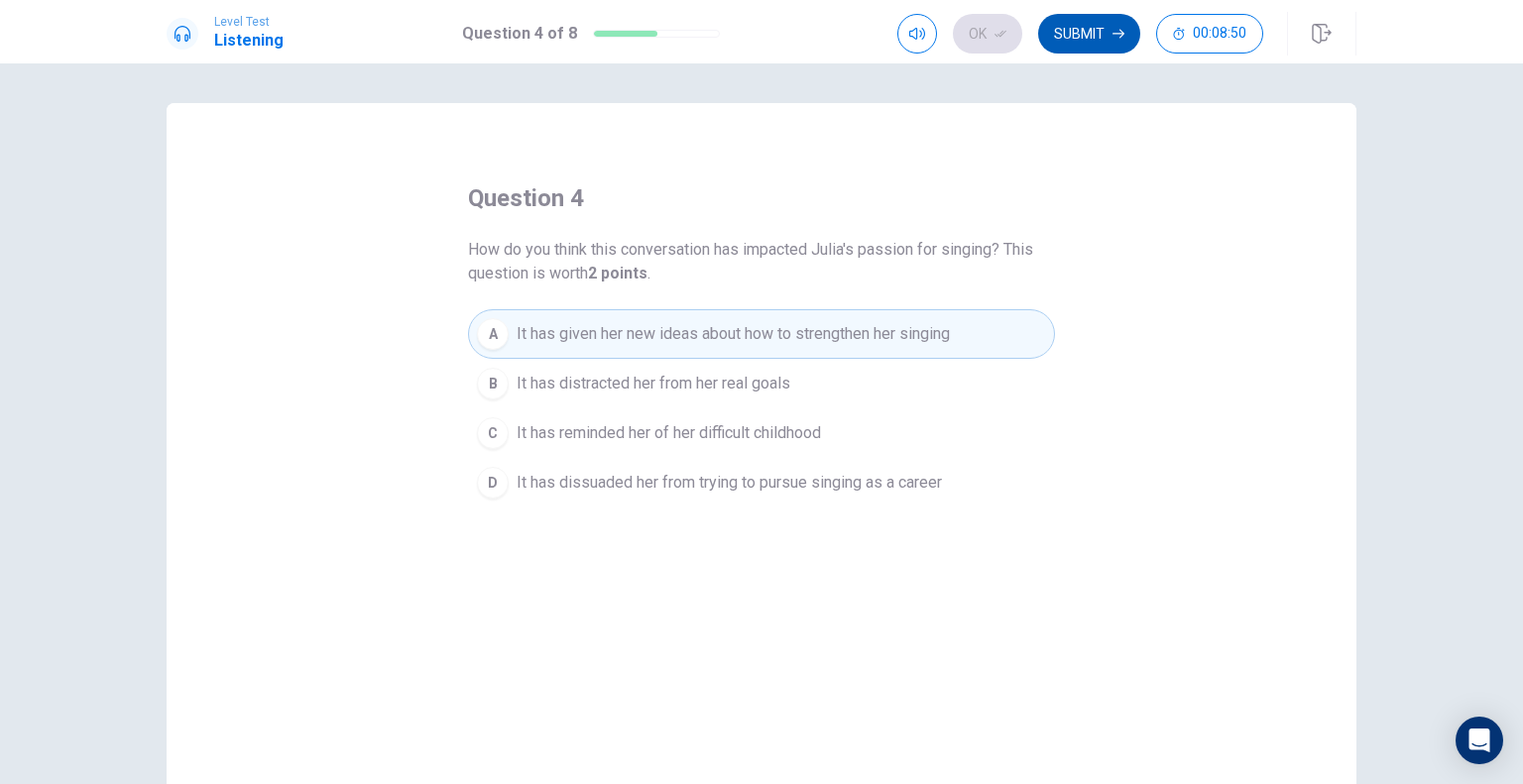 click on "Submit" at bounding box center (1089, 34) 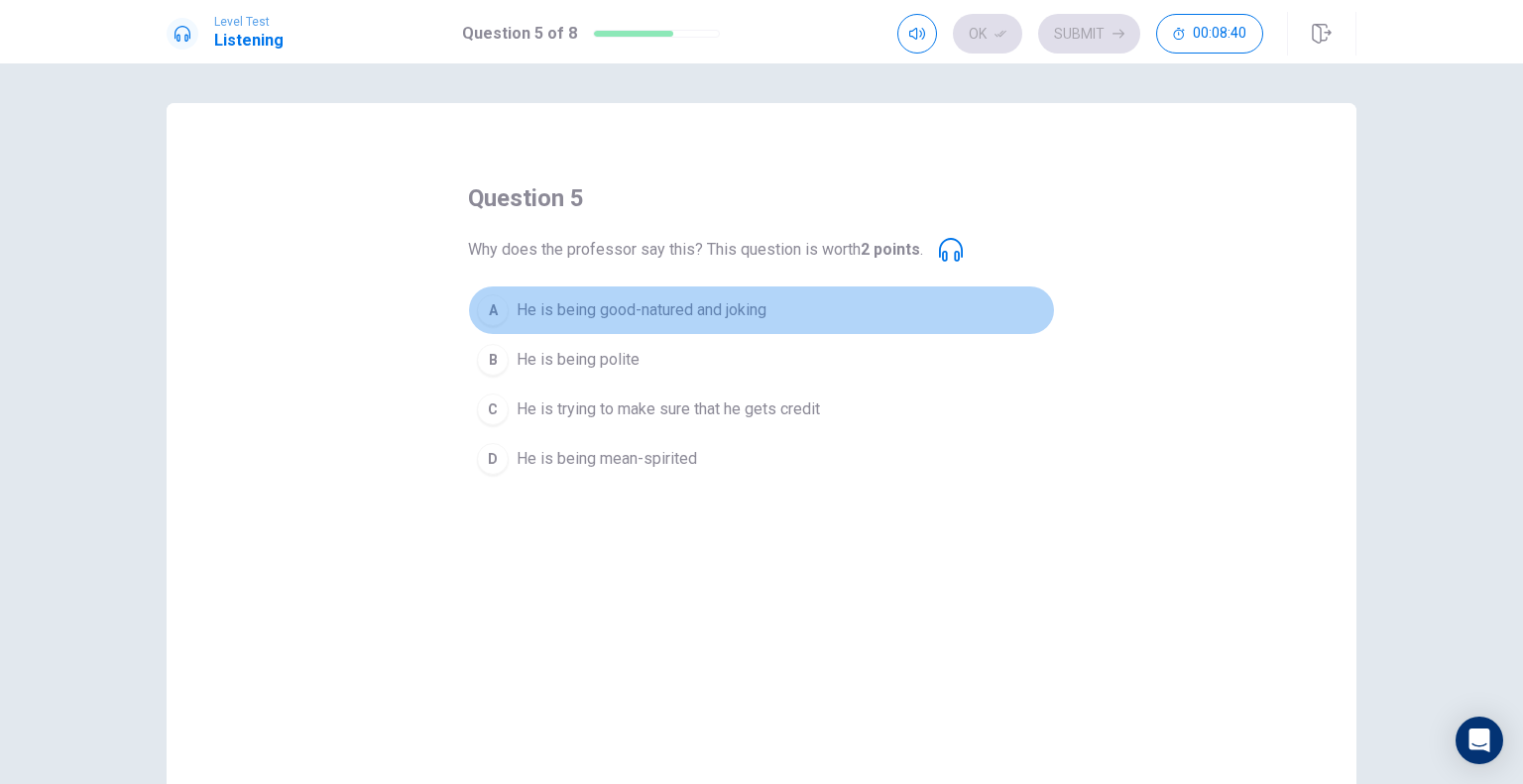click on "He is being good-natured and joking" at bounding box center [642, 310] 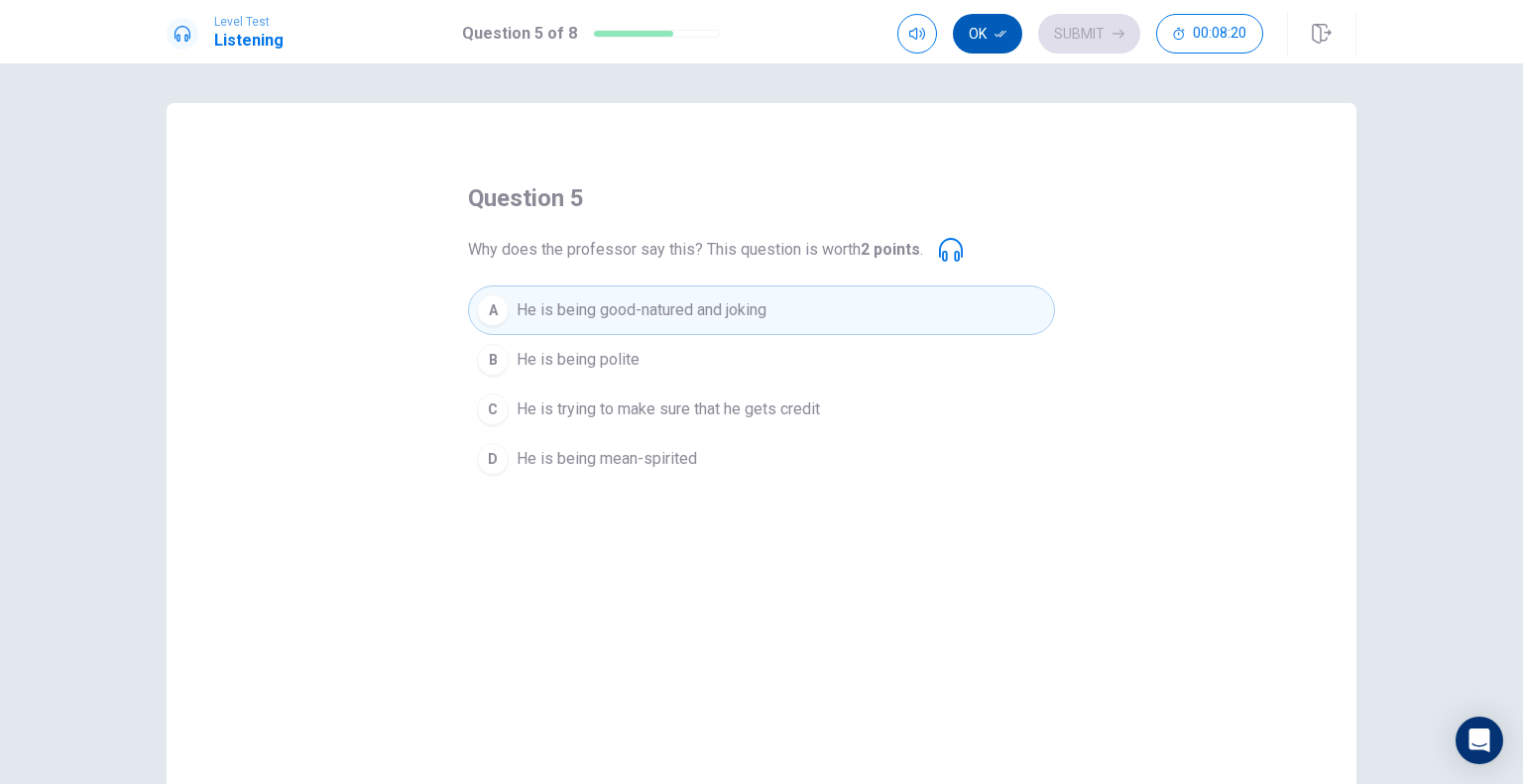 click on "Ok" at bounding box center [988, 34] 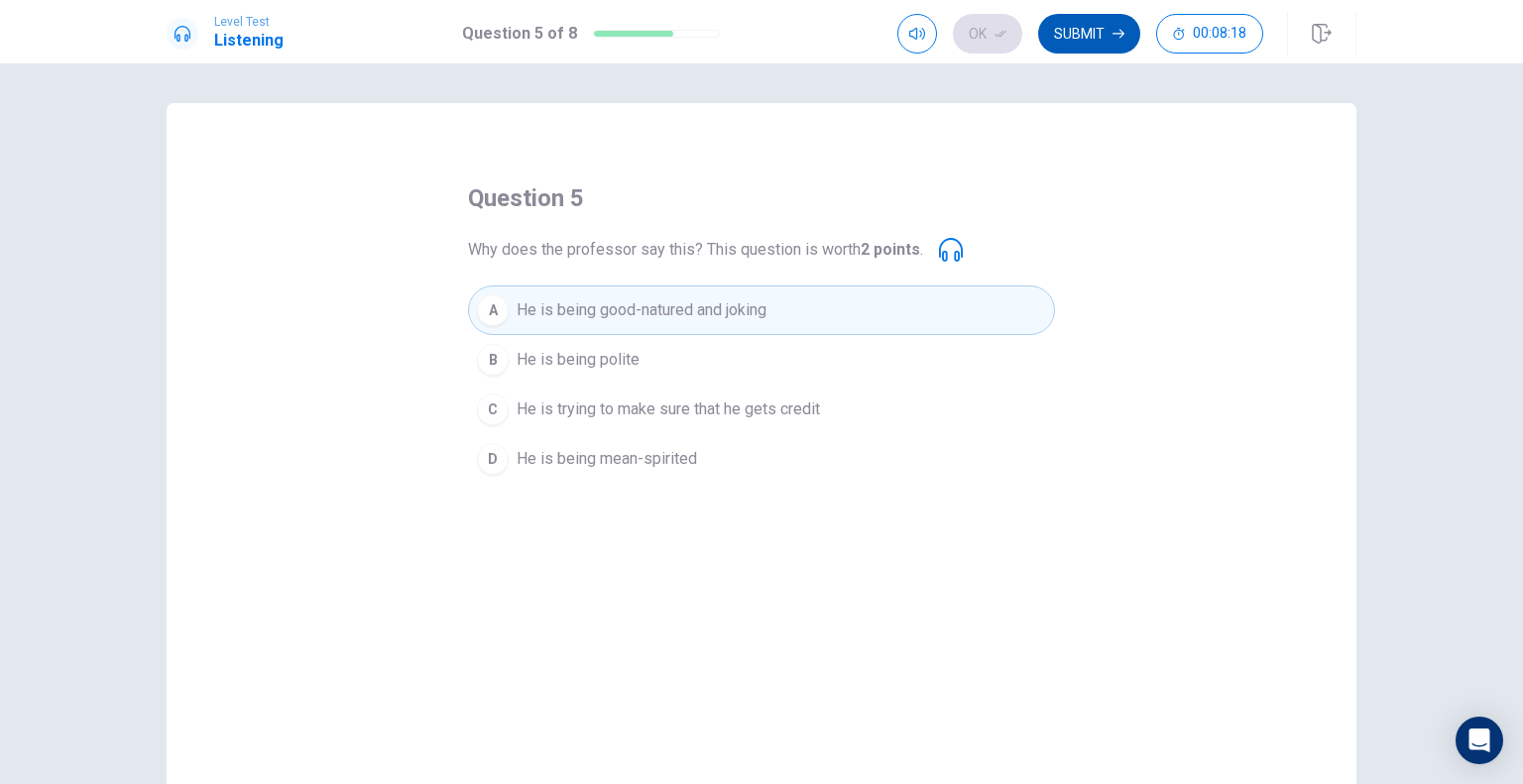 click on "Submit" at bounding box center [1089, 34] 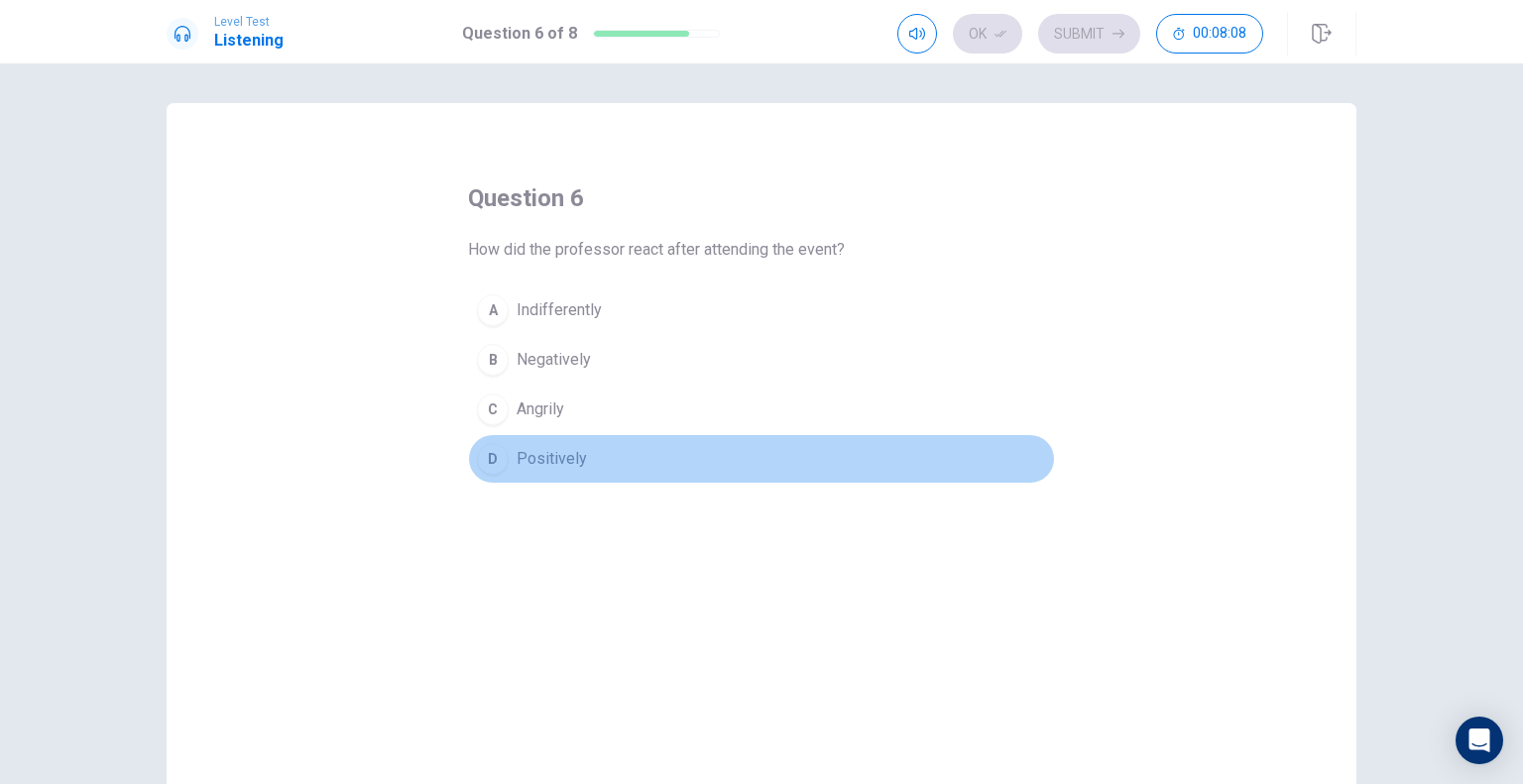 click on "Positively" at bounding box center [551, 459] 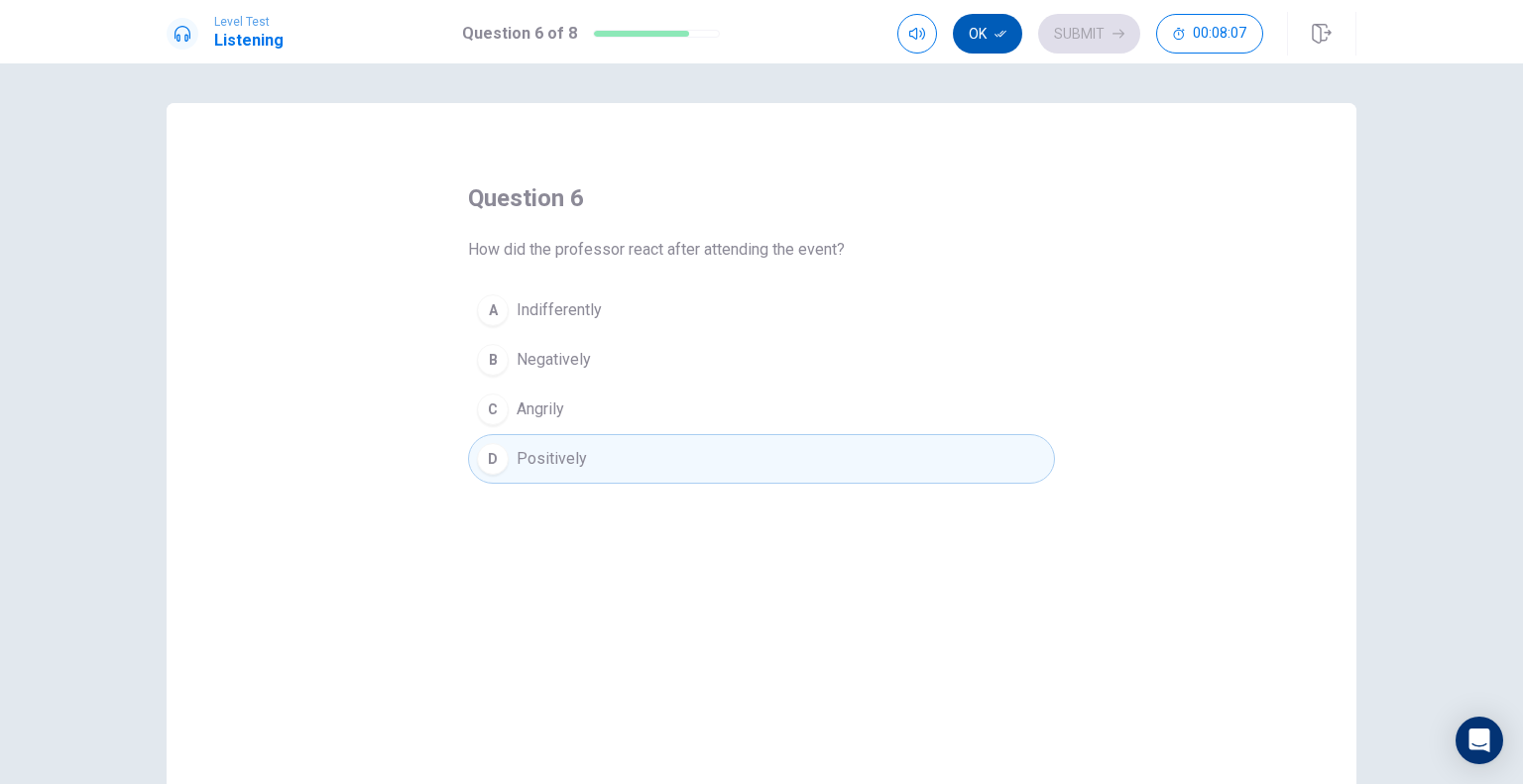 click 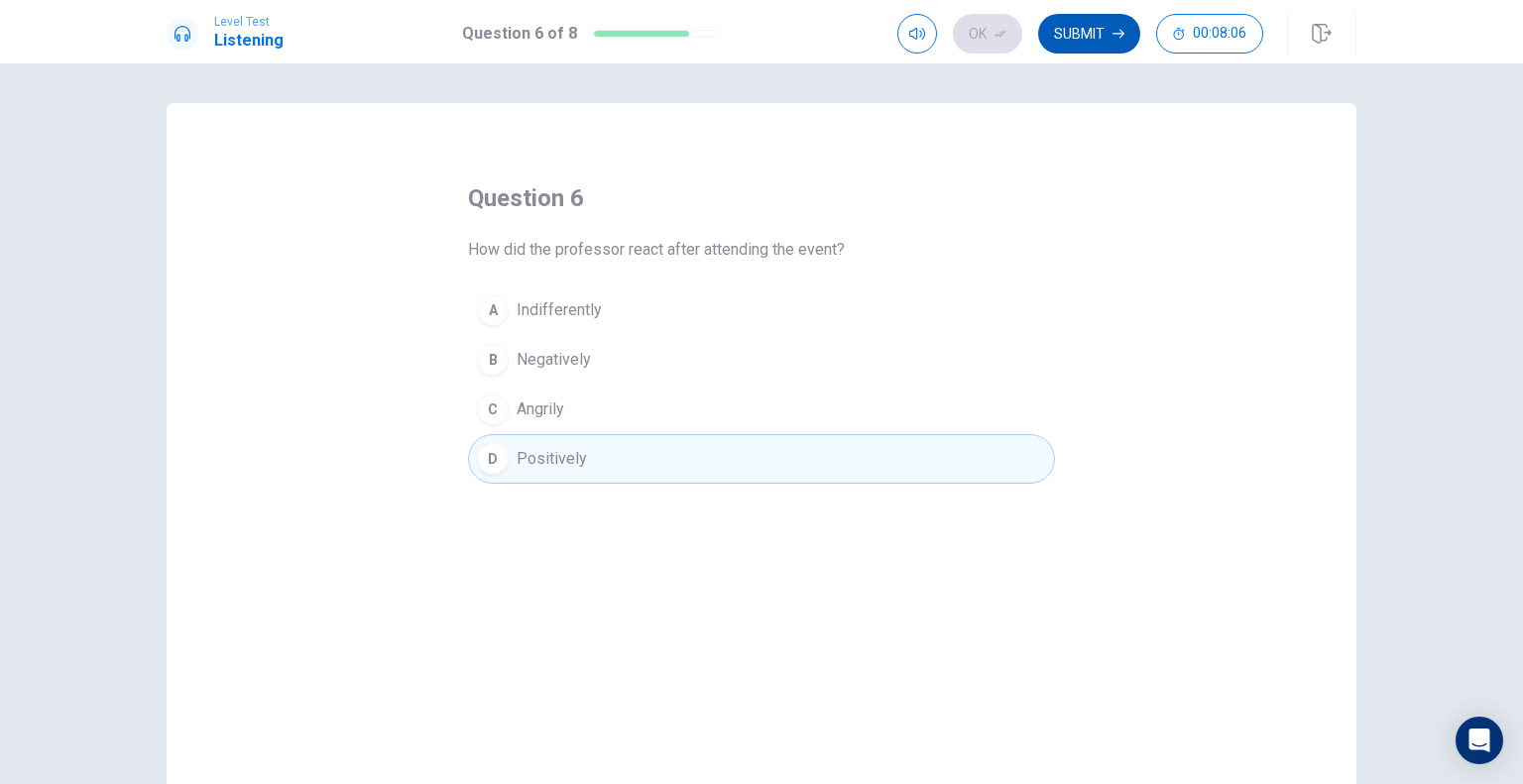 click on "Submit" at bounding box center (1089, 34) 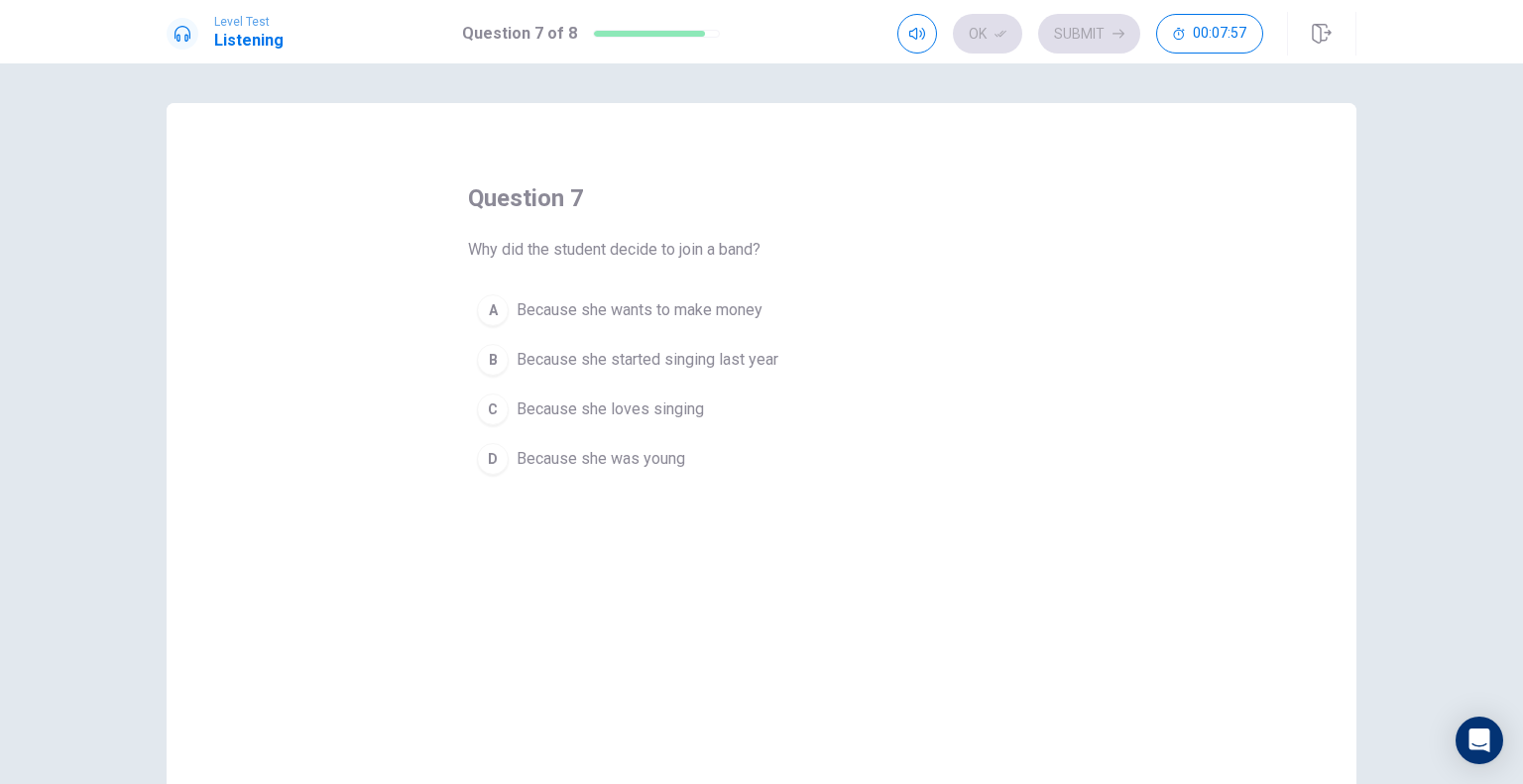 click on "Because she loves singing" at bounding box center (610, 409) 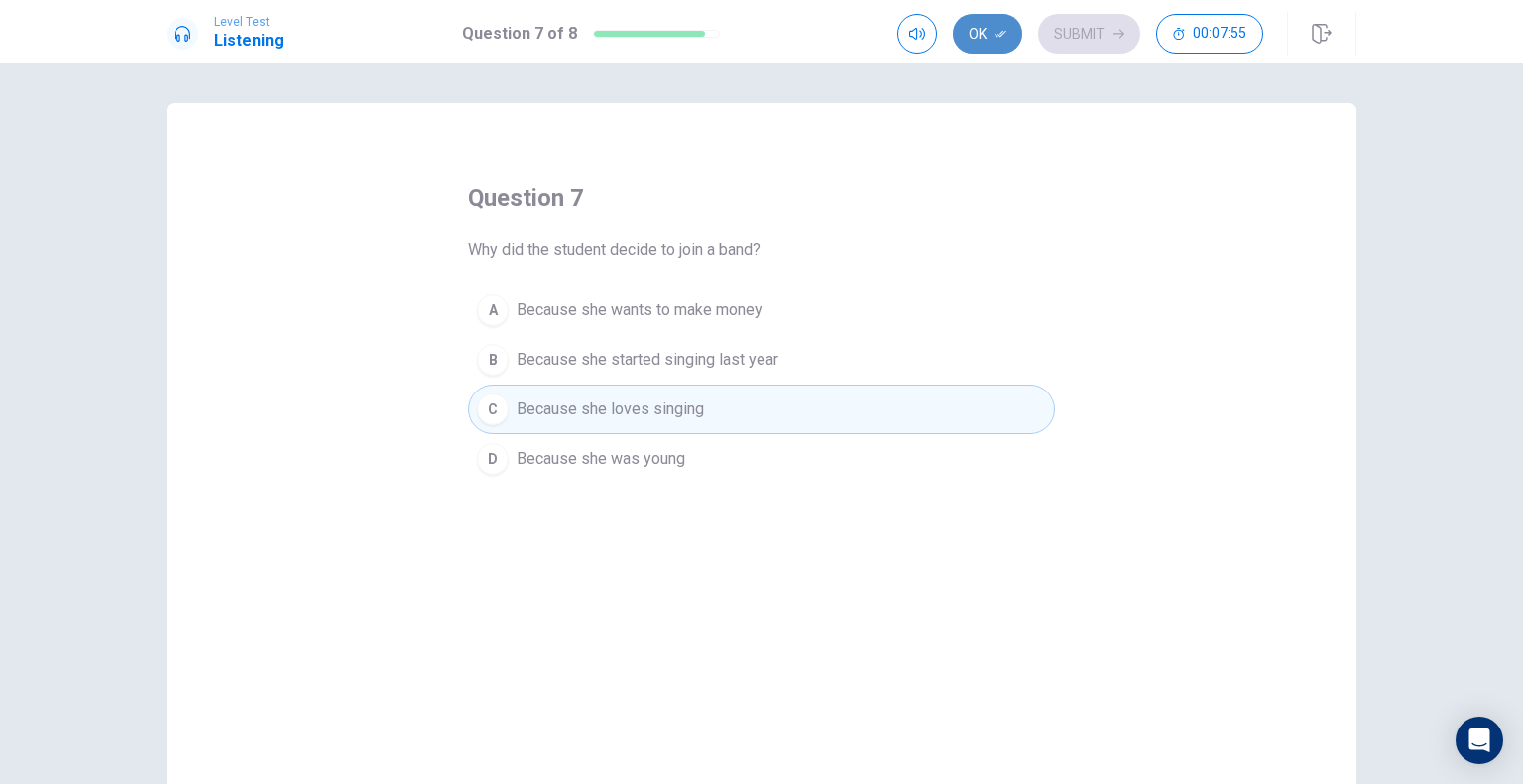 click on "Ok" at bounding box center [988, 34] 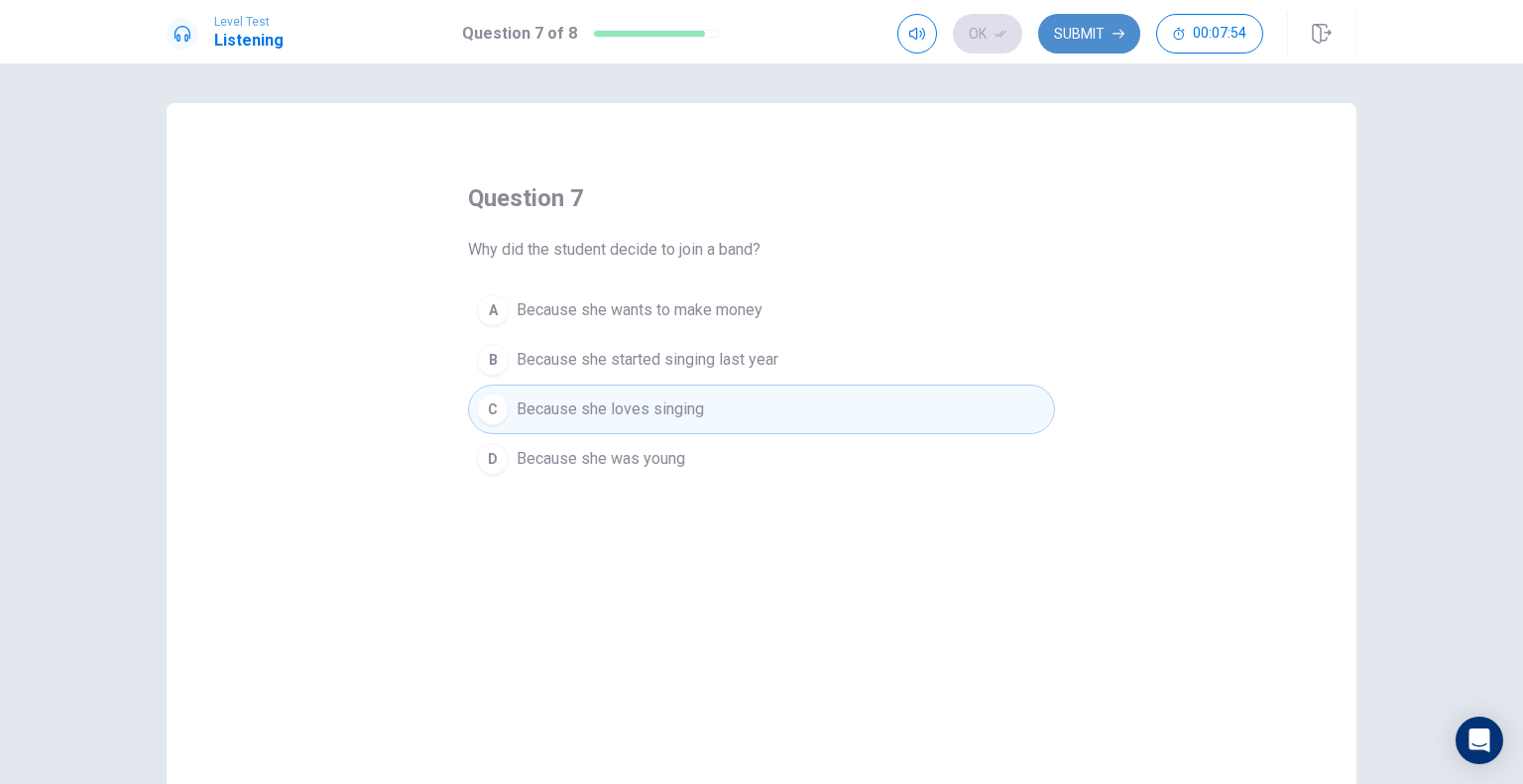 click on "Submit" at bounding box center (1089, 34) 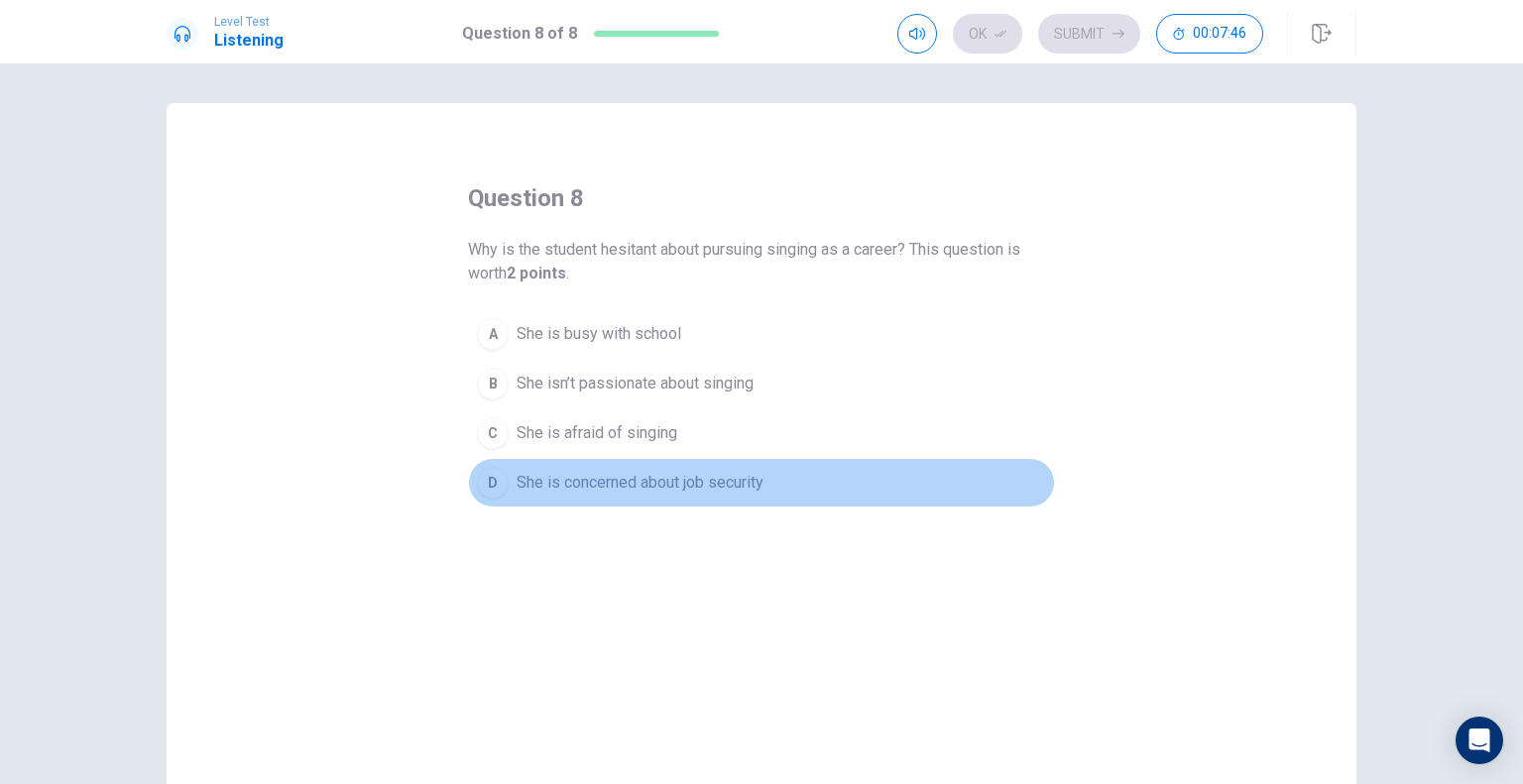 click on "She is concerned about job security" at bounding box center (640, 483) 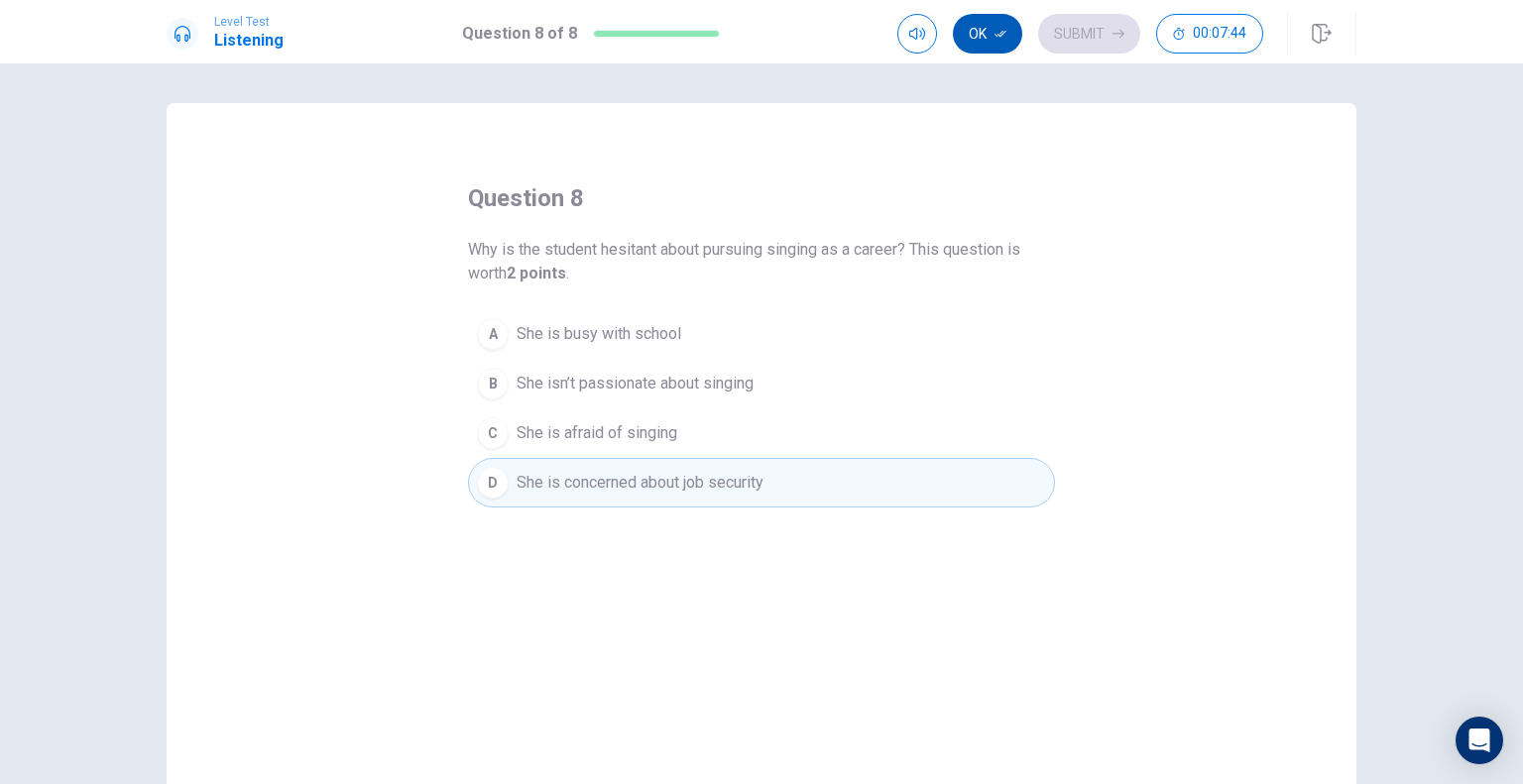 click on "Ok" at bounding box center [988, 34] 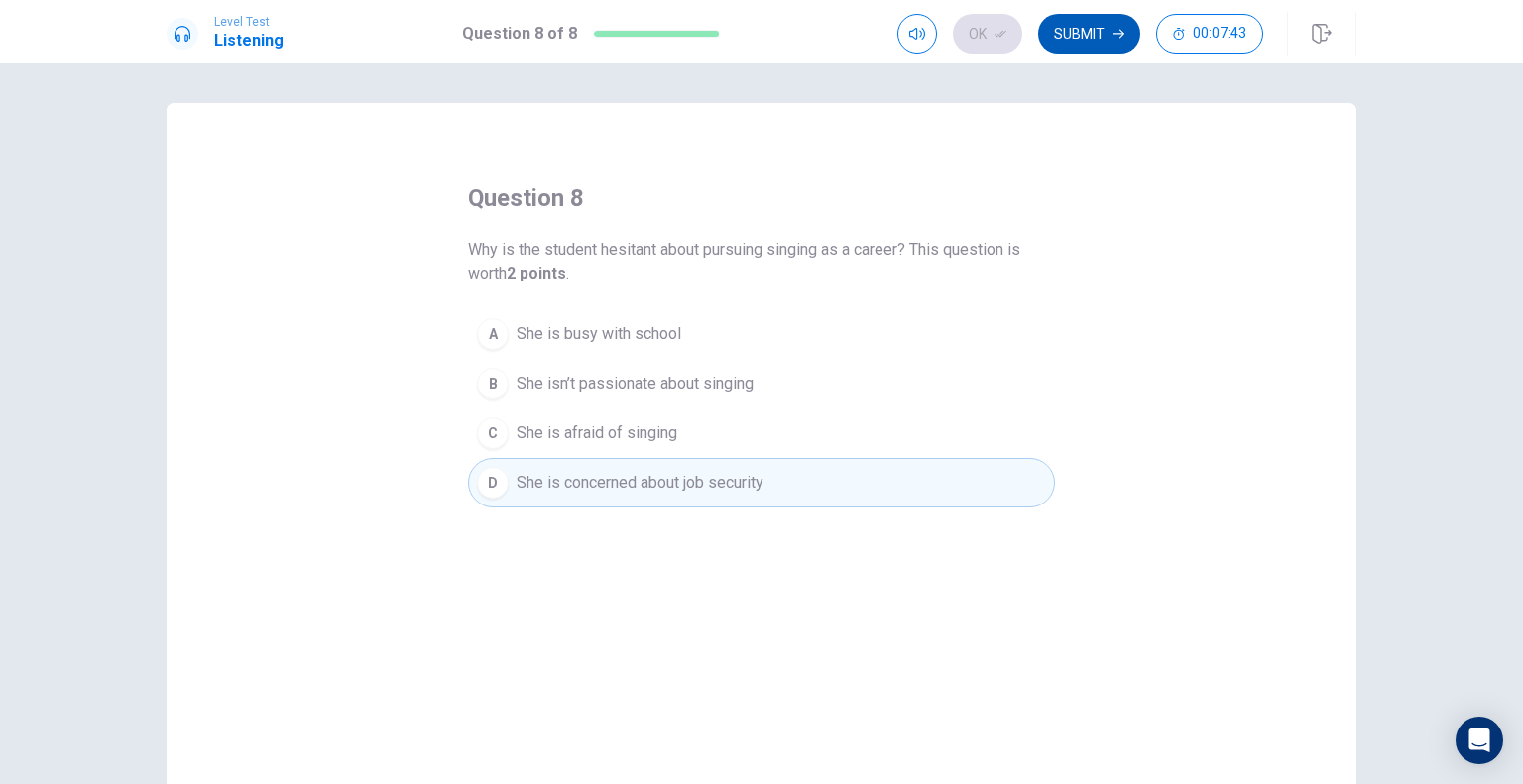 click on "Submit" at bounding box center [1089, 34] 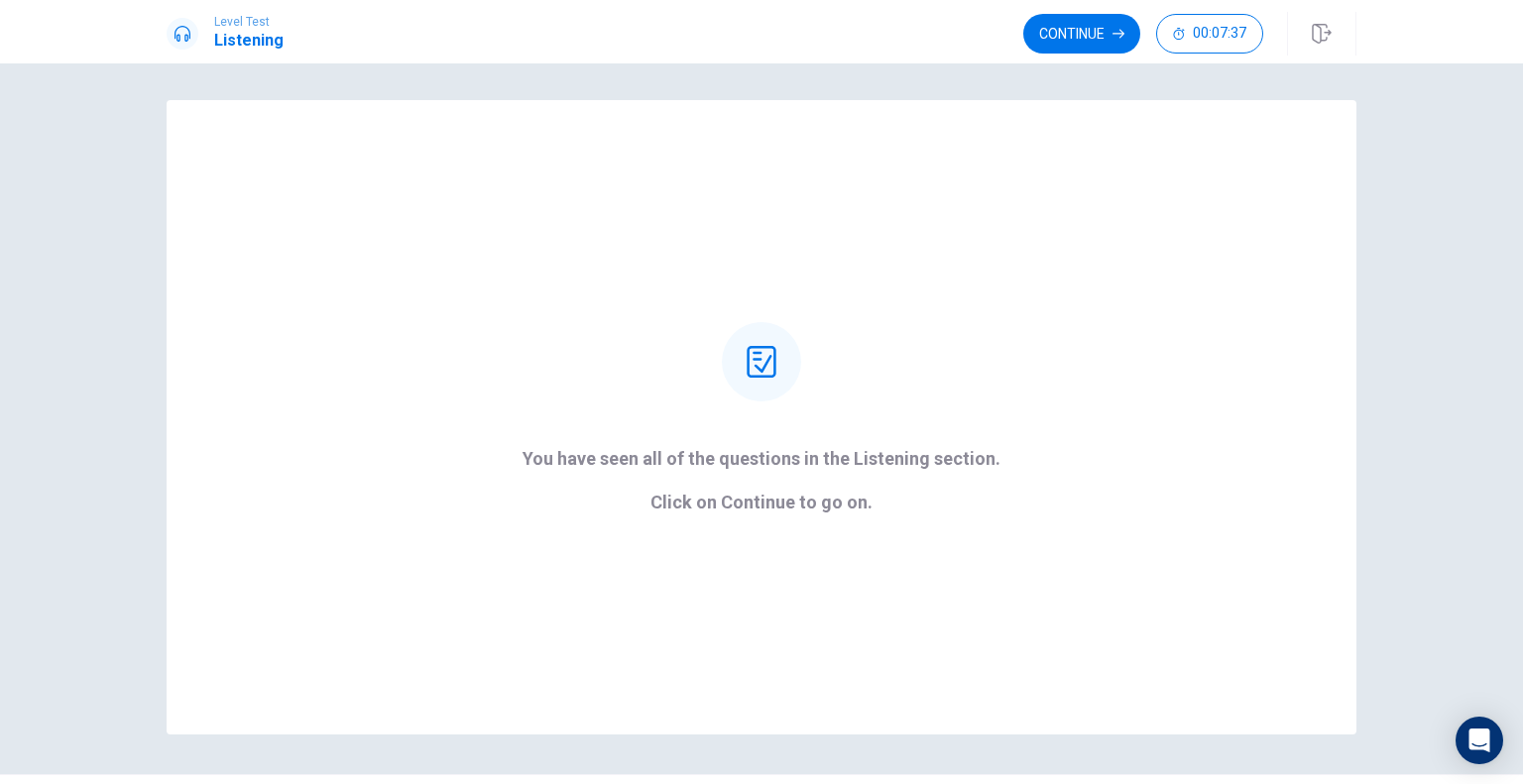 scroll, scrollTop: 0, scrollLeft: 0, axis: both 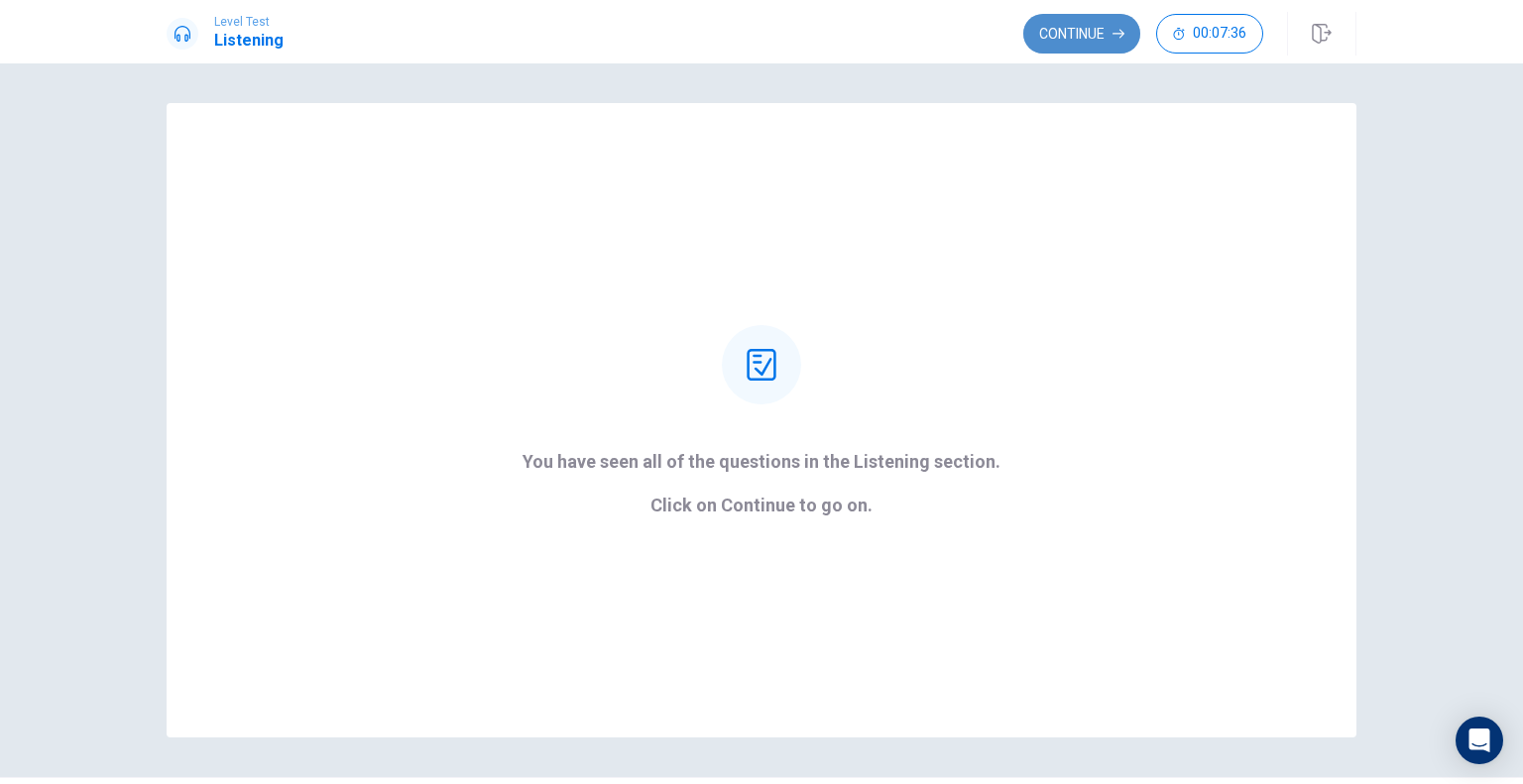 click on "Continue" at bounding box center [1082, 34] 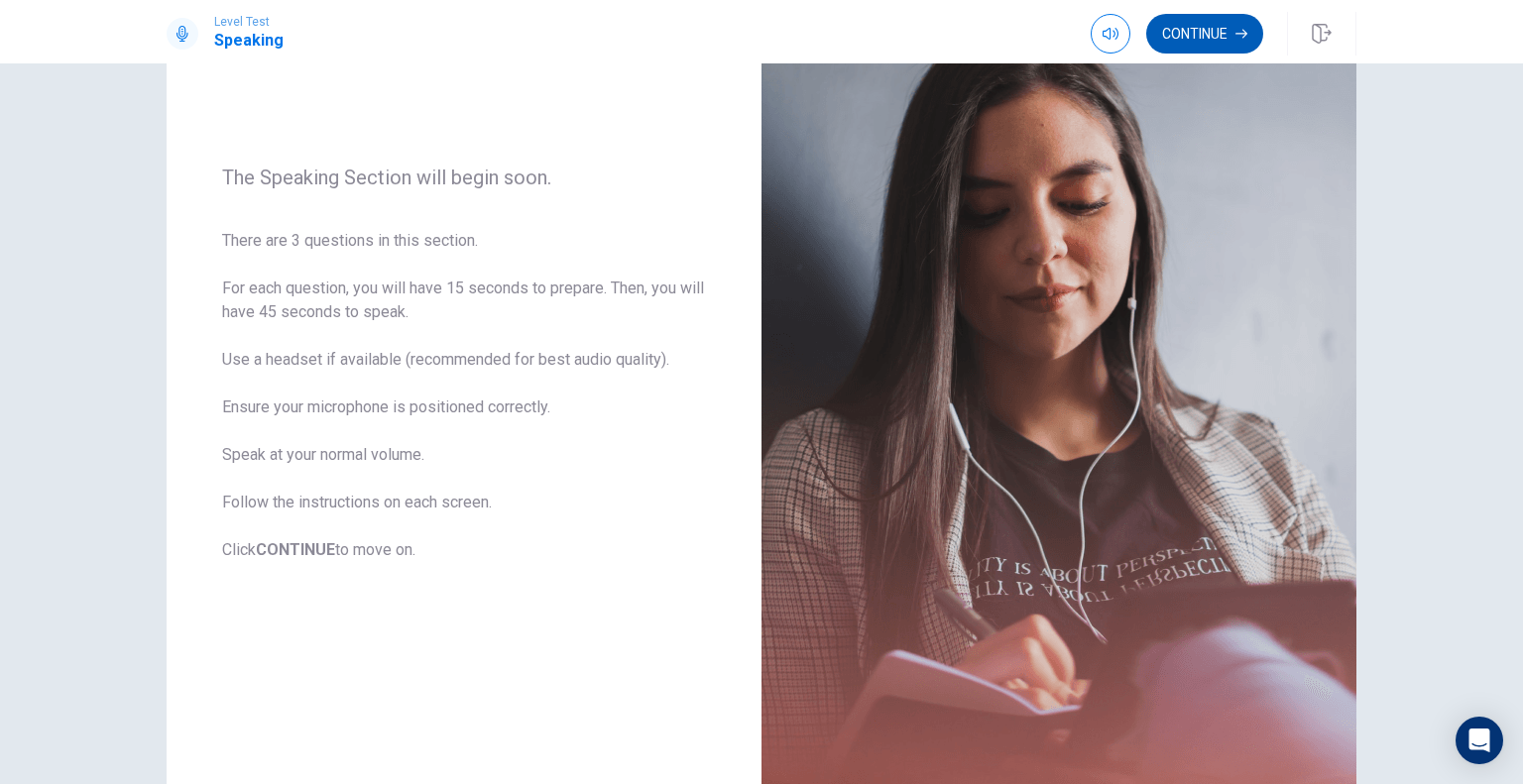 scroll, scrollTop: 87, scrollLeft: 0, axis: vertical 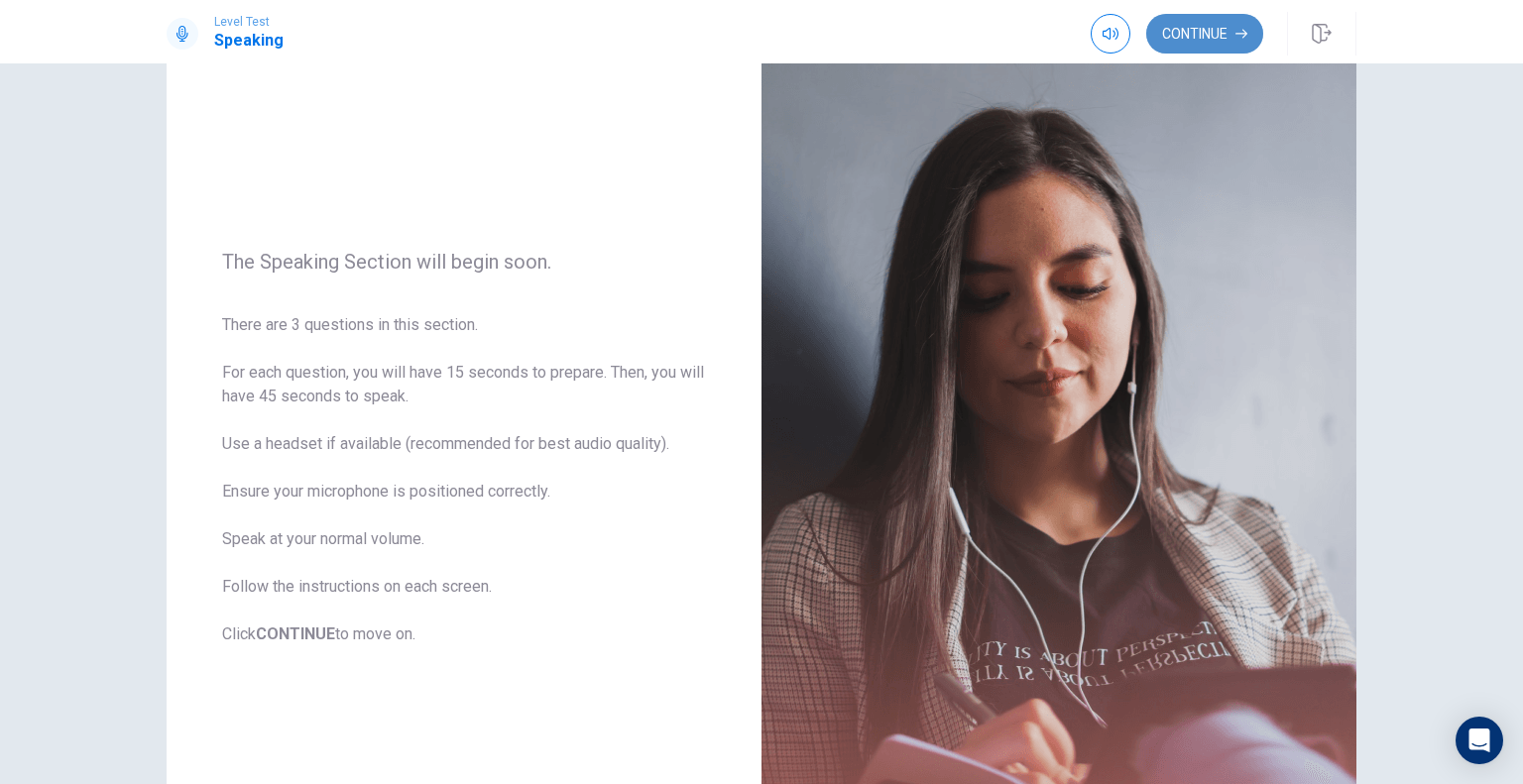 click on "Continue" at bounding box center [1205, 34] 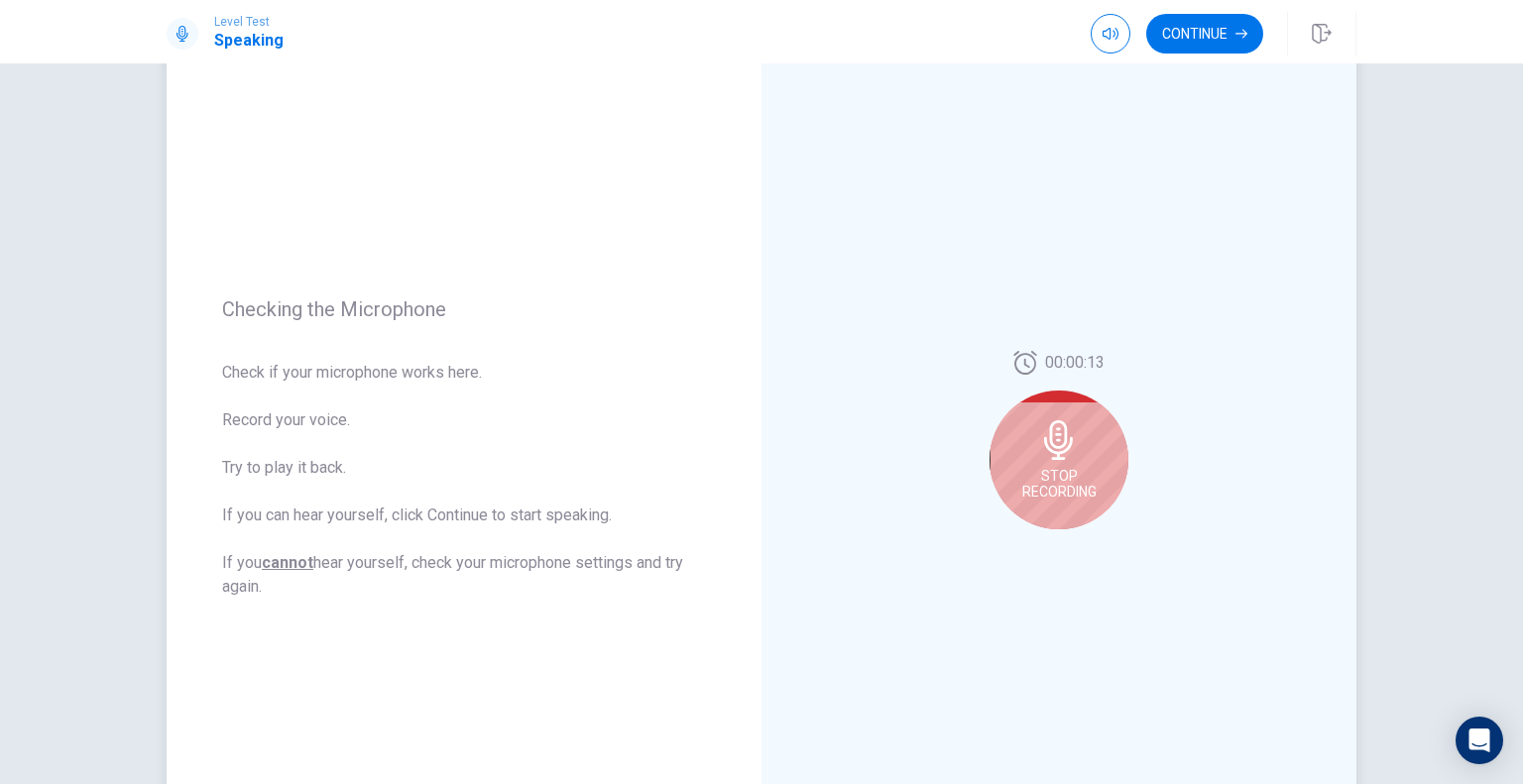 click on "Stop   Recording" at bounding box center (1059, 460) 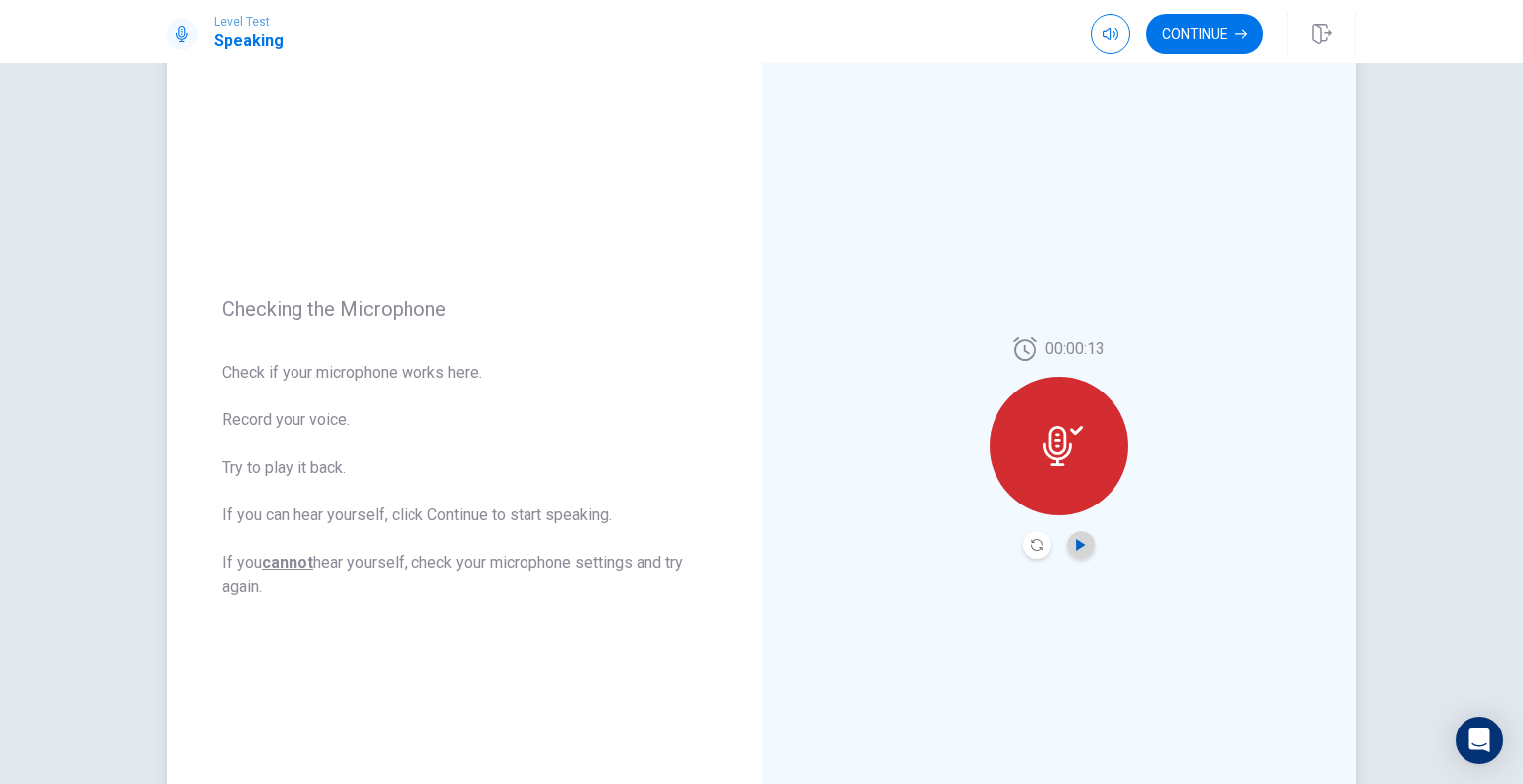 click 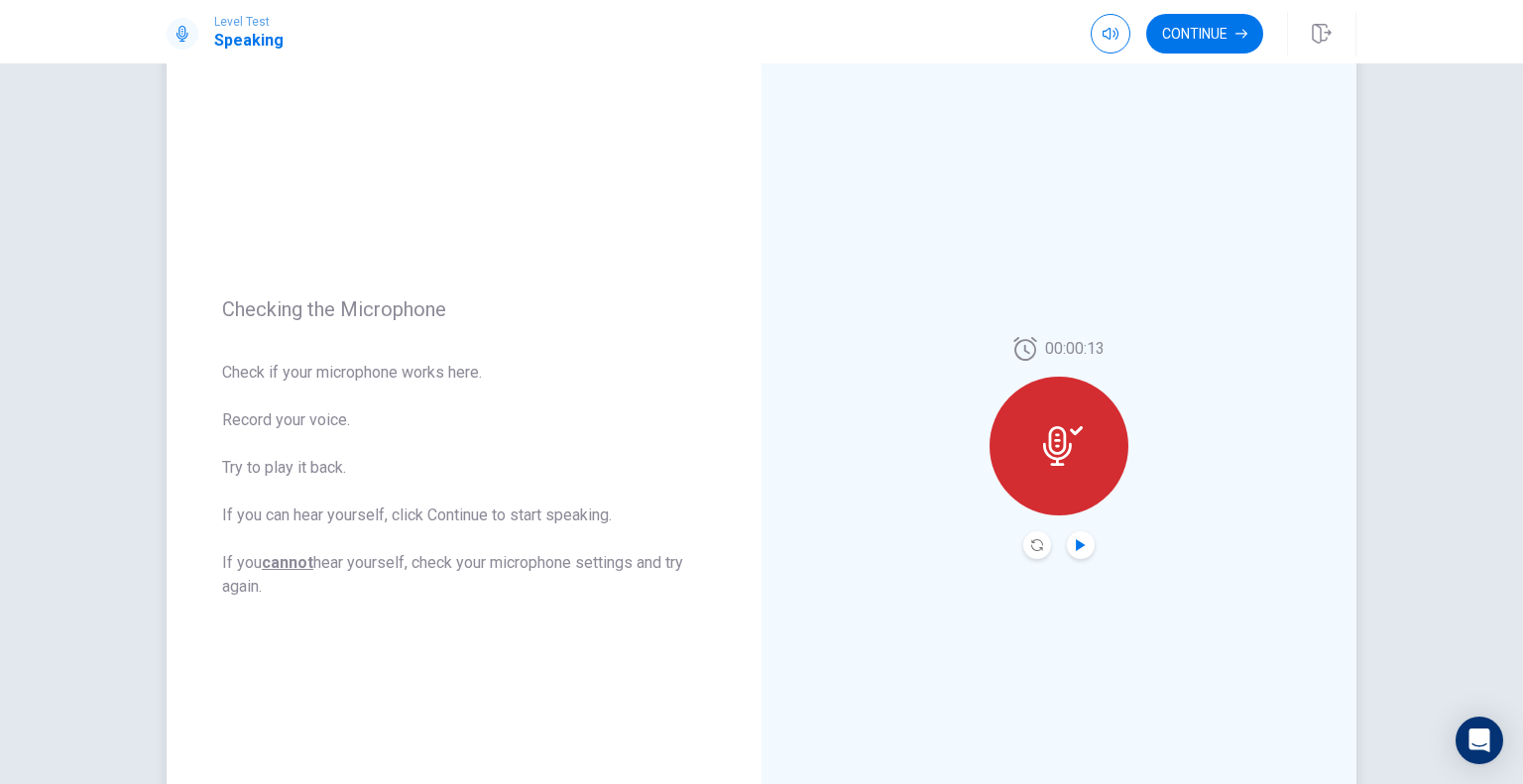 click 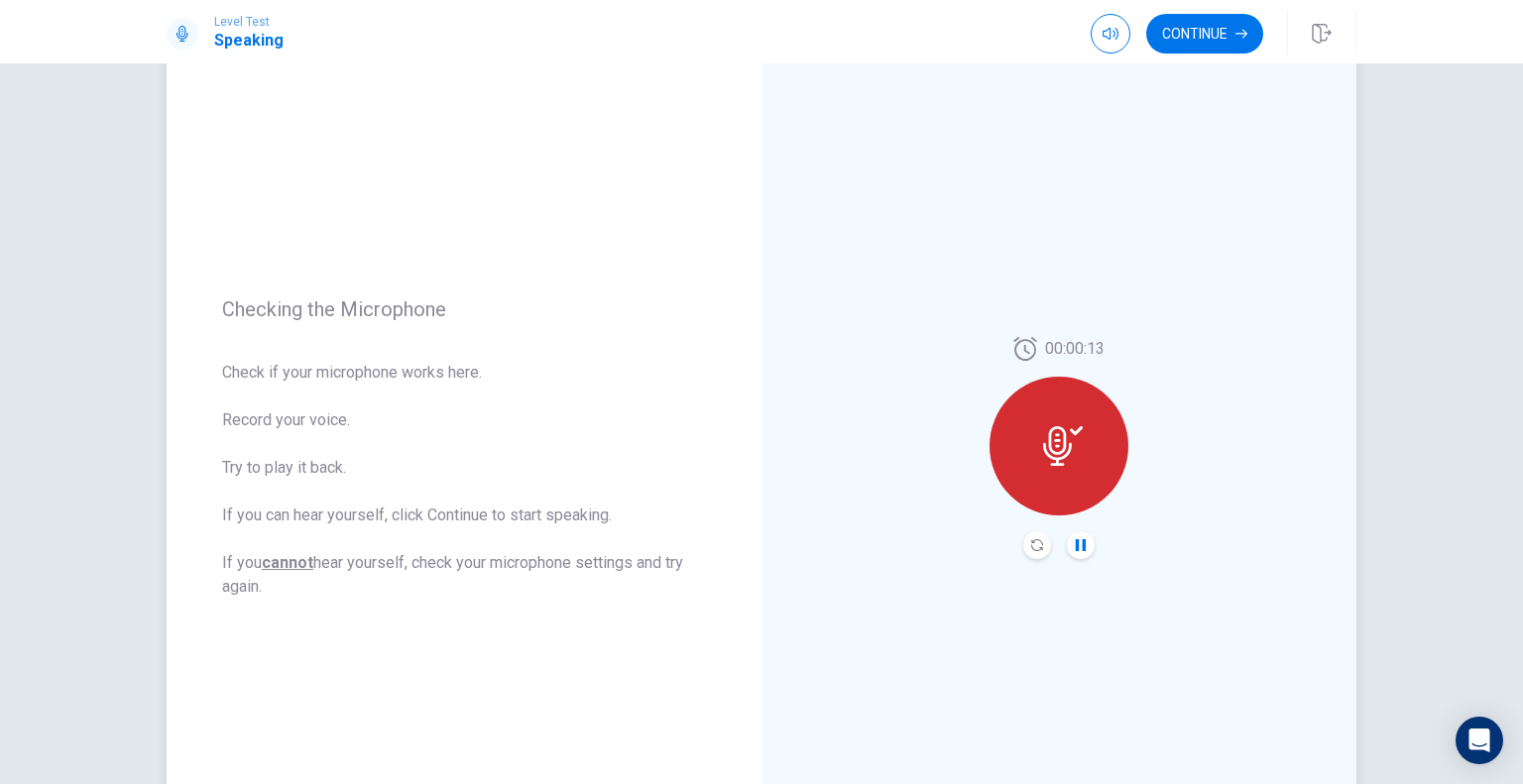 click 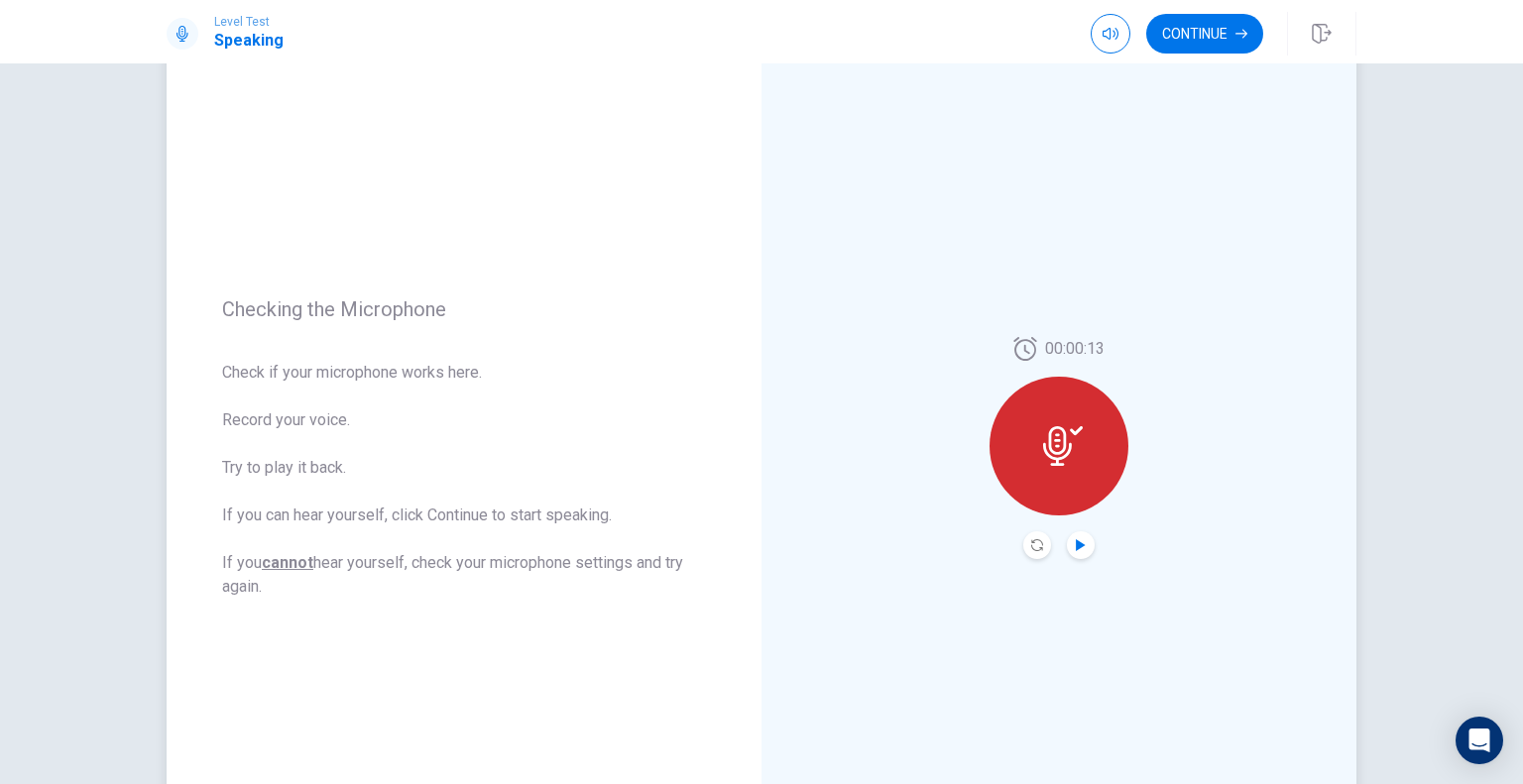 click 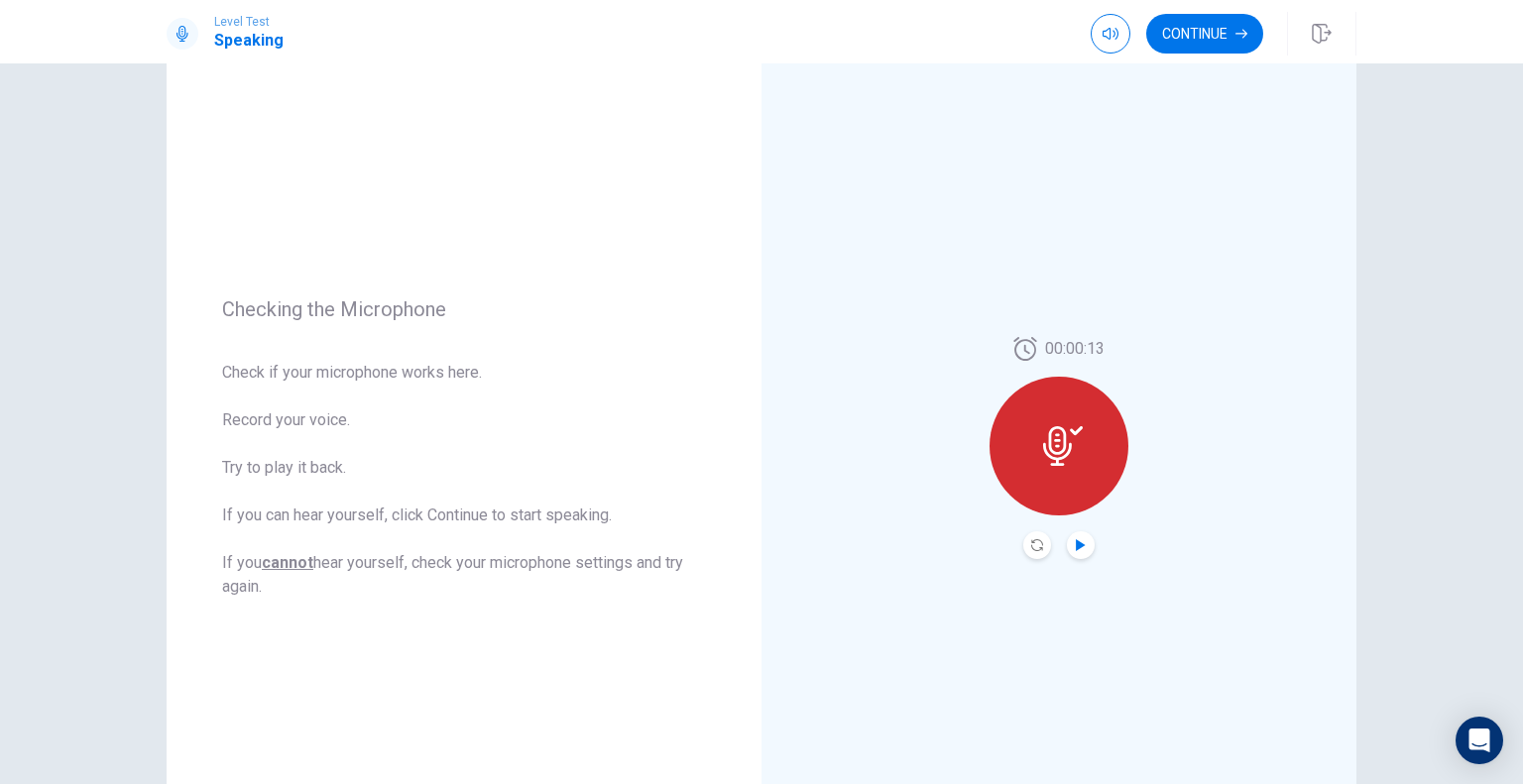 click at bounding box center [1037, 545] 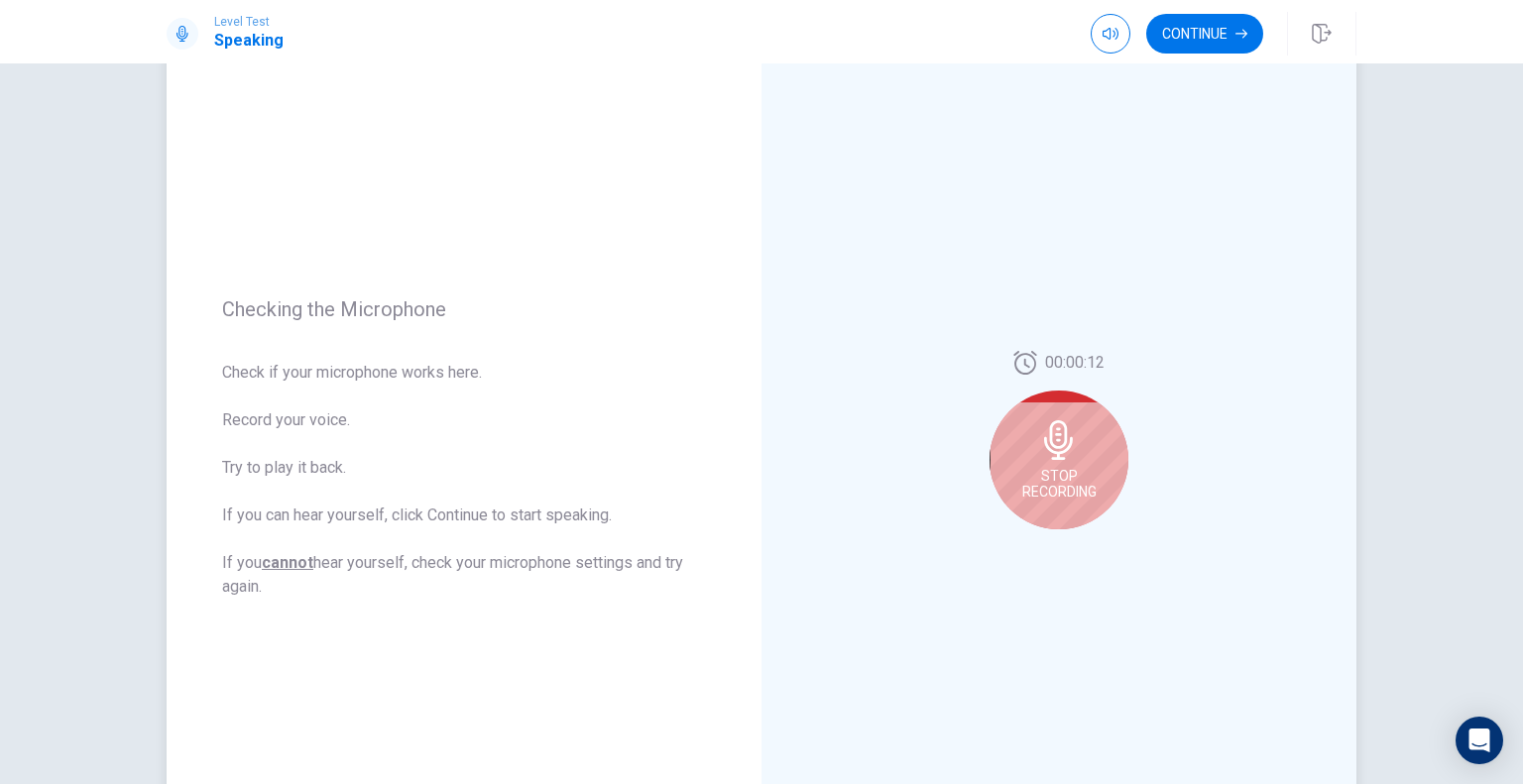 click on "Stop   Recording" at bounding box center (1059, 460) 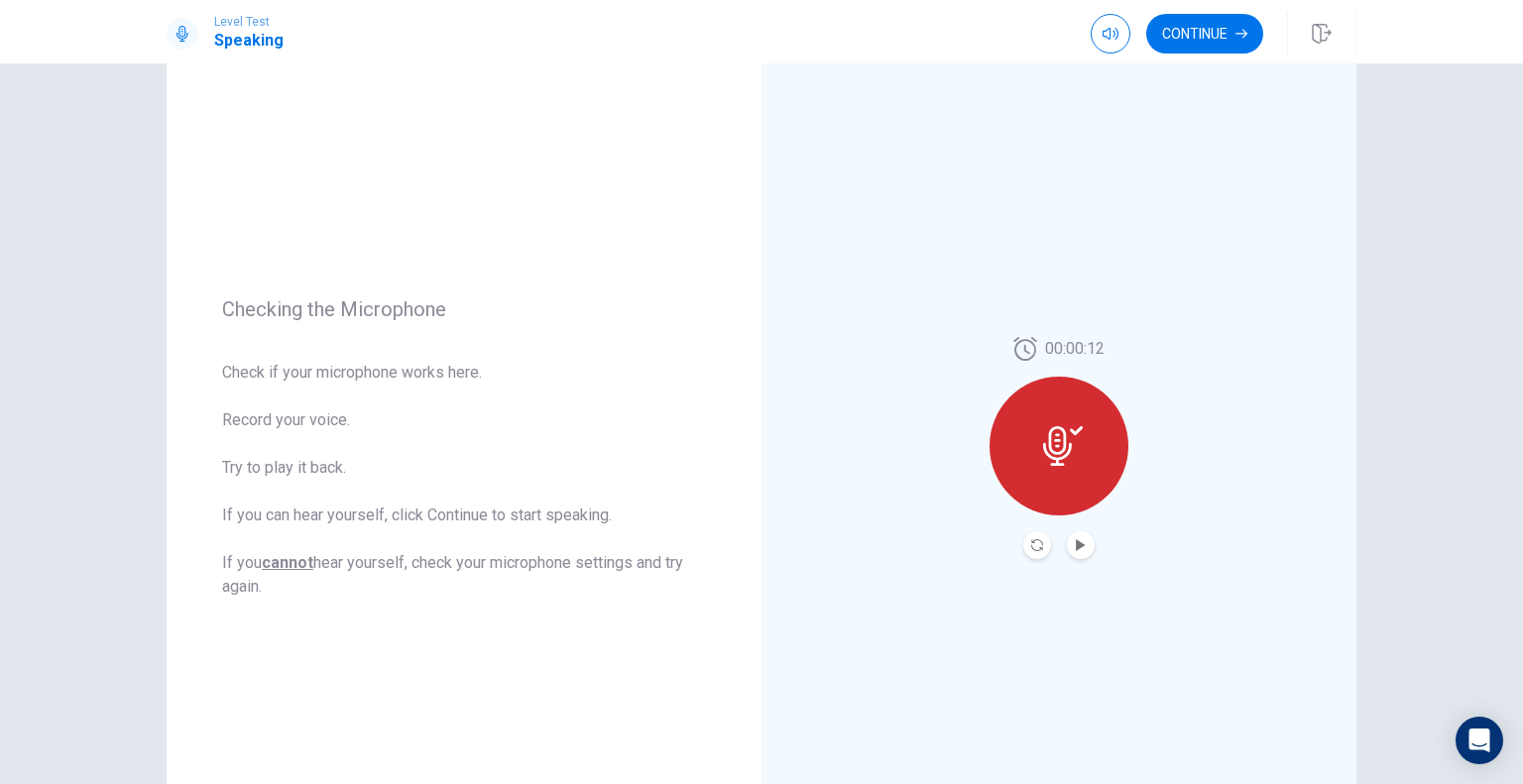 click at bounding box center [1081, 545] 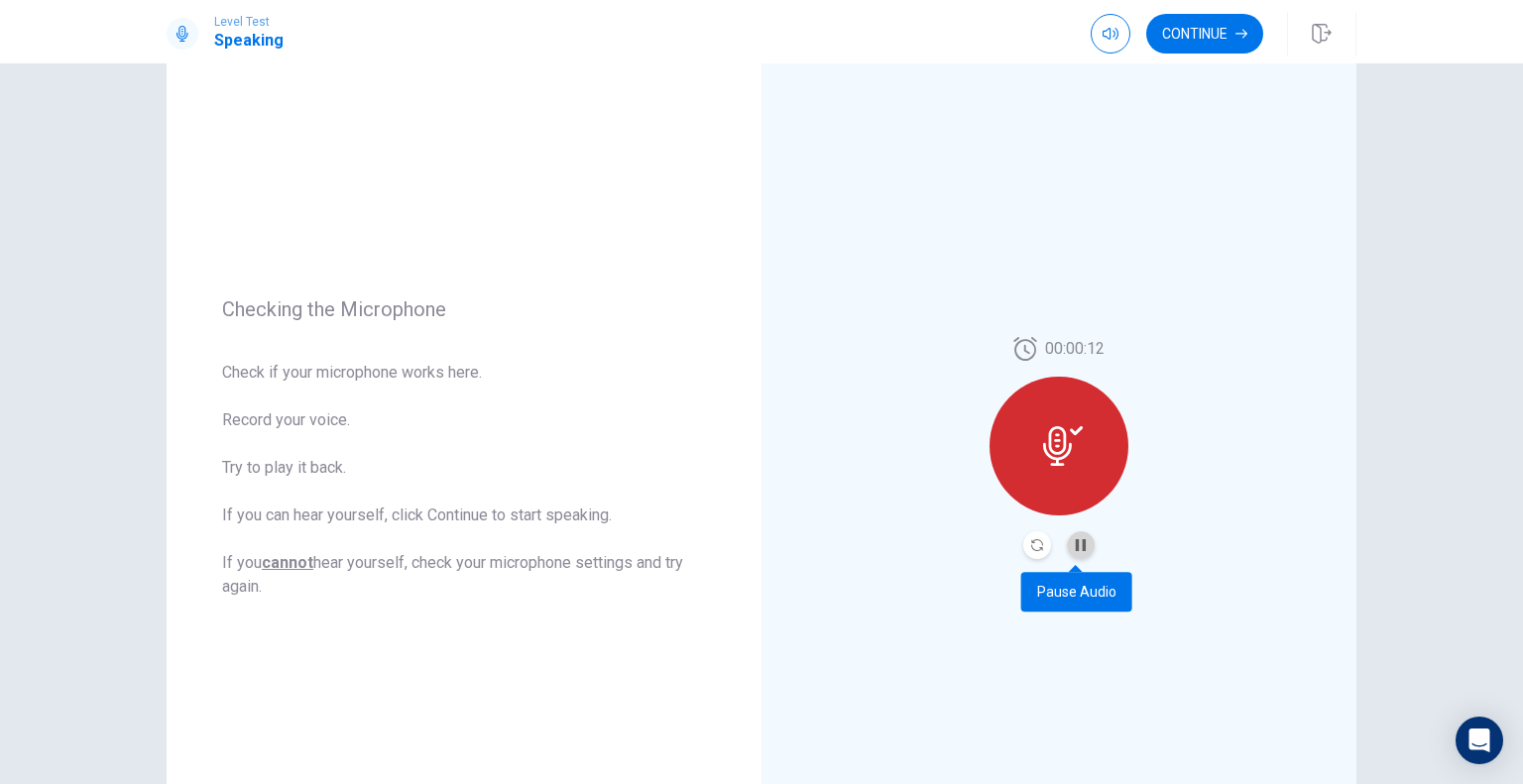 click at bounding box center (1081, 545) 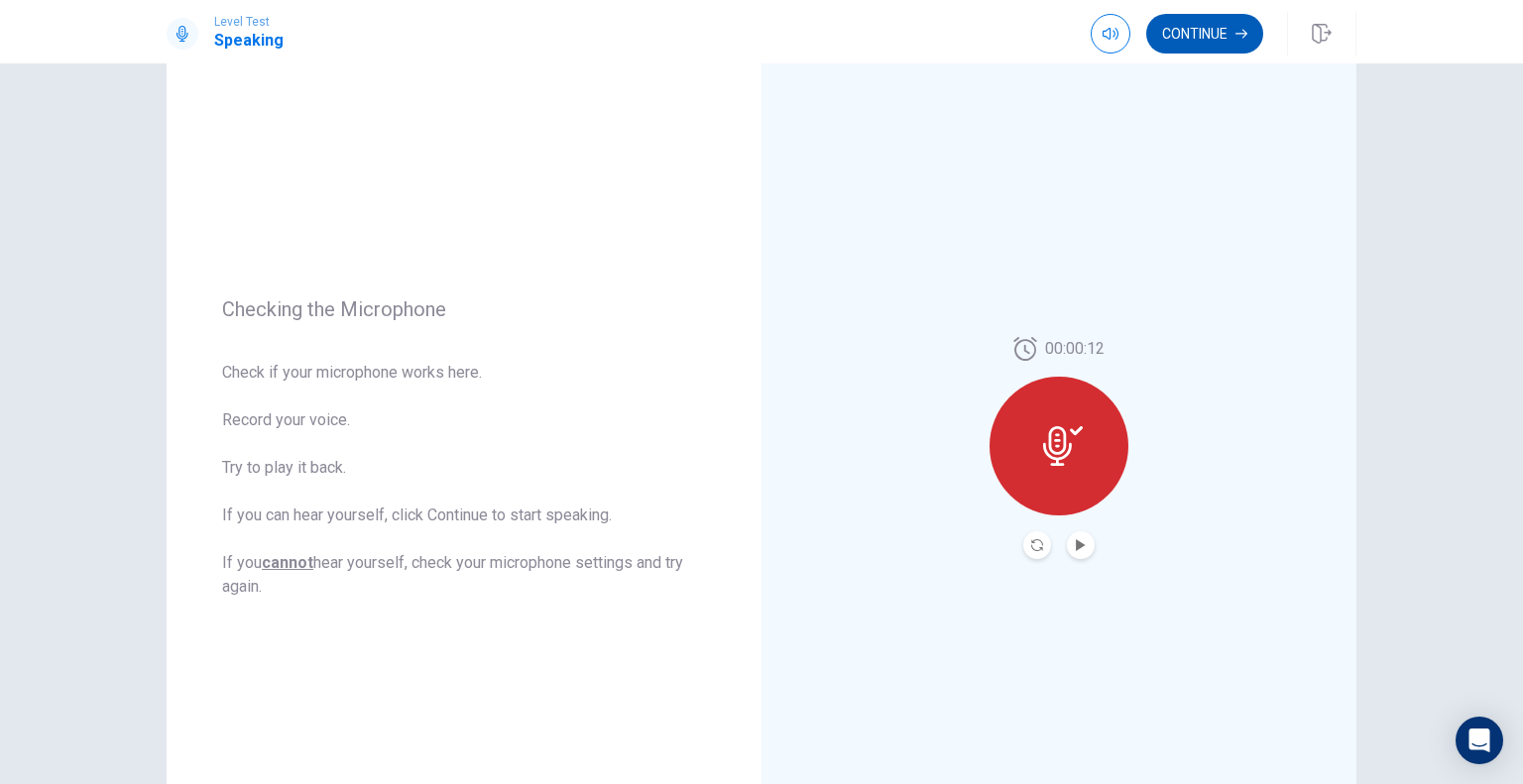 click on "Continue" at bounding box center (1205, 34) 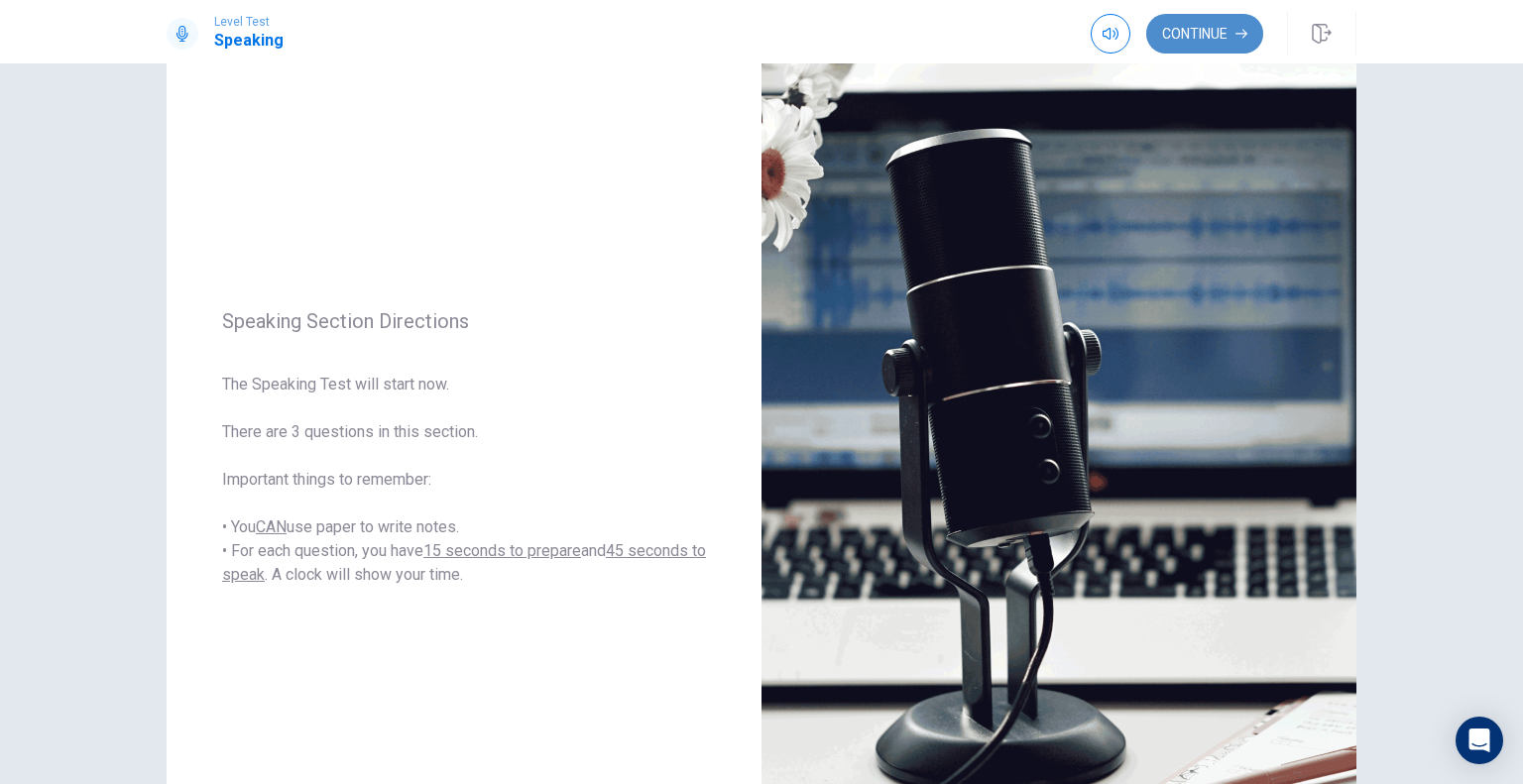 click on "Continue" at bounding box center [1205, 34] 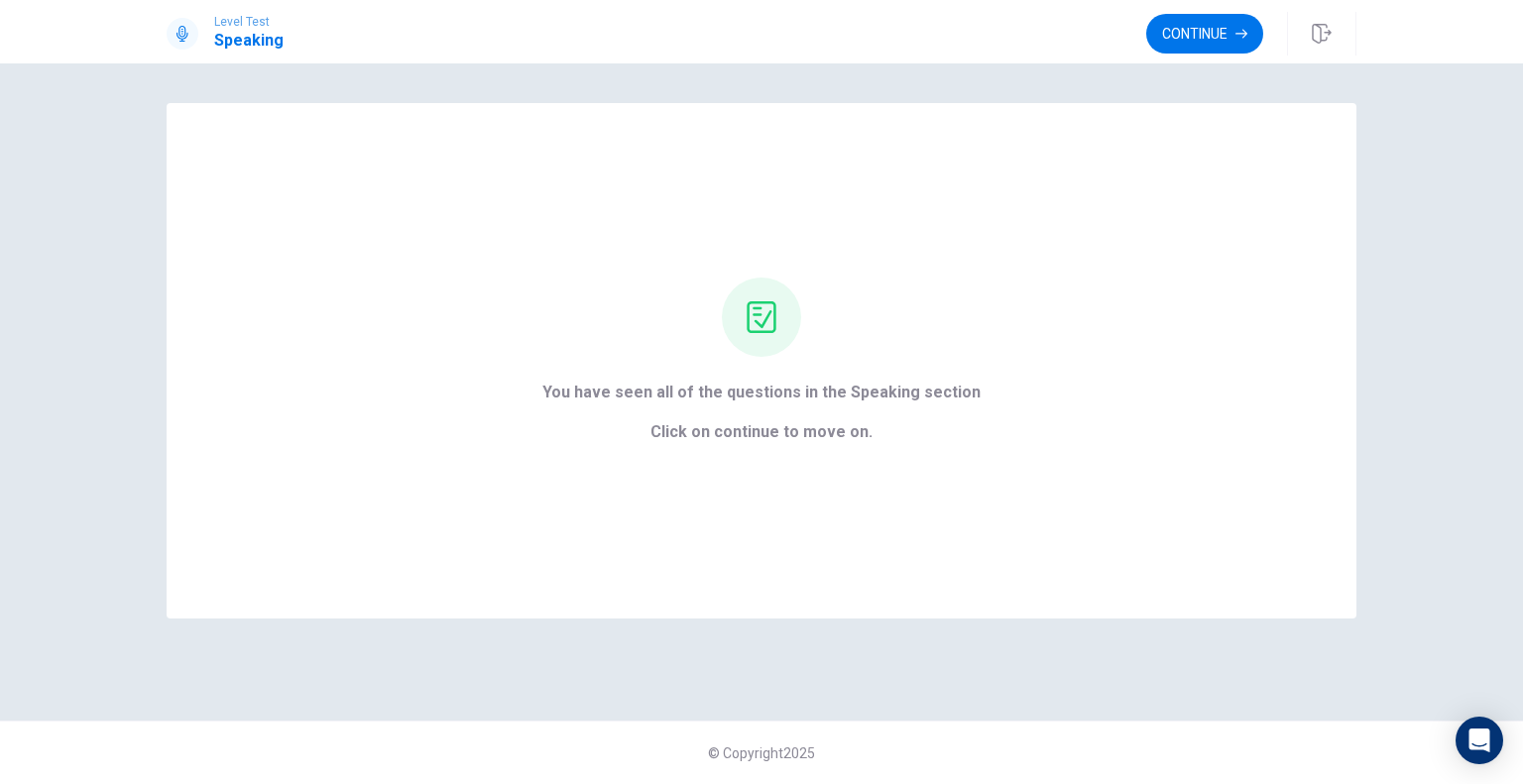 scroll, scrollTop: 0, scrollLeft: 0, axis: both 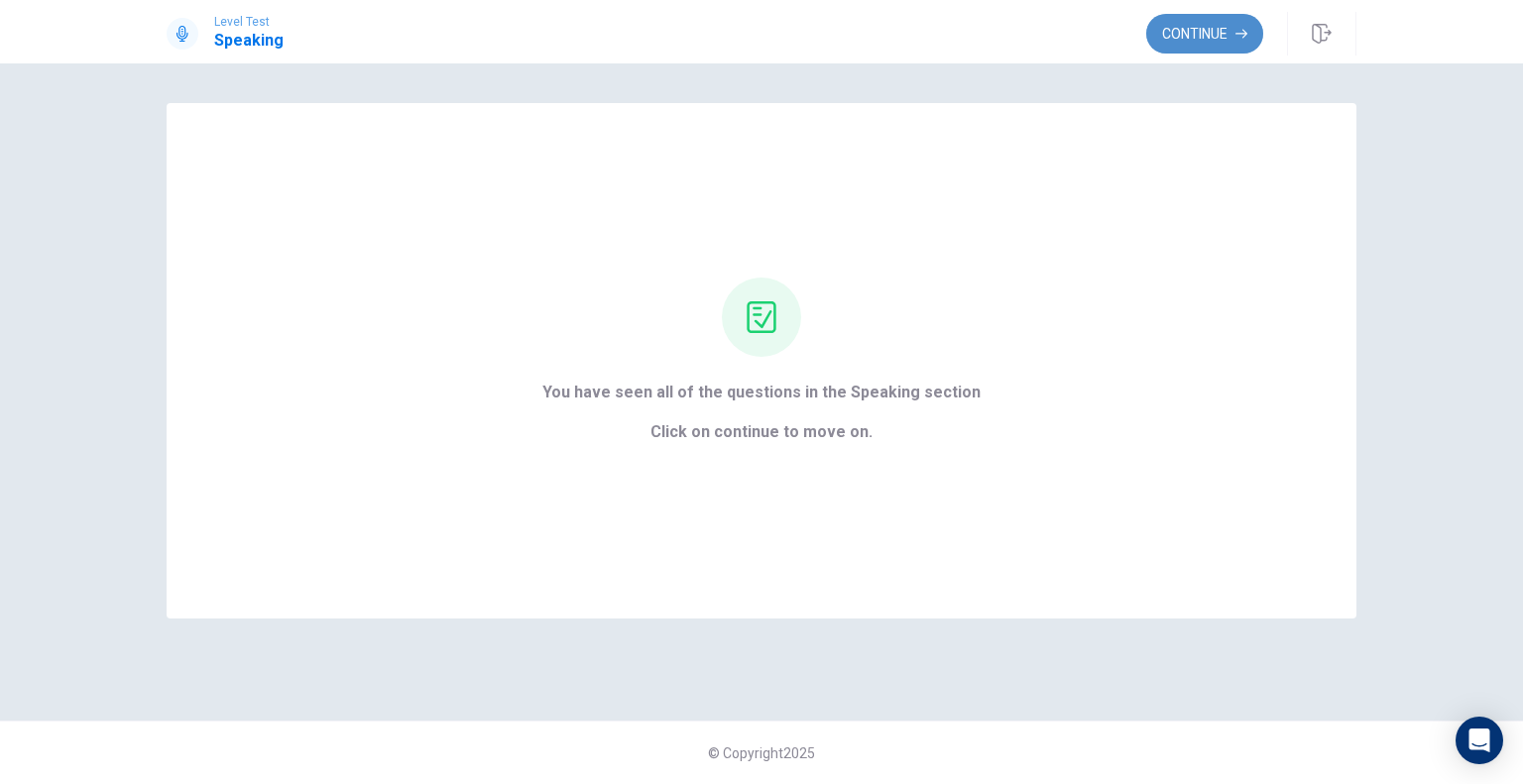click on "Continue" at bounding box center (1205, 34) 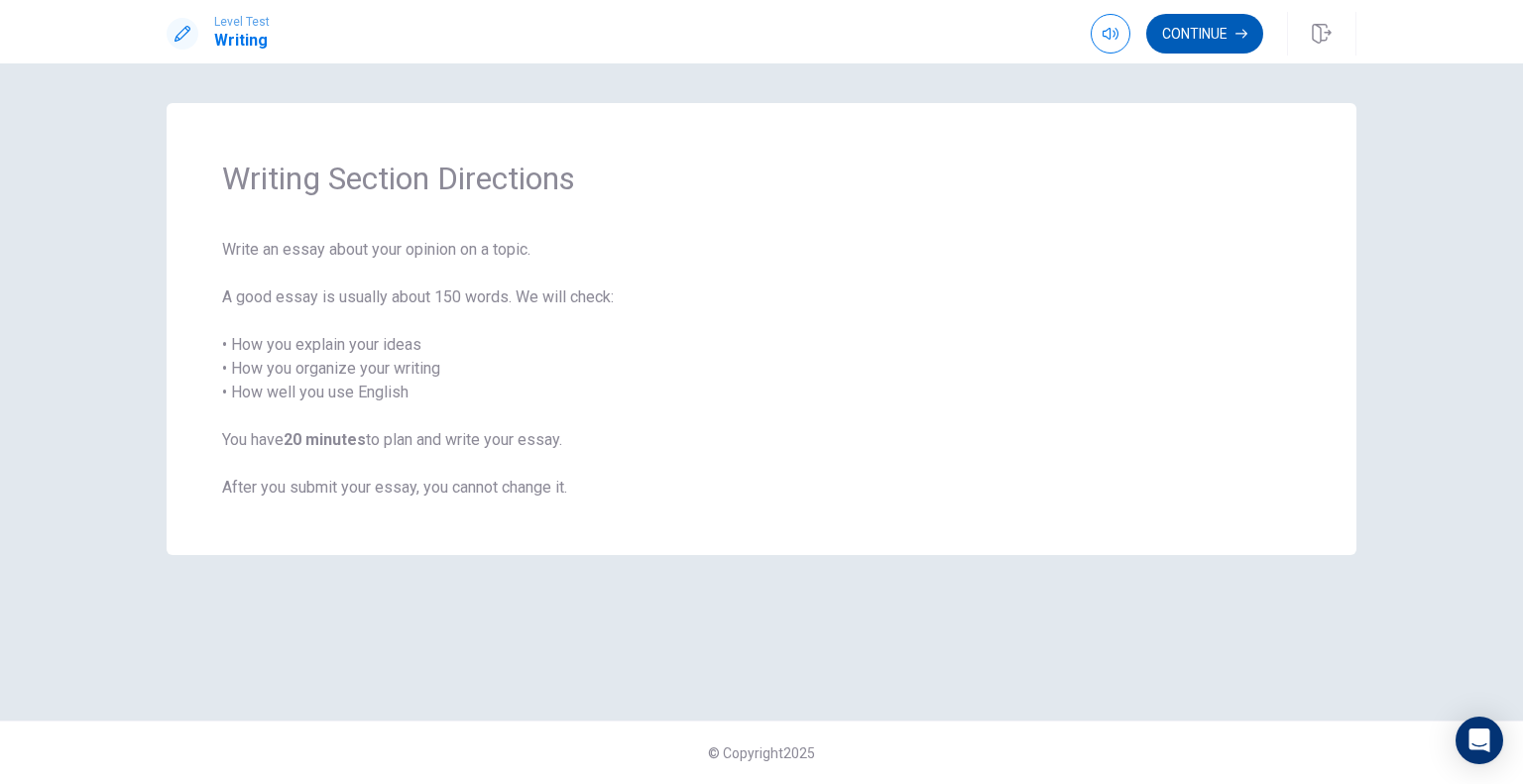 click on "Continue" at bounding box center [1205, 34] 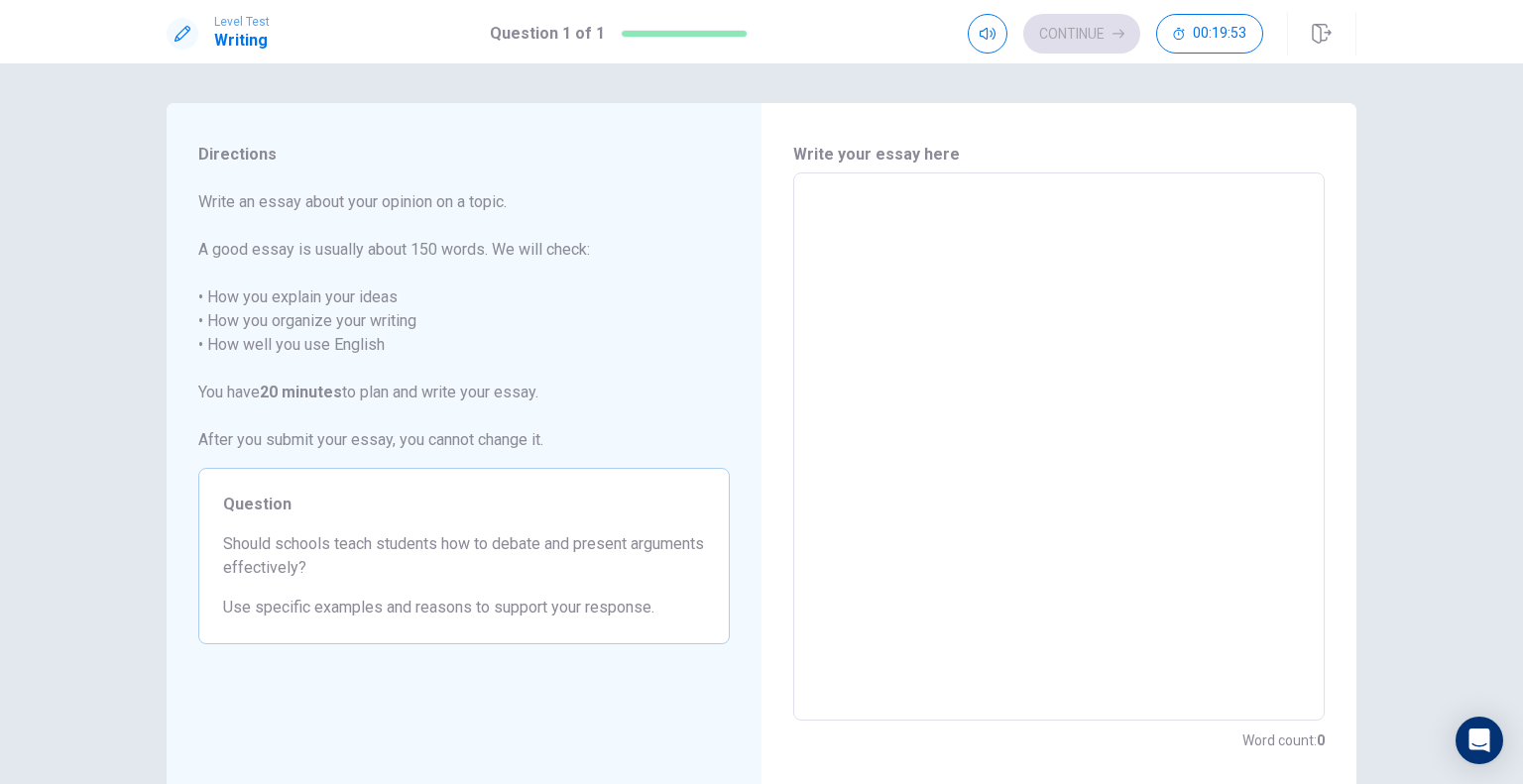 click at bounding box center [1059, 447] 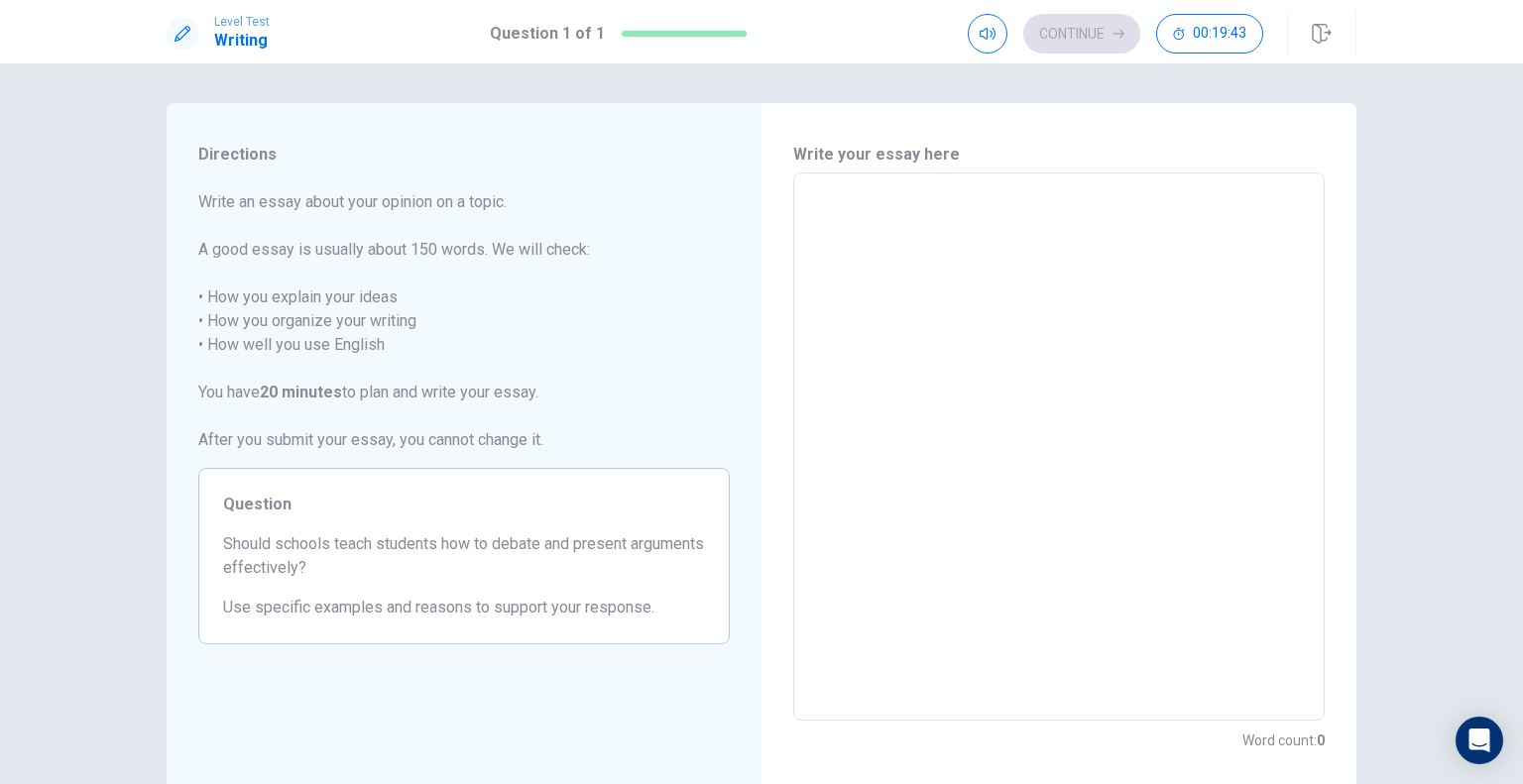 type on "I" 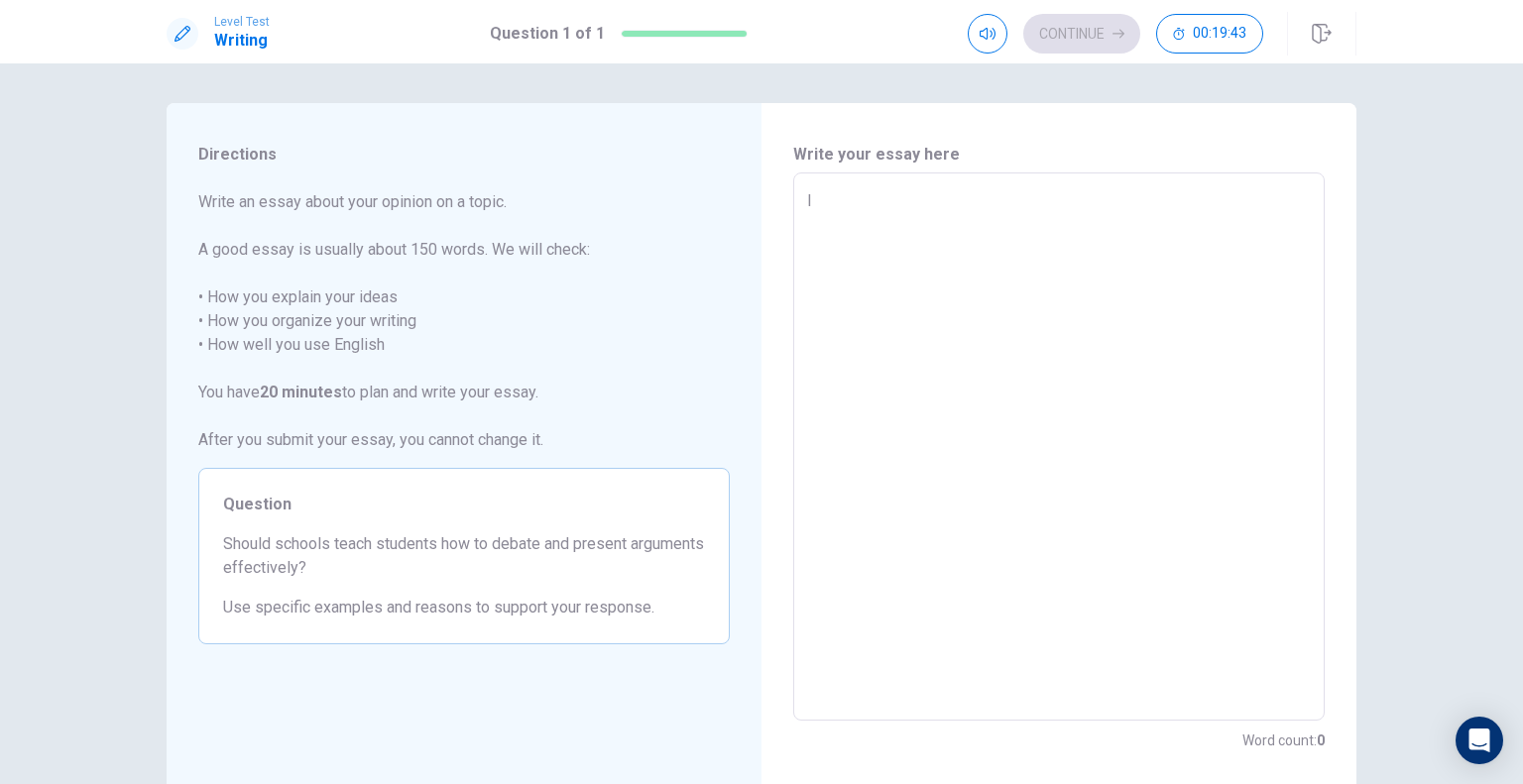 type on "x" 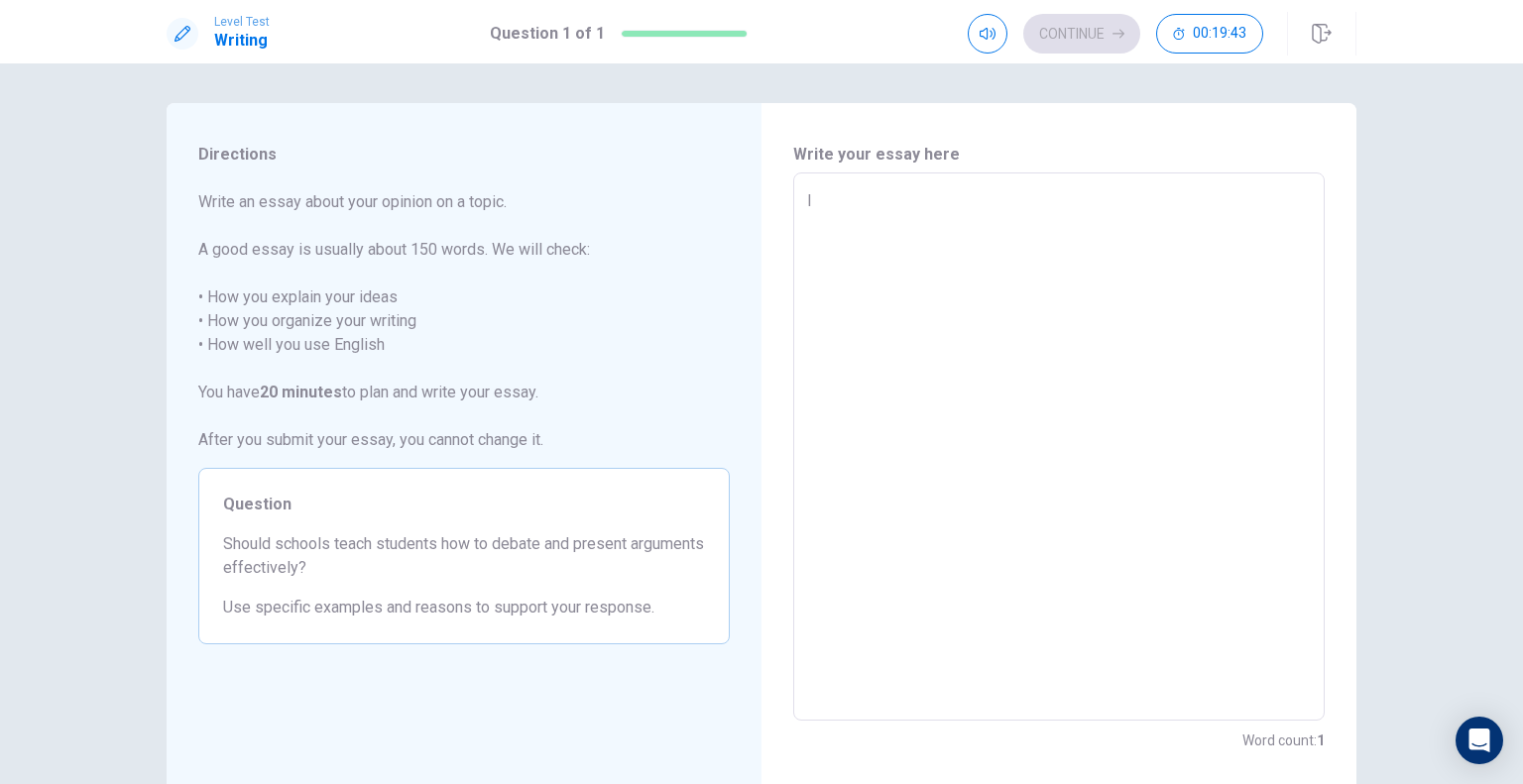 type on "I" 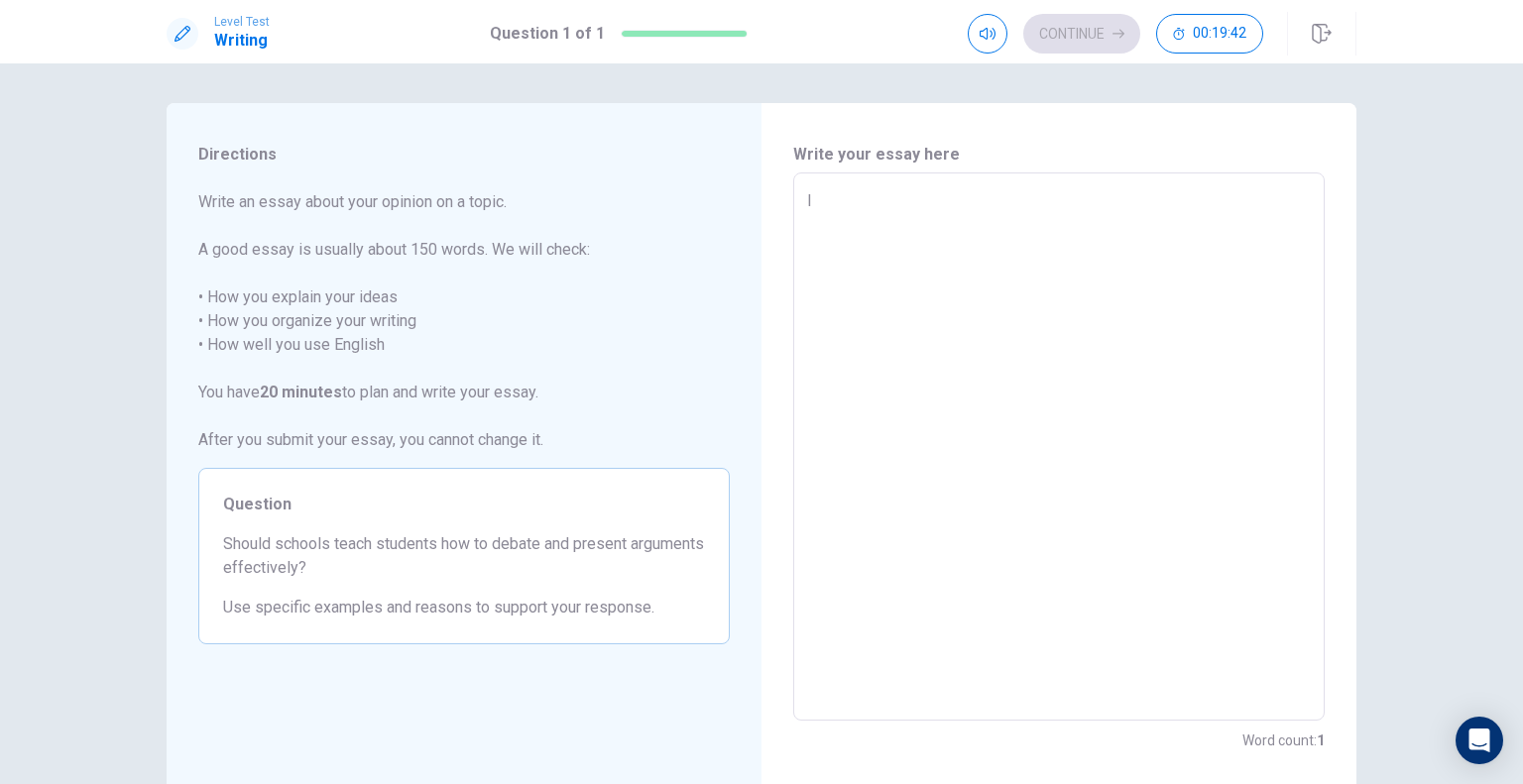 type on "I b" 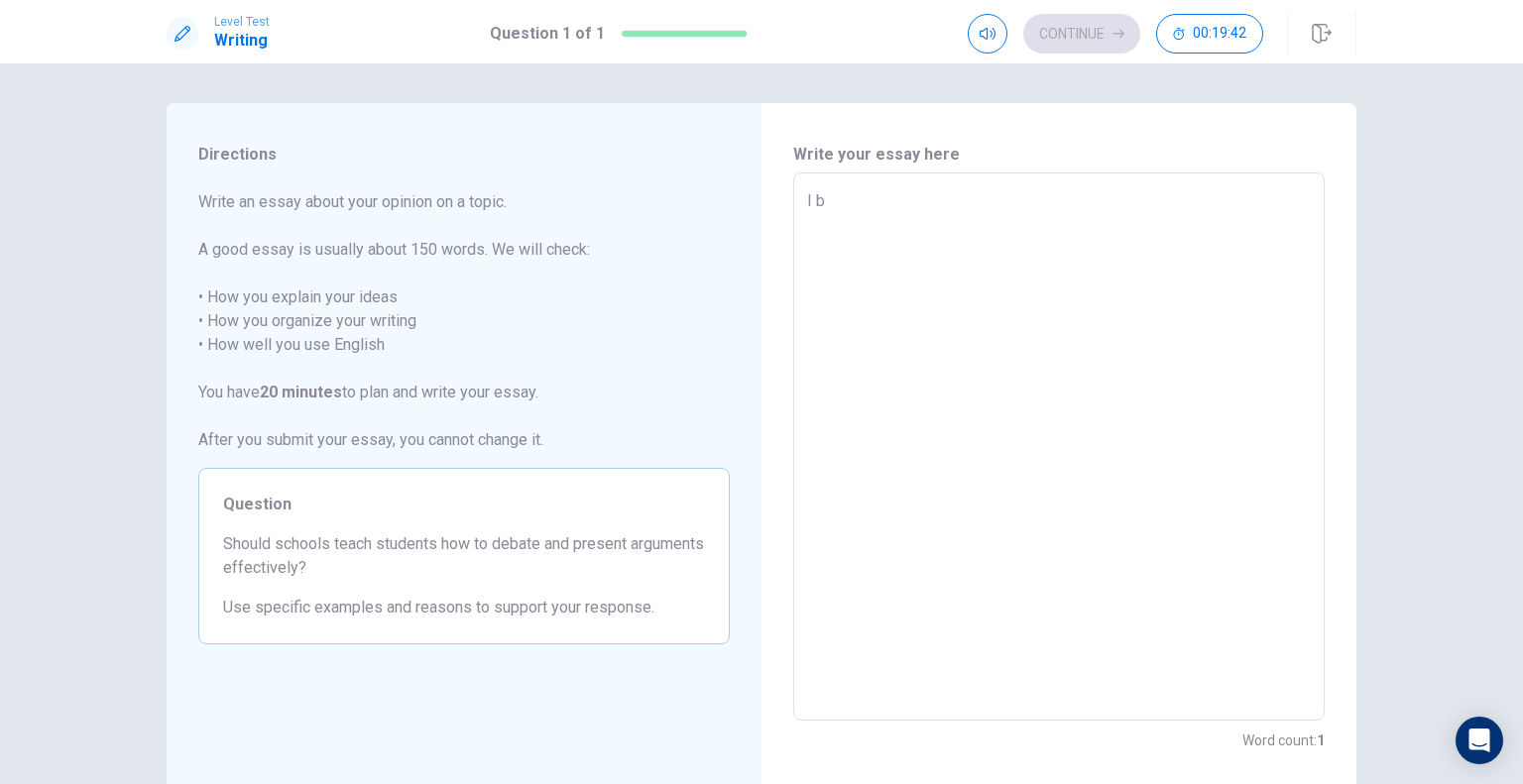 type on "x" 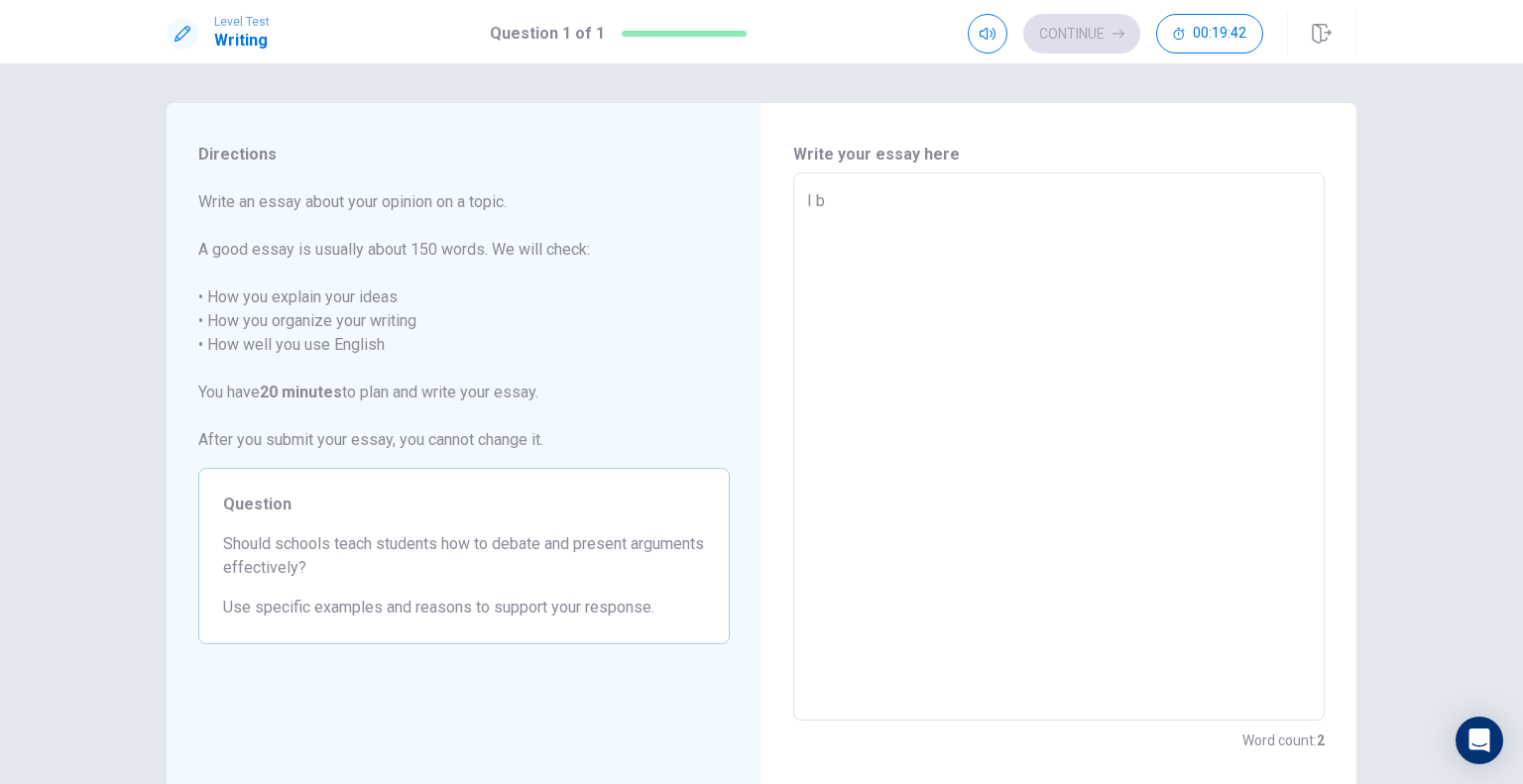 type on "I be" 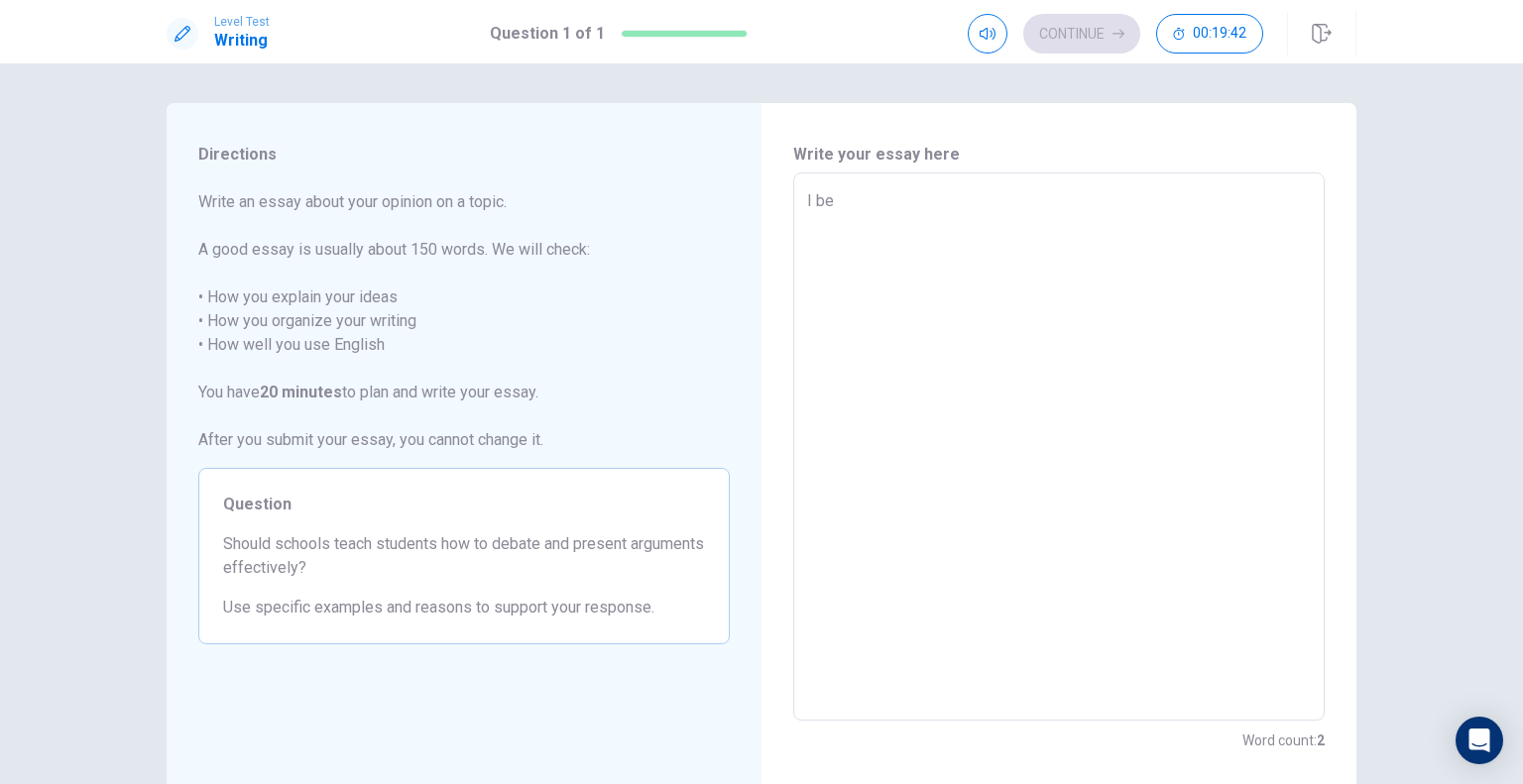 type on "x" 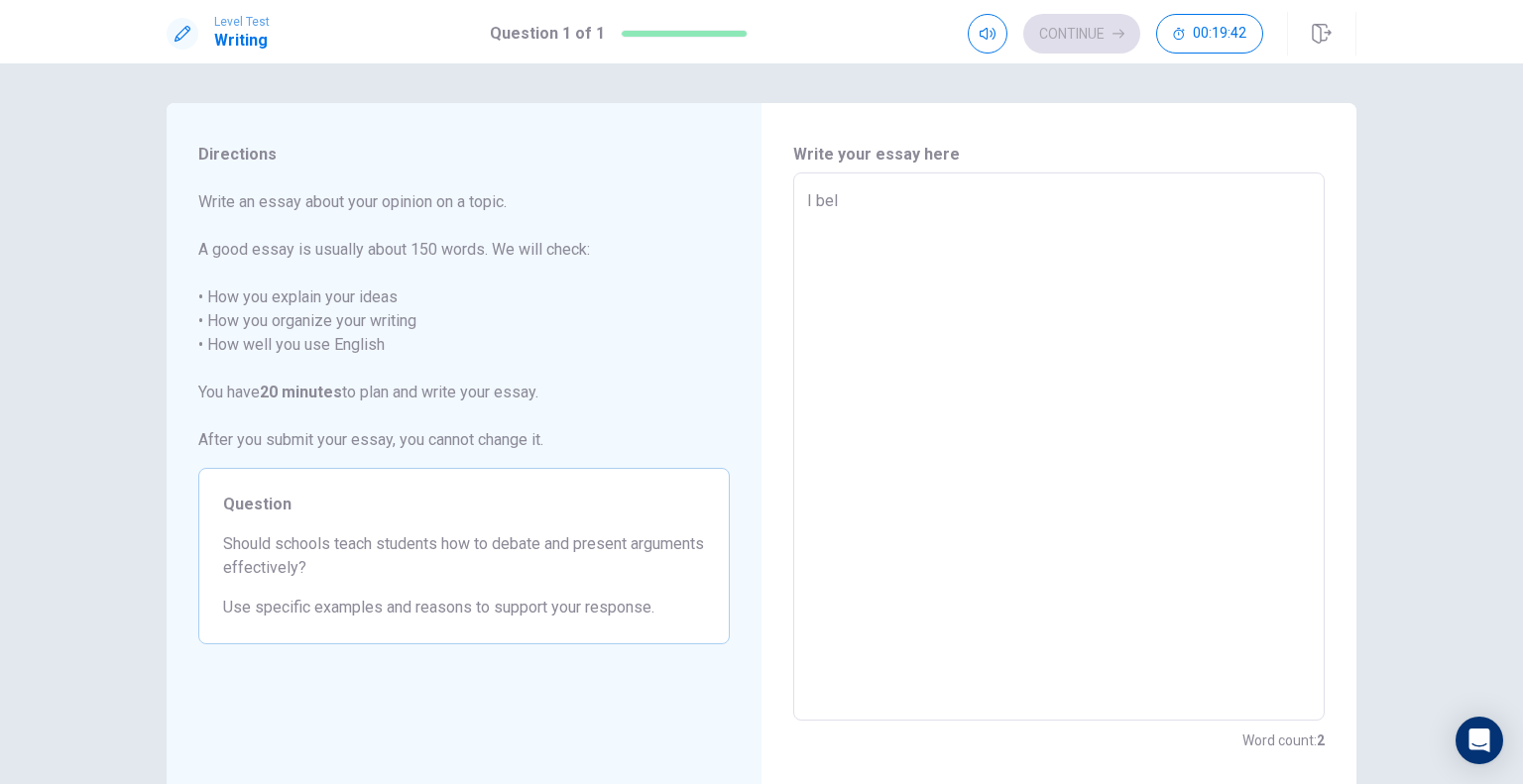 type on "x" 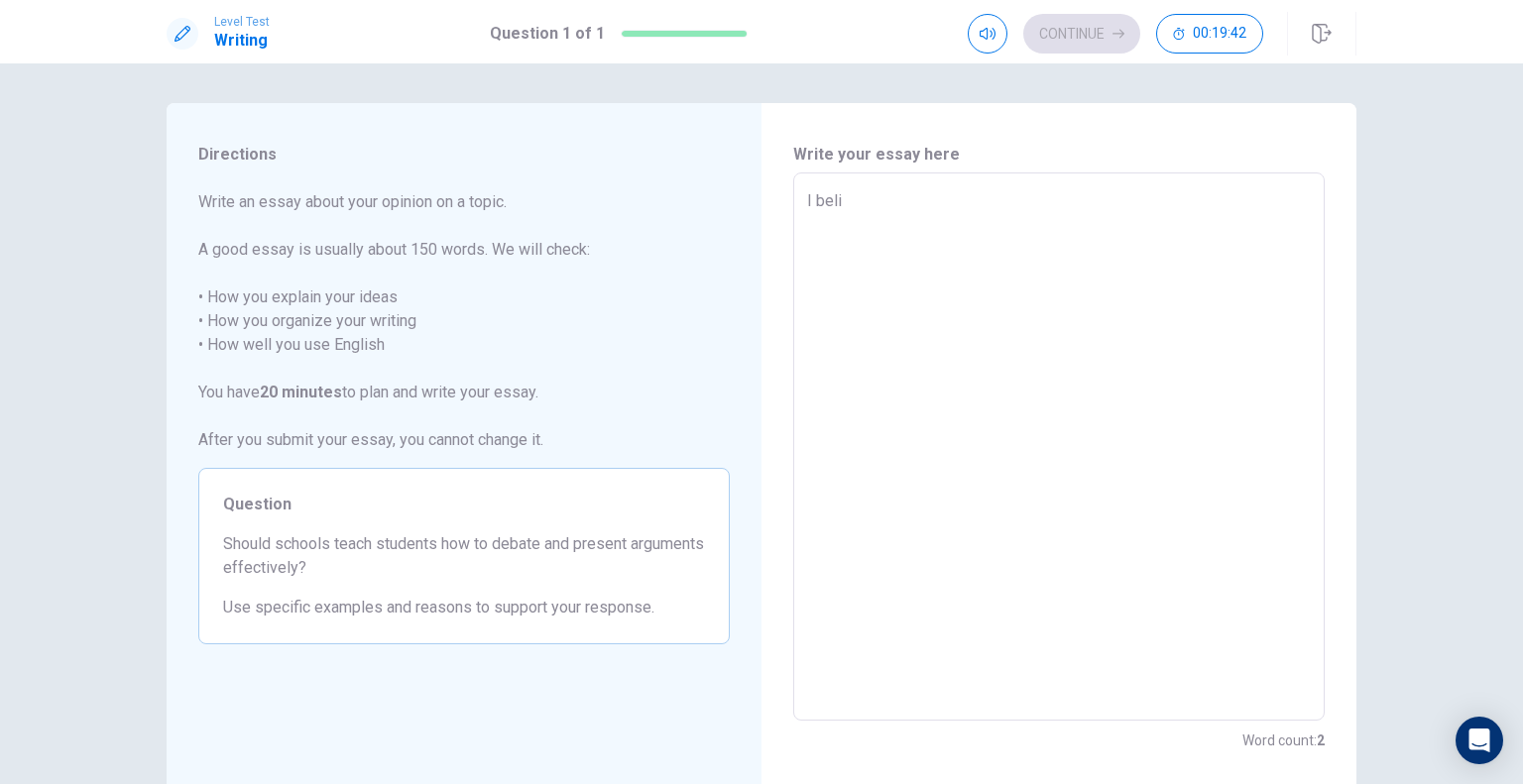 type on "x" 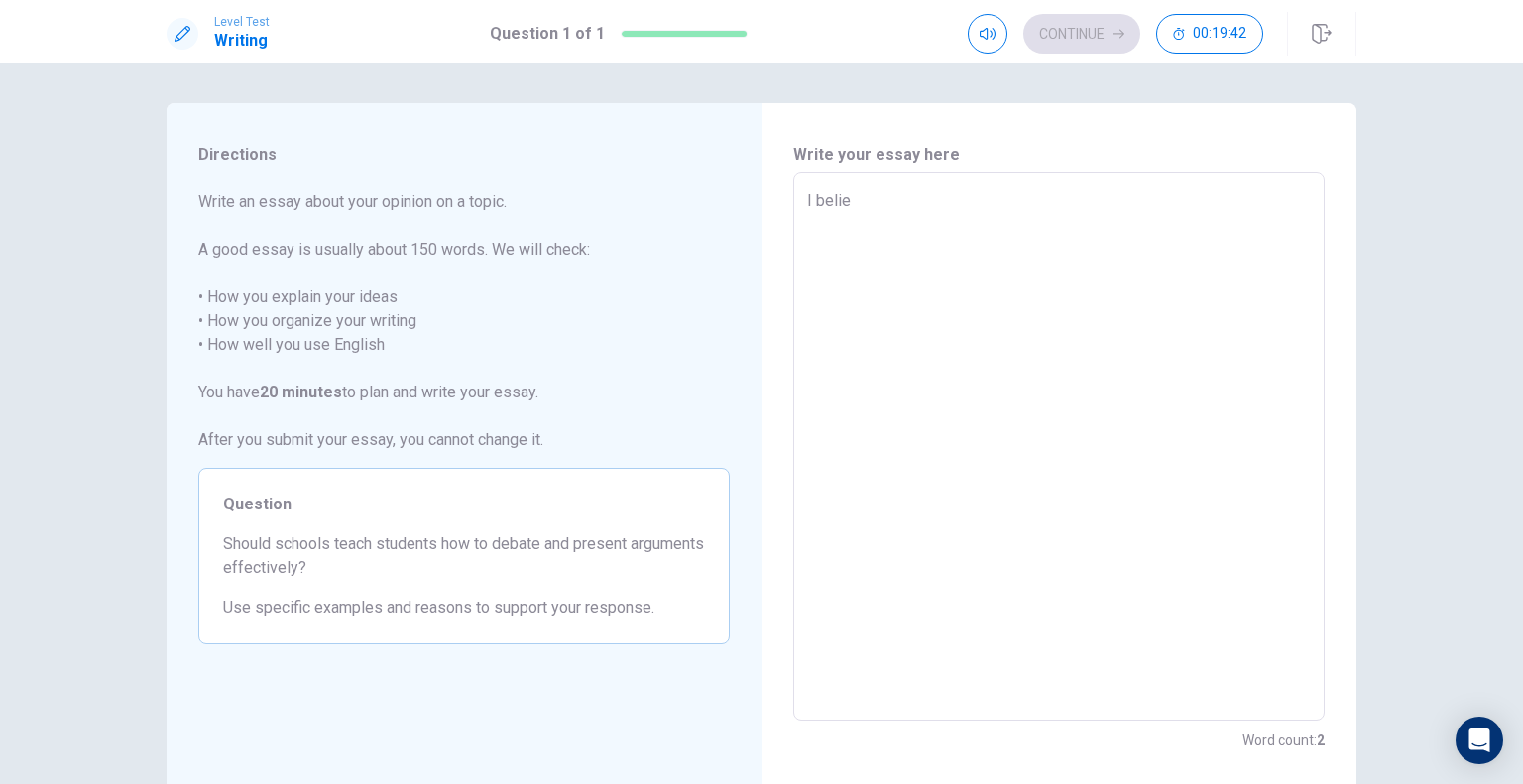 type on "x" 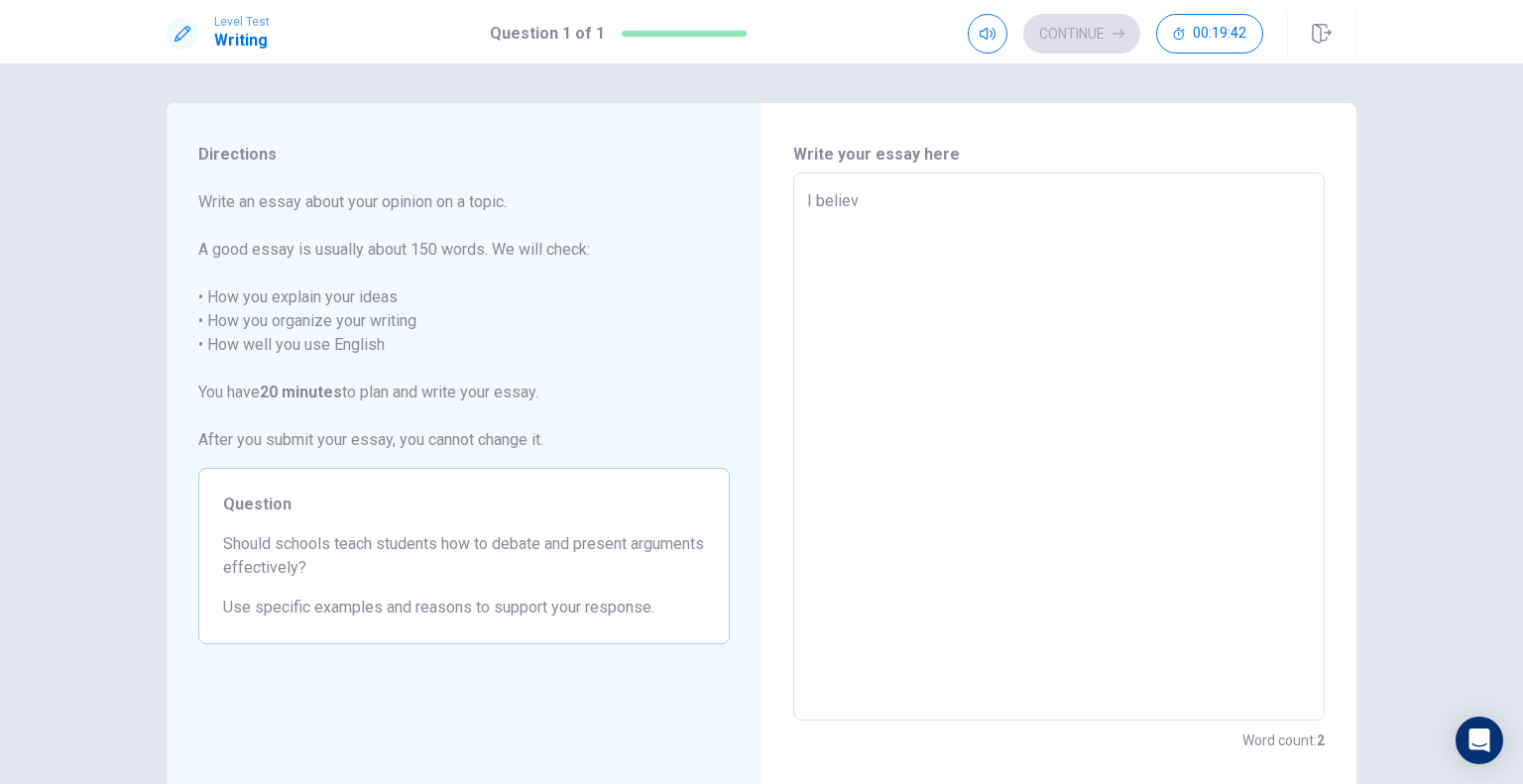 type on "x" 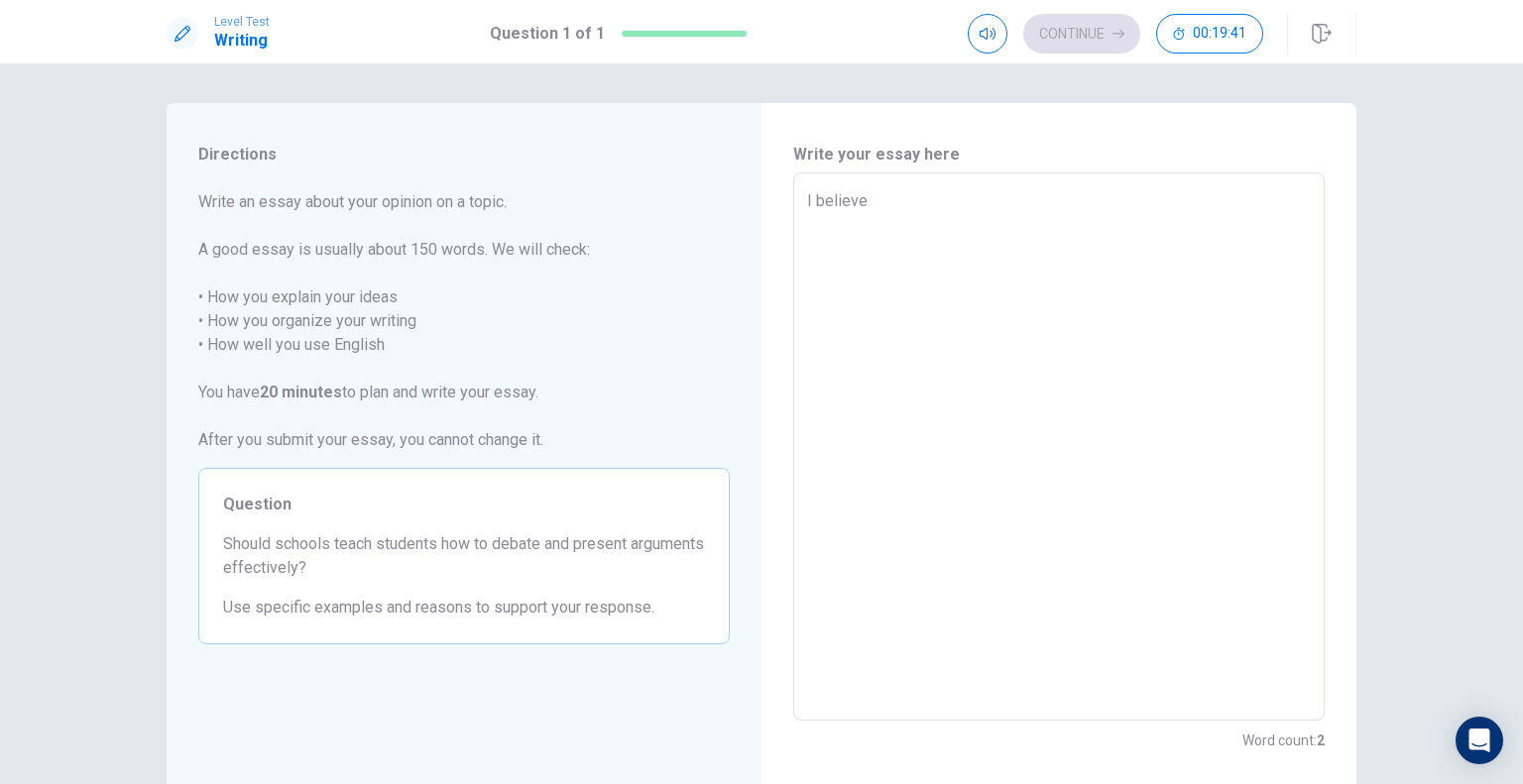 type on "x" 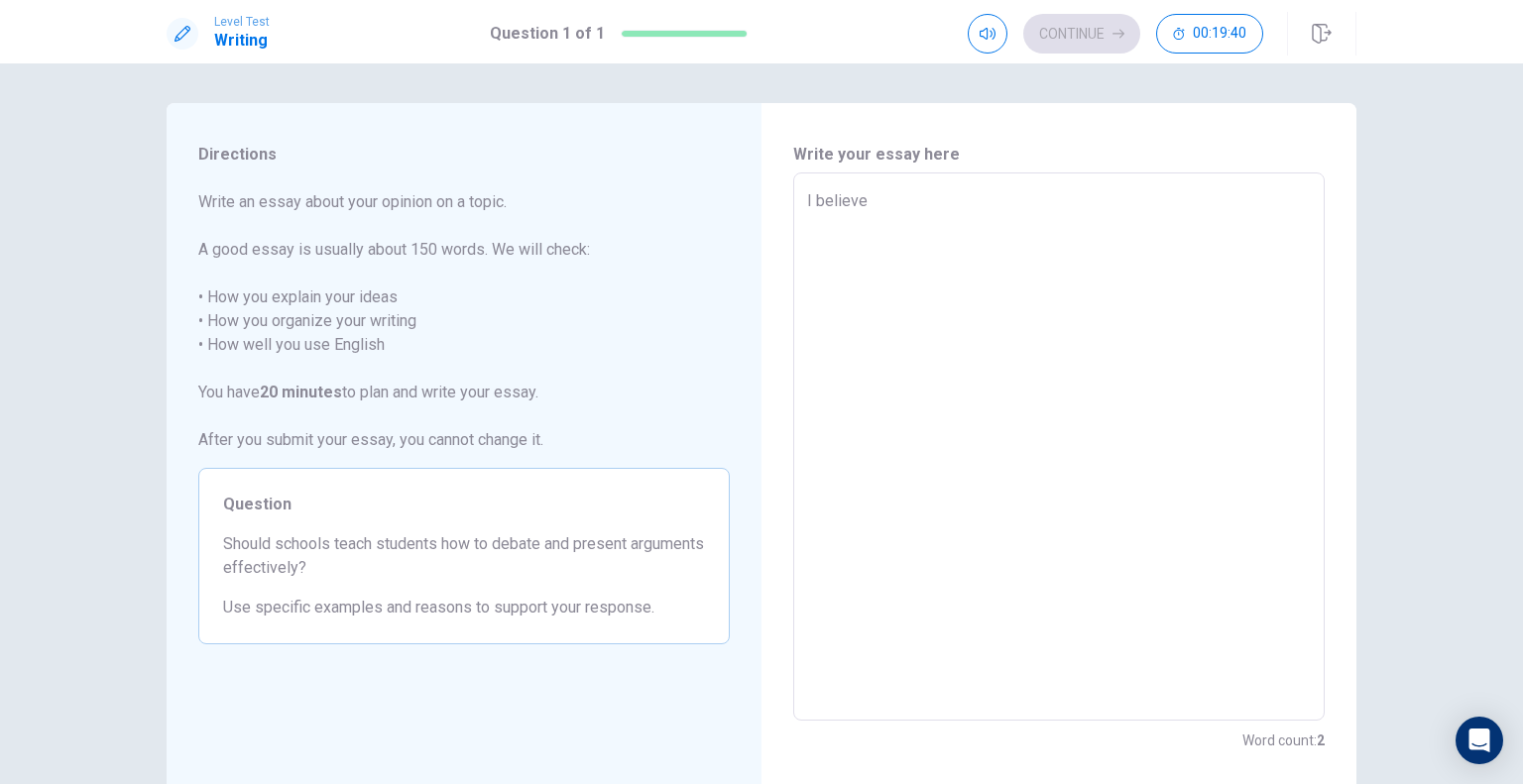type on "I believe t" 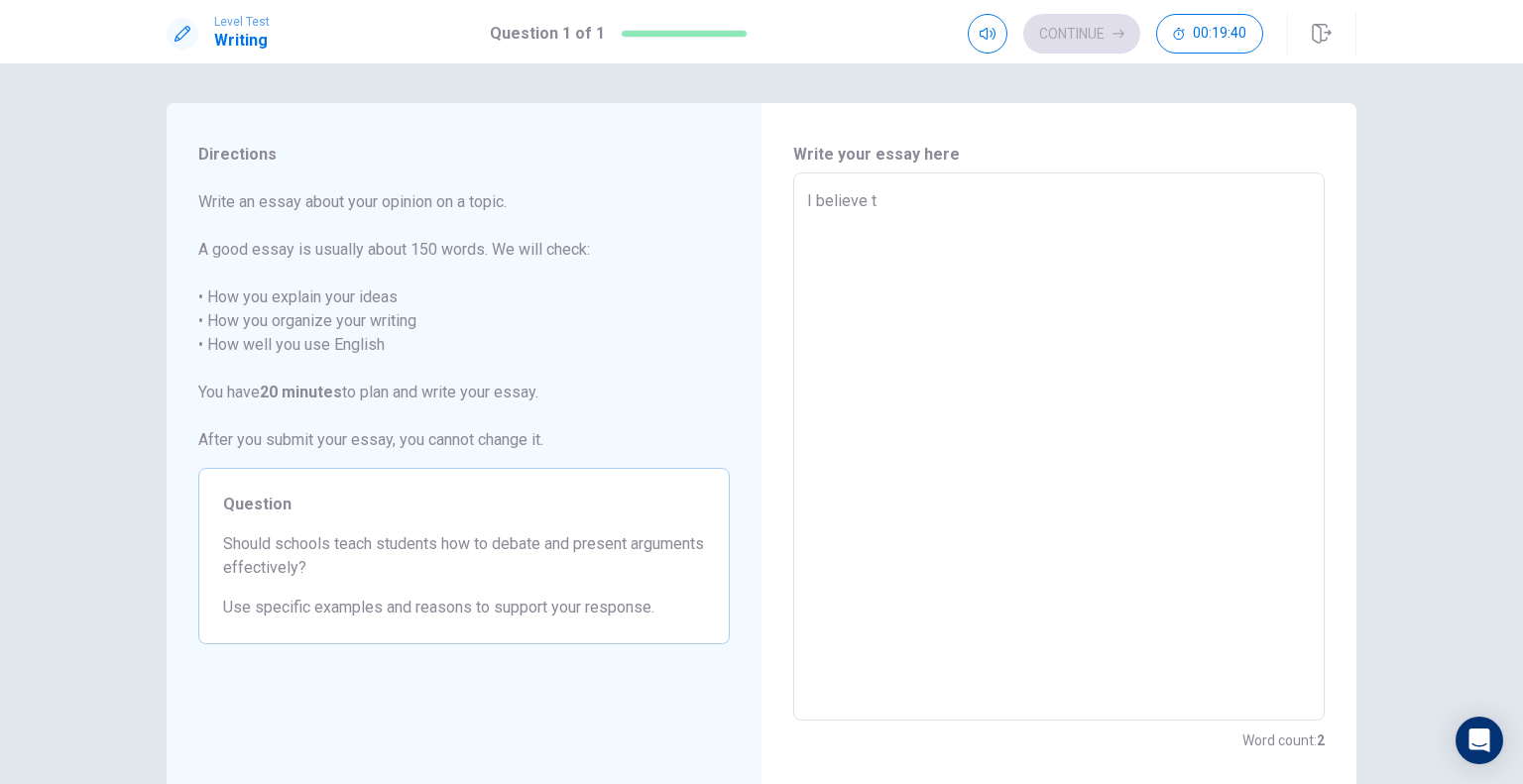 type on "x" 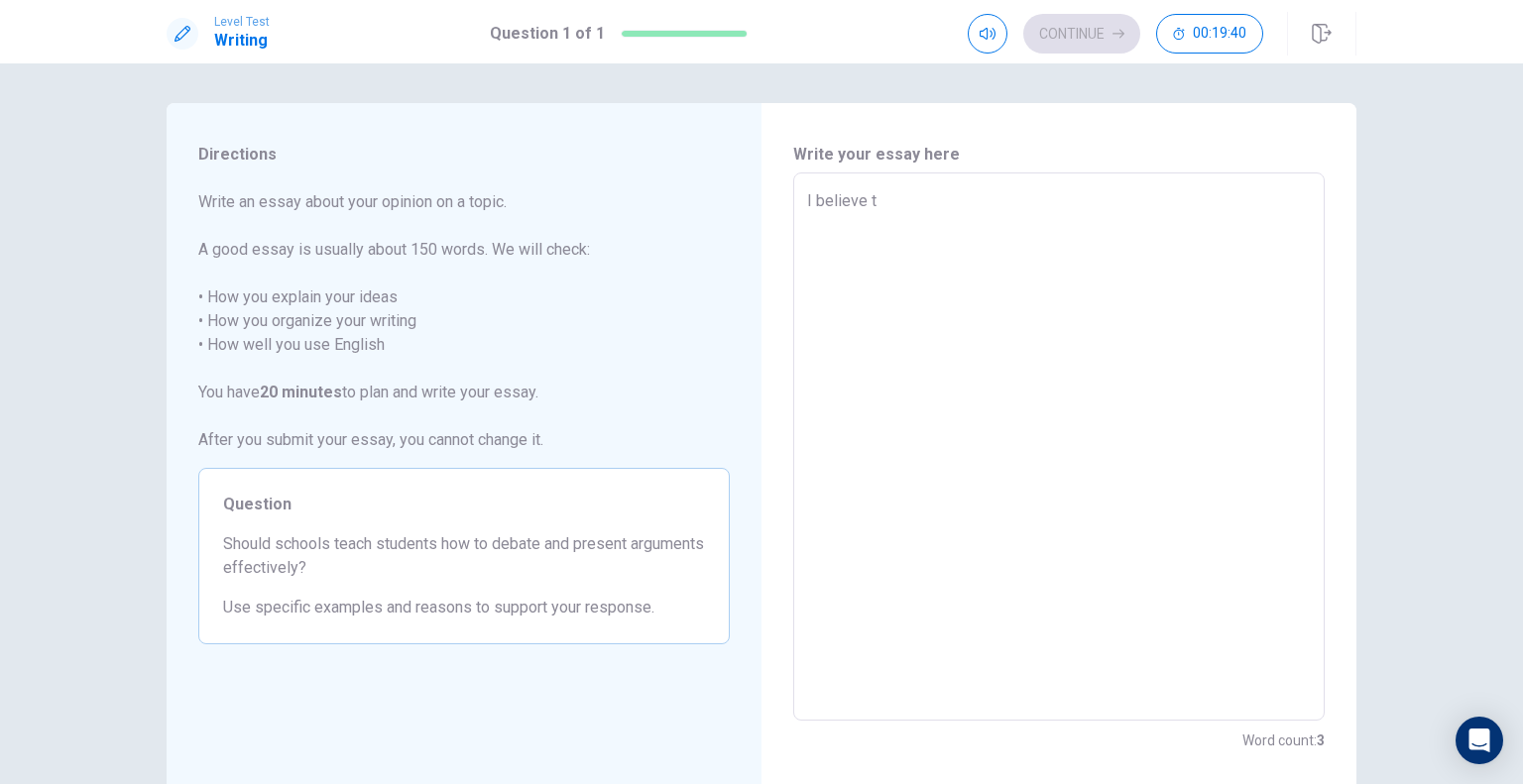 type on "I believe th" 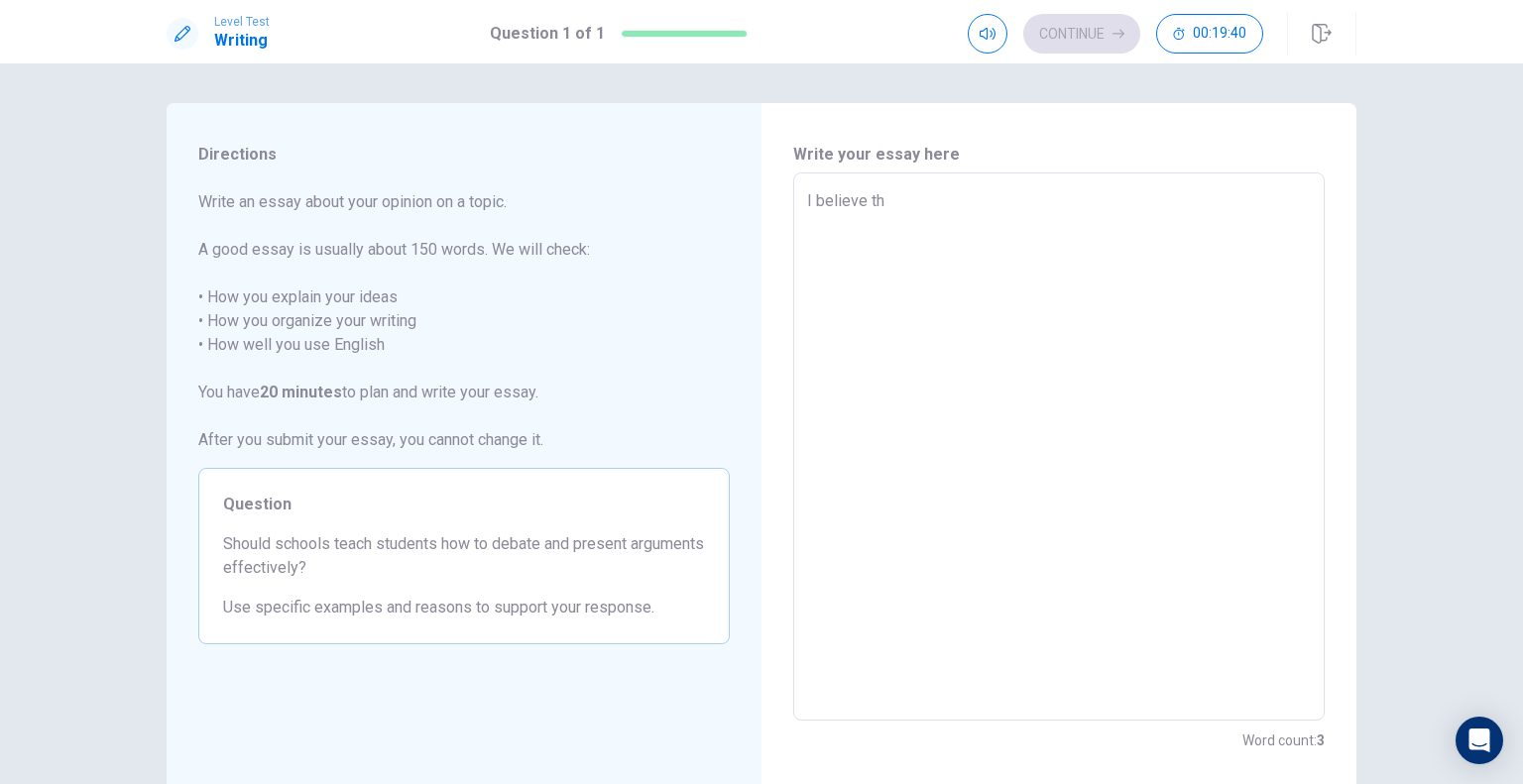 type on "x" 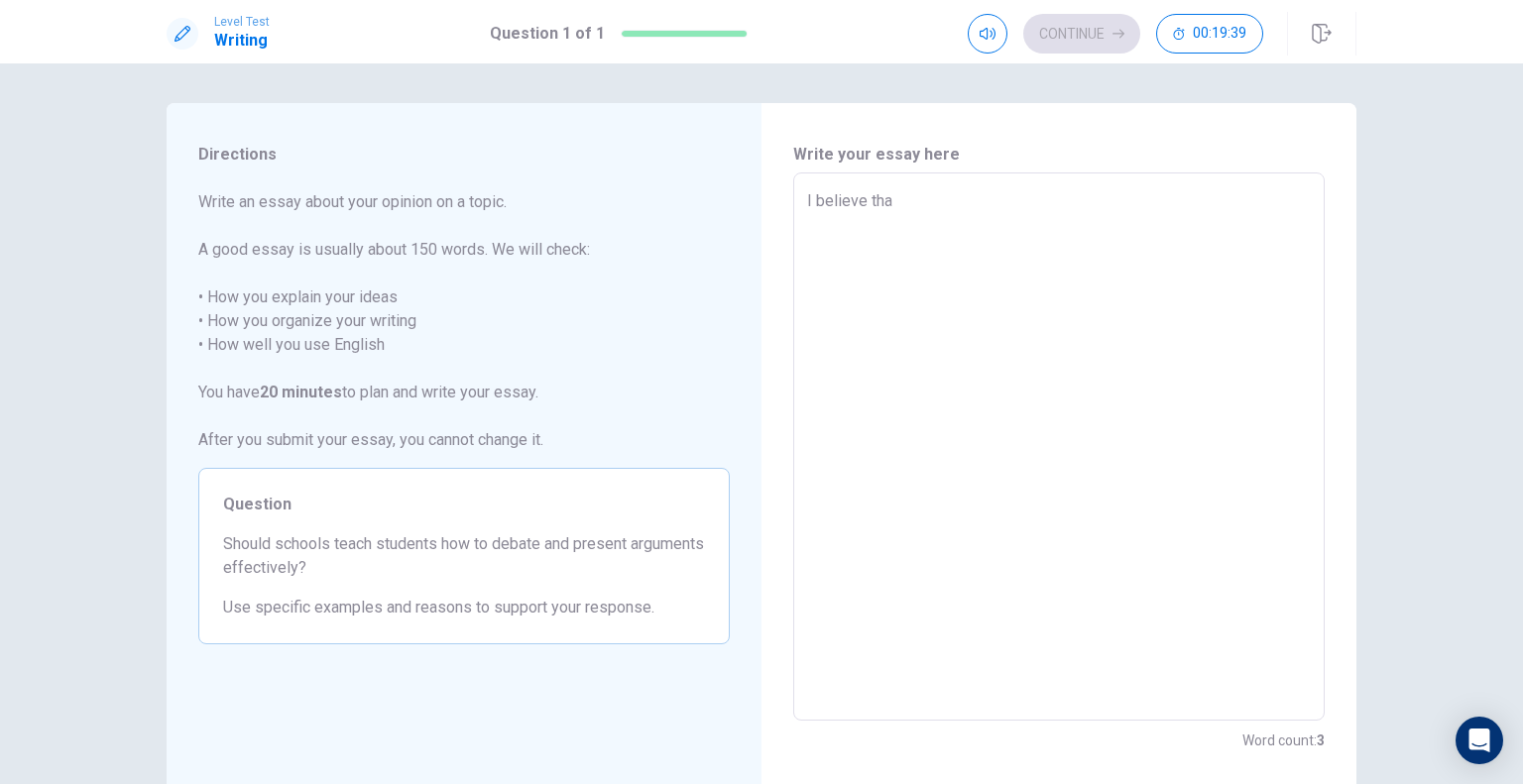 type on "I believe that" 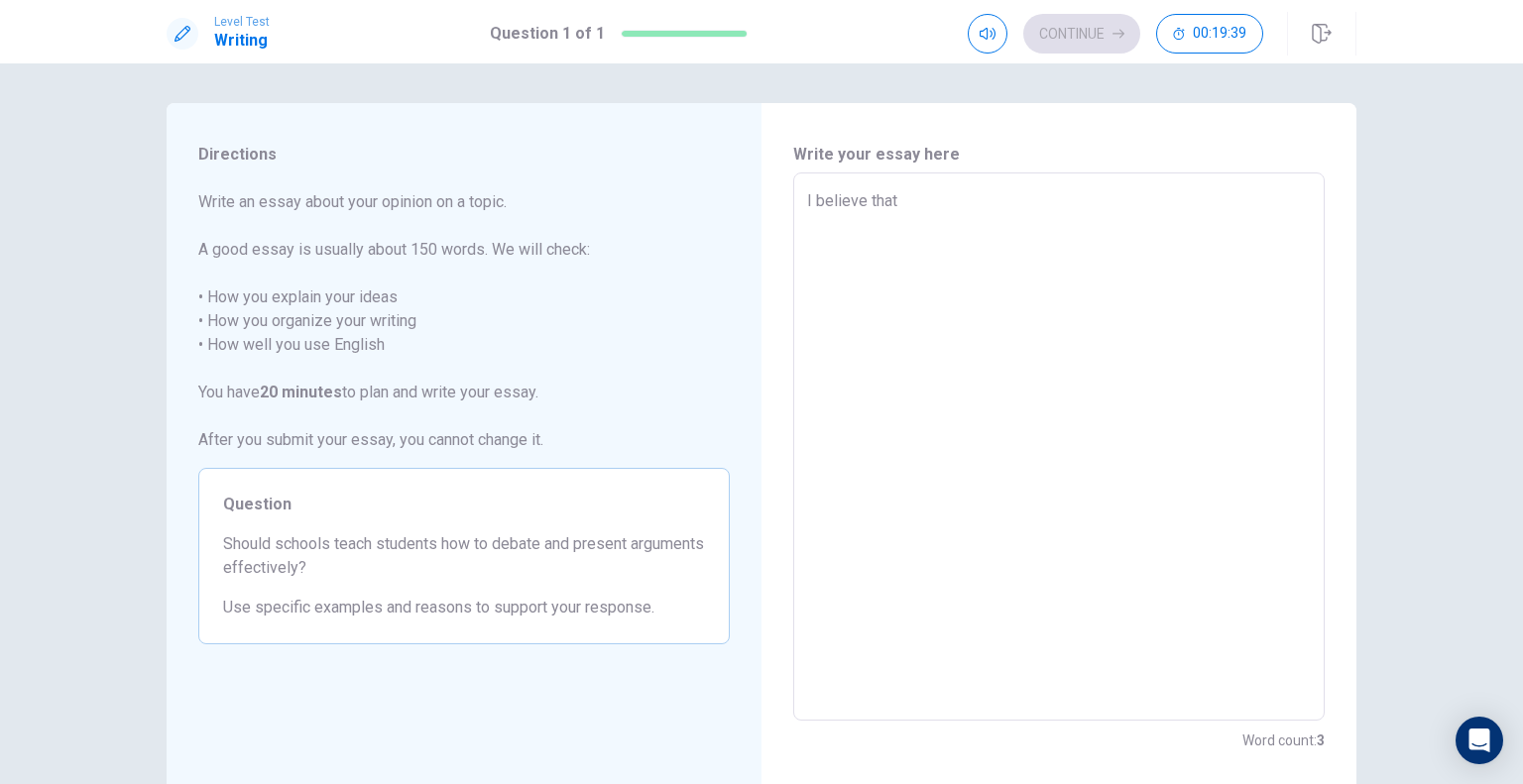 type on "x" 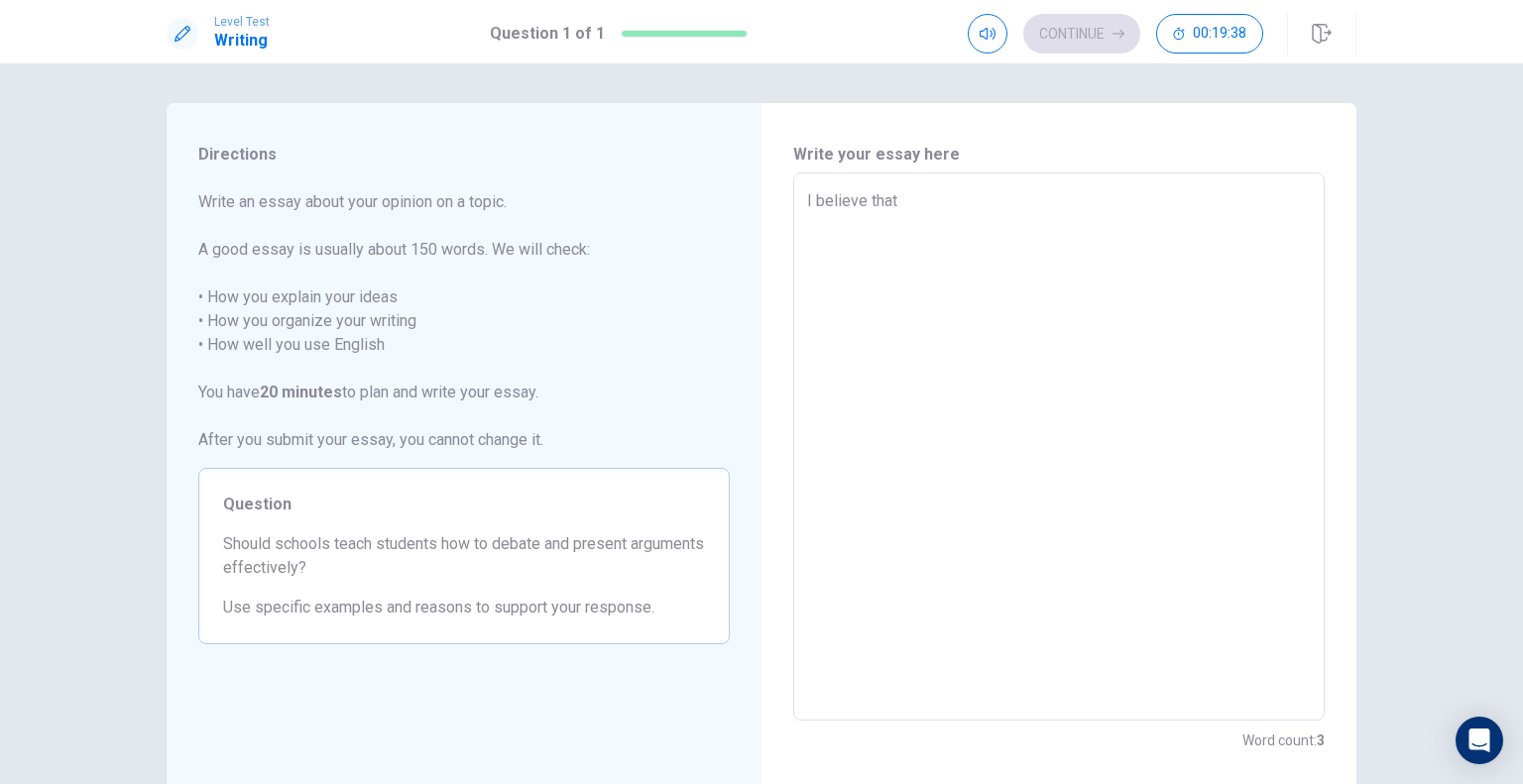 type on "I believe that s" 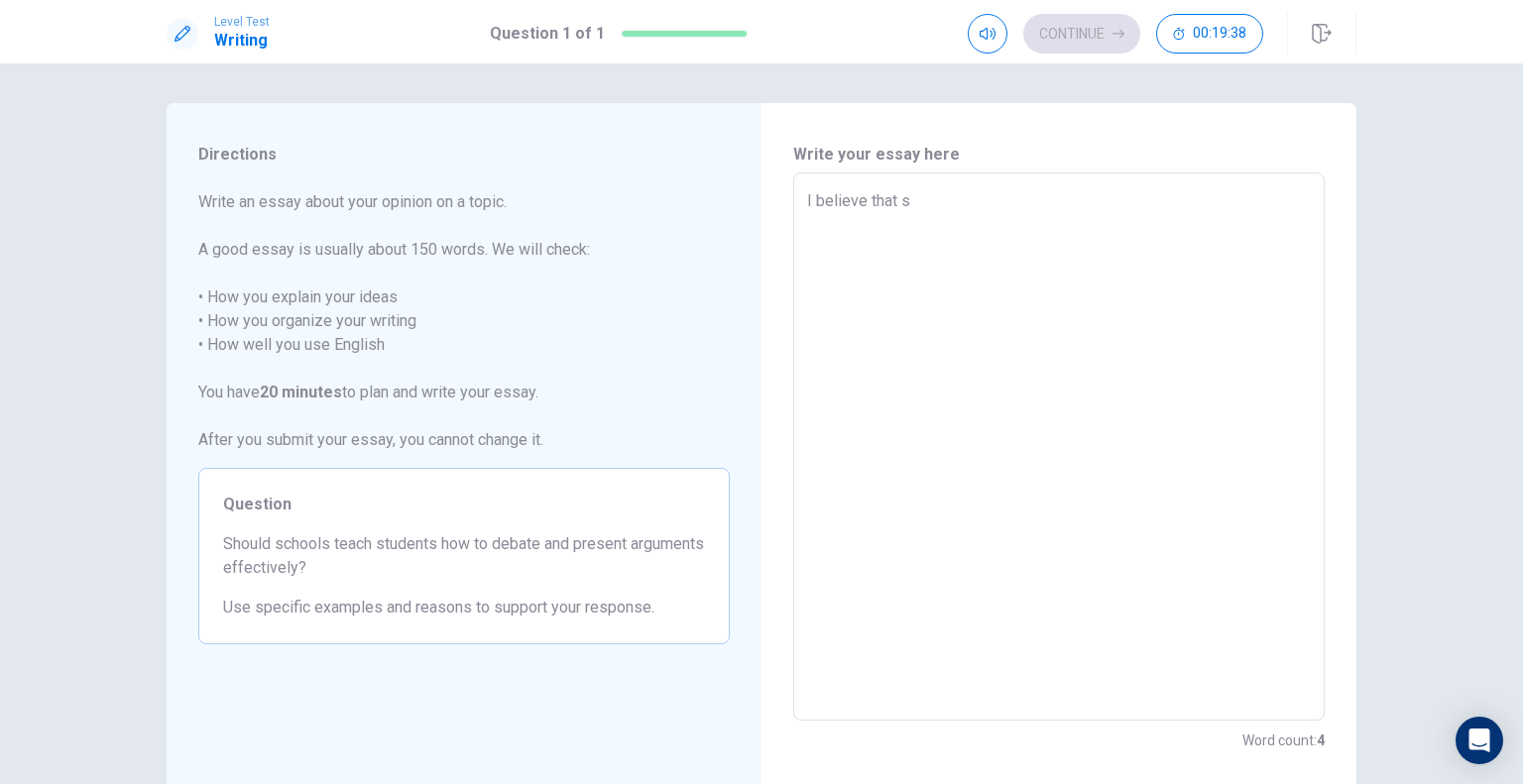 type on "x" 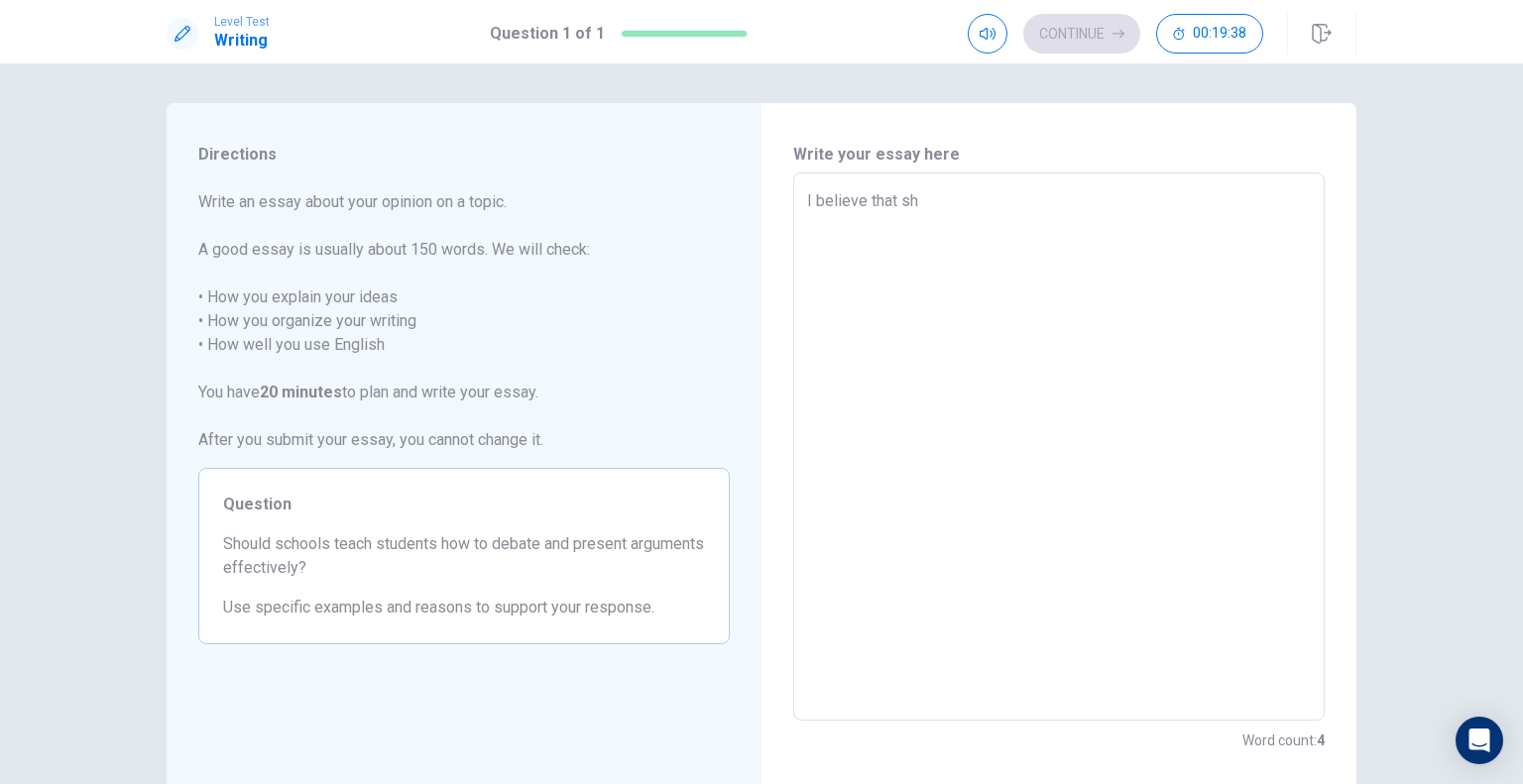 type on "x" 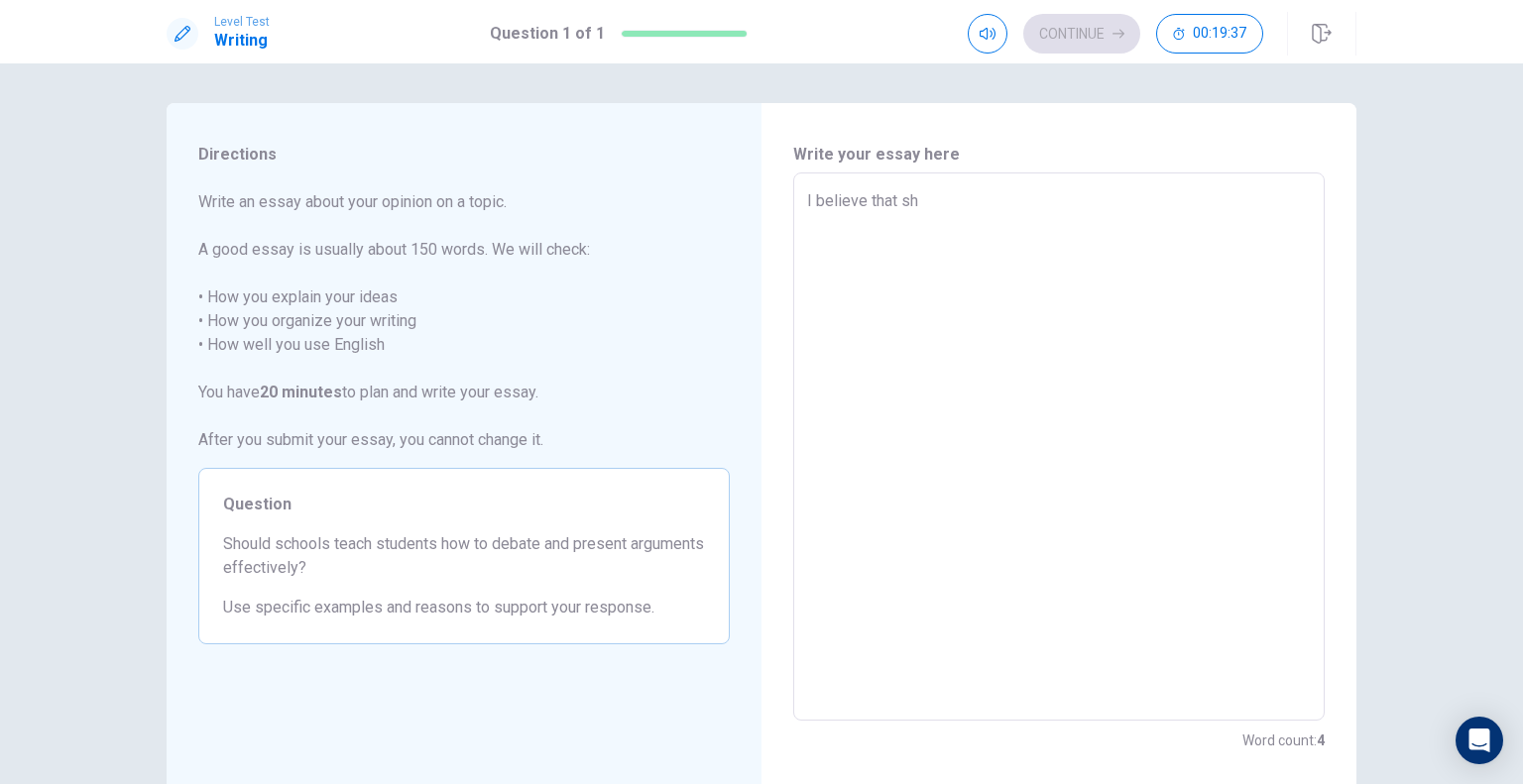 type on "I believe that shc" 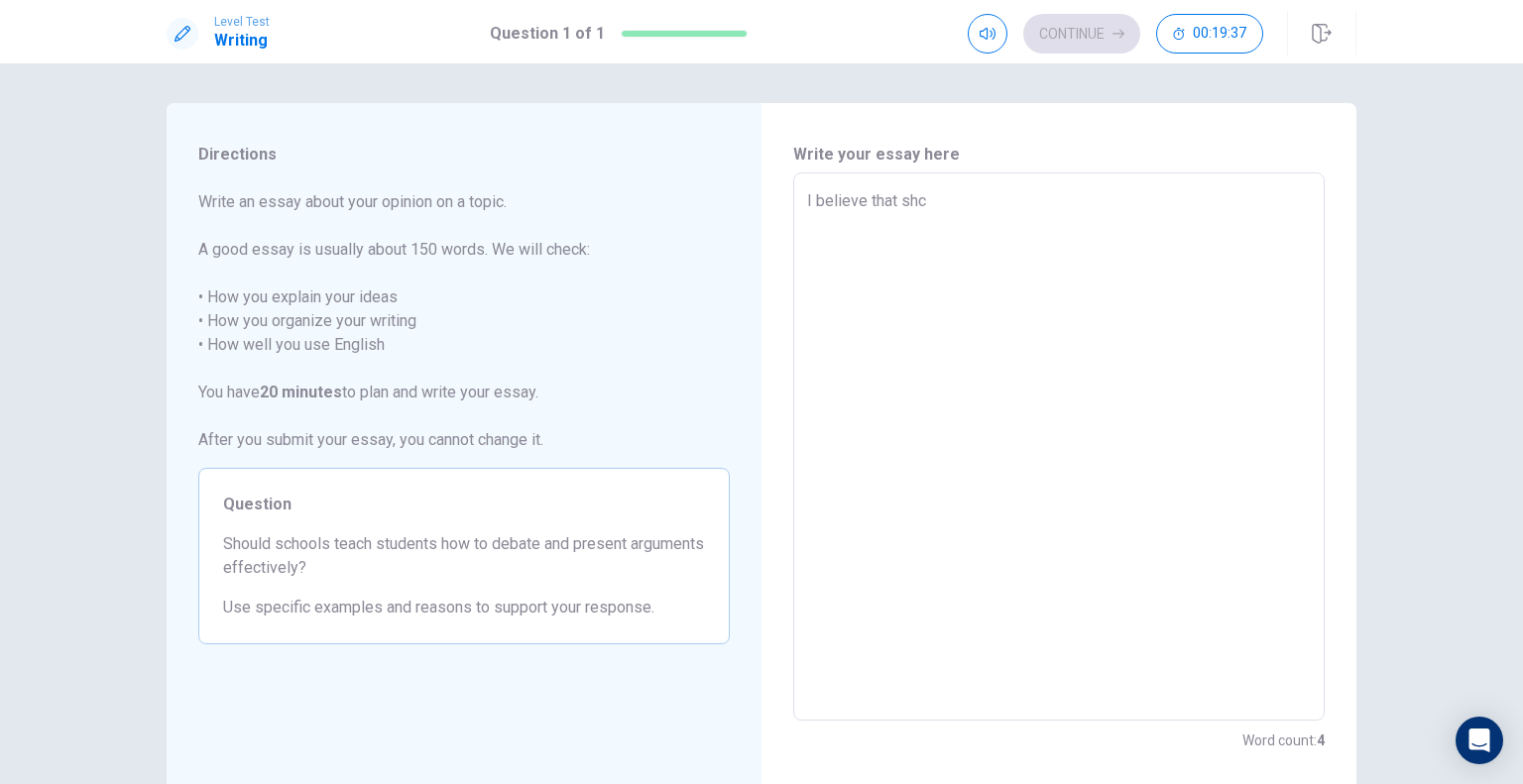 type on "x" 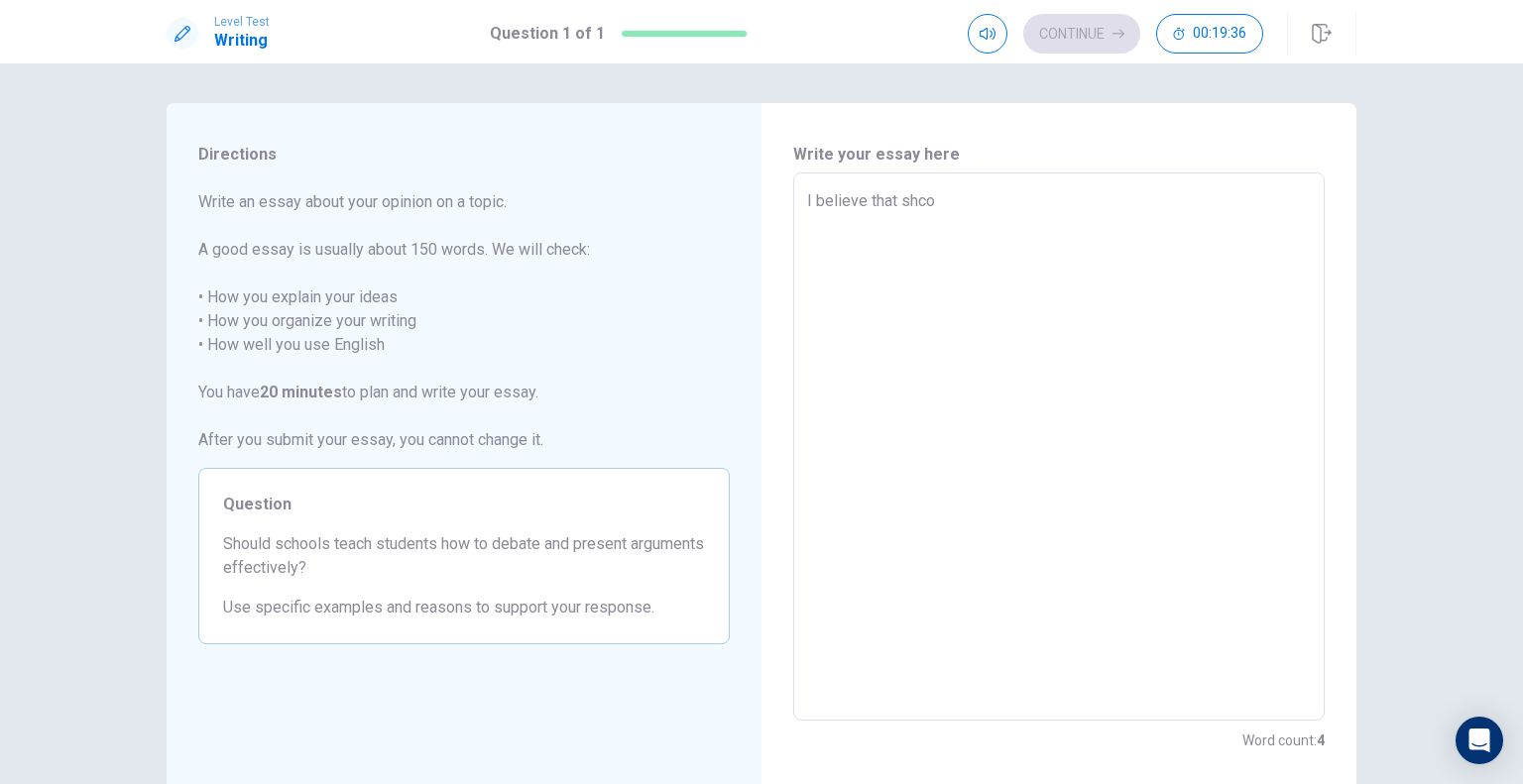 type on "I believe that shcoo" 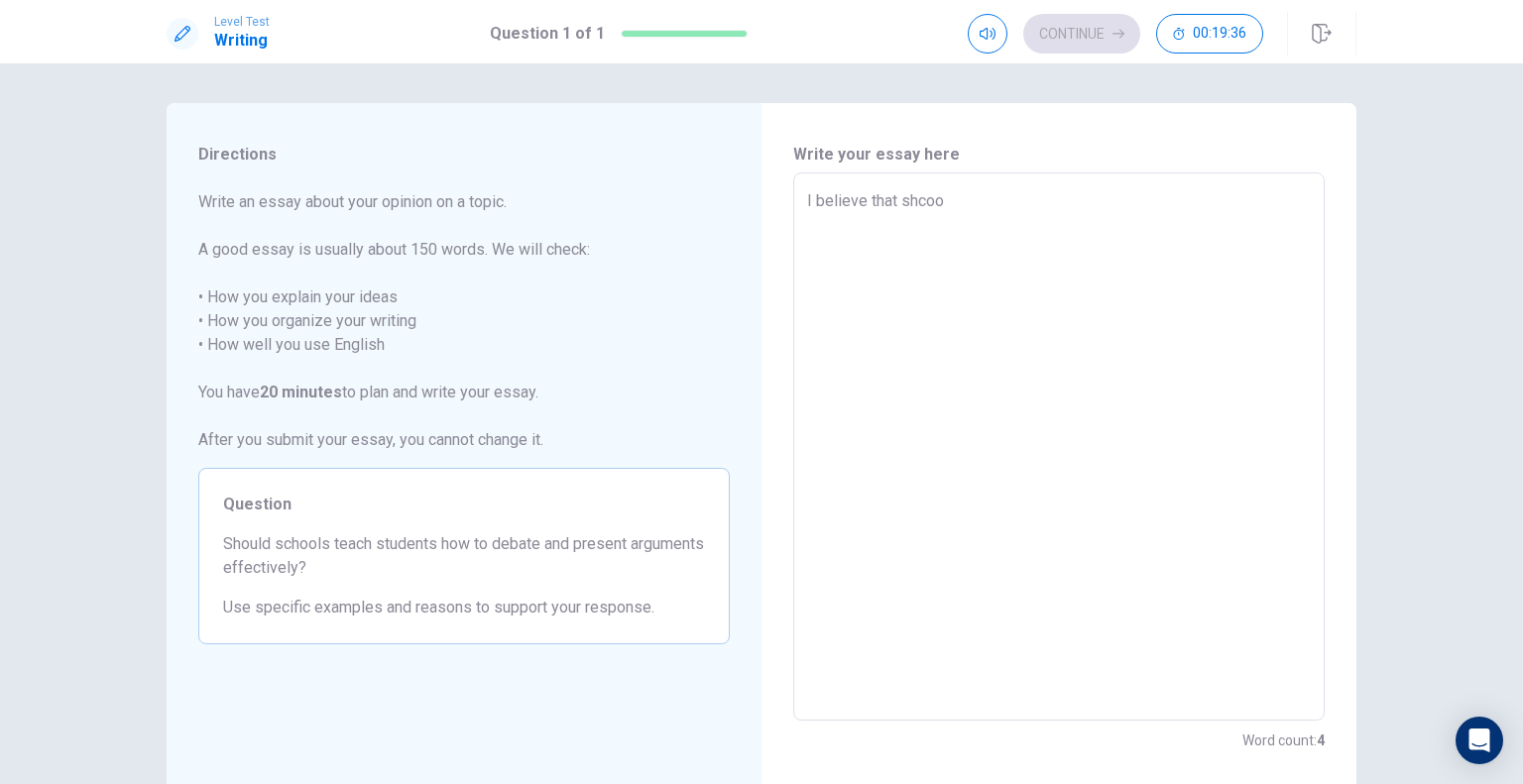 type on "x" 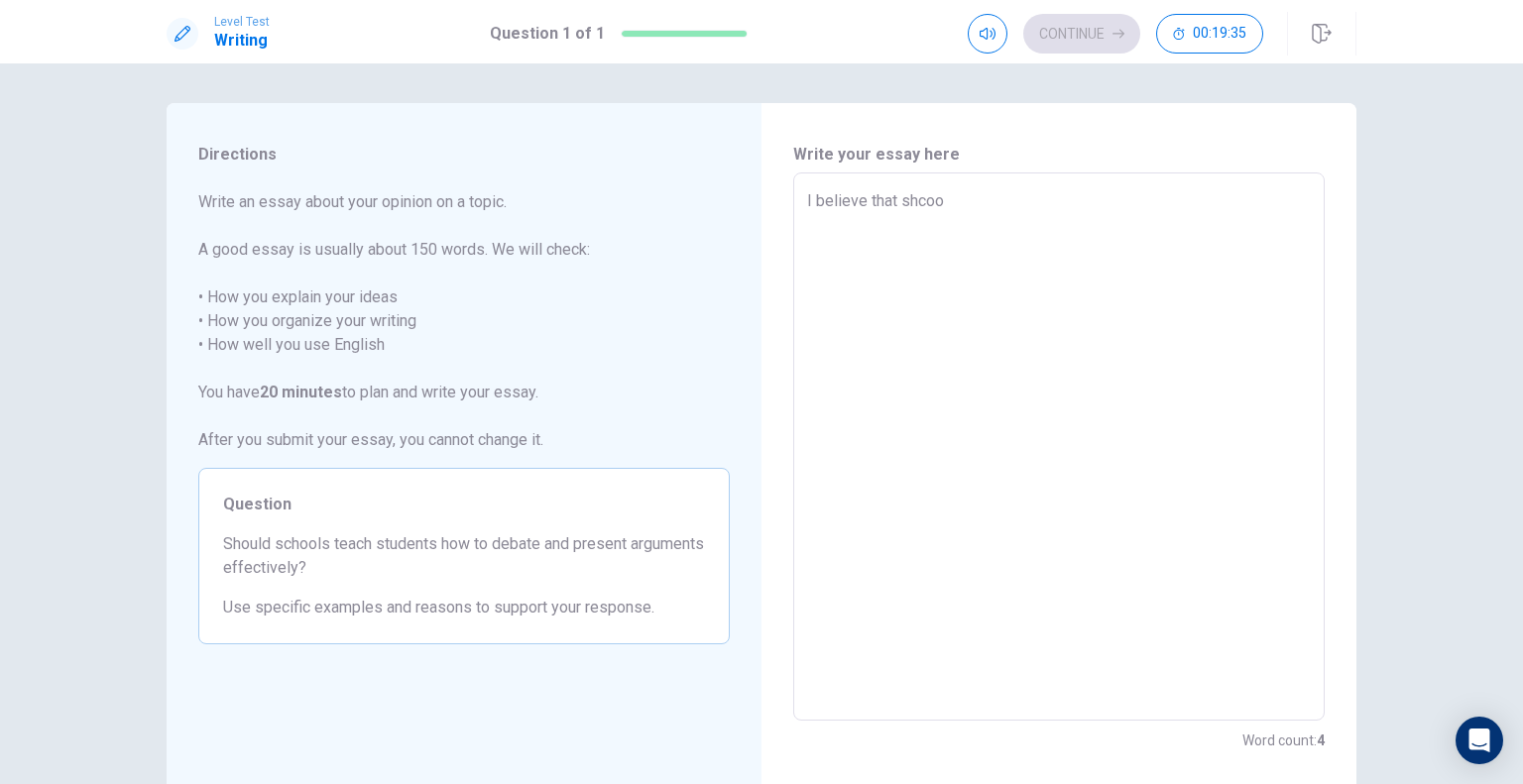type on "I believe that shco" 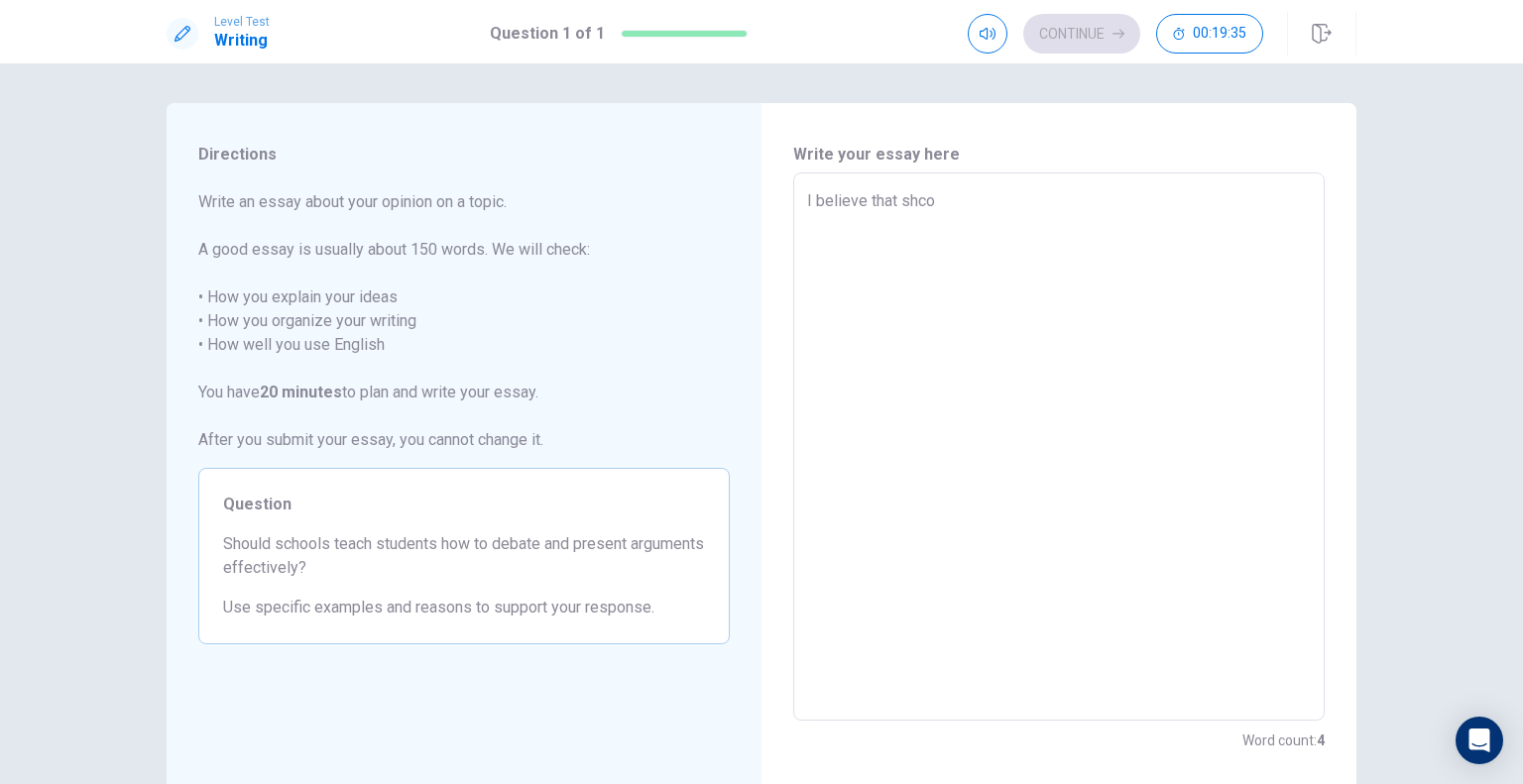 type on "x" 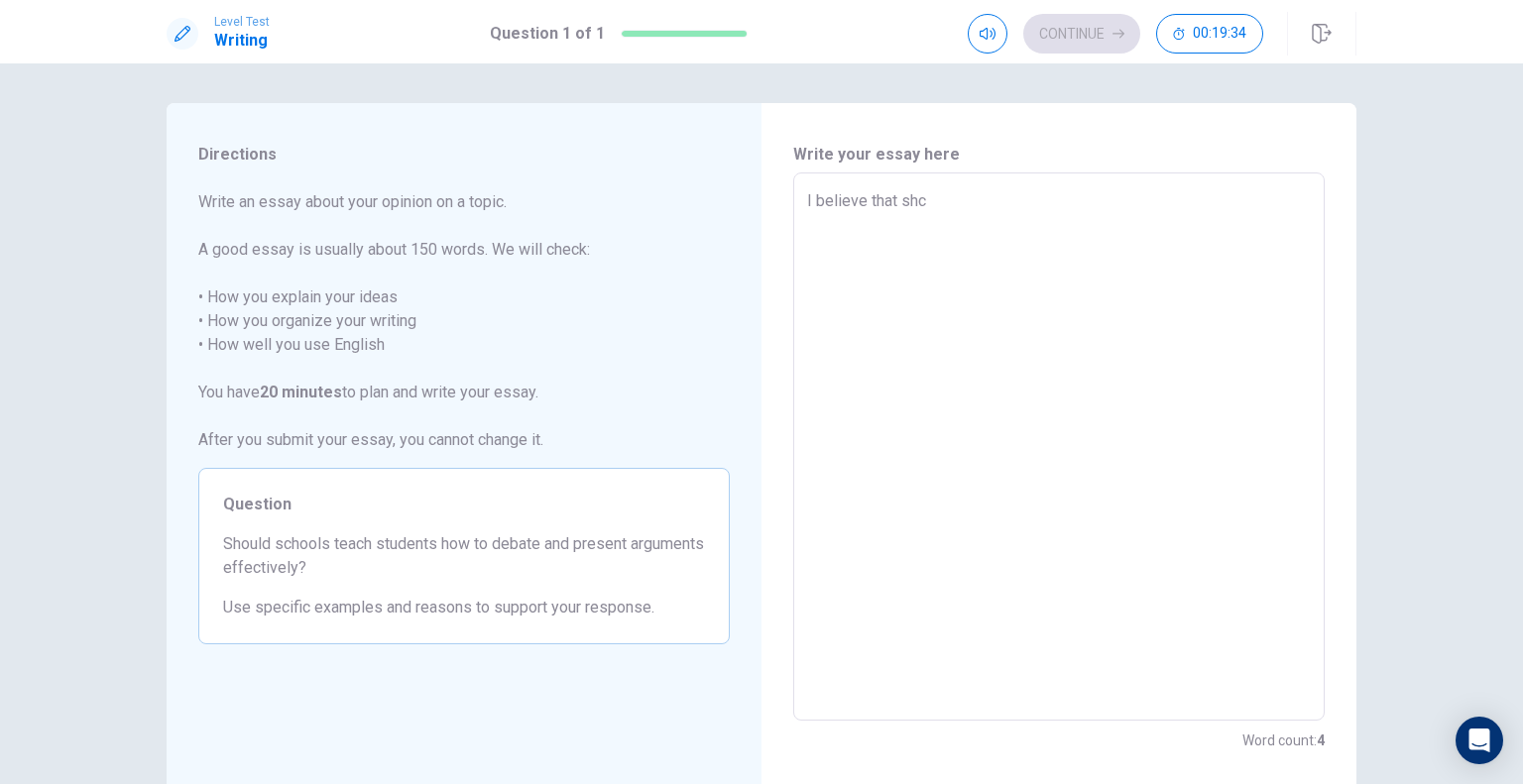 type on "x" 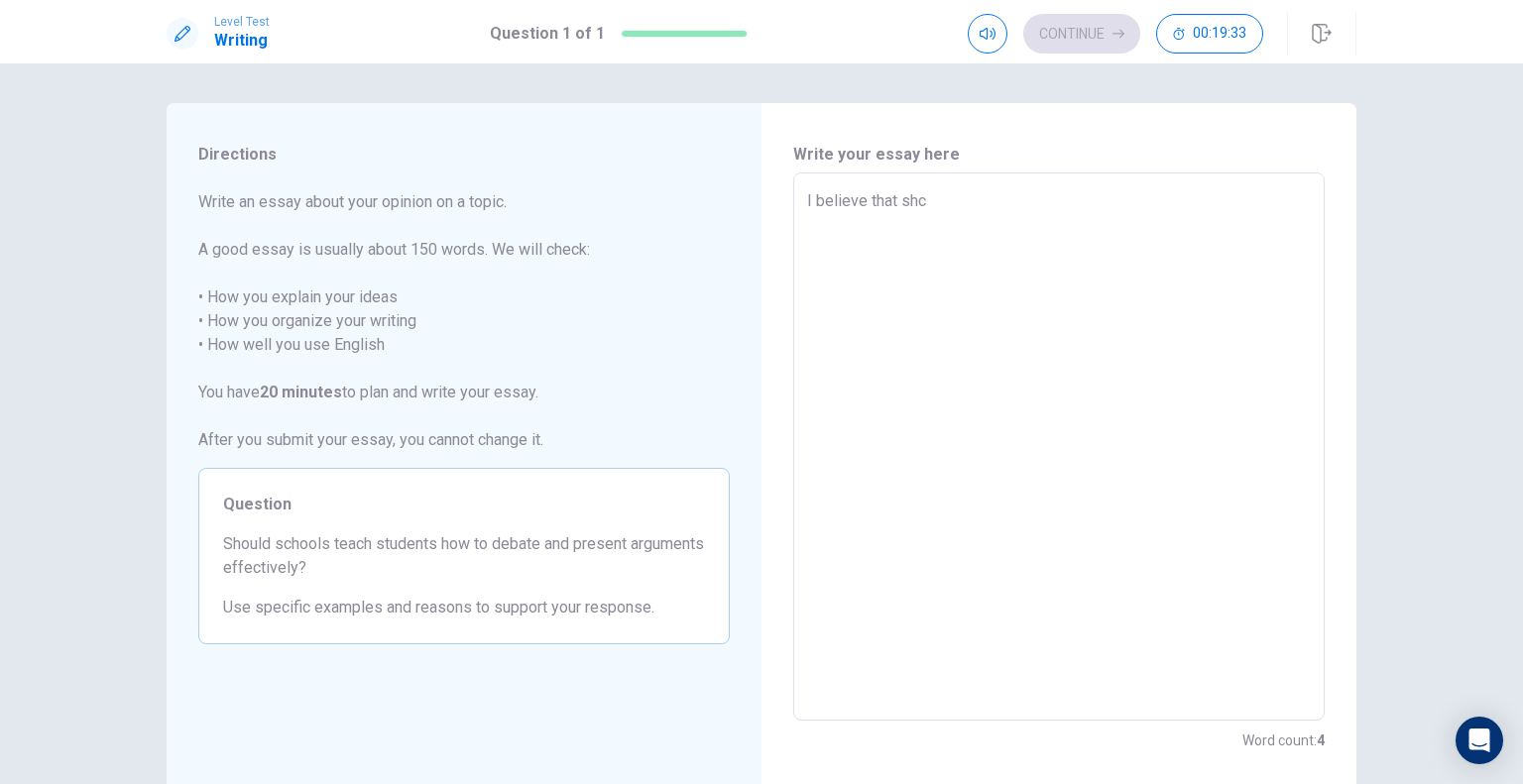 type on "I believe that sh" 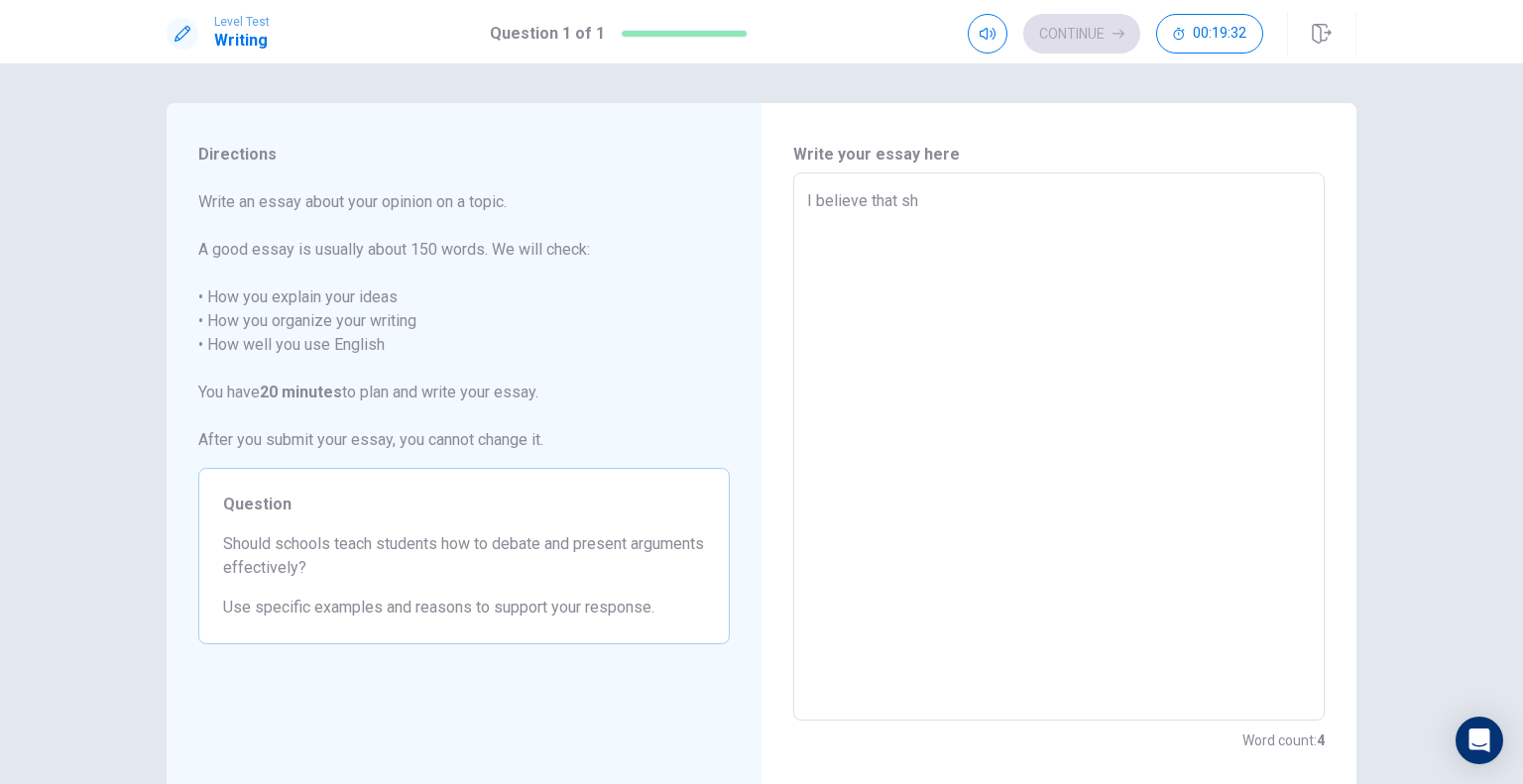 type on "x" 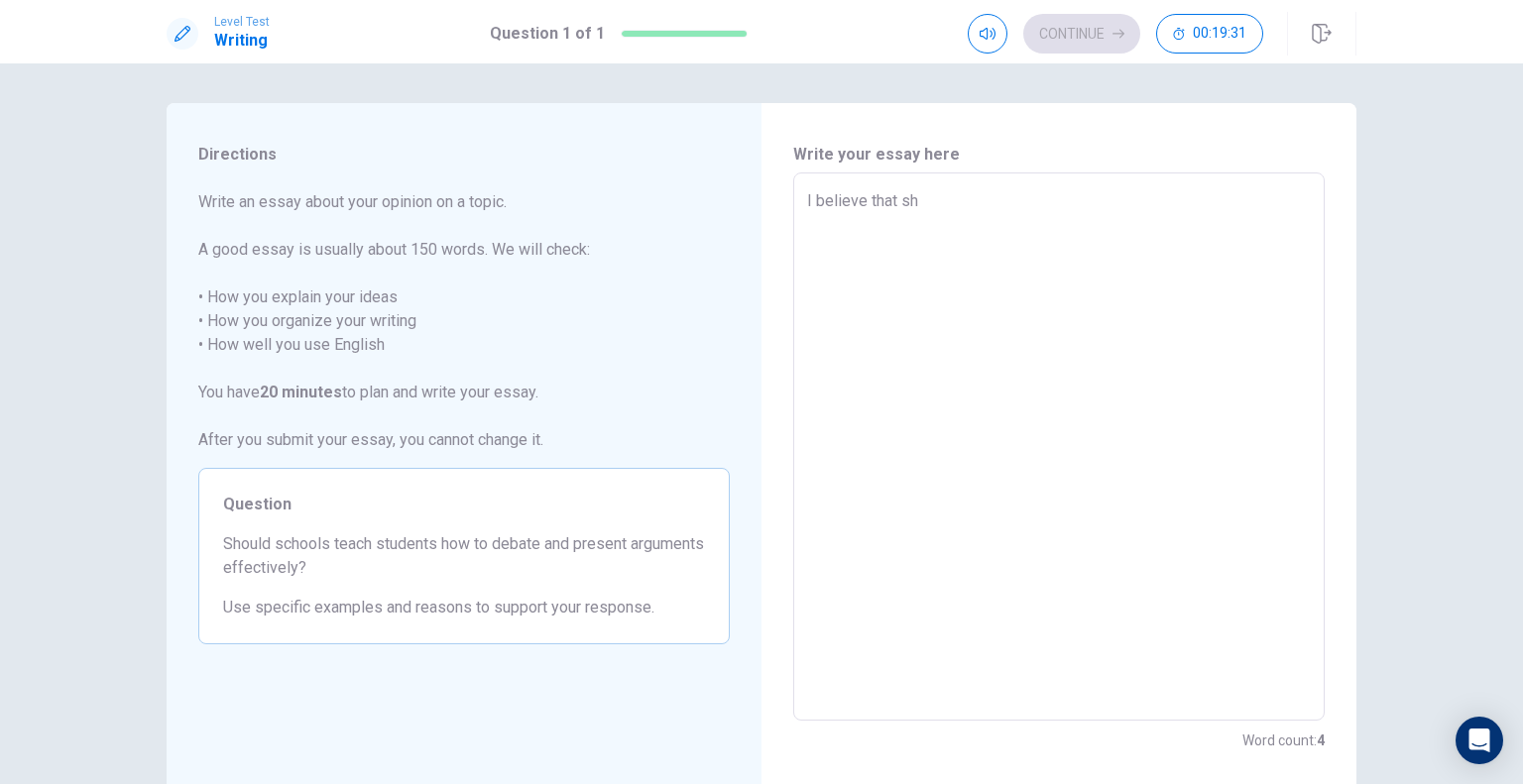 type on "I believe that s" 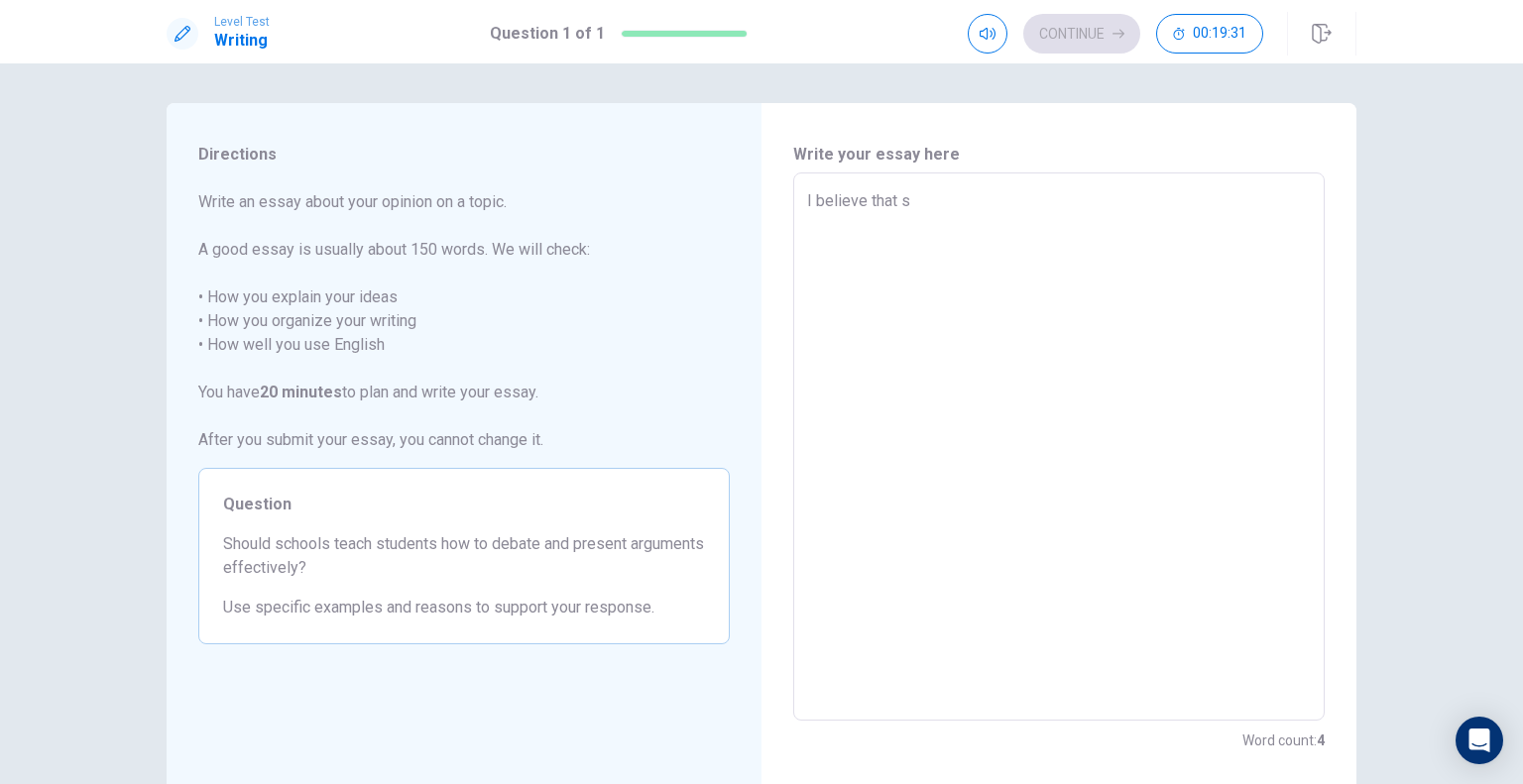 type on "x" 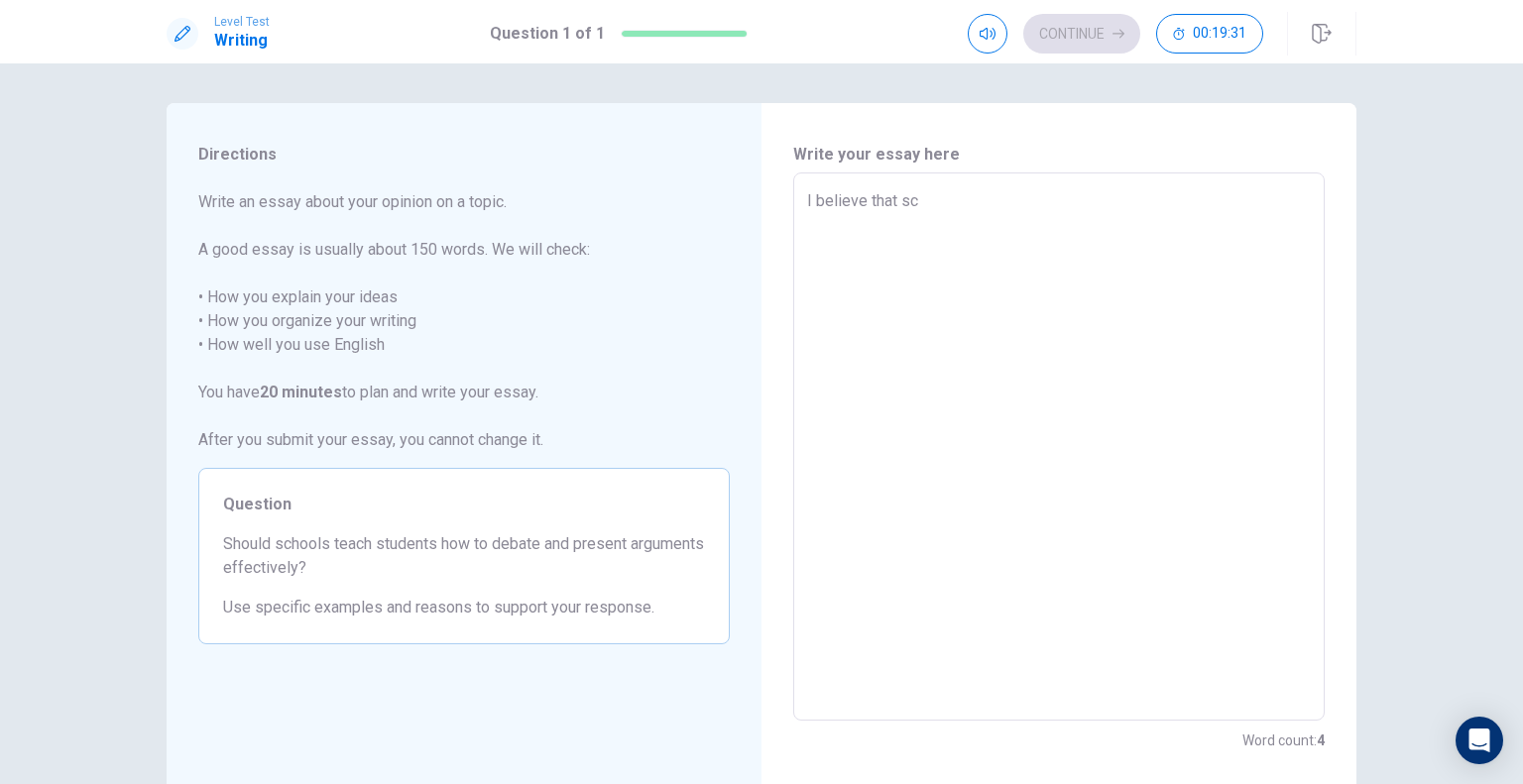 type on "x" 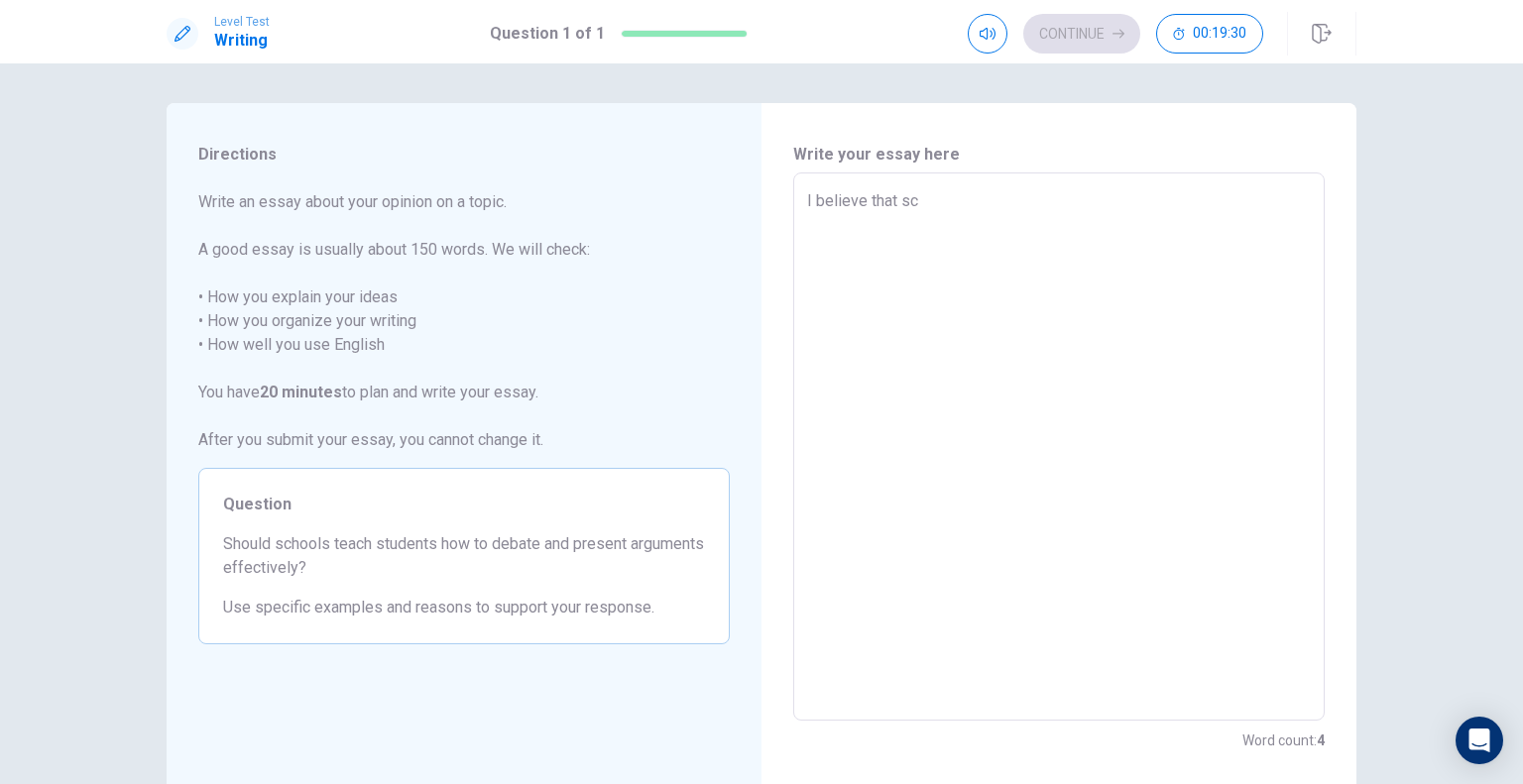 type on "I believe that sch" 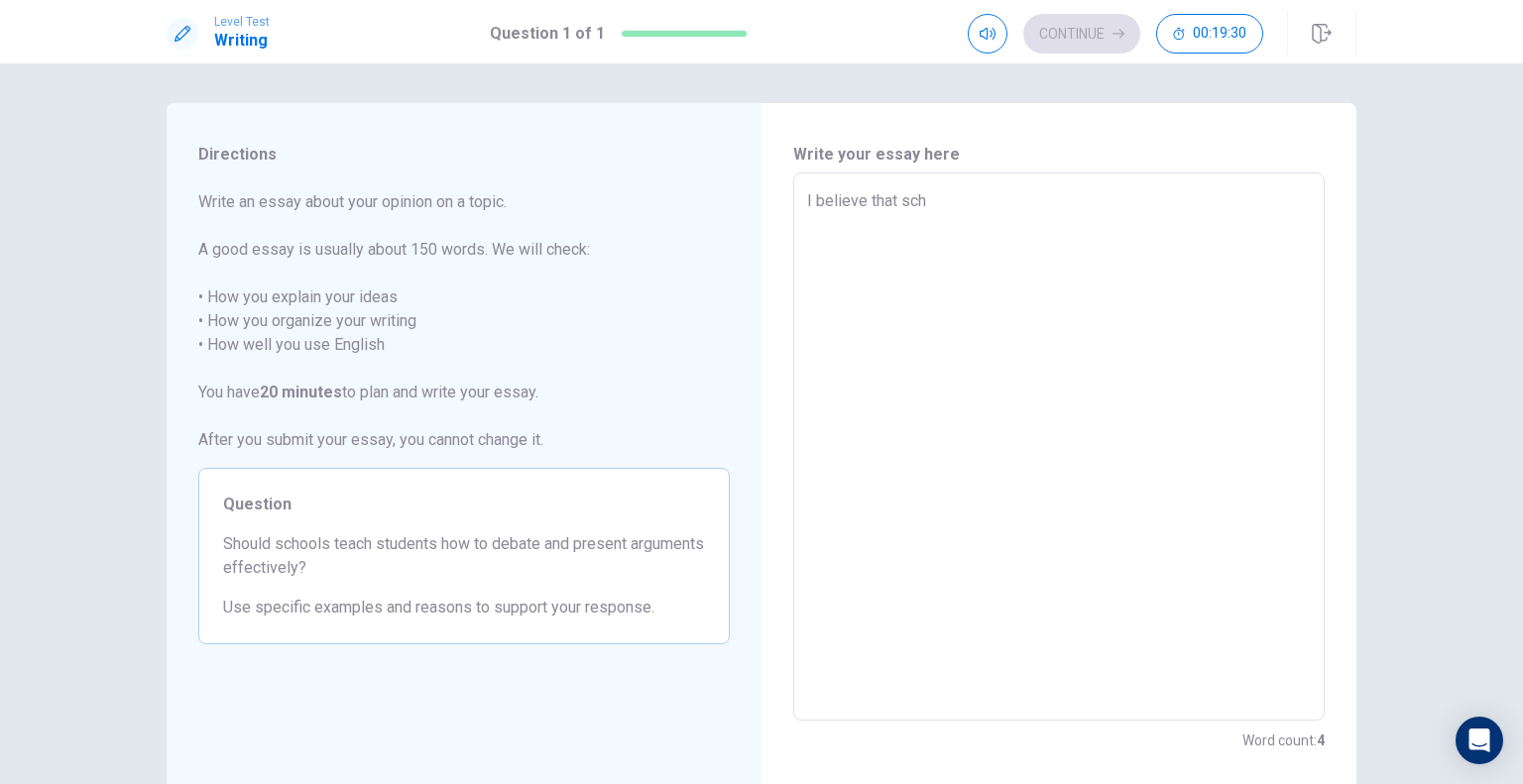 type on "x" 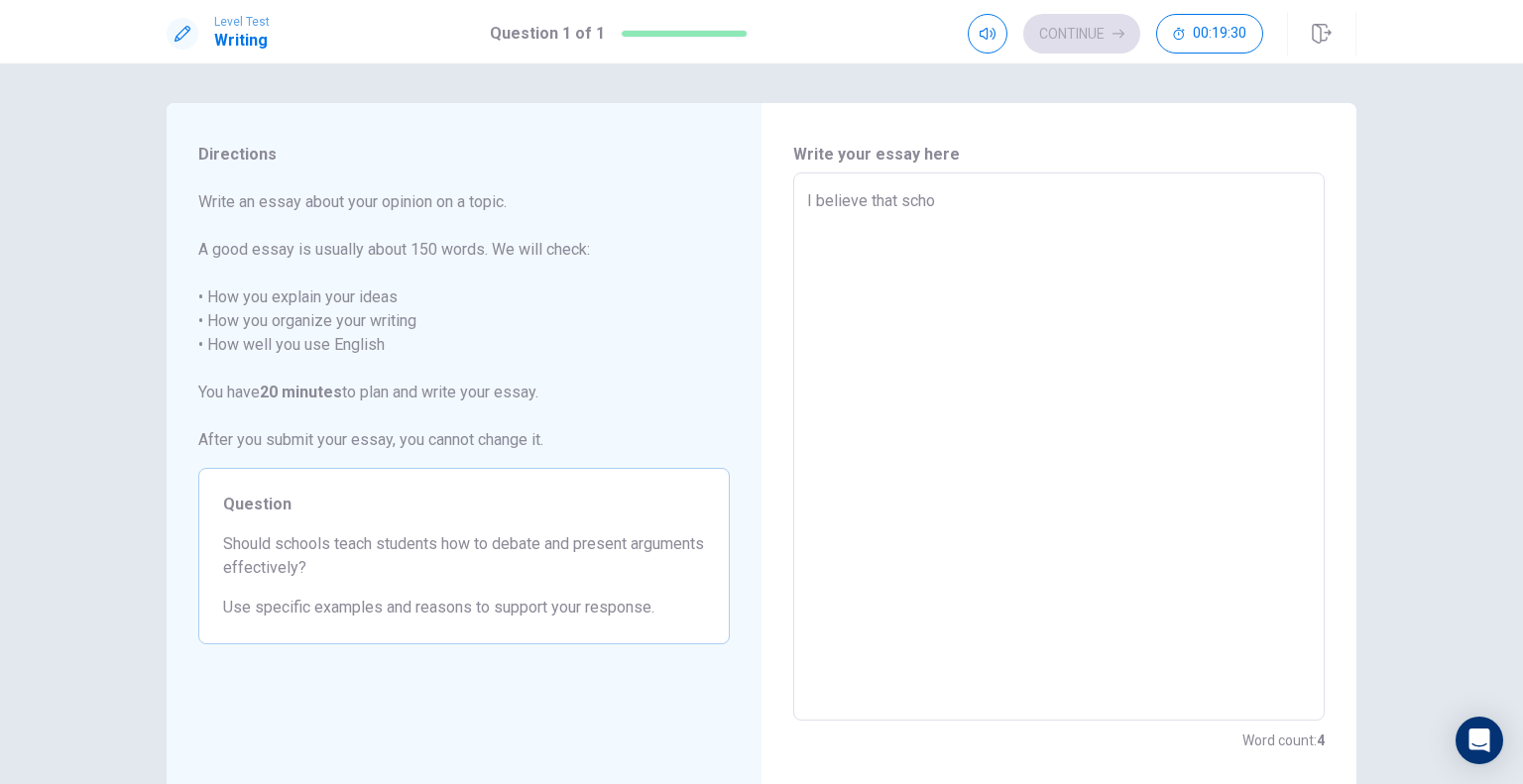 type on "x" 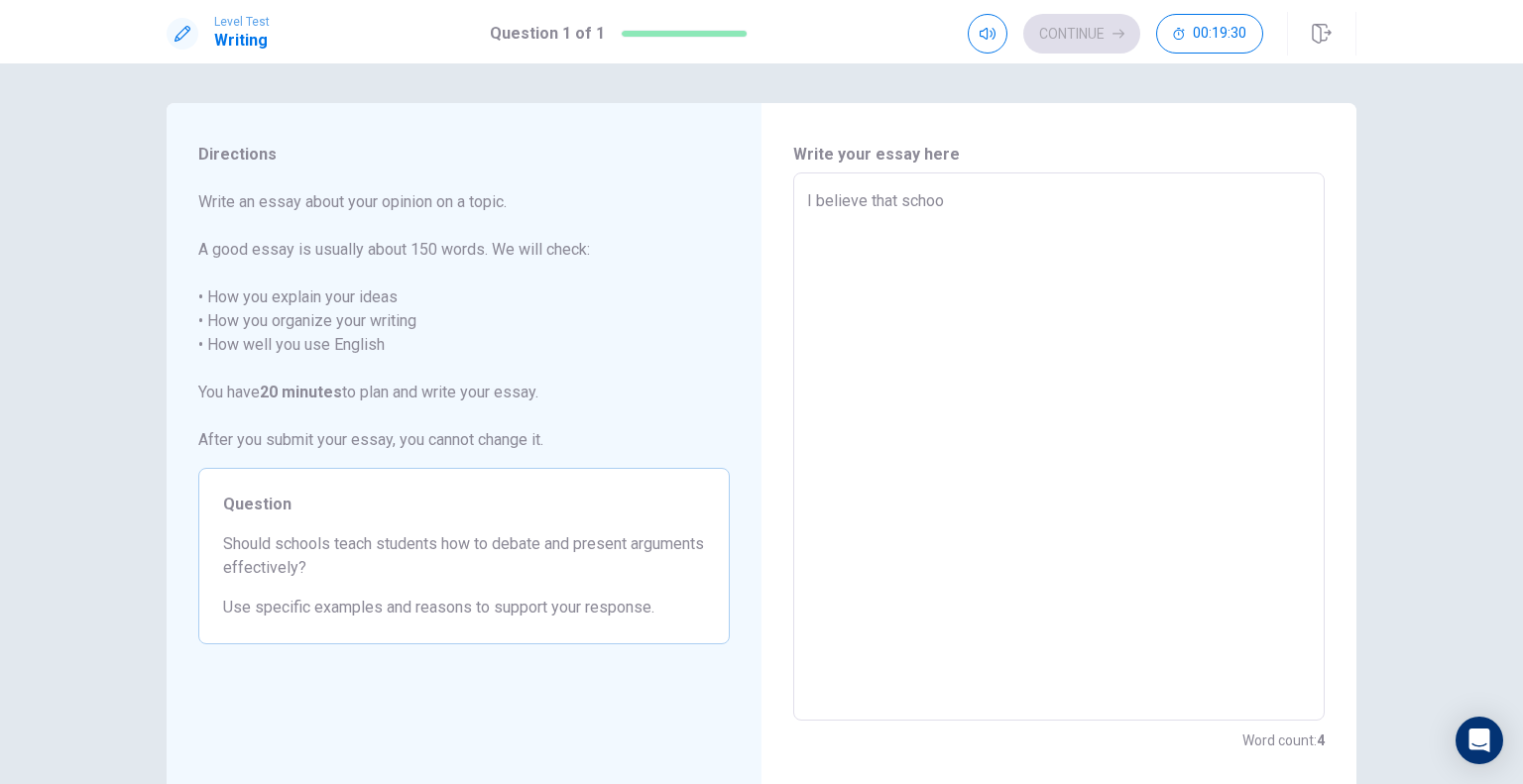 type on "x" 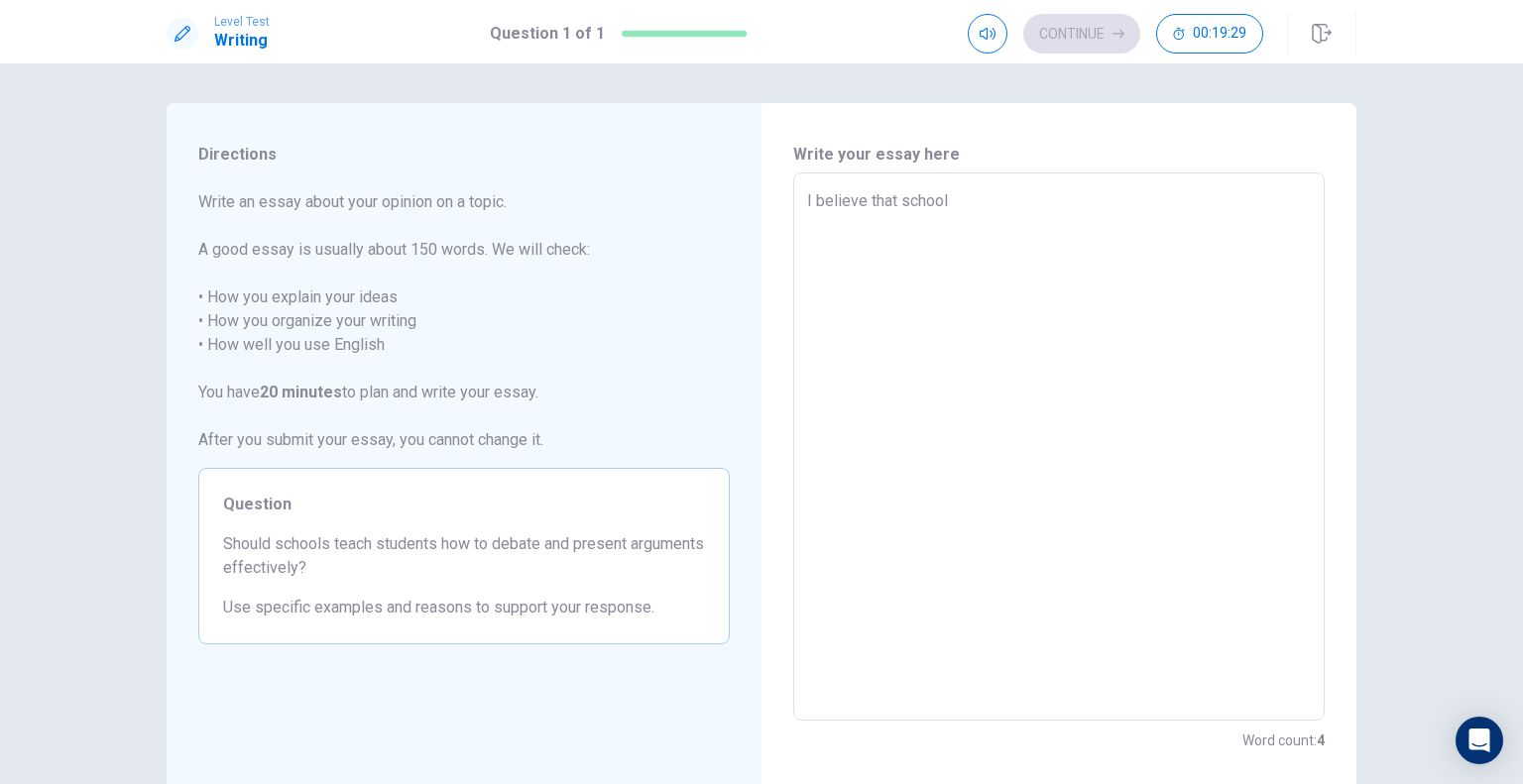 type on "I believe that schoolc" 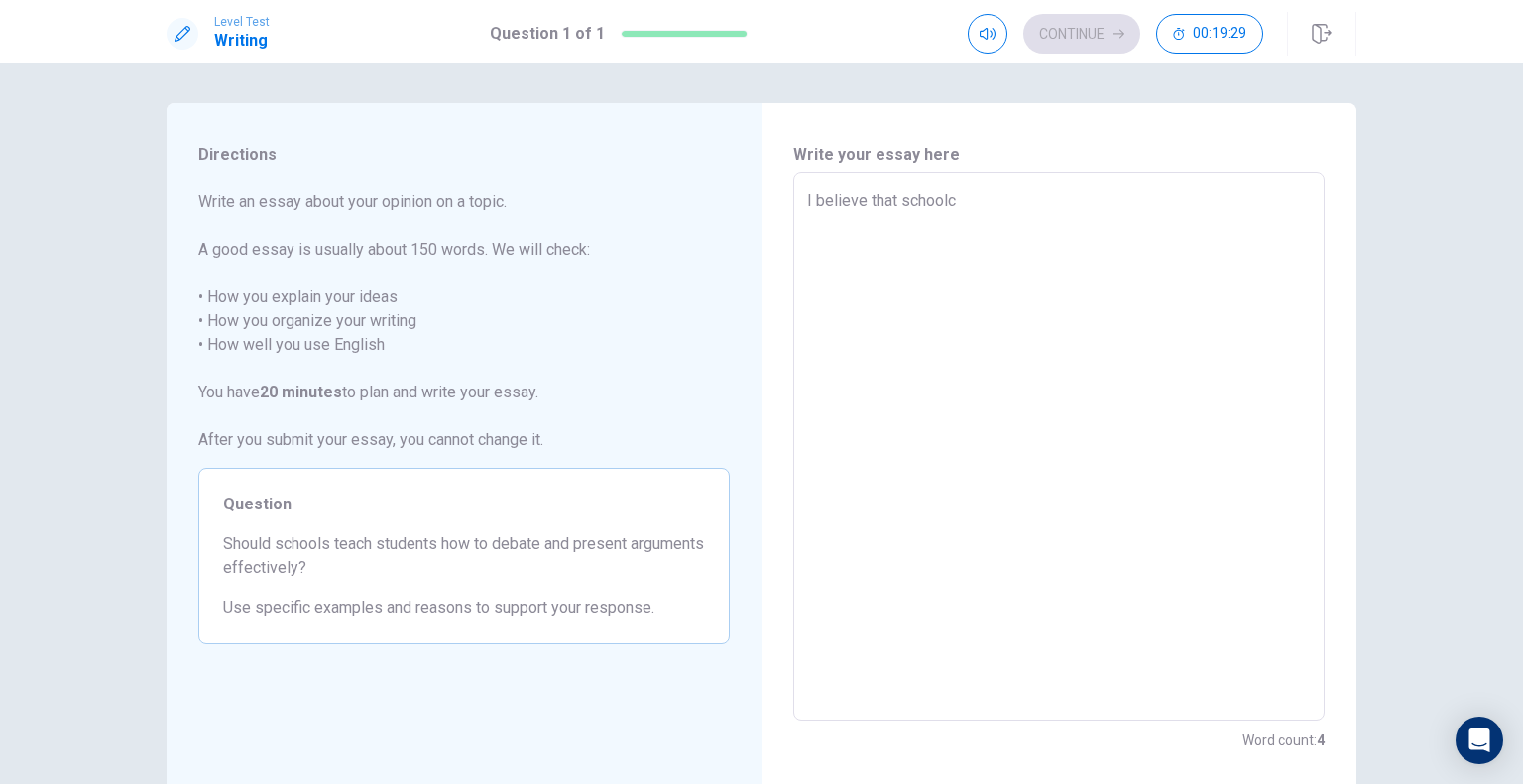 type on "x" 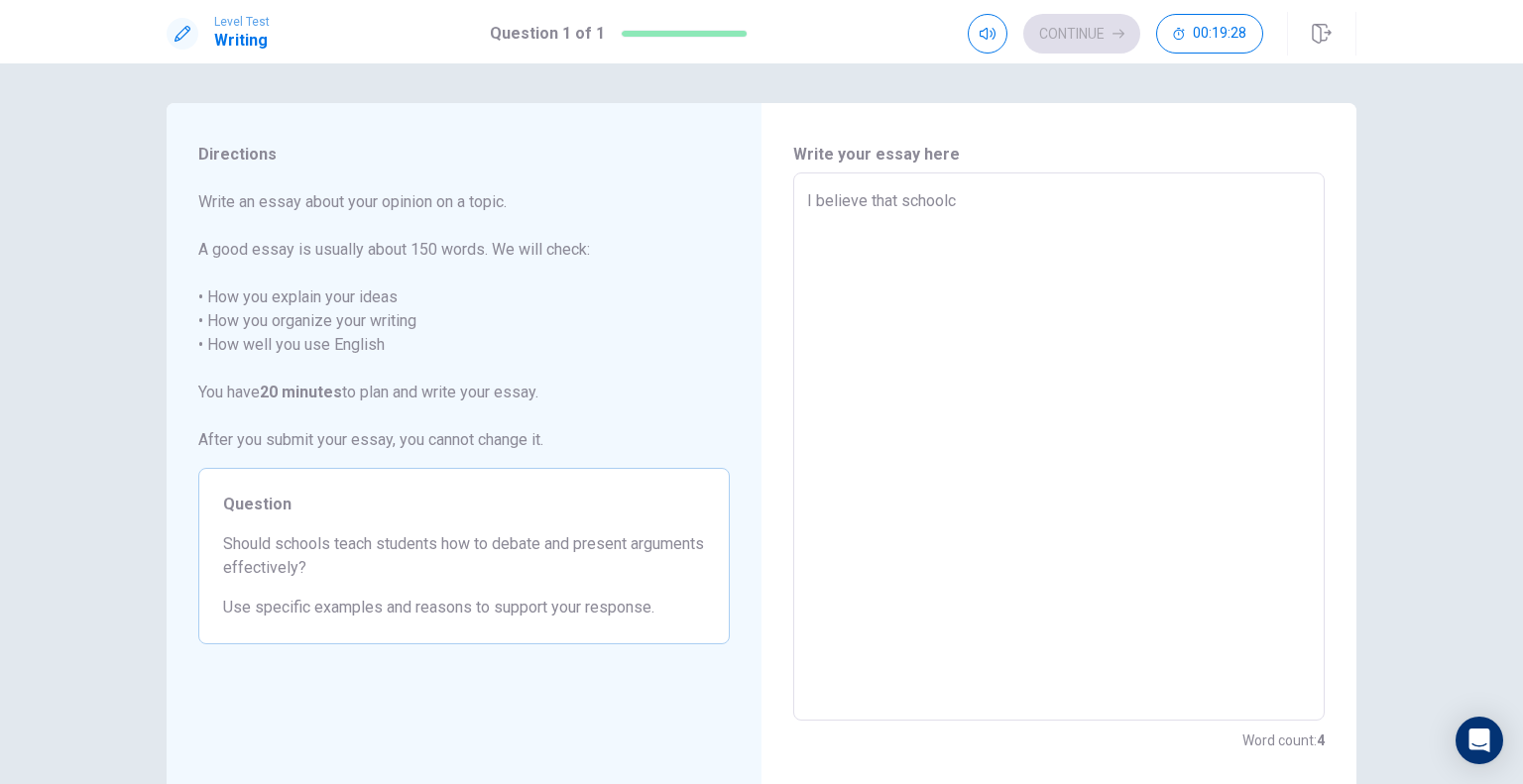 type on "I believe that school" 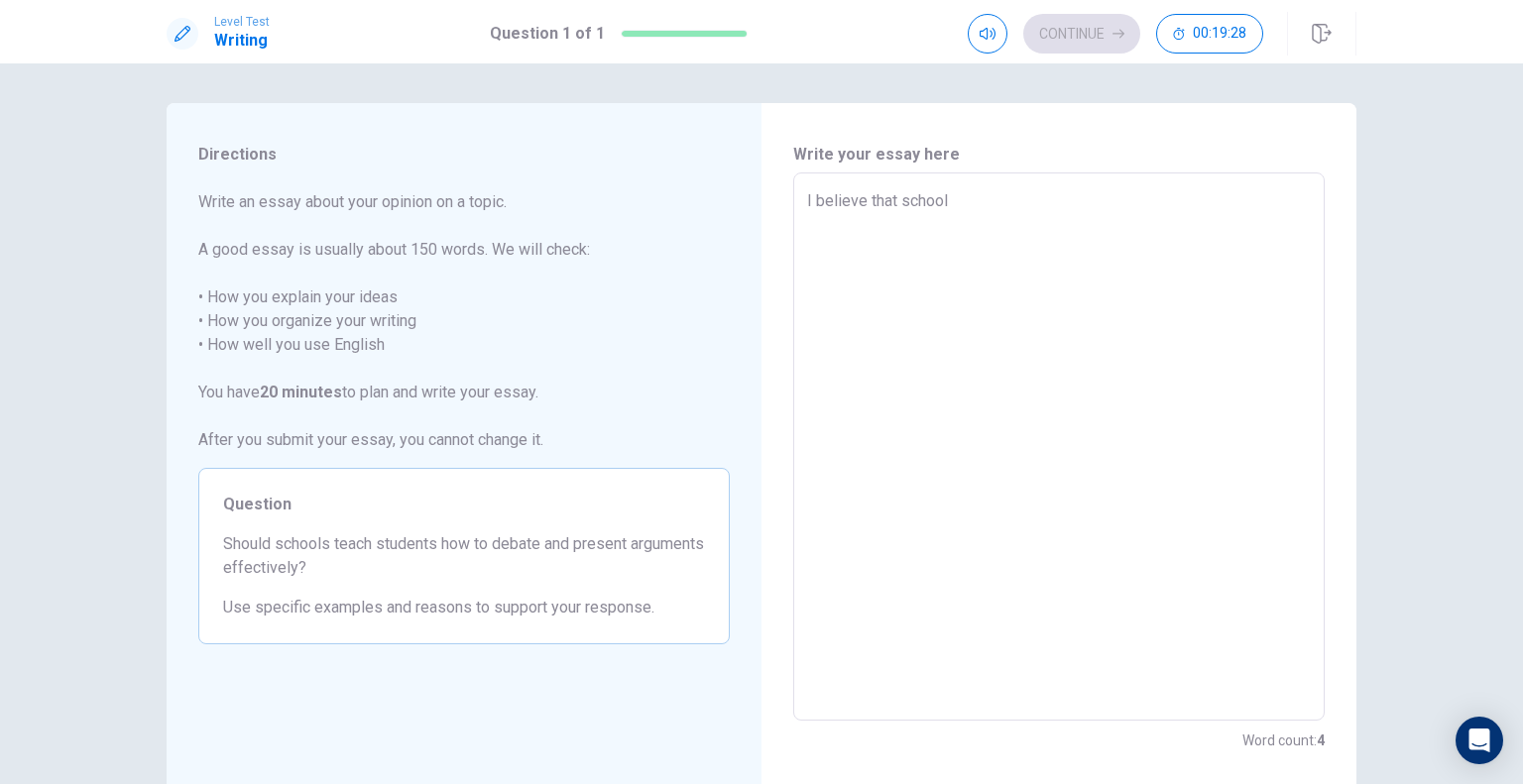type on "x" 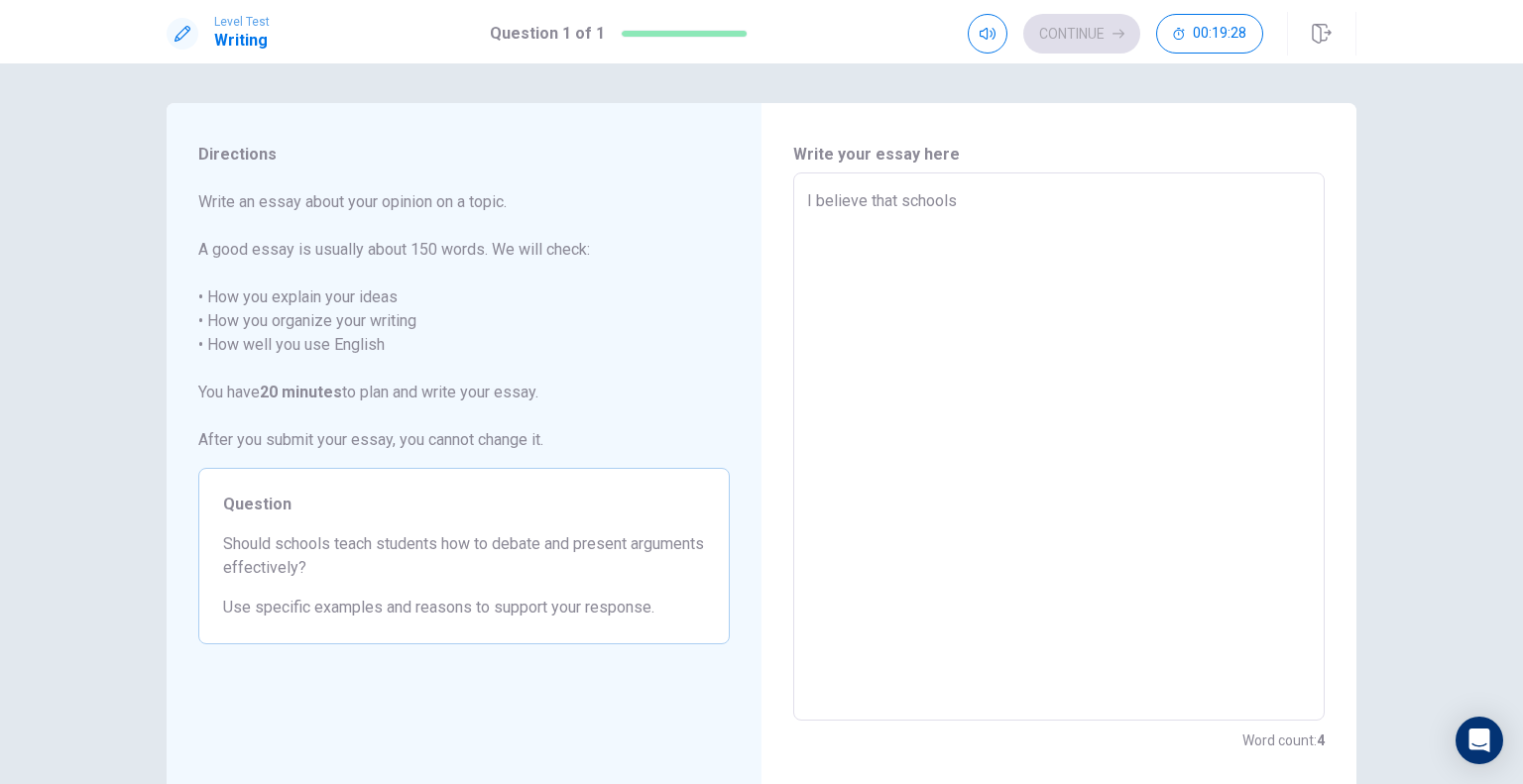 type on "x" 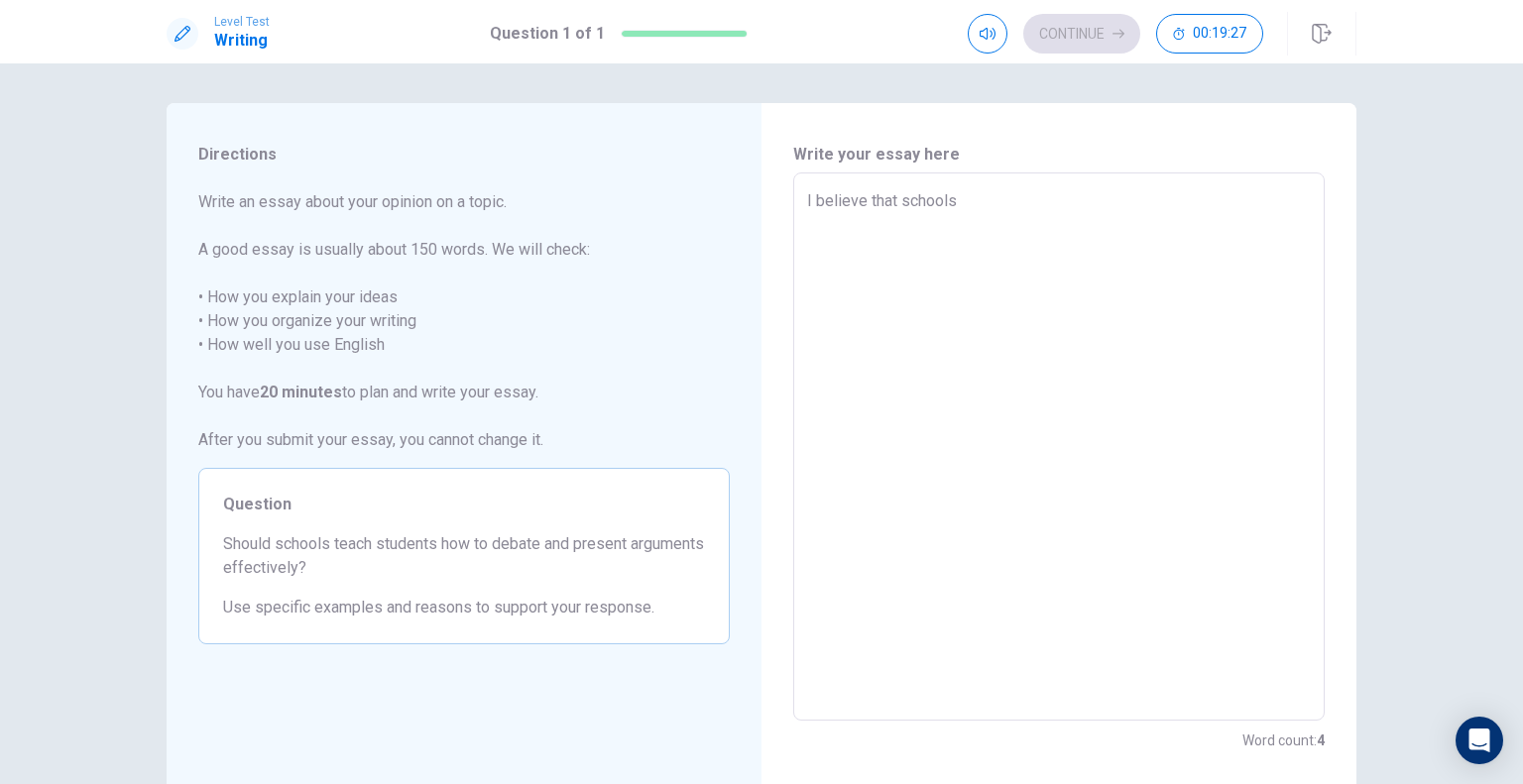 type on "I believe that schools s" 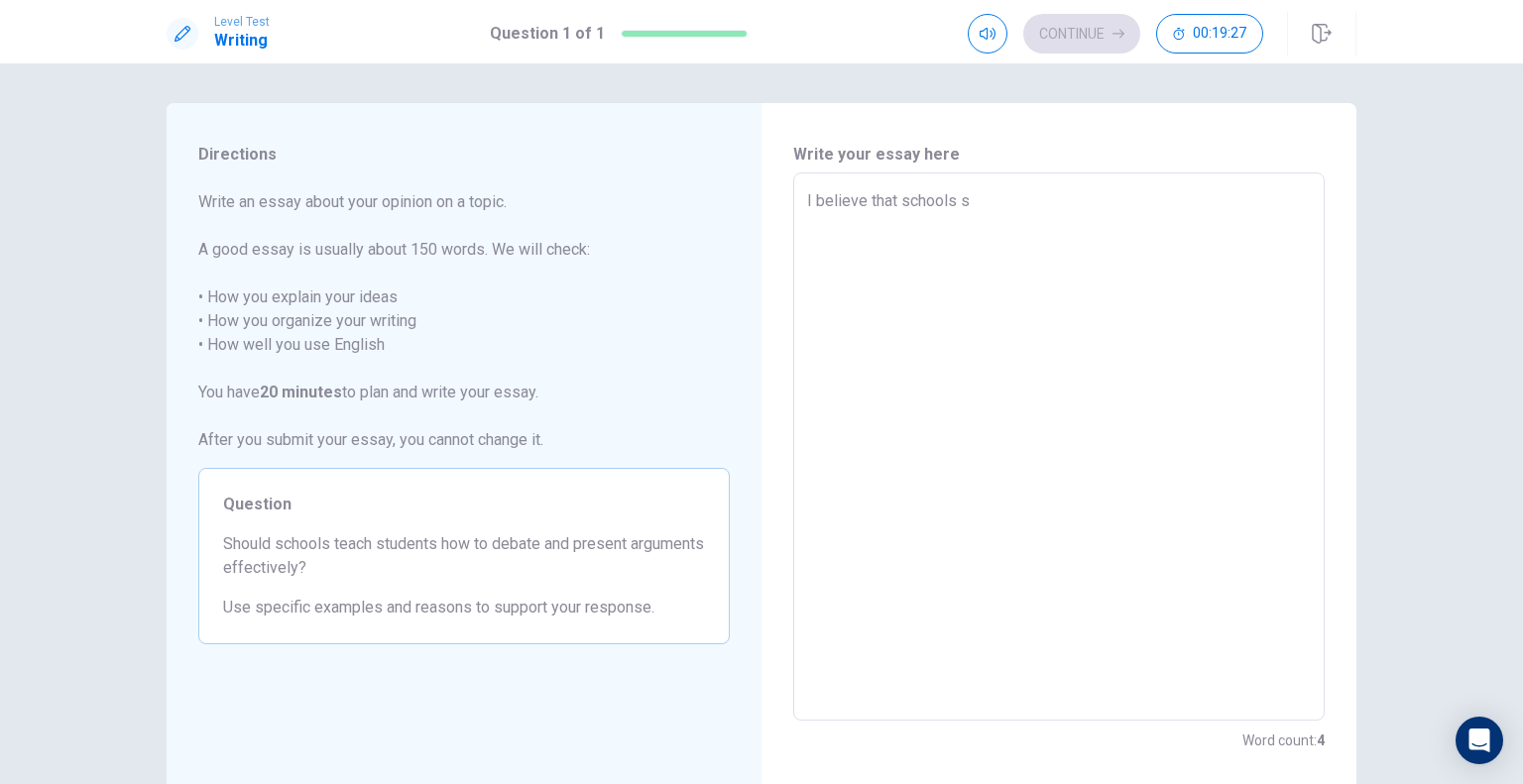 type on "x" 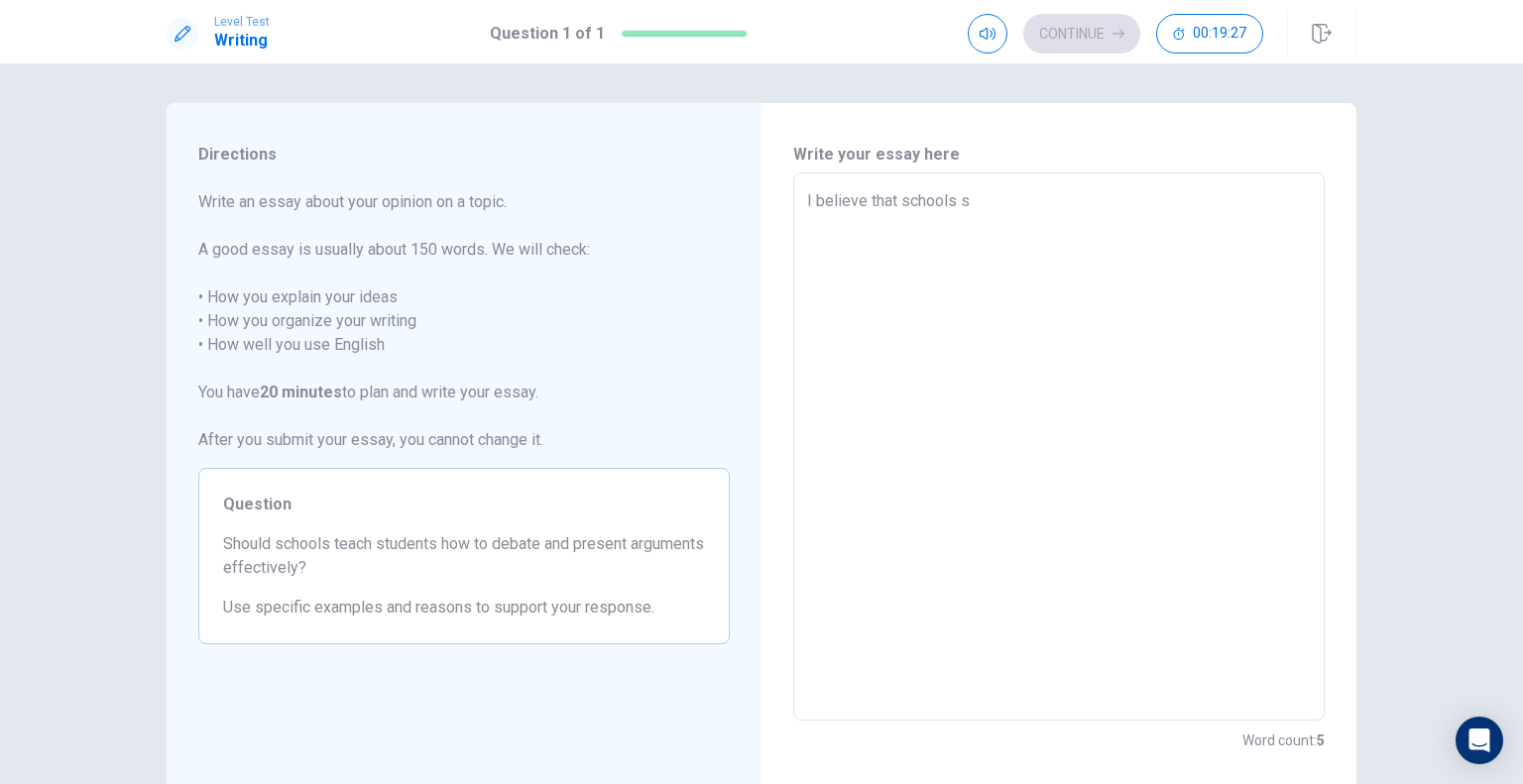 type on "I believe that schools sh" 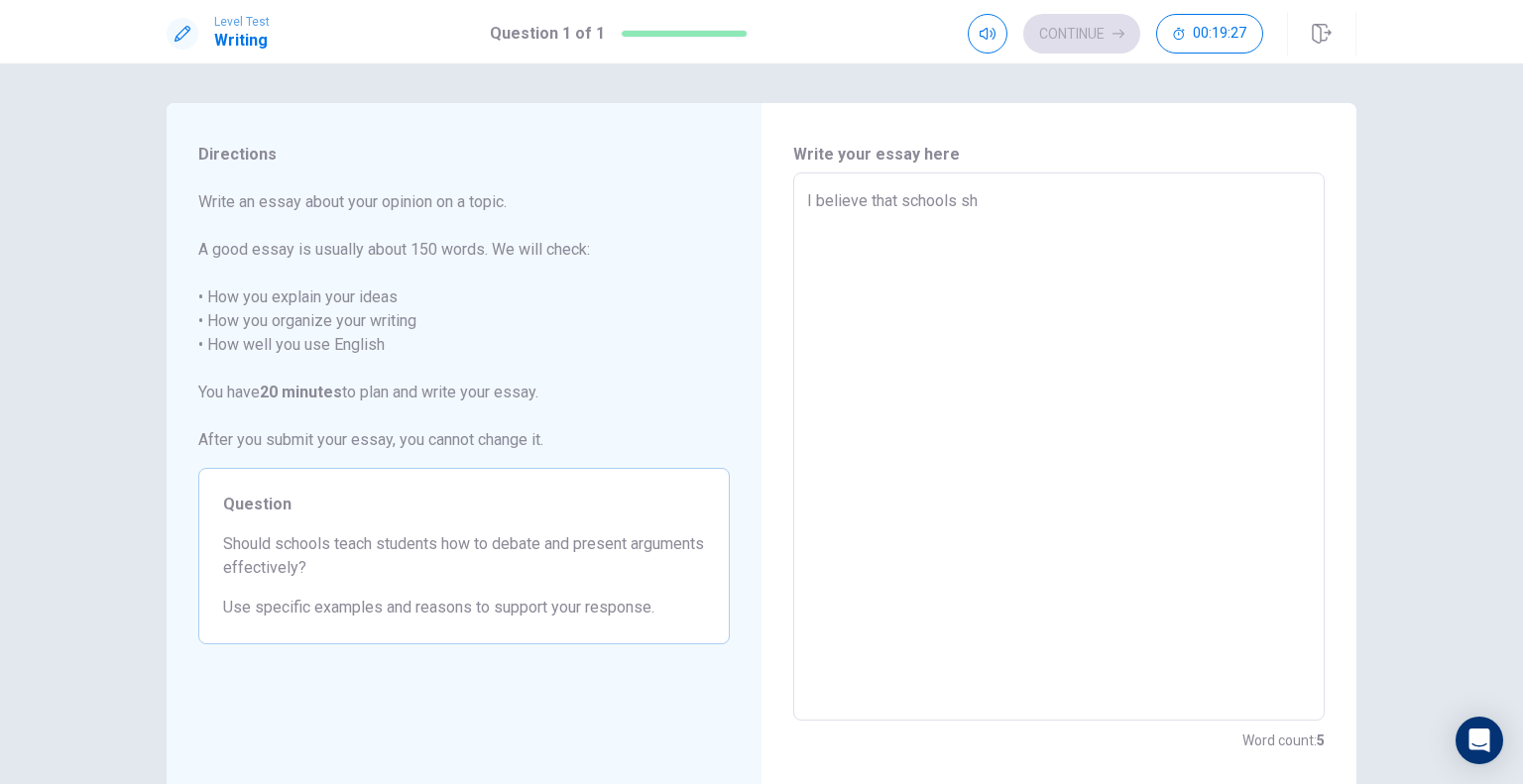 type on "x" 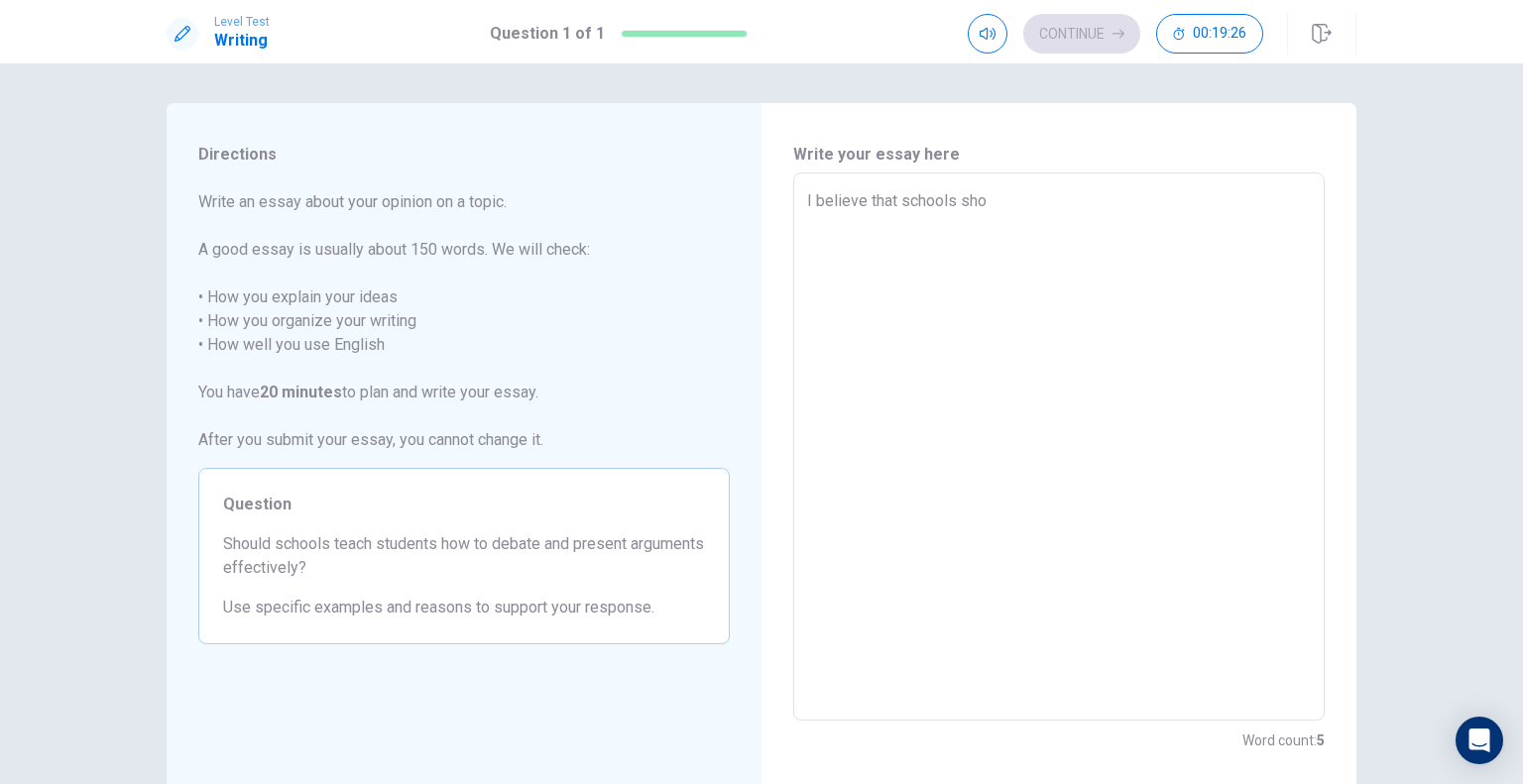 type on "I believe that schools shou" 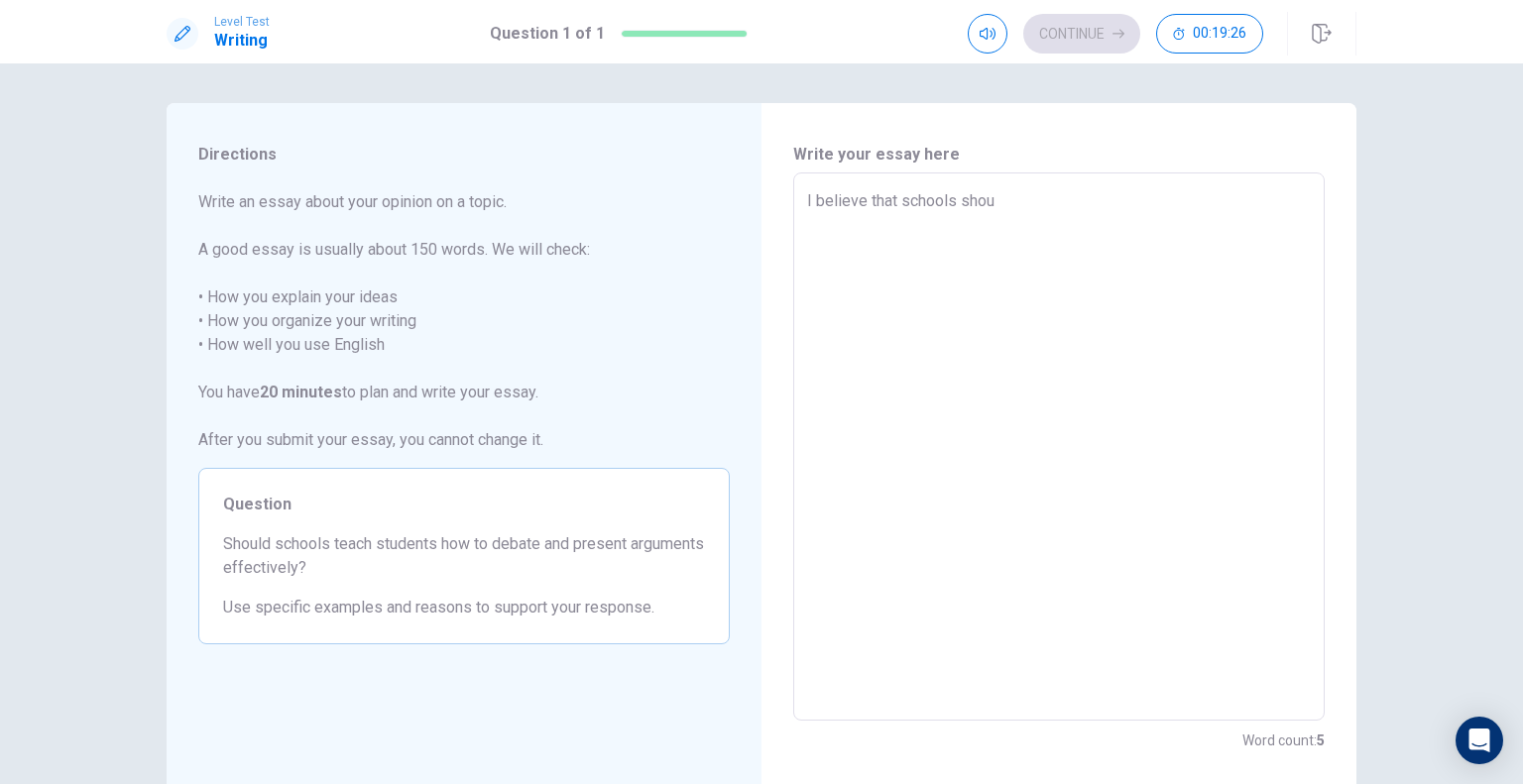 type on "x" 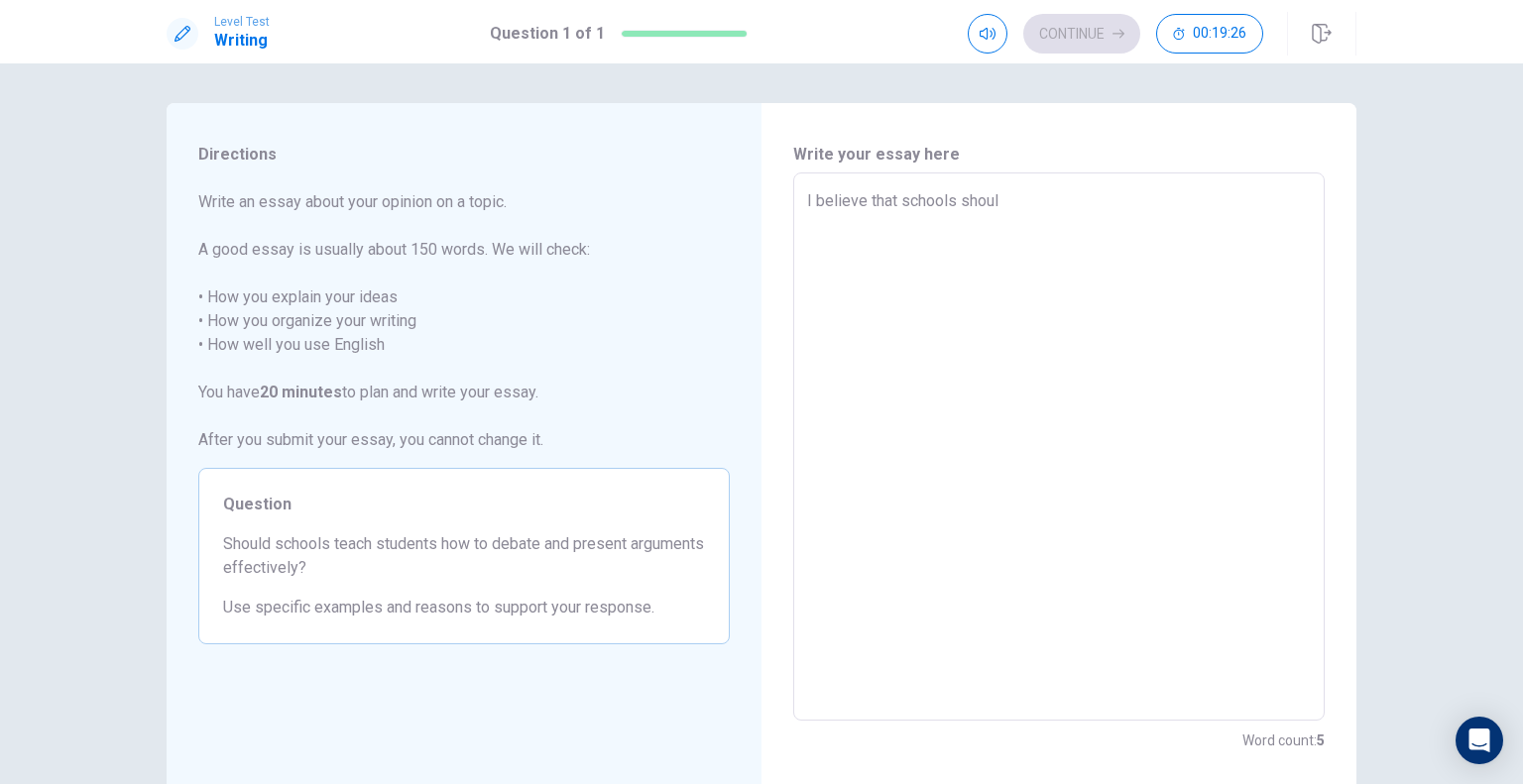 type on "x" 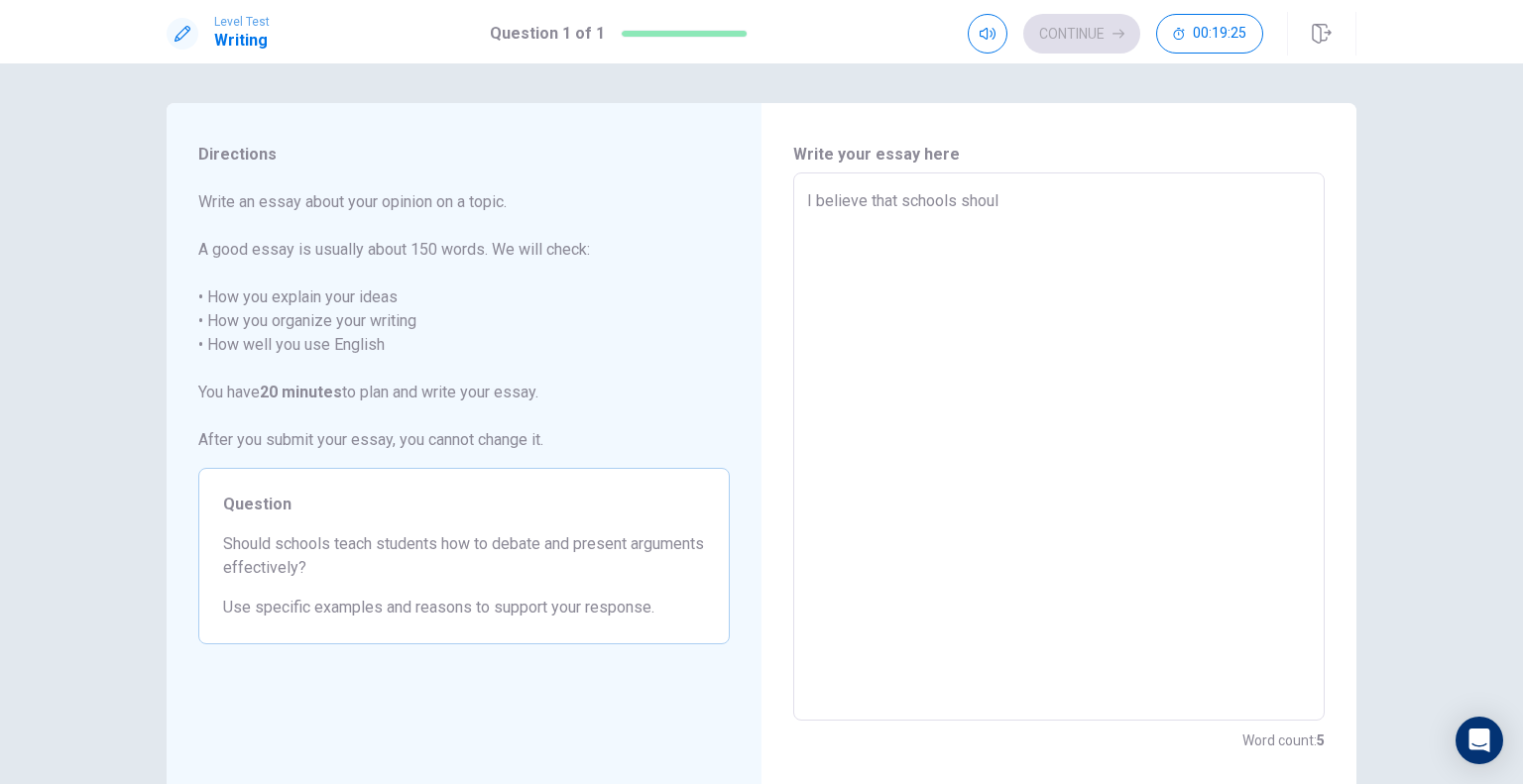 type on "I believe that schools should" 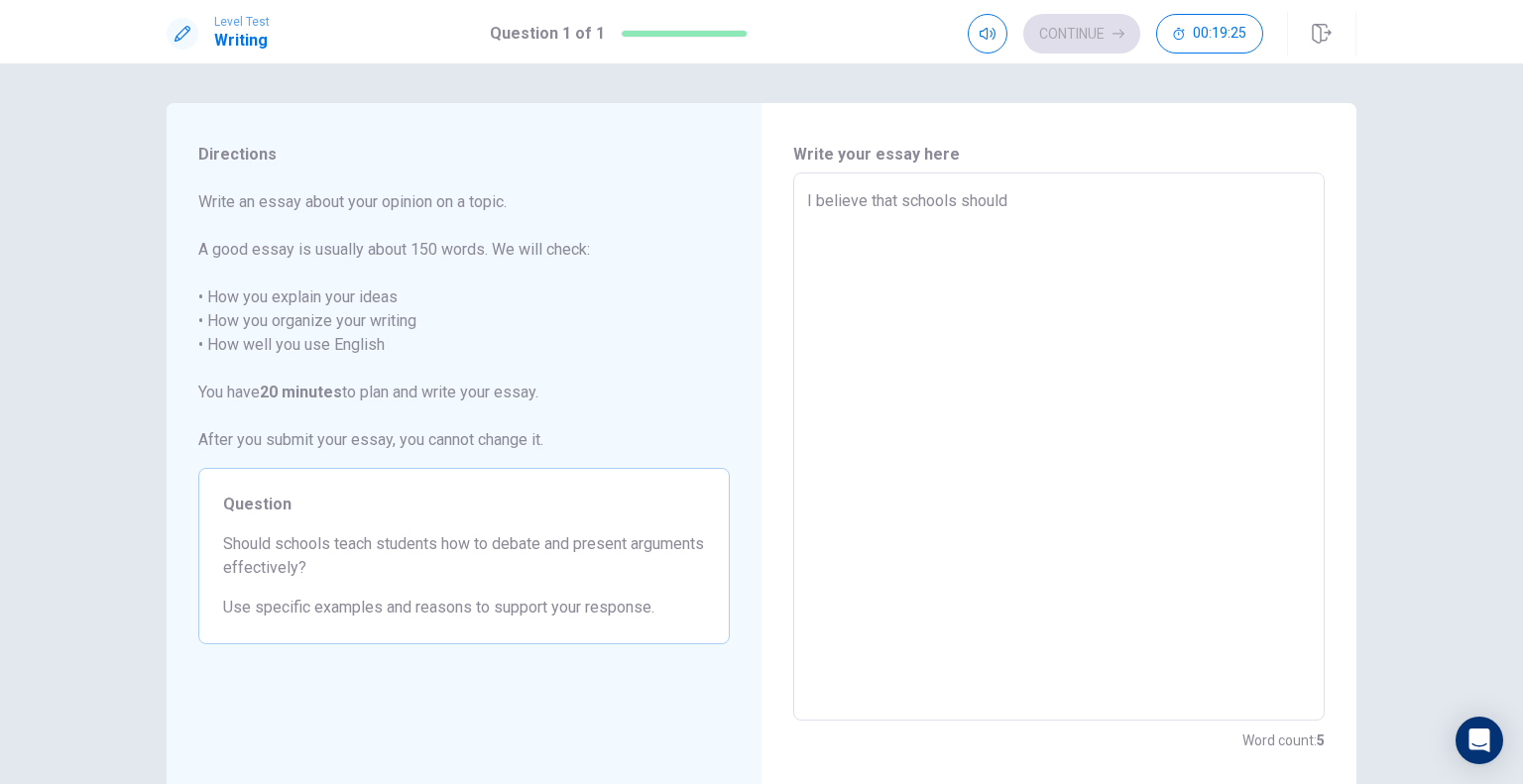 type on "x" 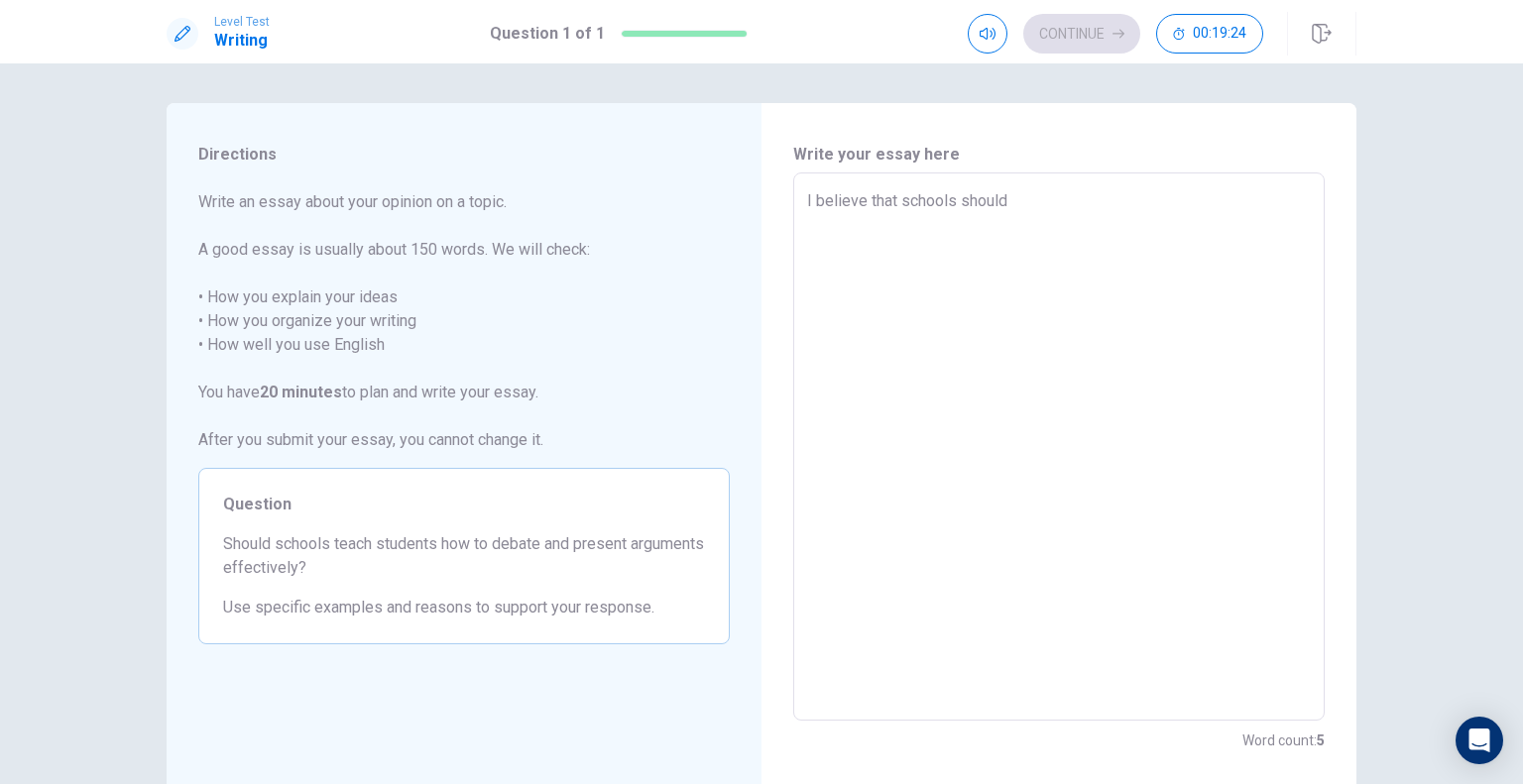 type on "I believe that schools should t" 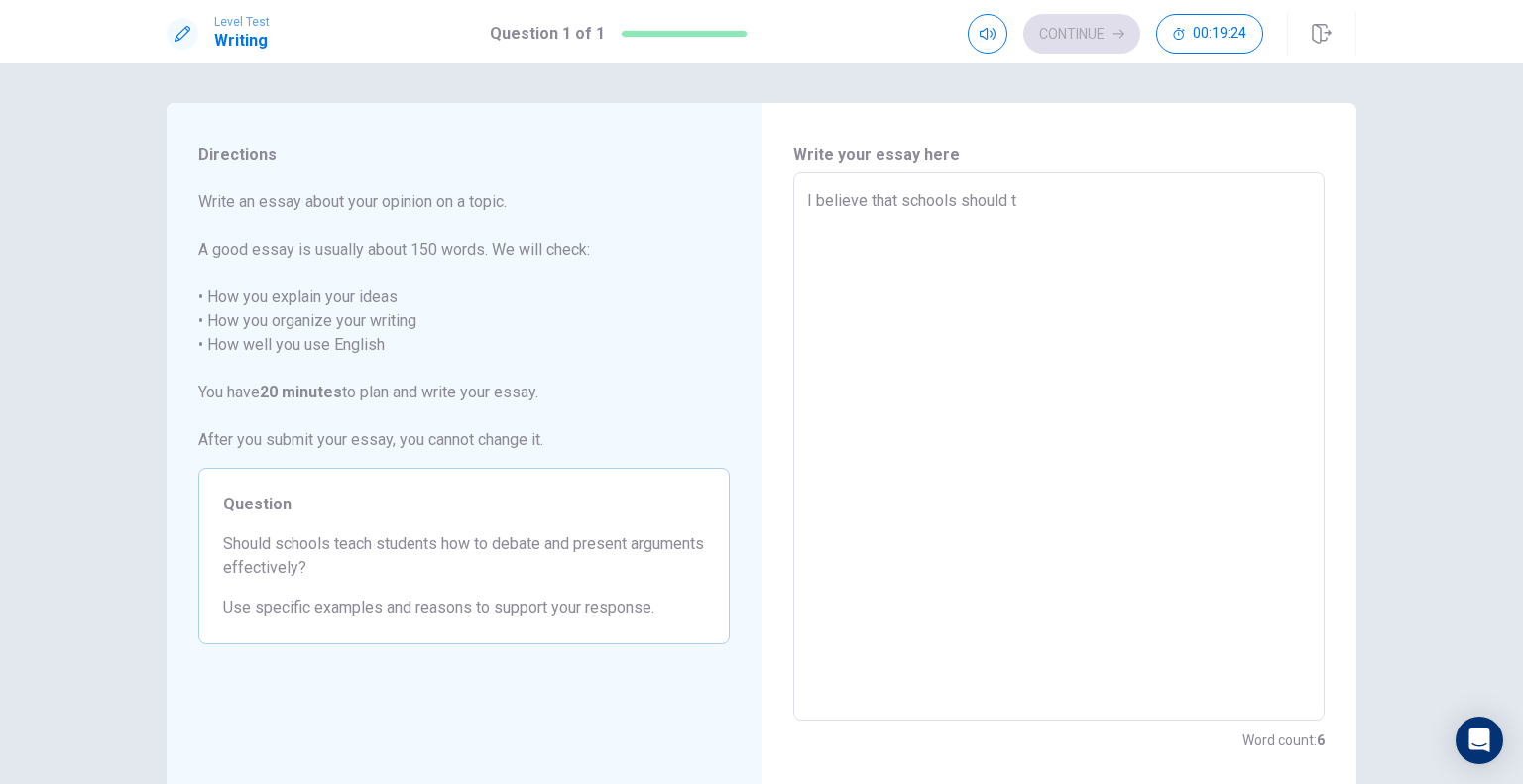 type on "x" 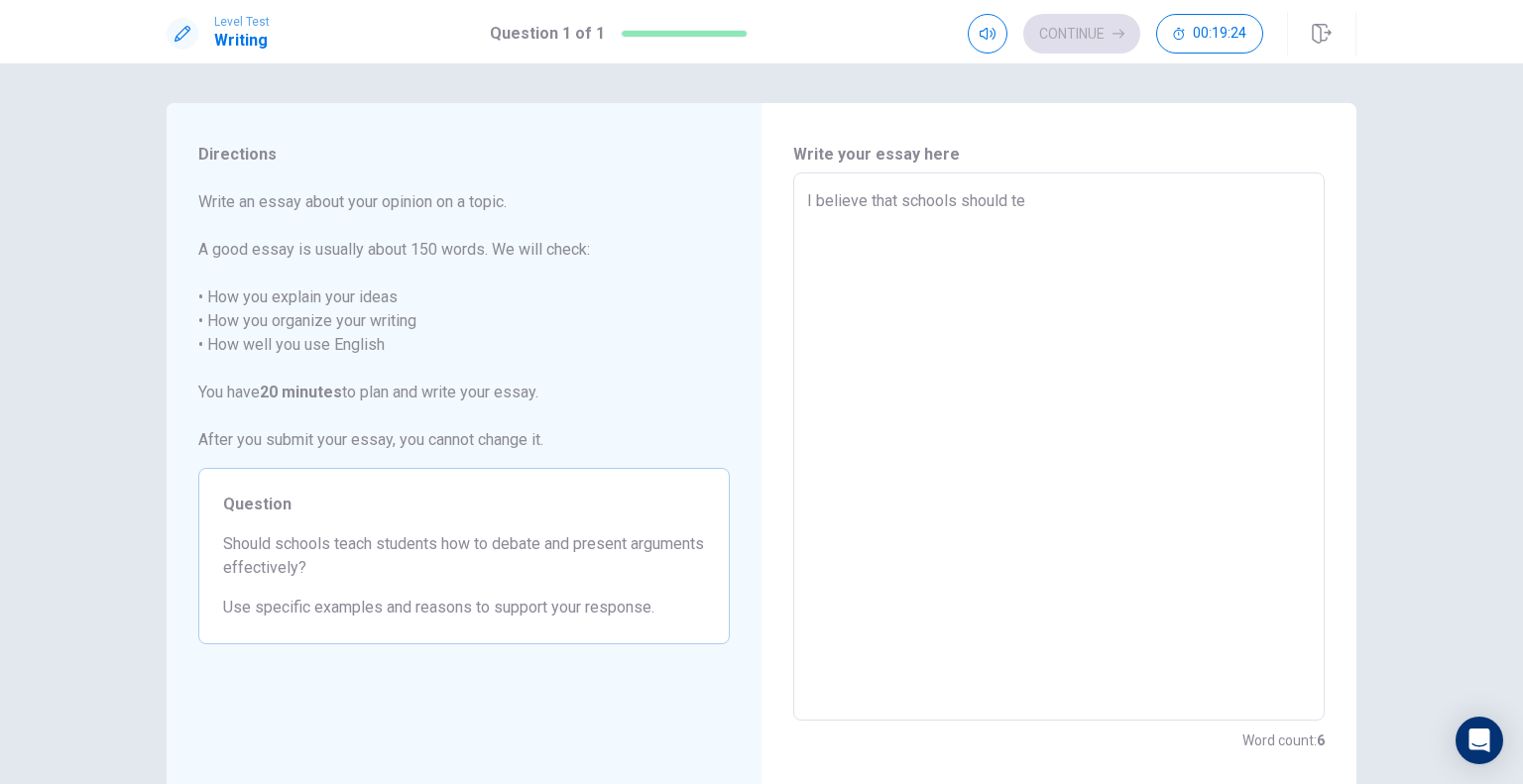 type on "x" 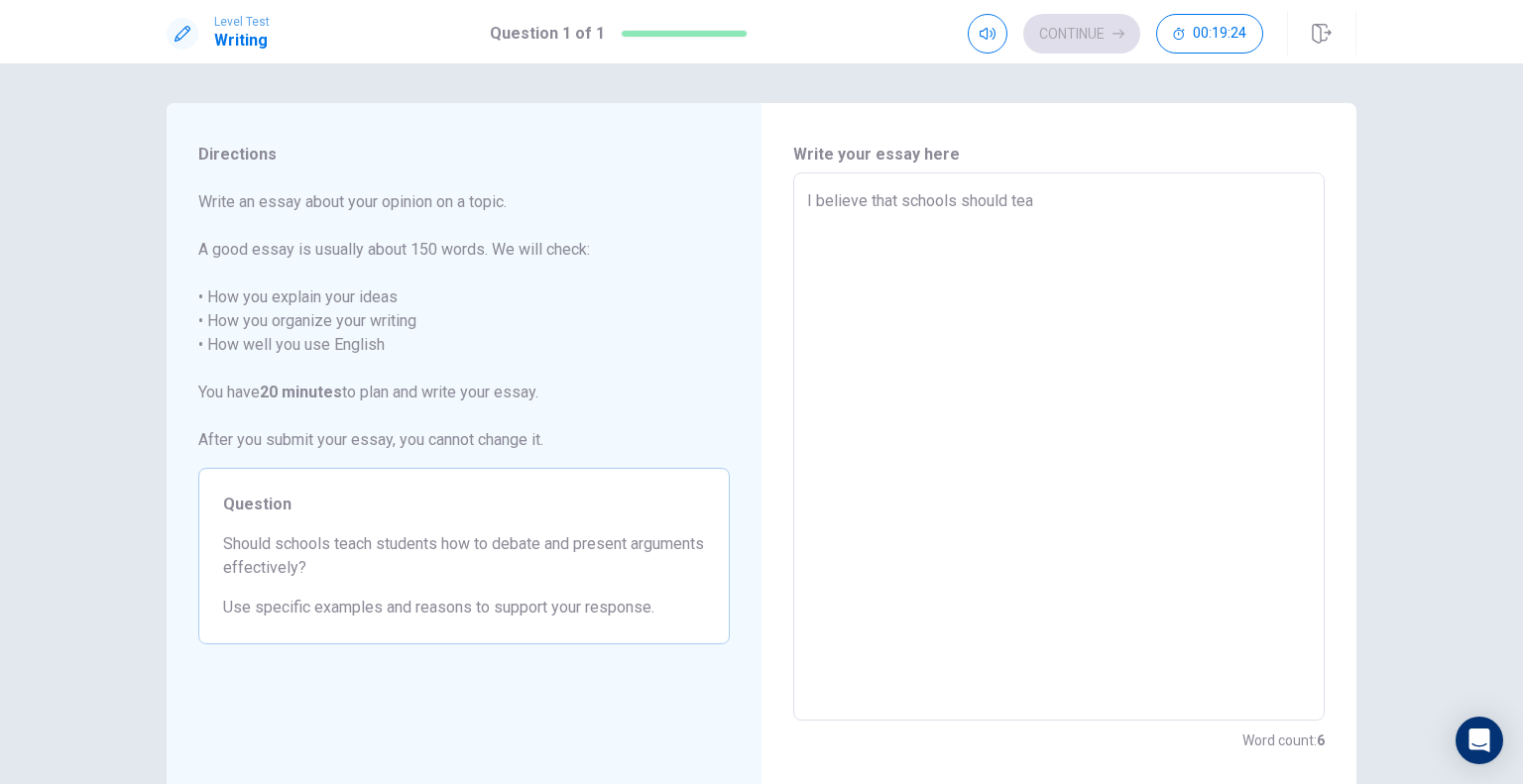 type on "x" 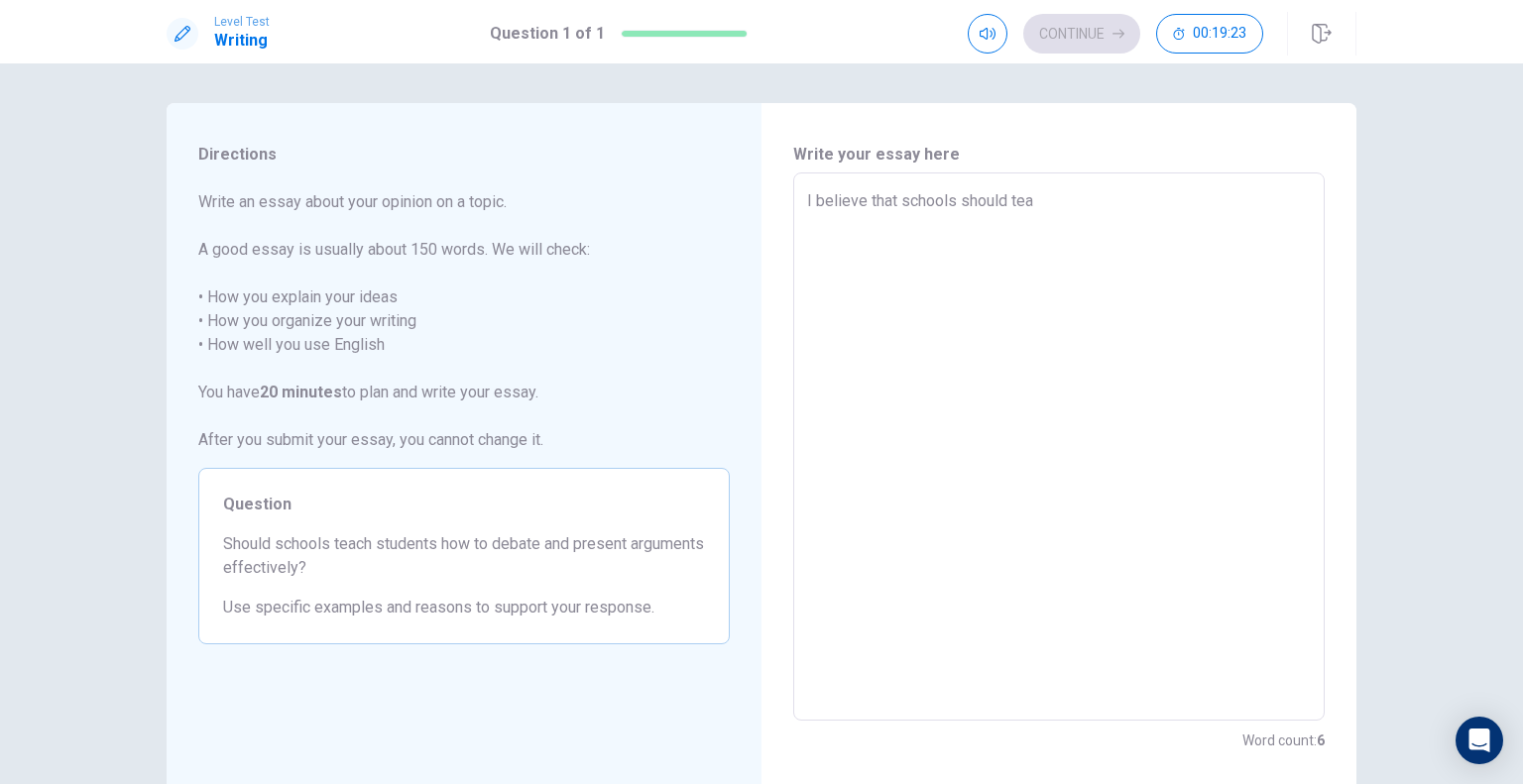 type on "I believe that schools should teac" 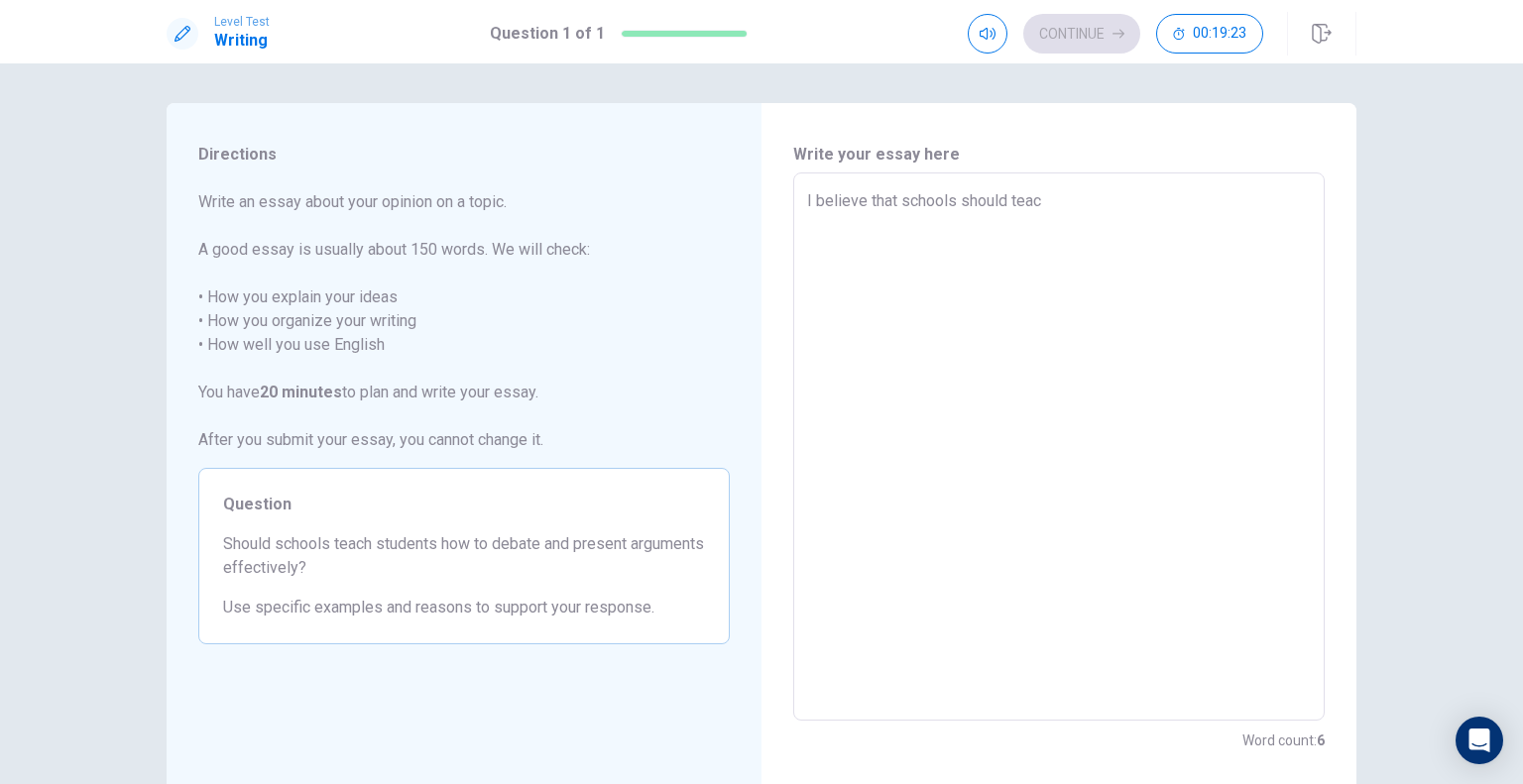 type on "x" 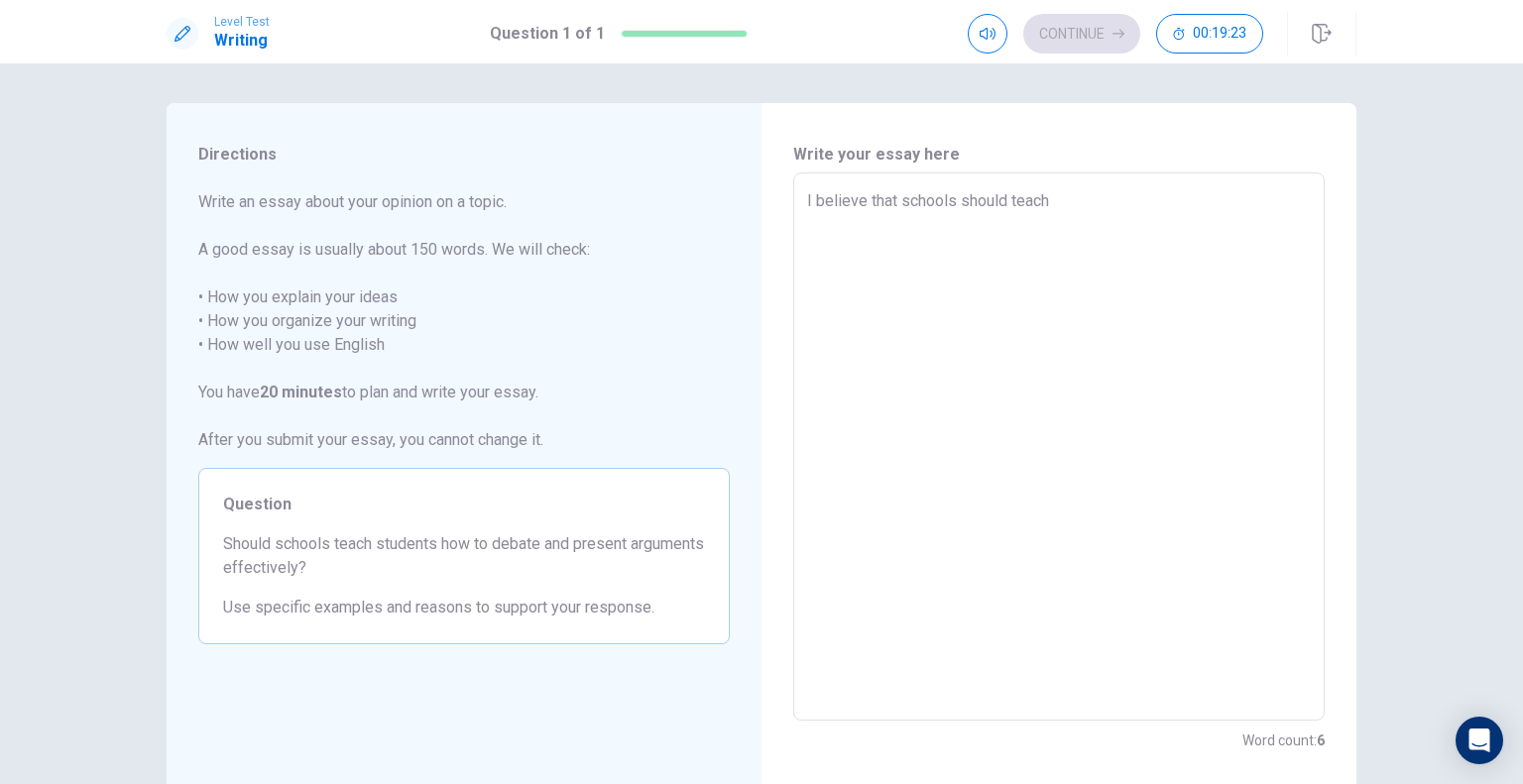 type on "x" 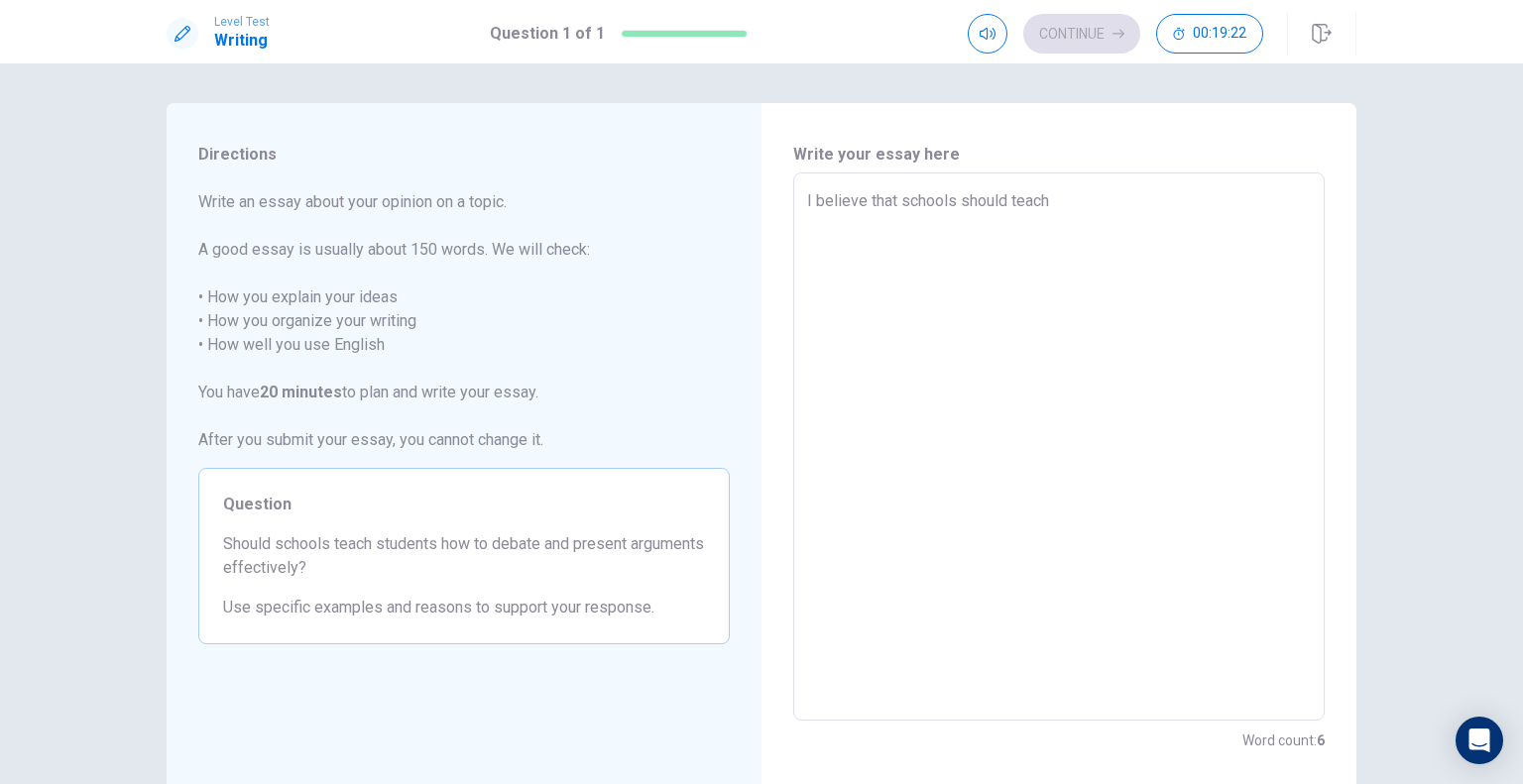 type on "I believe that schools should teach s" 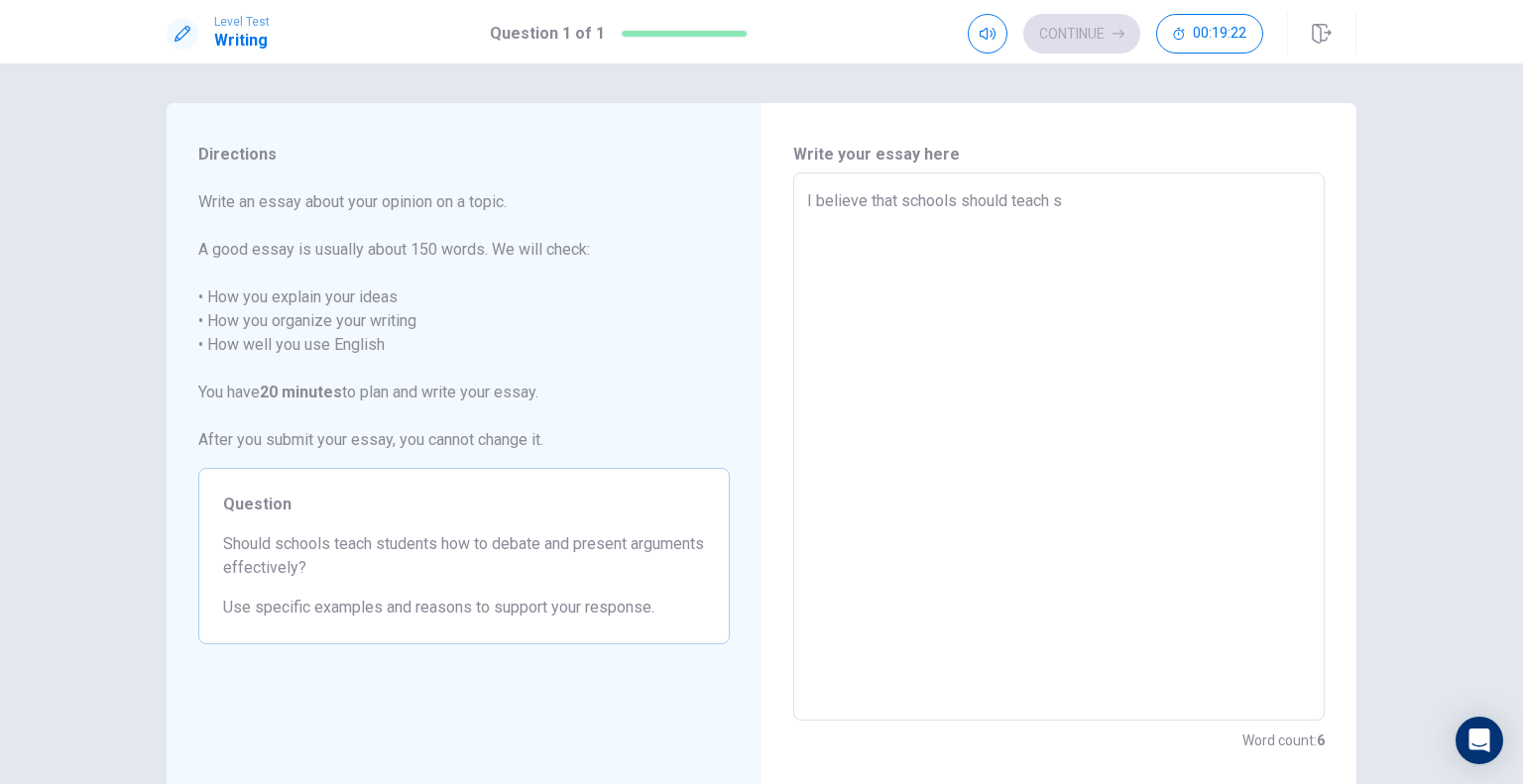 type on "x" 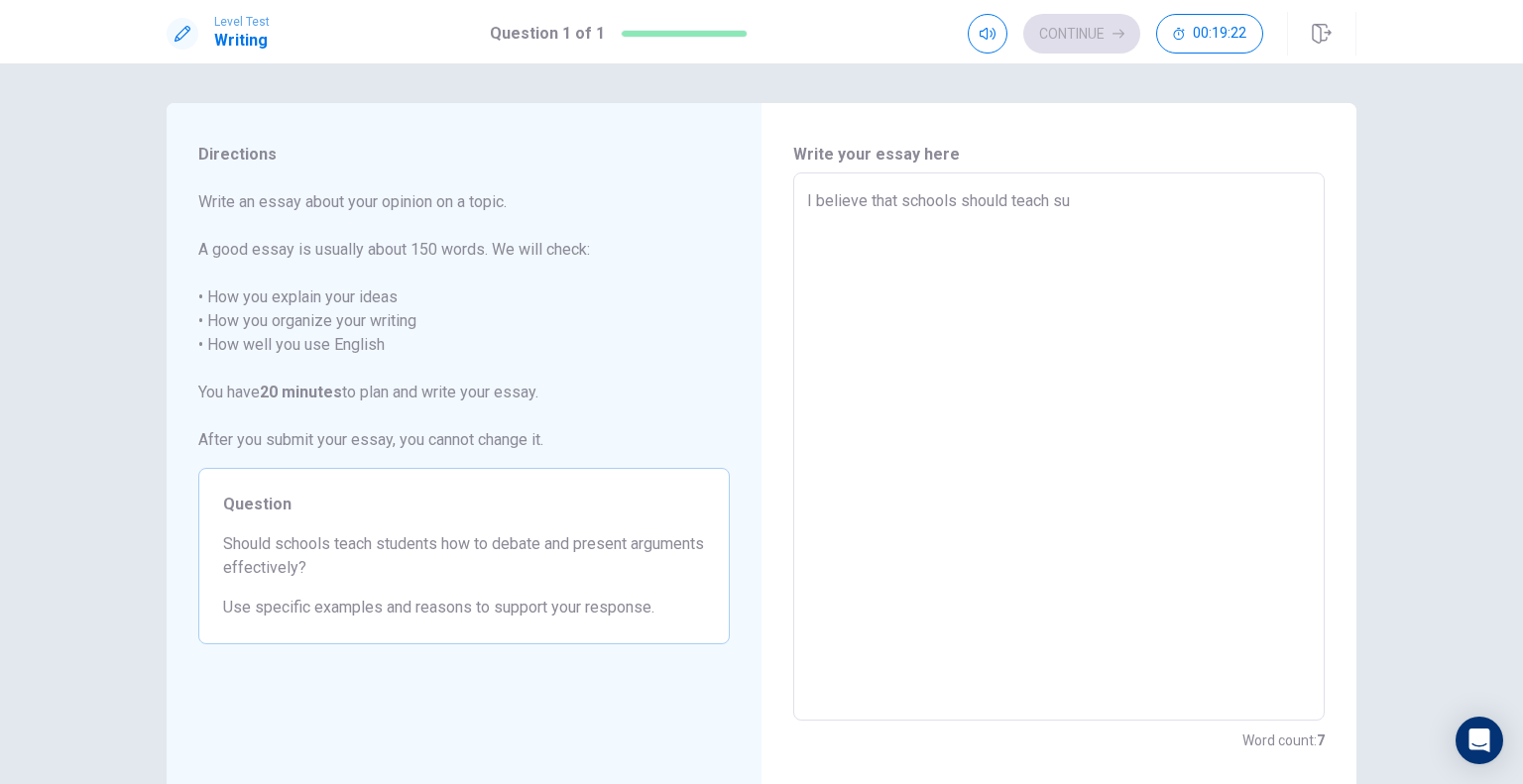 type on "x" 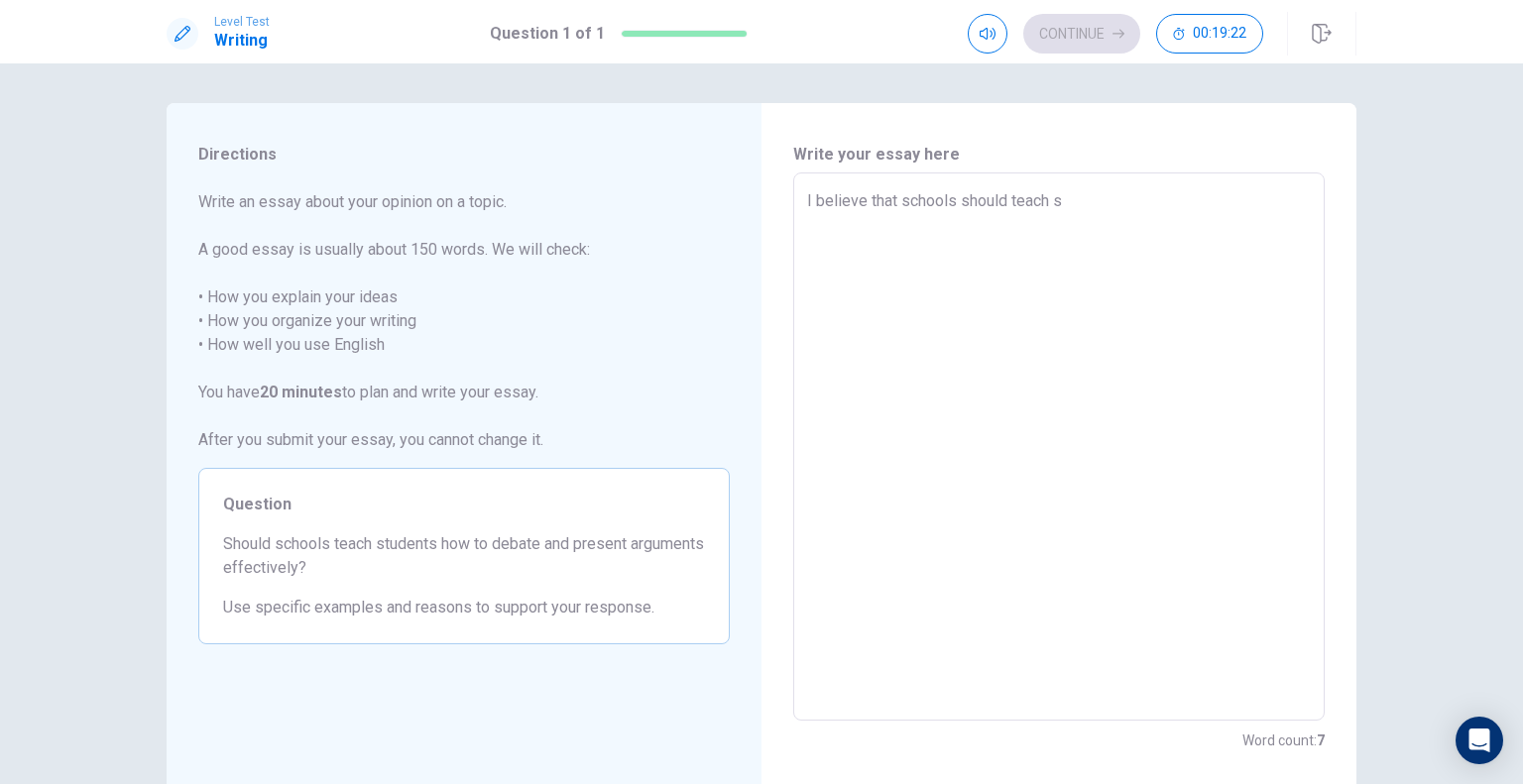 type on "x" 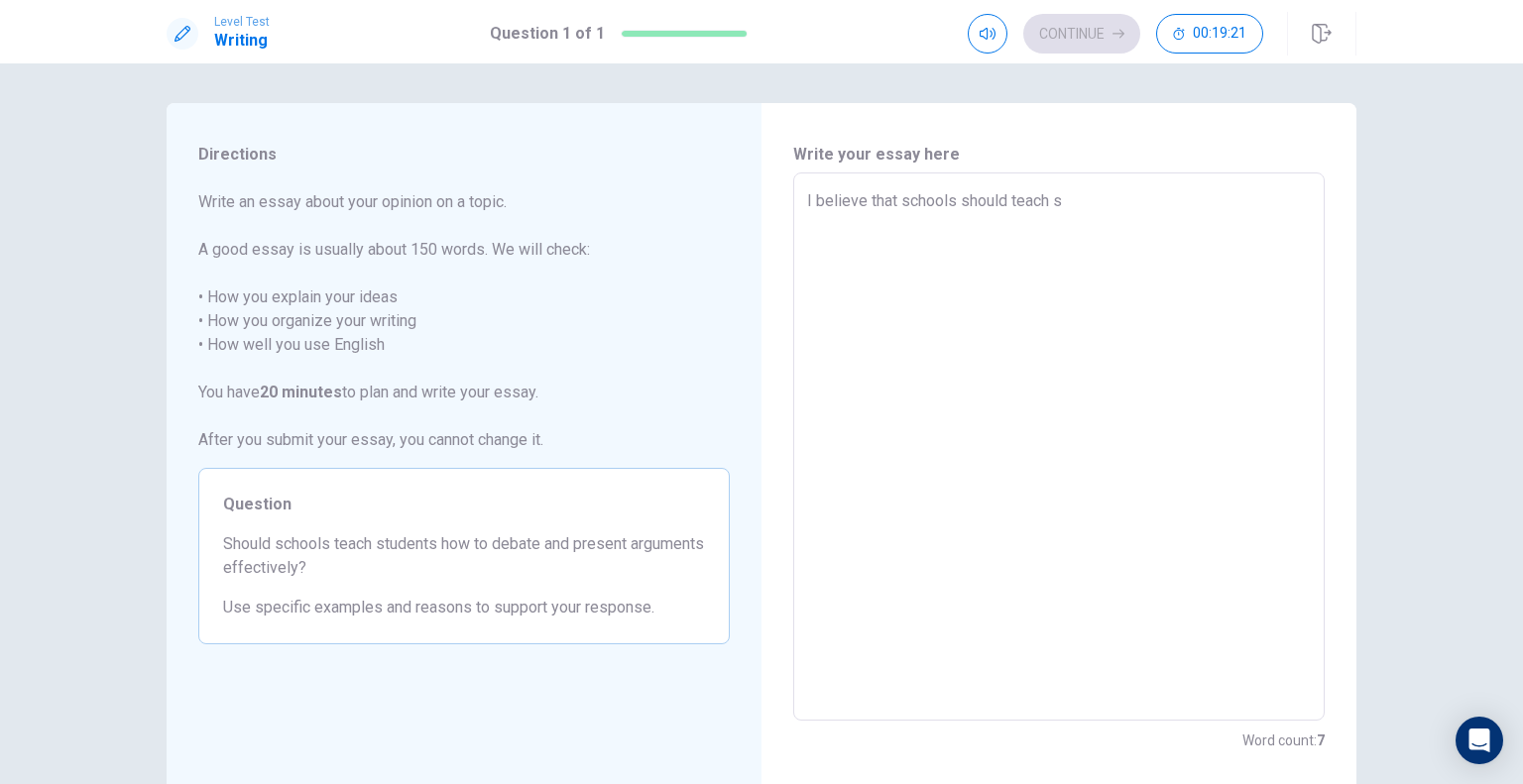 type on "I believe that schools should teach st" 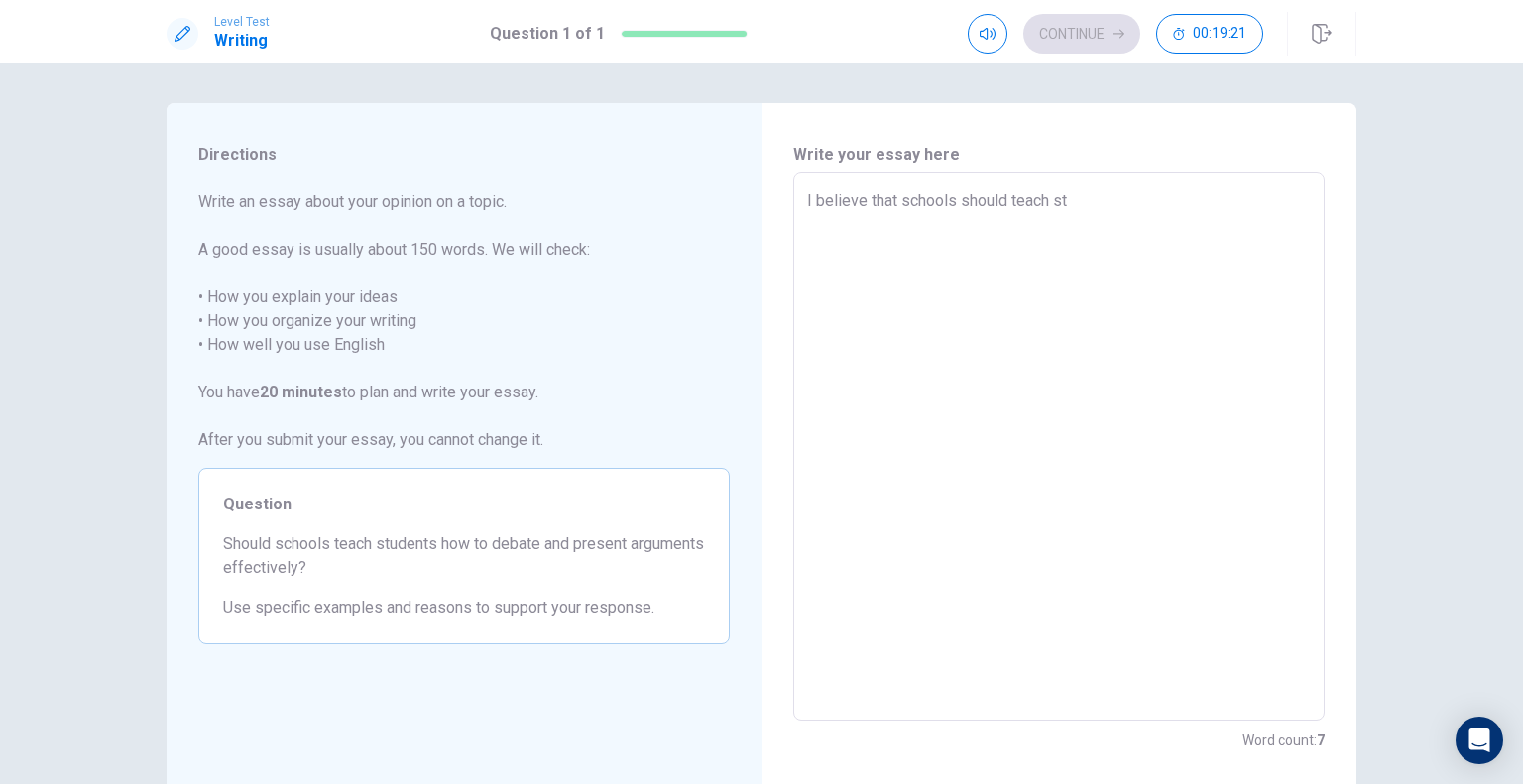 type on "x" 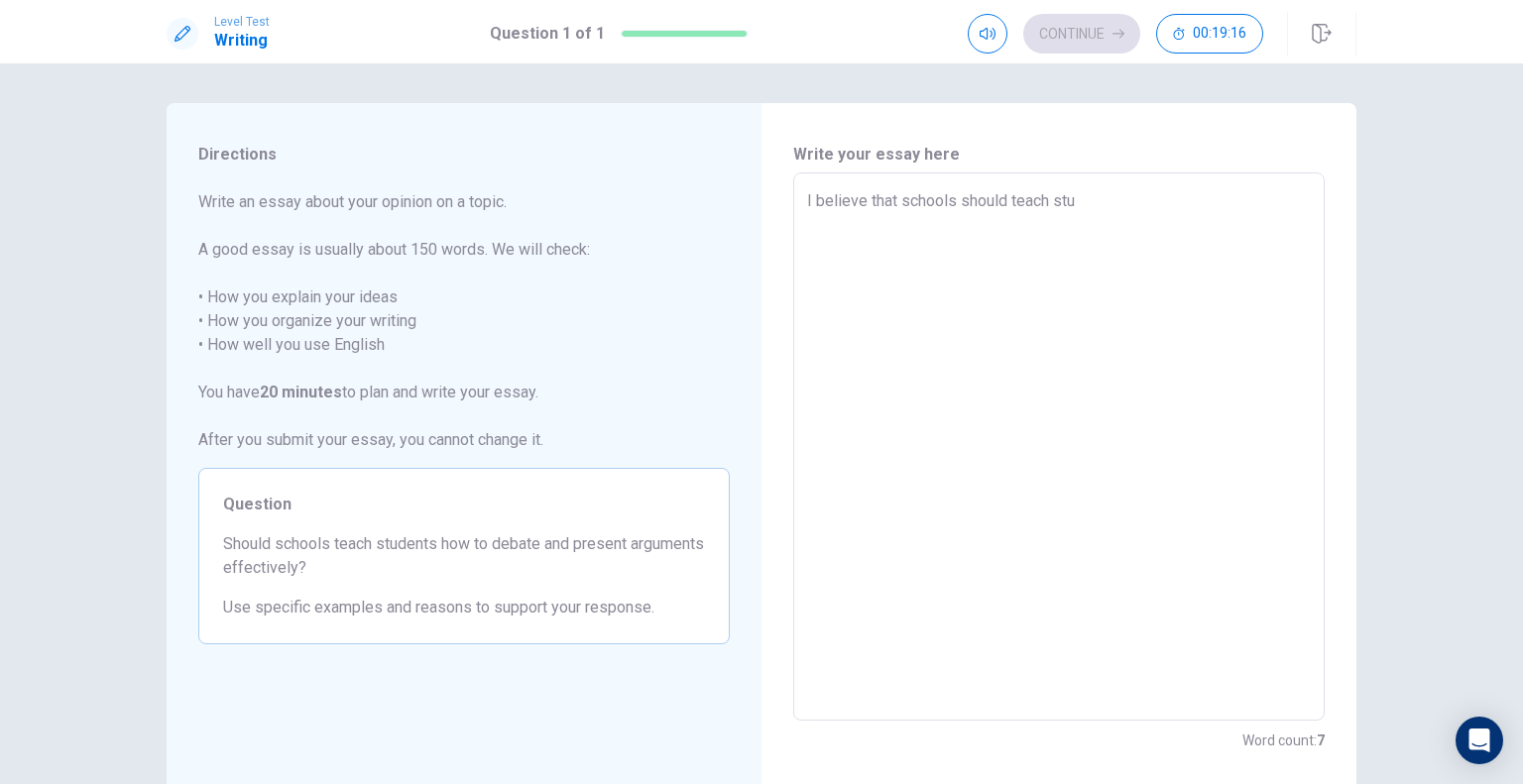 type on "x" 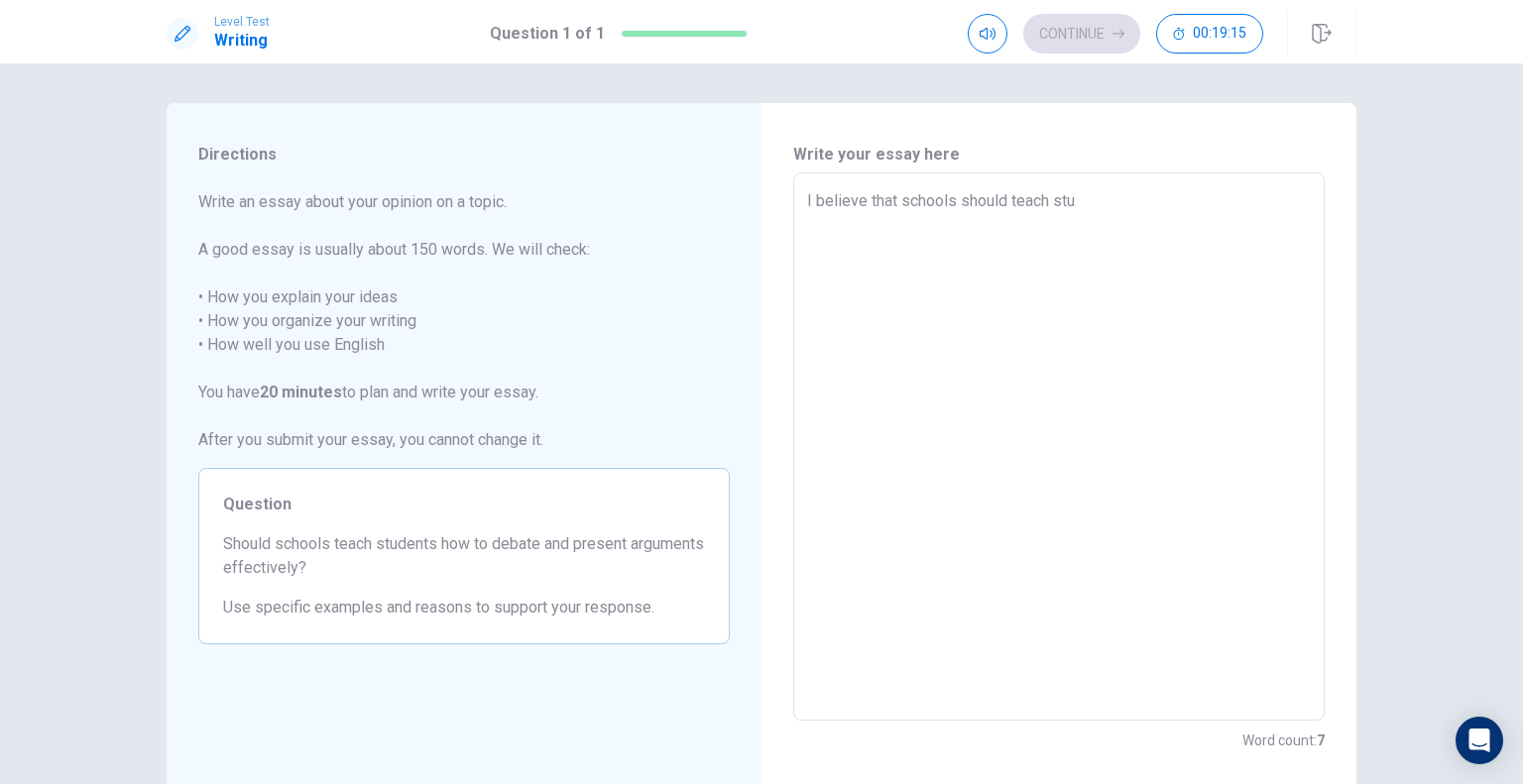 type on "I schools should teach stu" 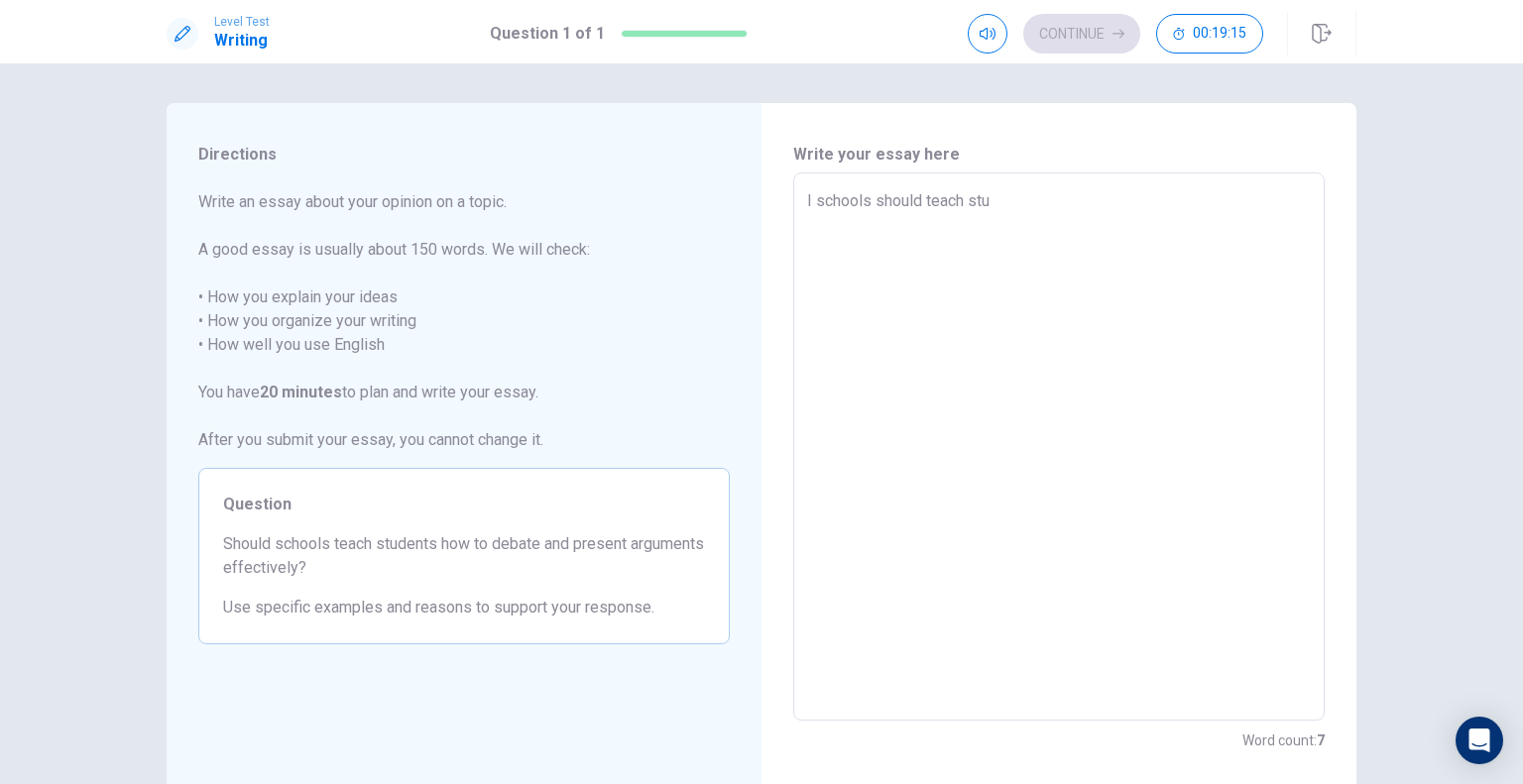 type on "x" 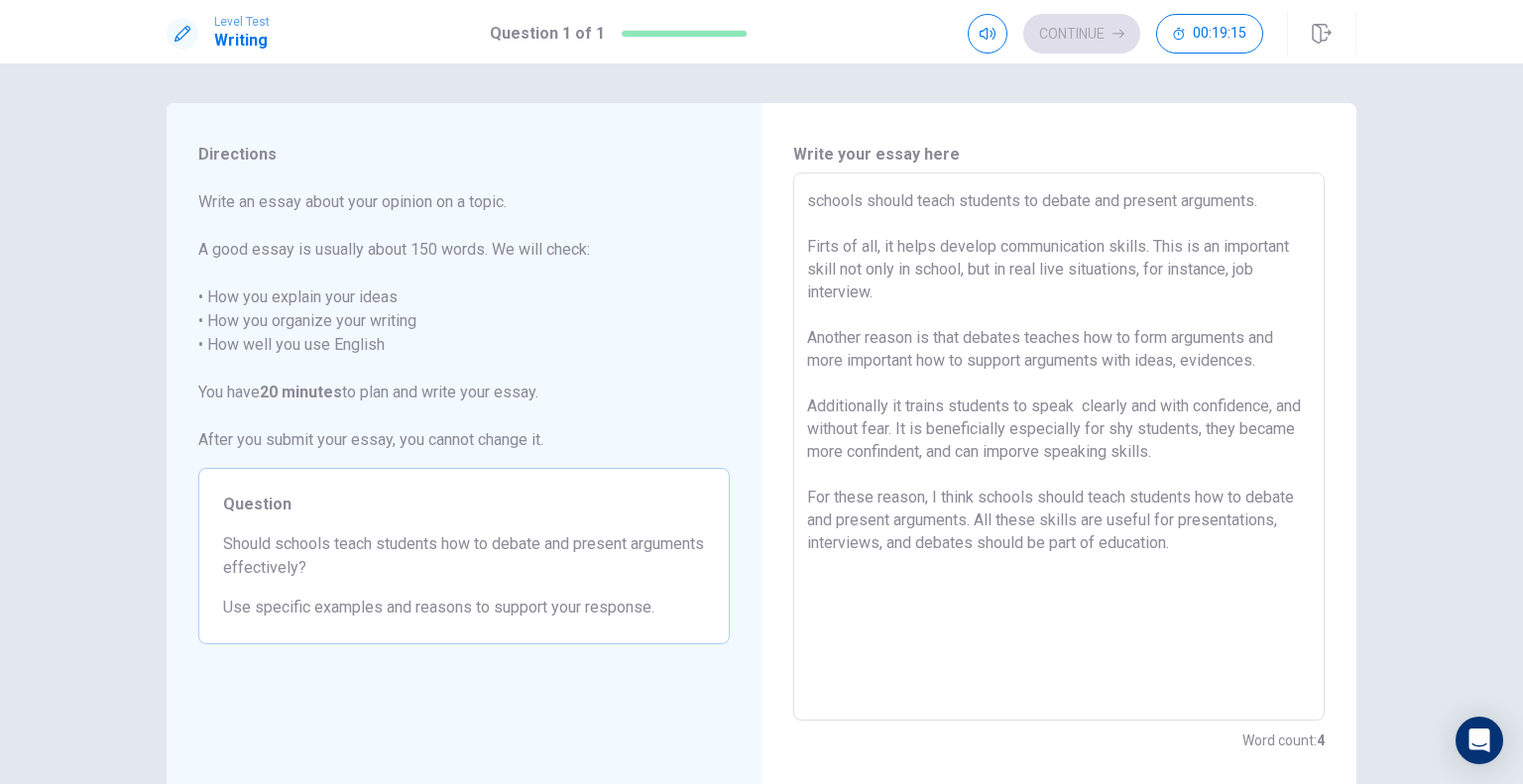 type on "x" 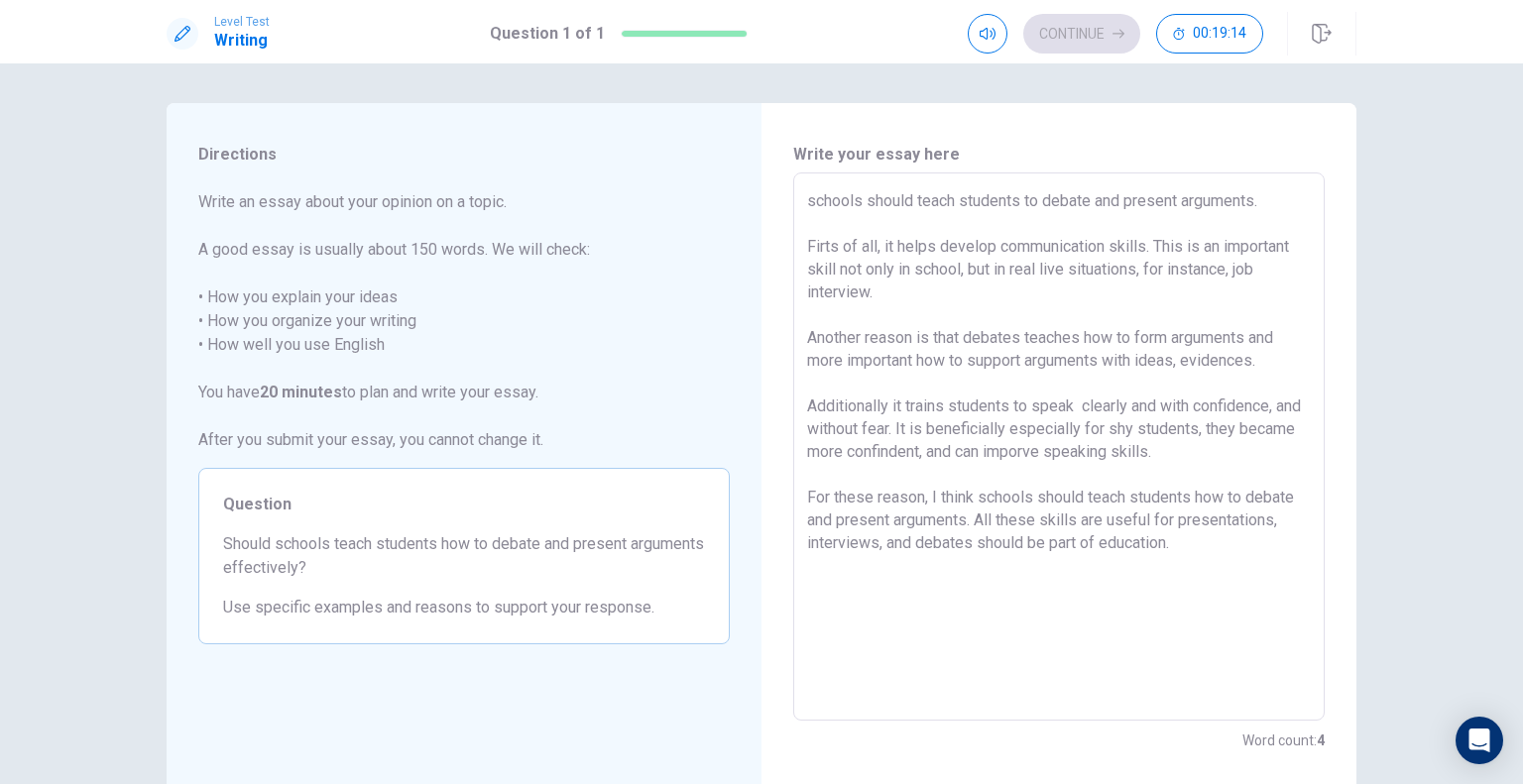 type on "F schools should teach stu" 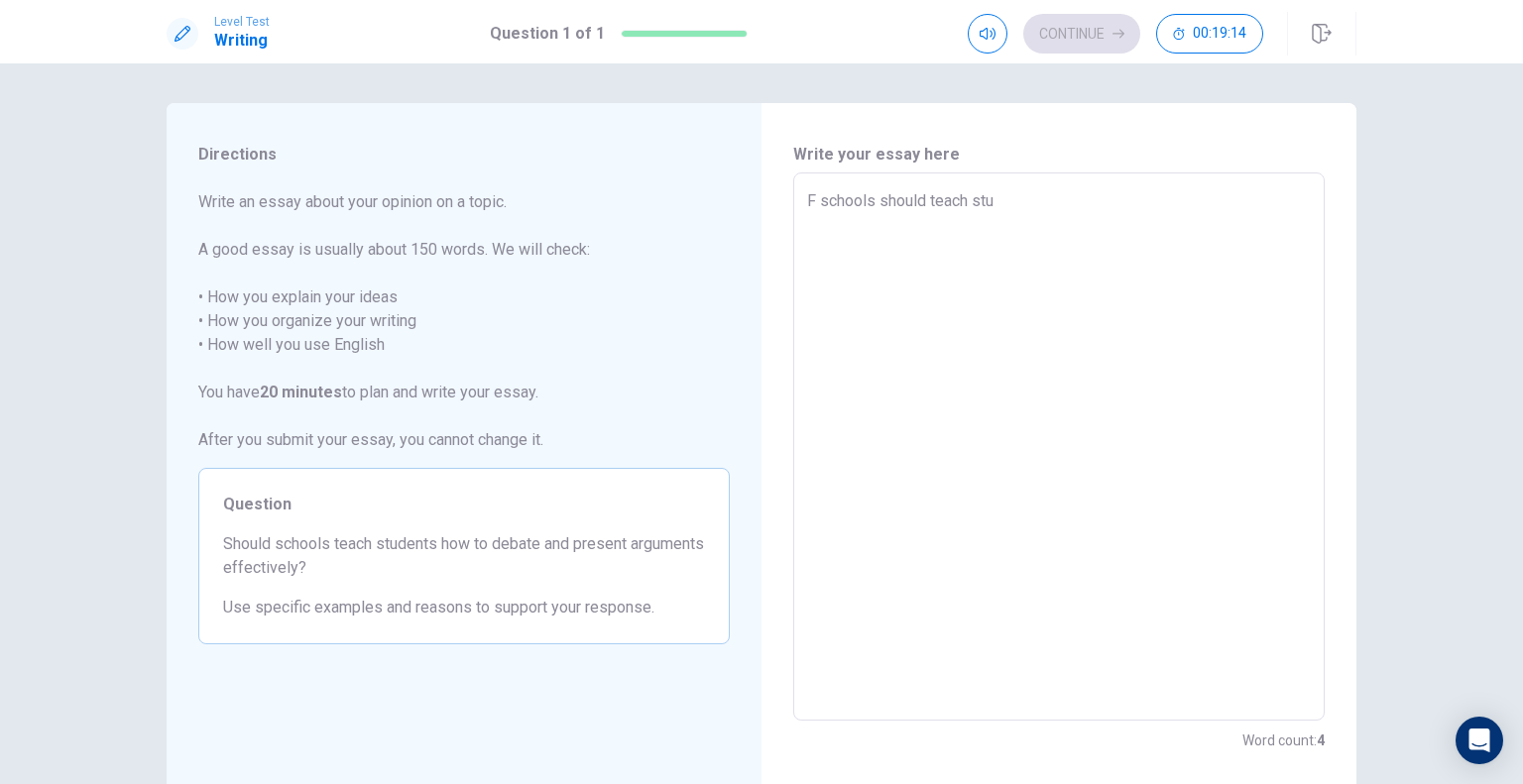 type on "x" 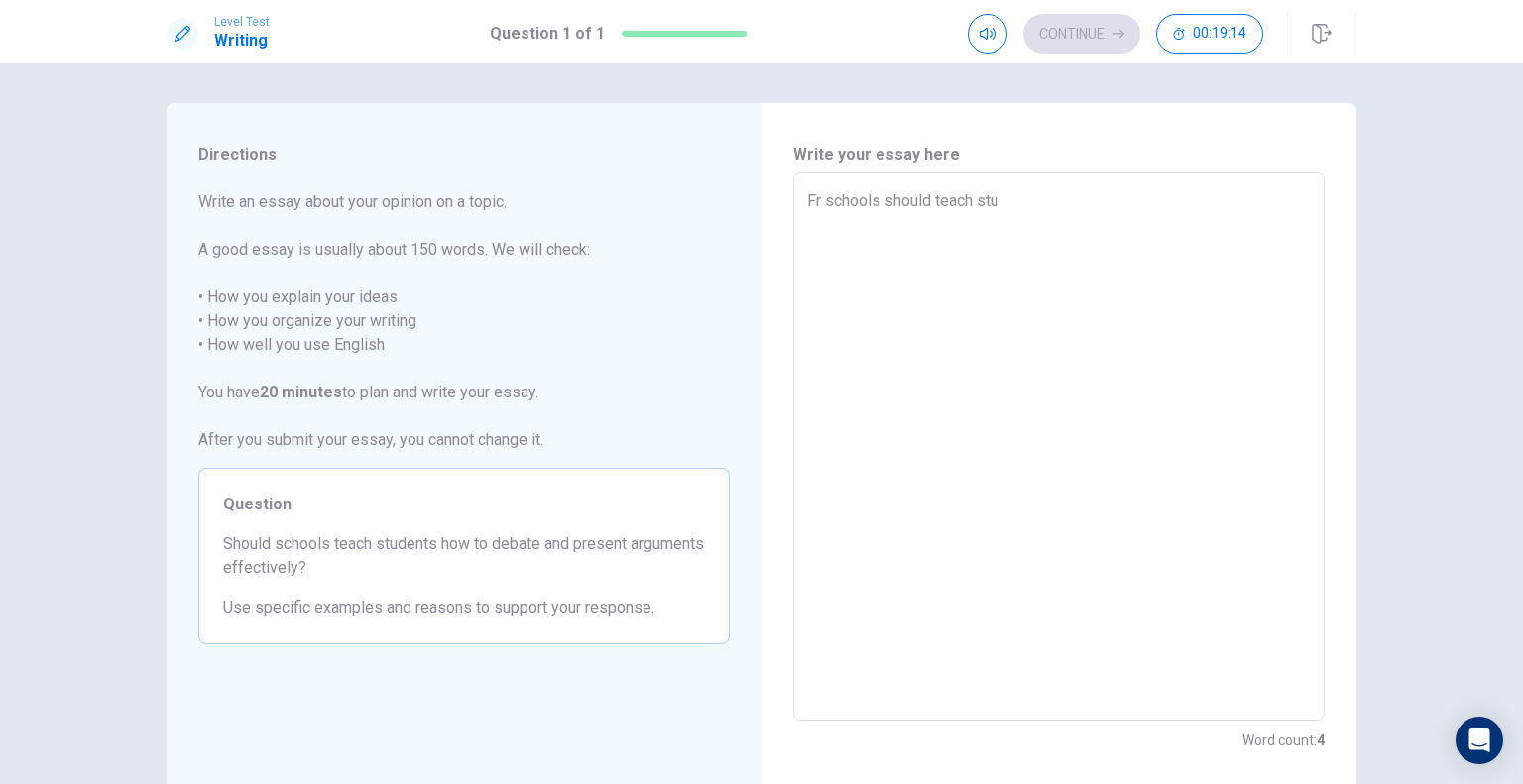 type on "x" 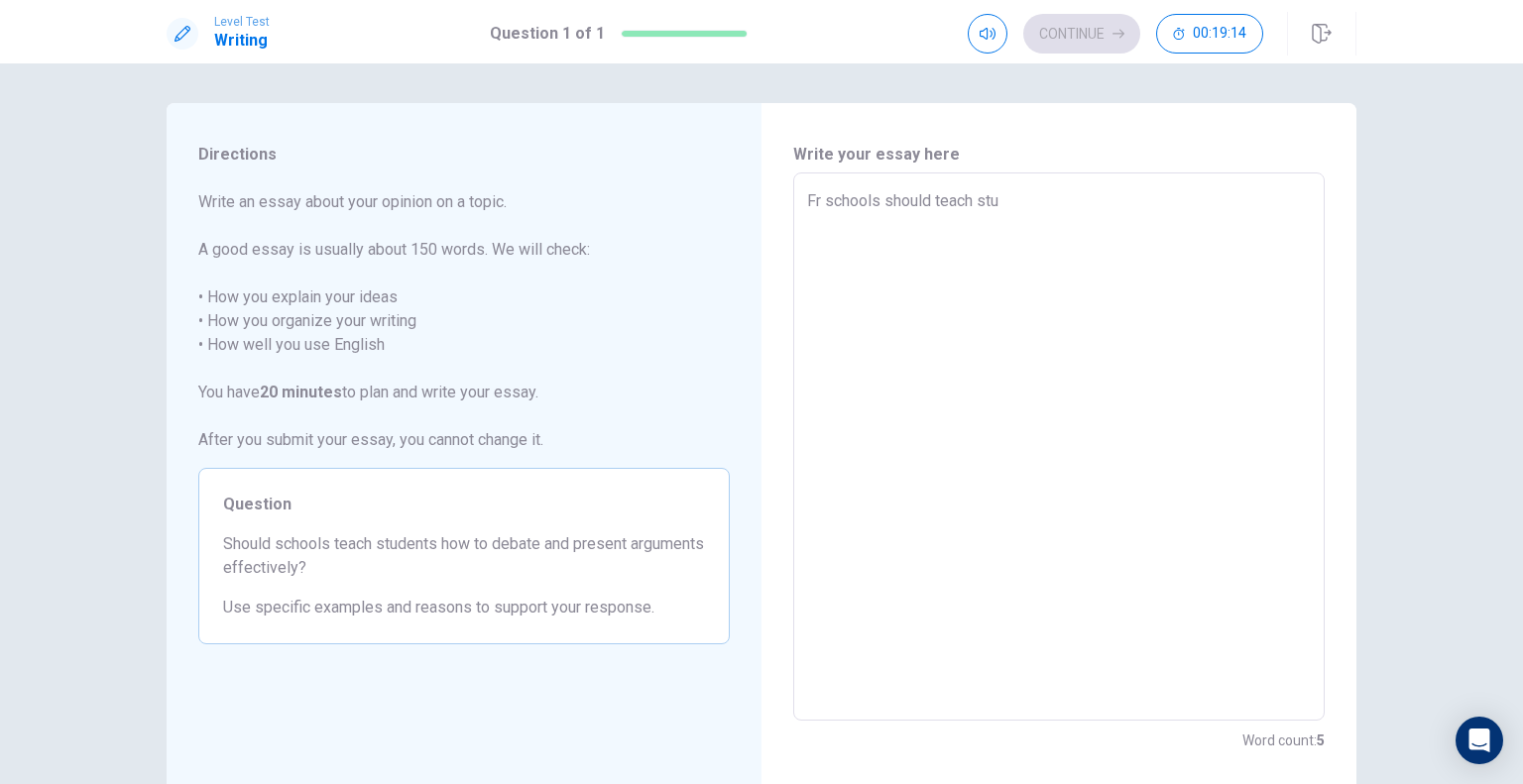 type on "Fro schools should teach stu" 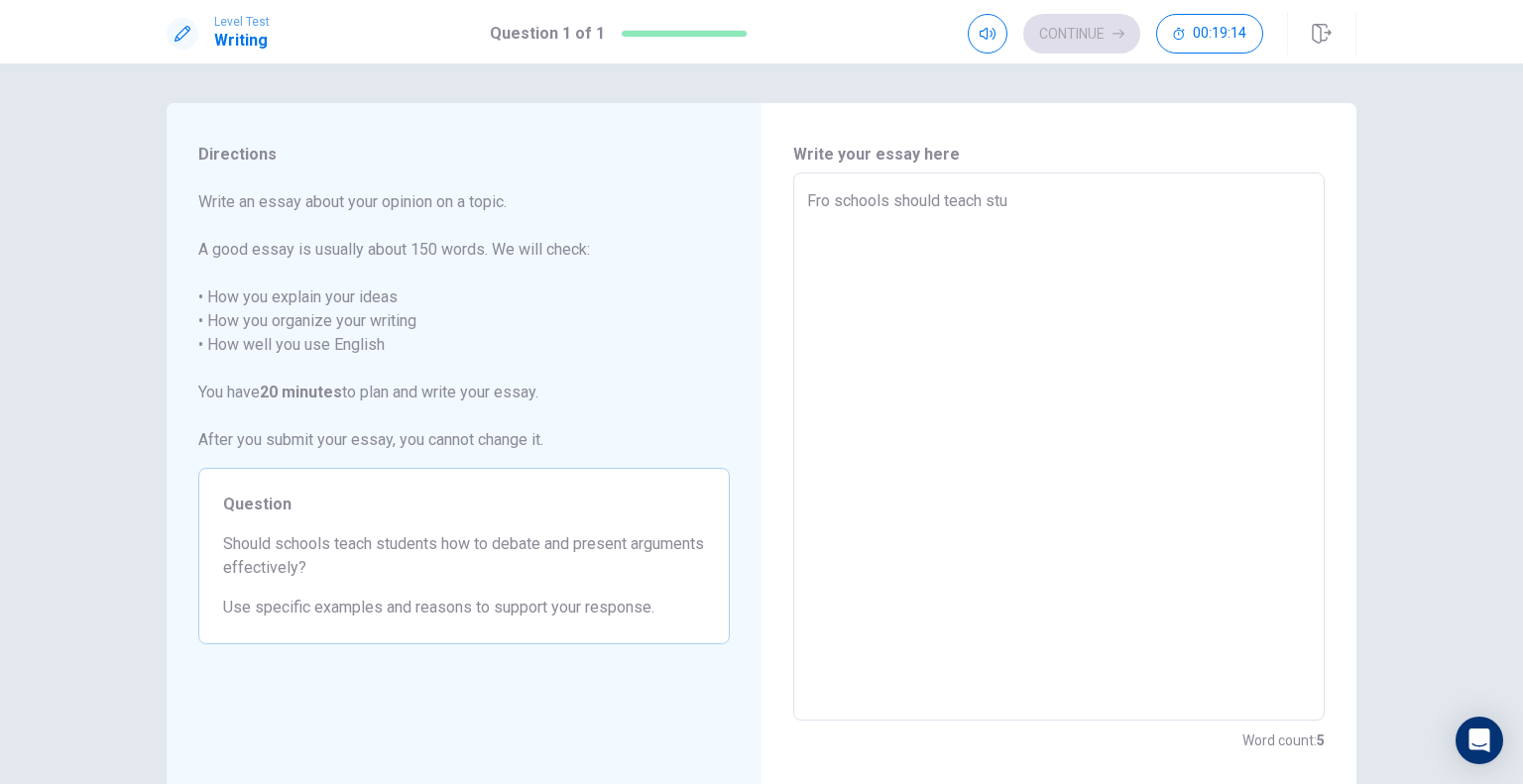 type on "x" 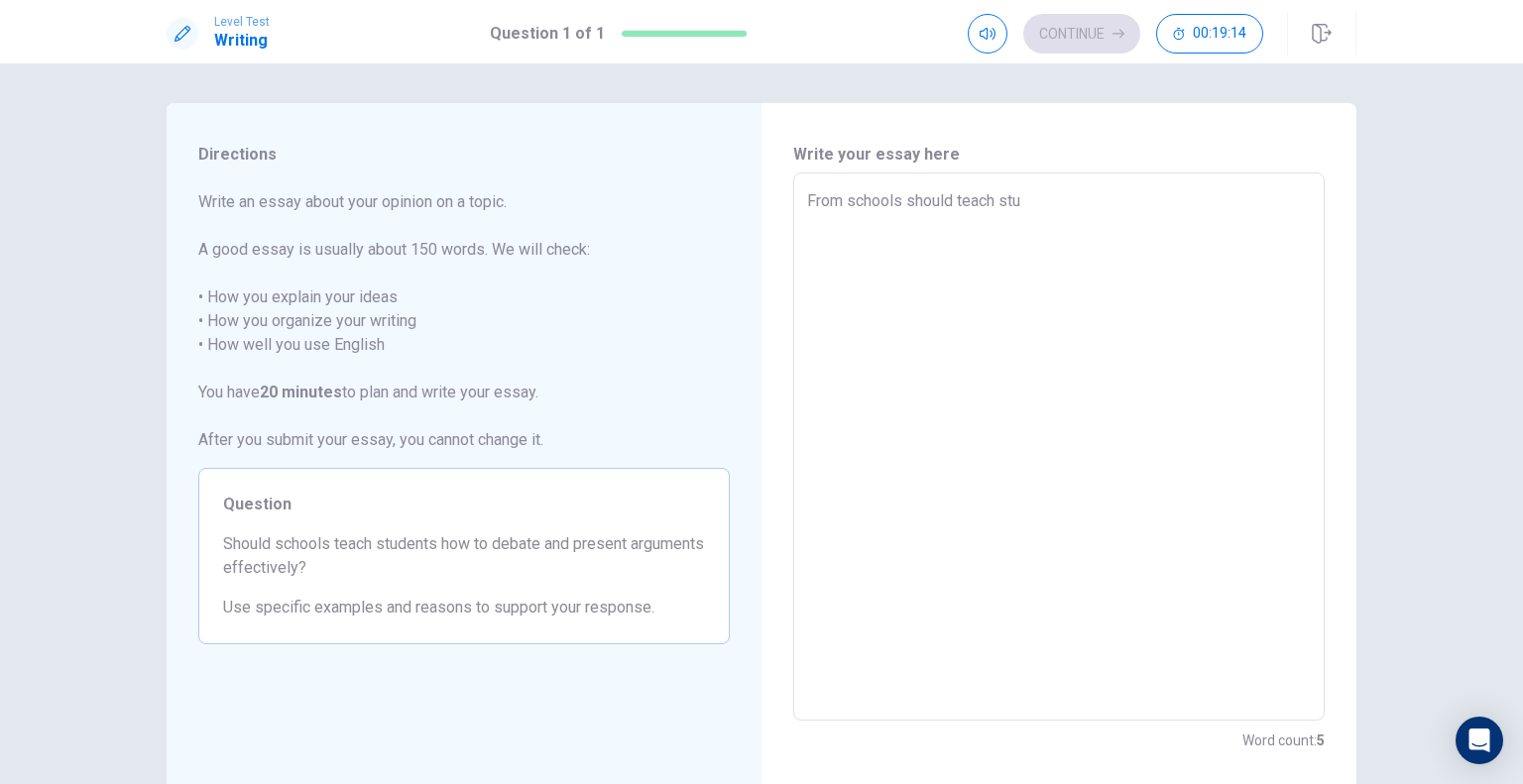 type on "x" 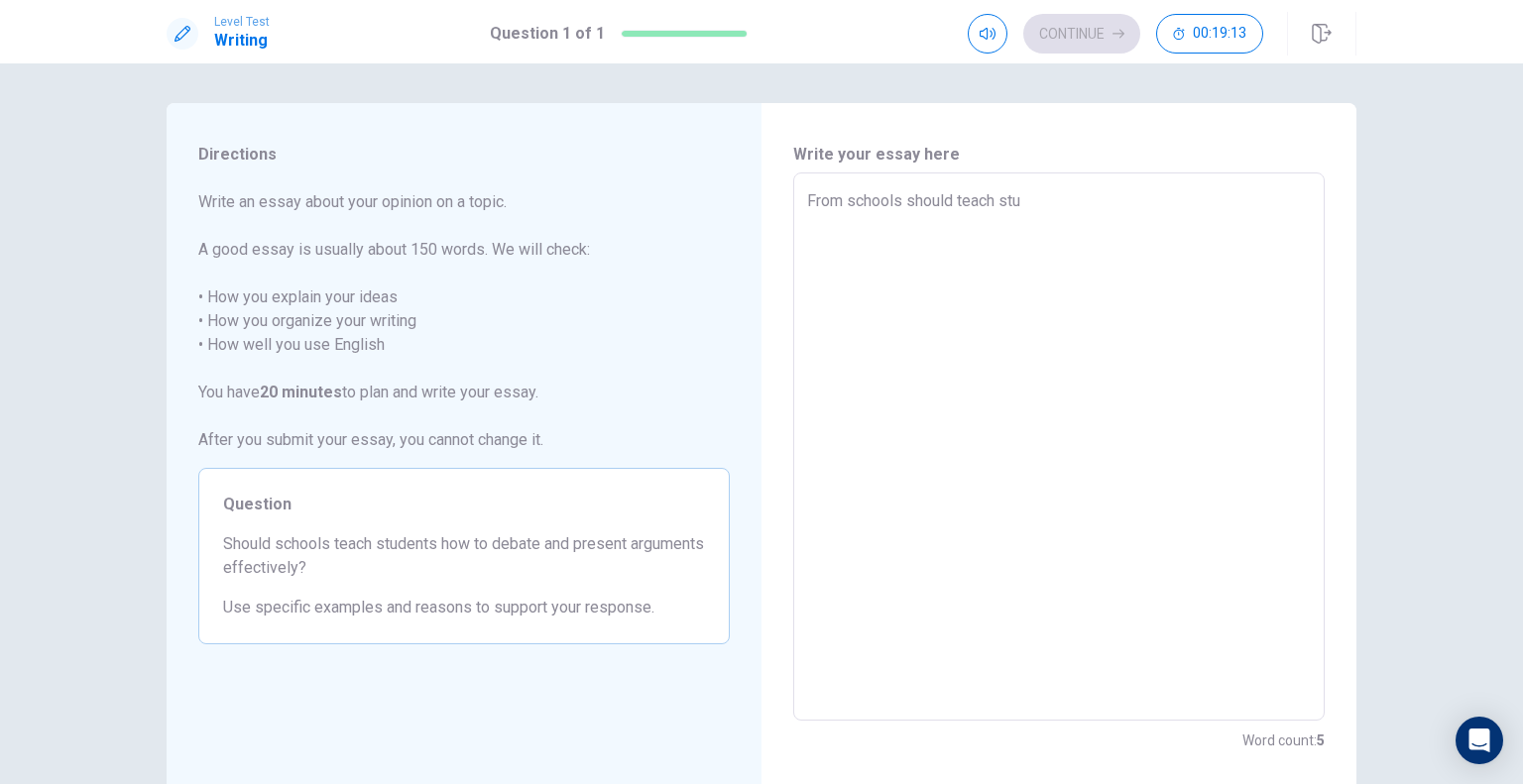 type on "From  schools should teach stu" 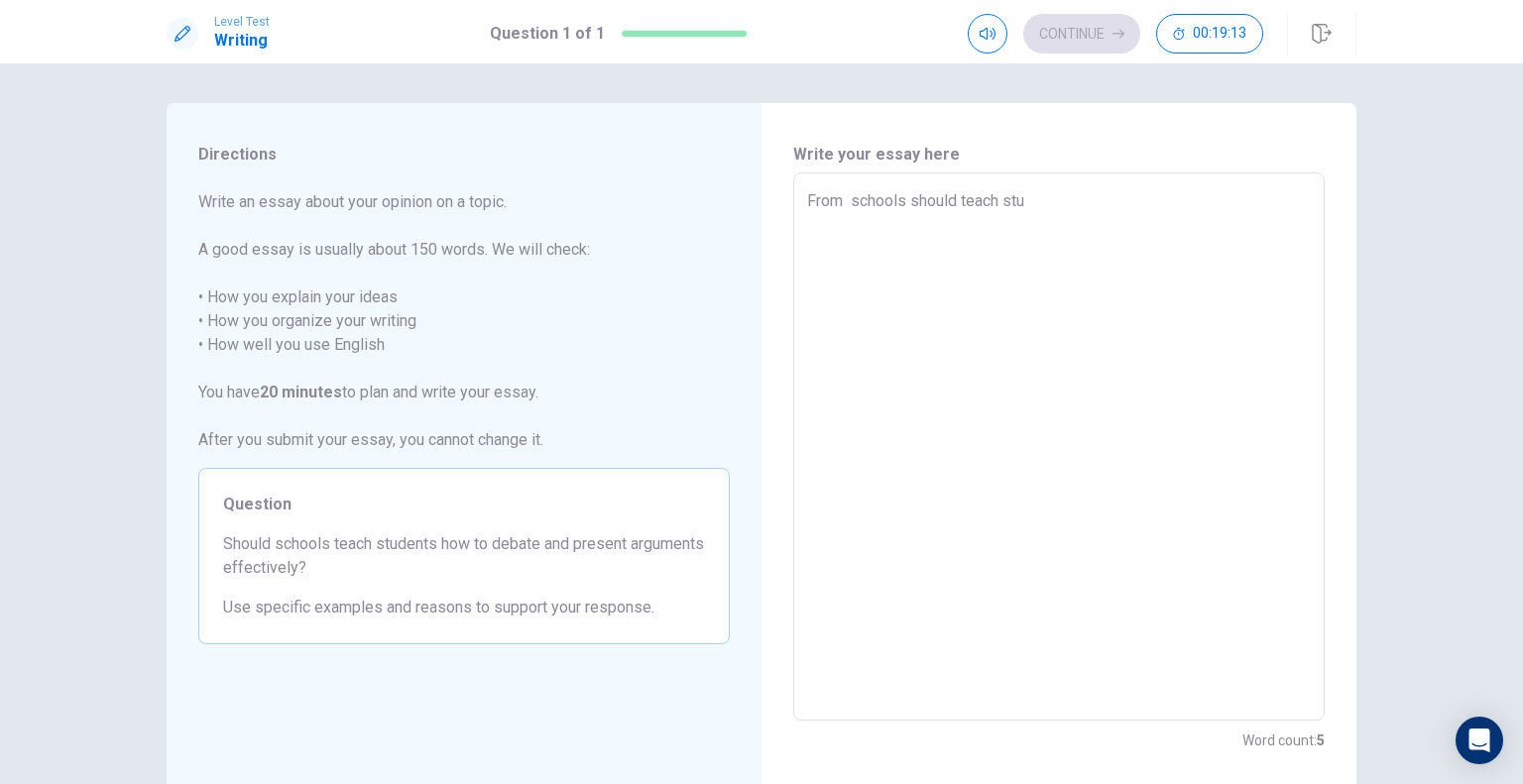 type on "x" 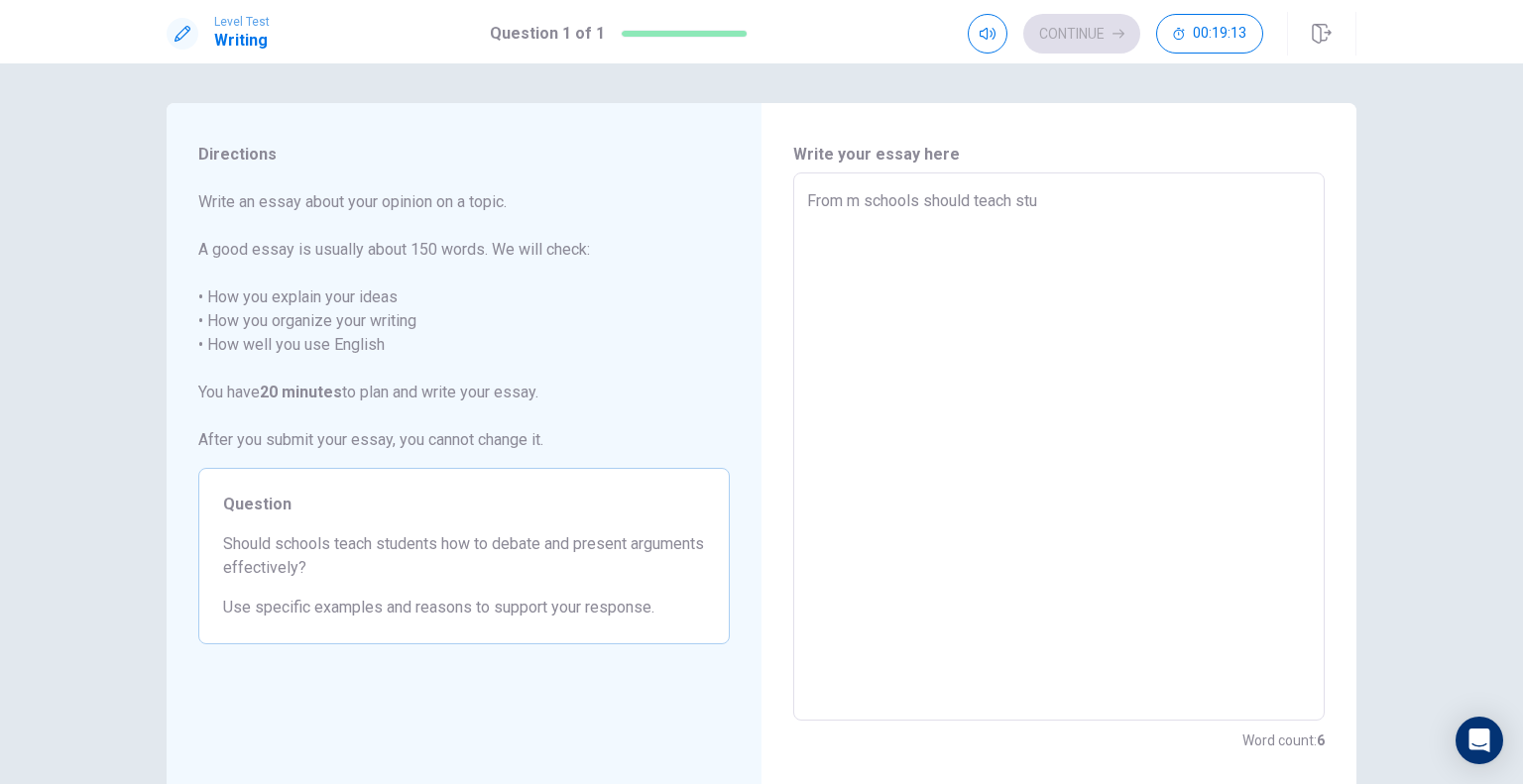 type on "x" 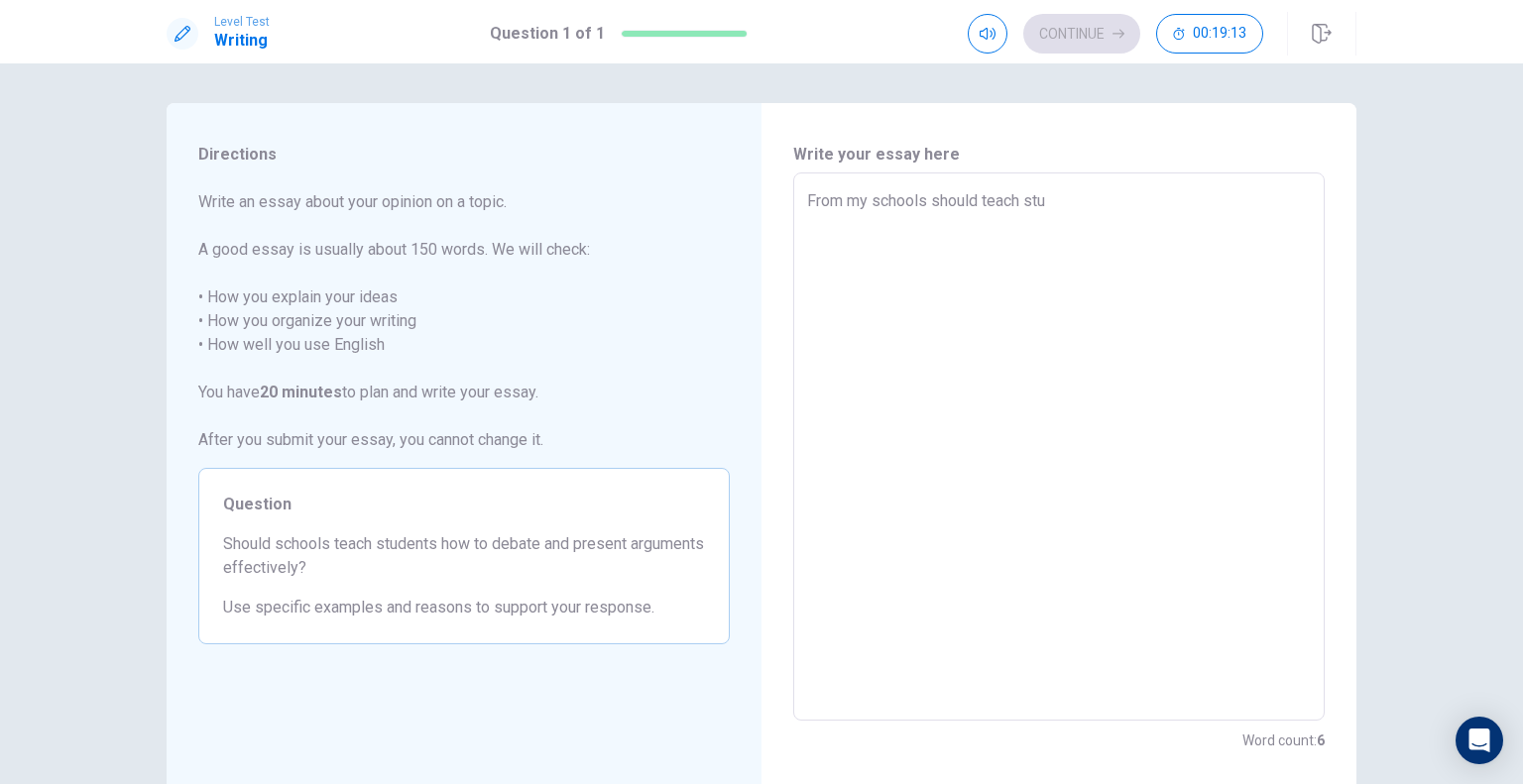 type on "x" 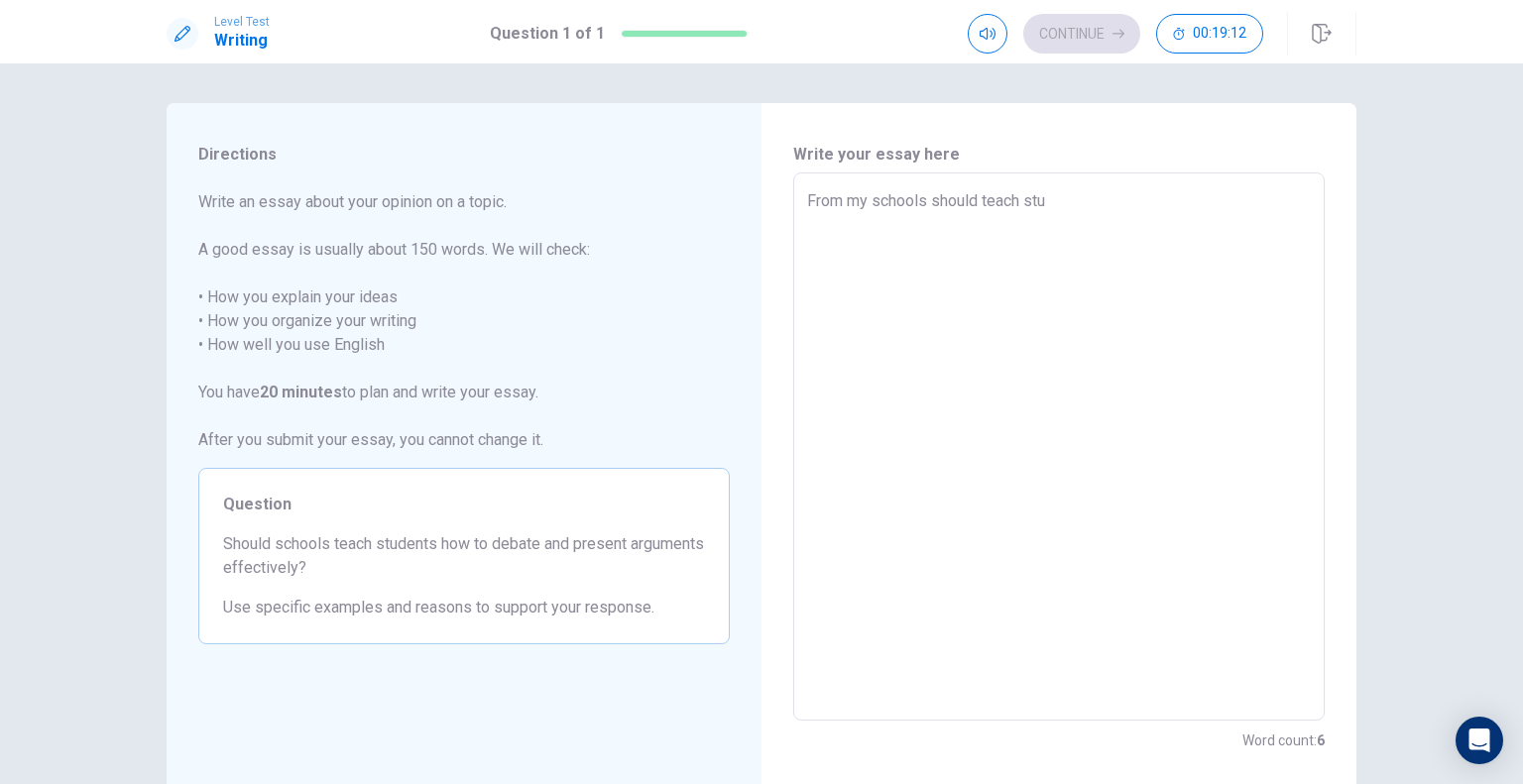 type on "From my point of view schools should teach students to debate and present arguments.
Firts of all, it helps develop communication skills. This is an important skill not only in school, but in real live situations, for instance, job interview.
Another reason is that debates teaches how to form arguments and more important how to support arguments with ideas, evidences.
Additionally it trains students to speak  clearly and with confidence, and without fear. It is beneficially especially for shy students, they became more confindent, and can imporve speaking skills.
For these reason, I think schools should teach students how to debate and present arguments. All these skills are useful for presentations, interviews, and debates should be part of education." 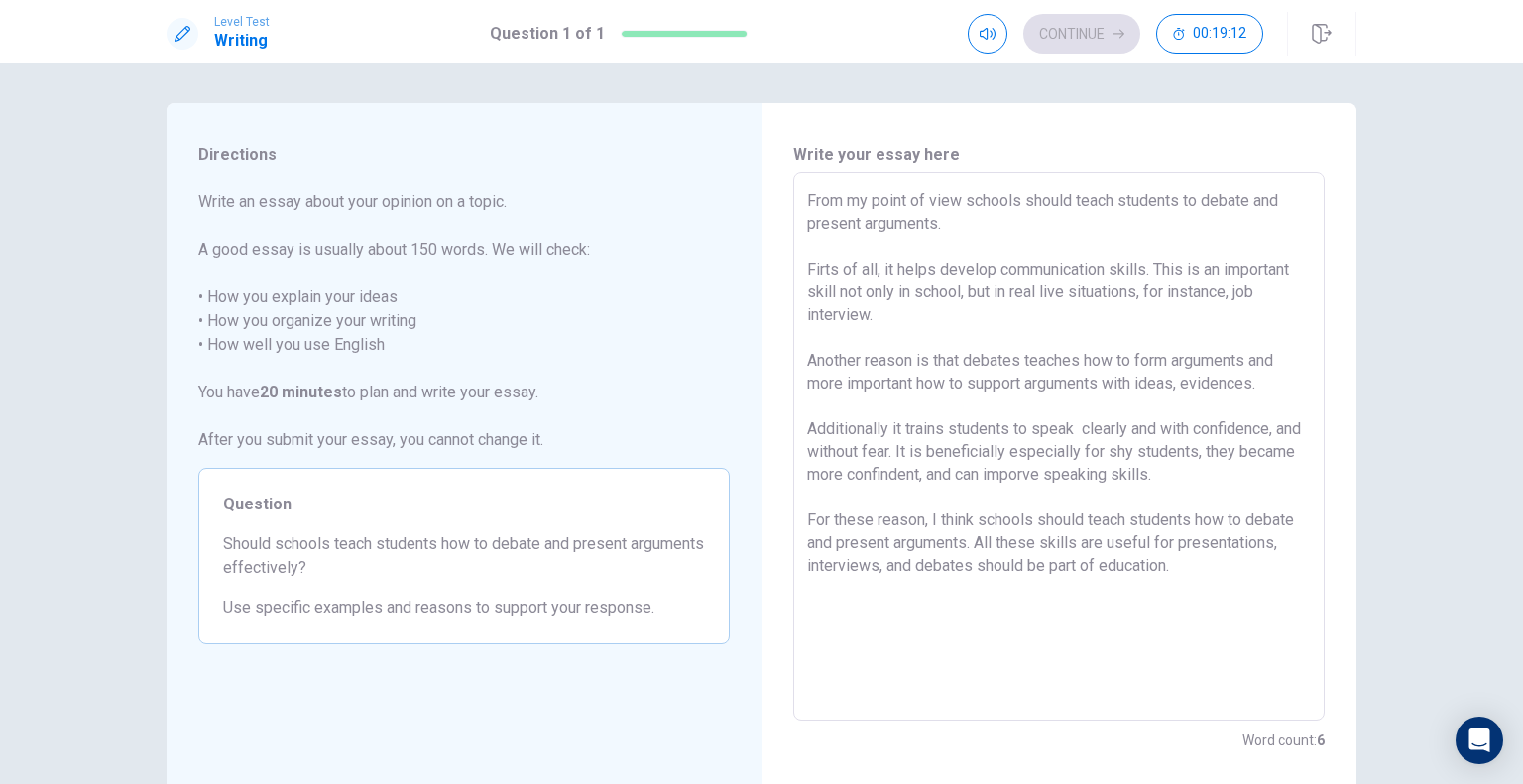 type on "x" 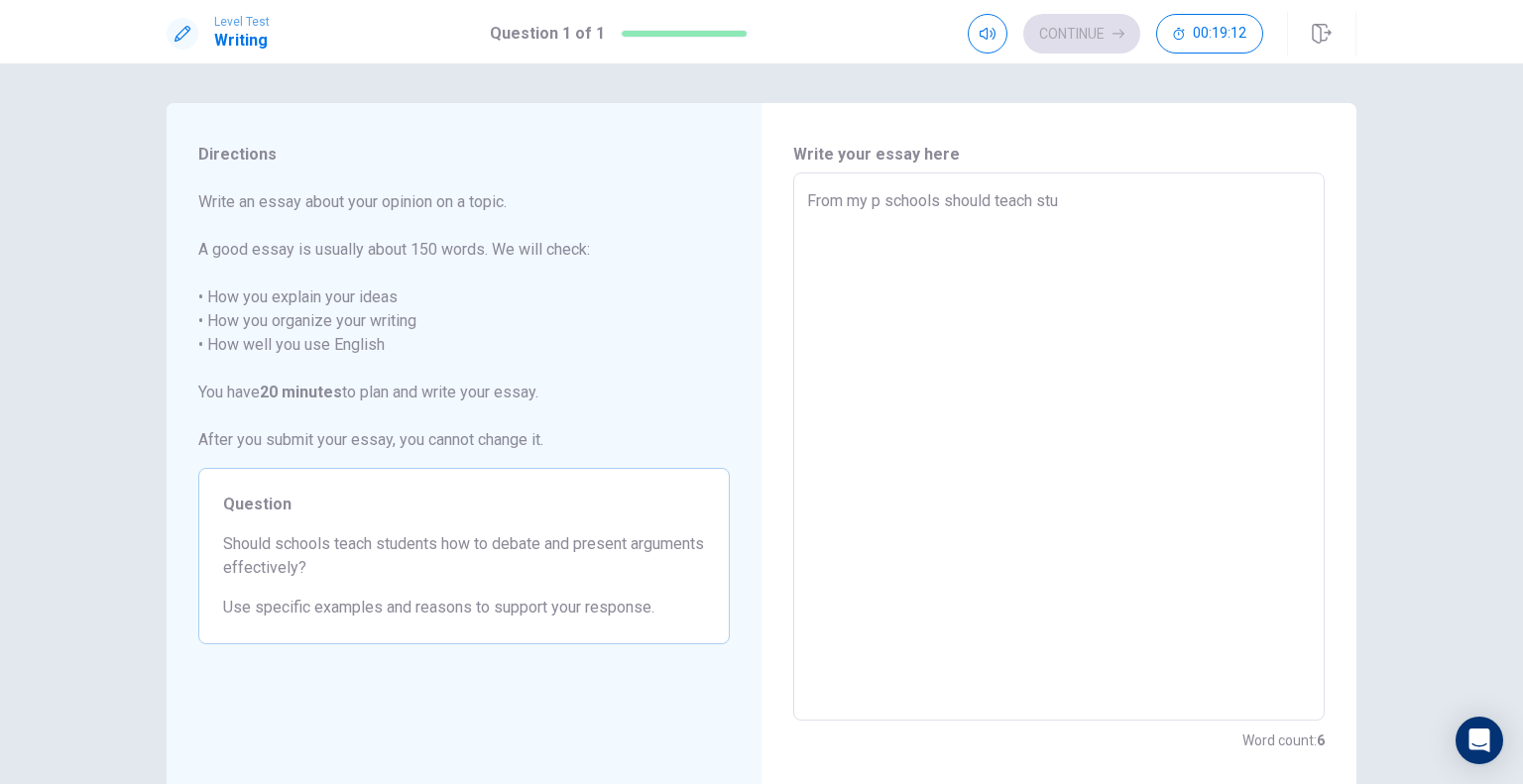 type on "x" 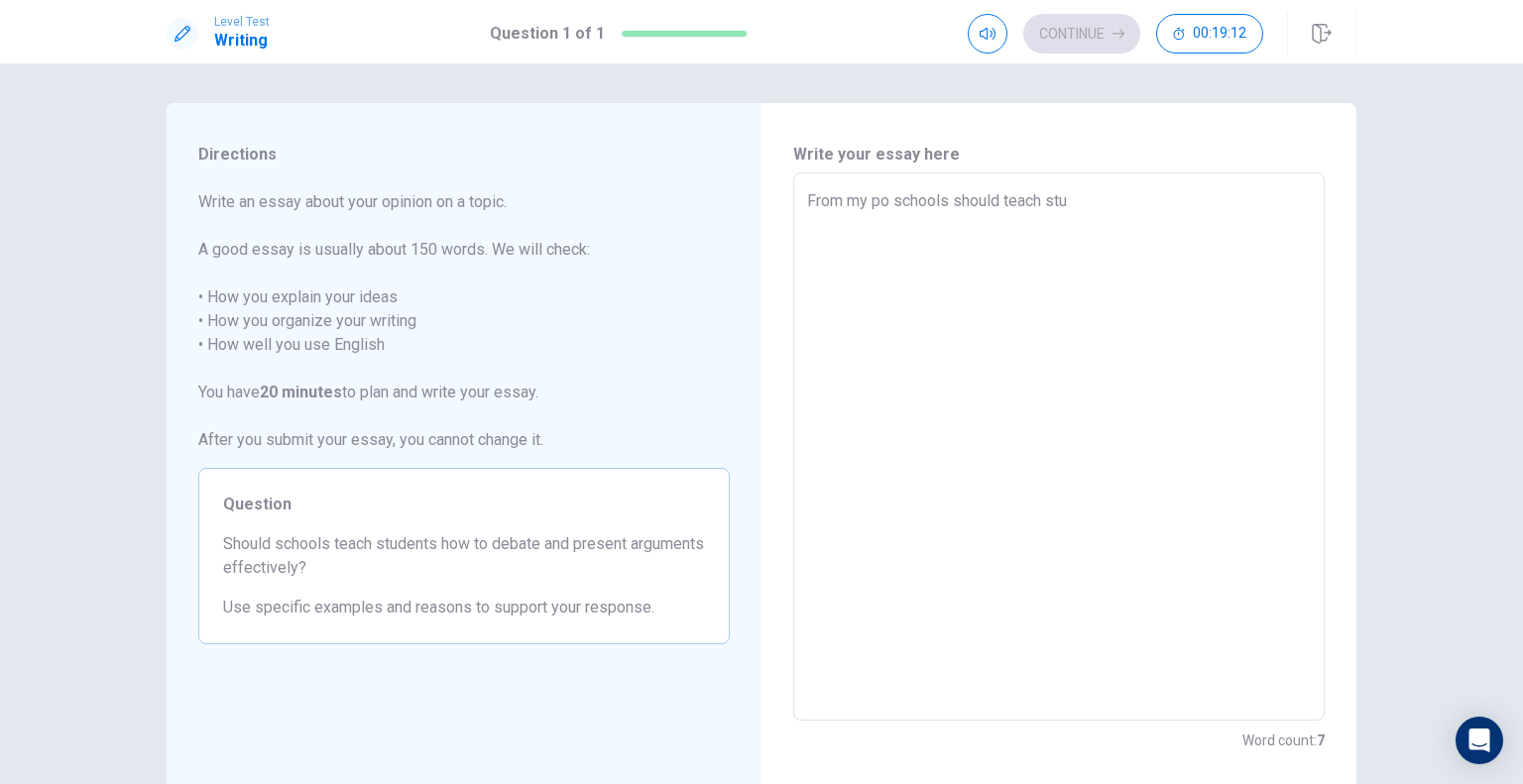type on "x" 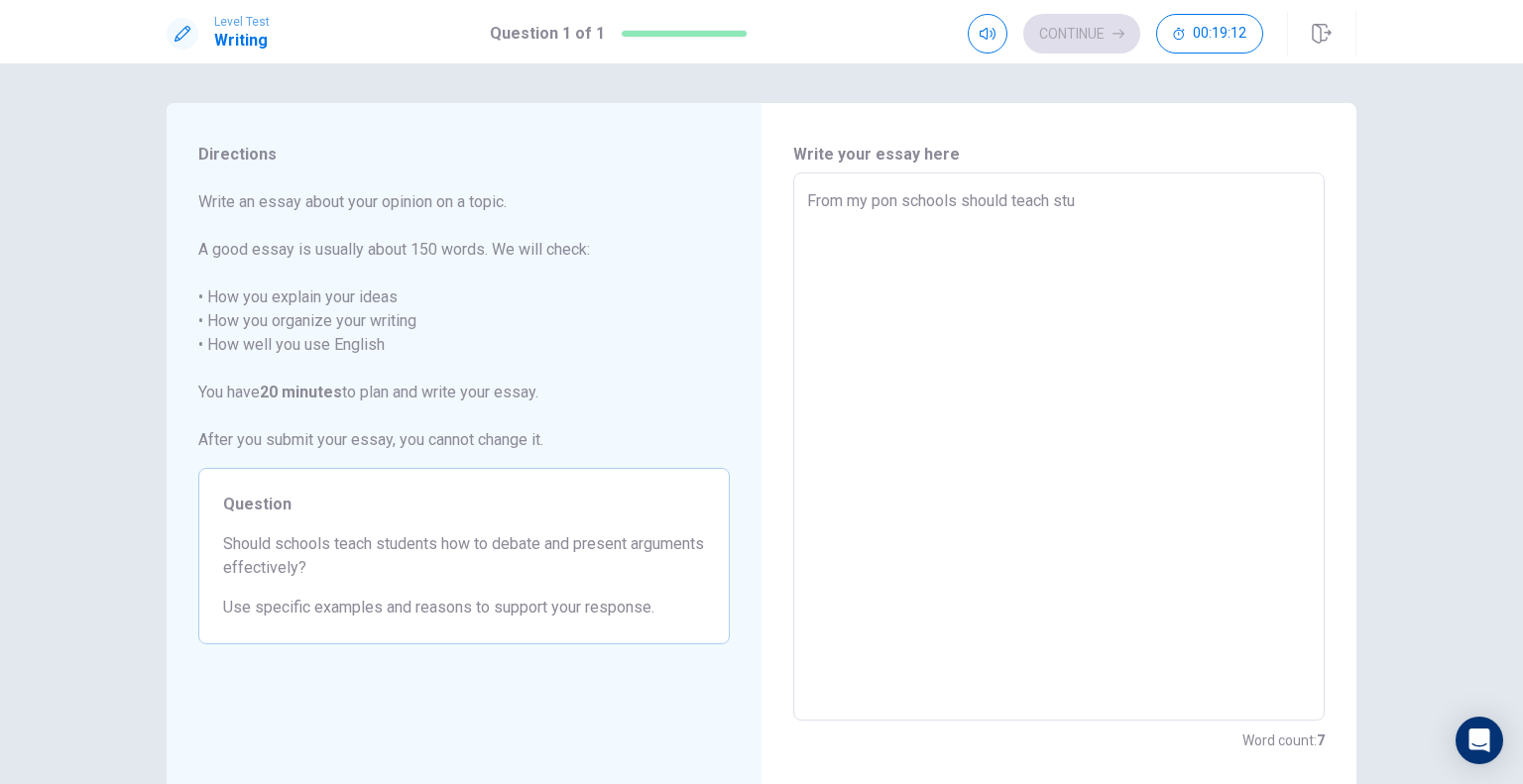 type on "x" 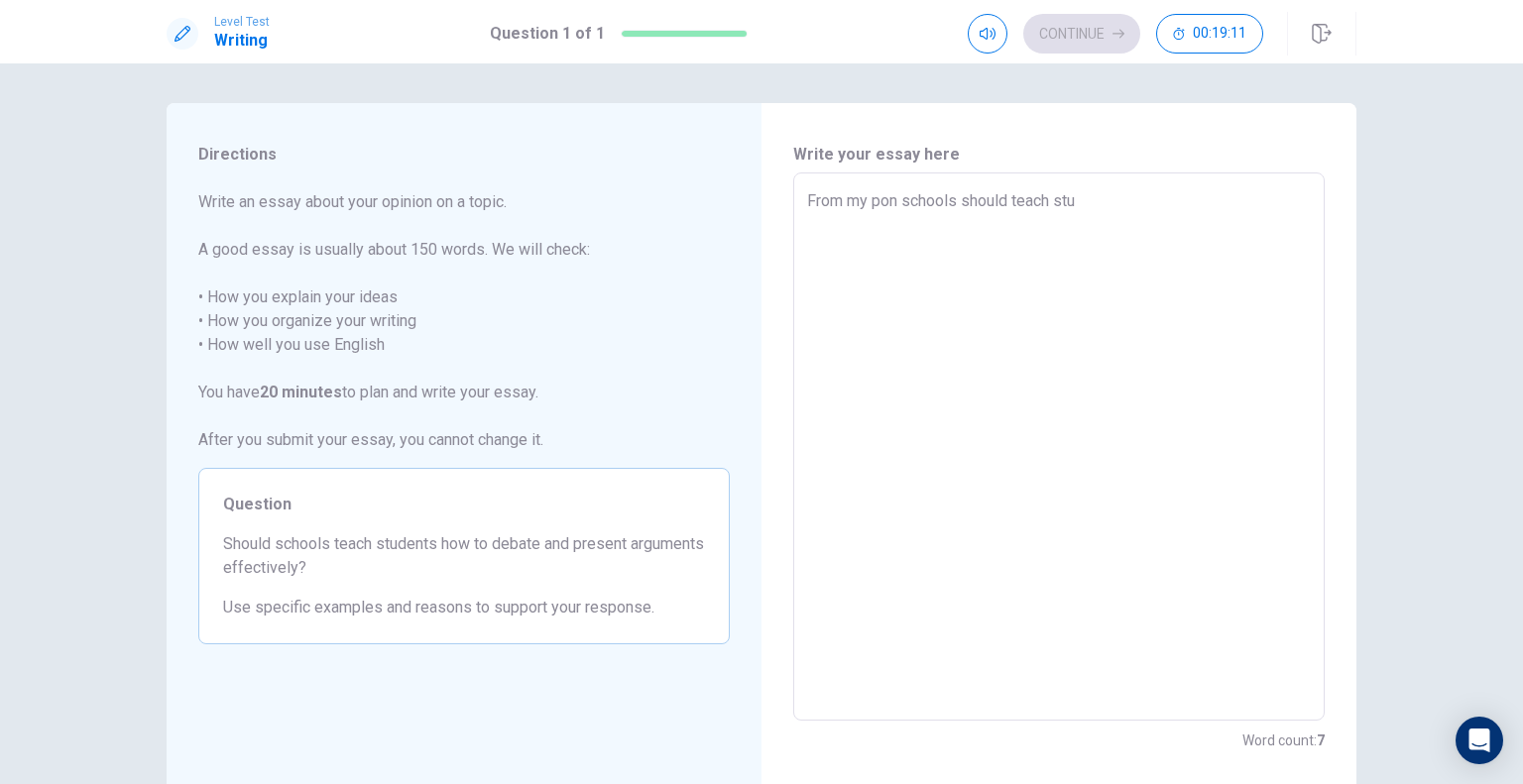 type on "From my poni schools should teach stu" 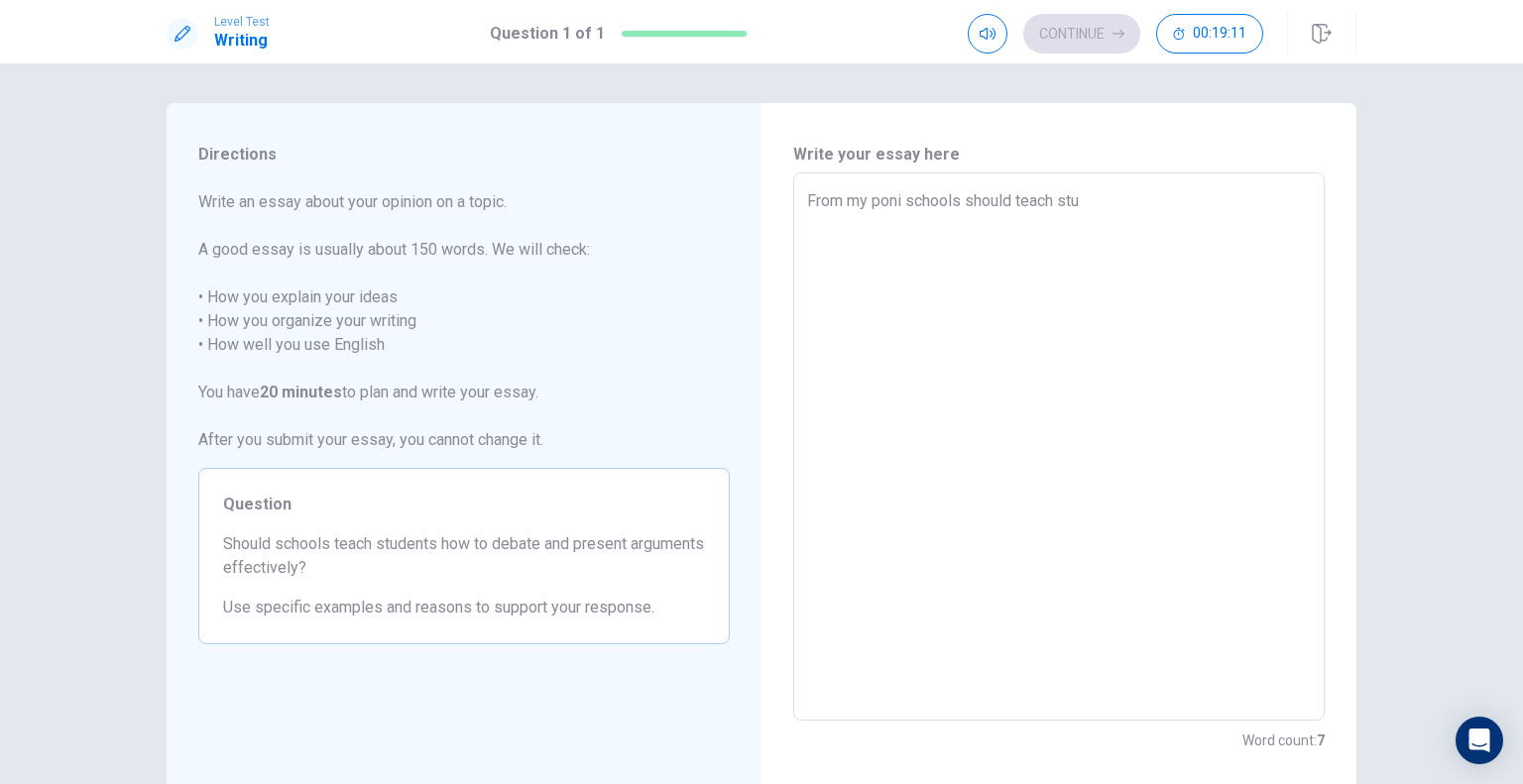 type on "x" 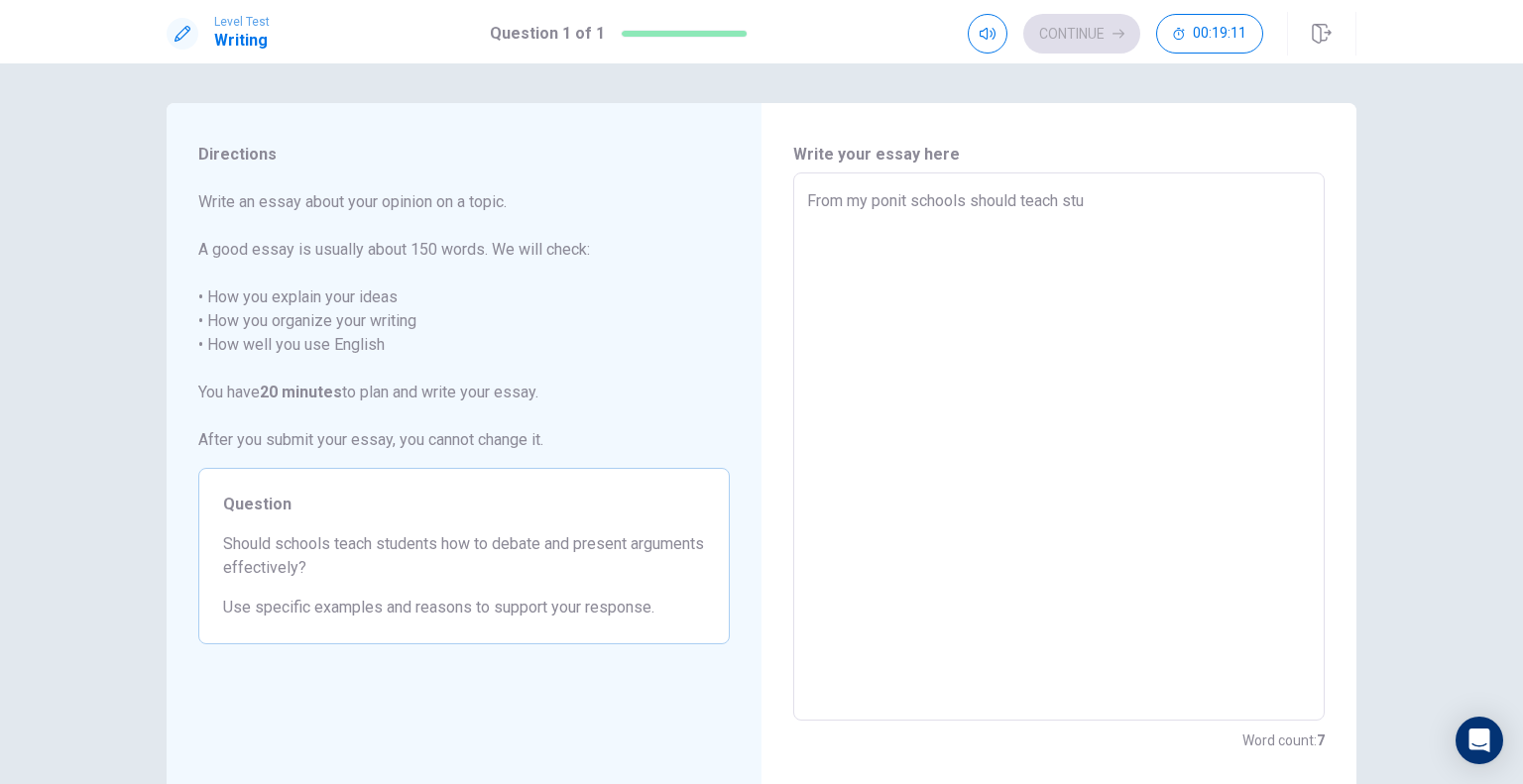 type on "x" 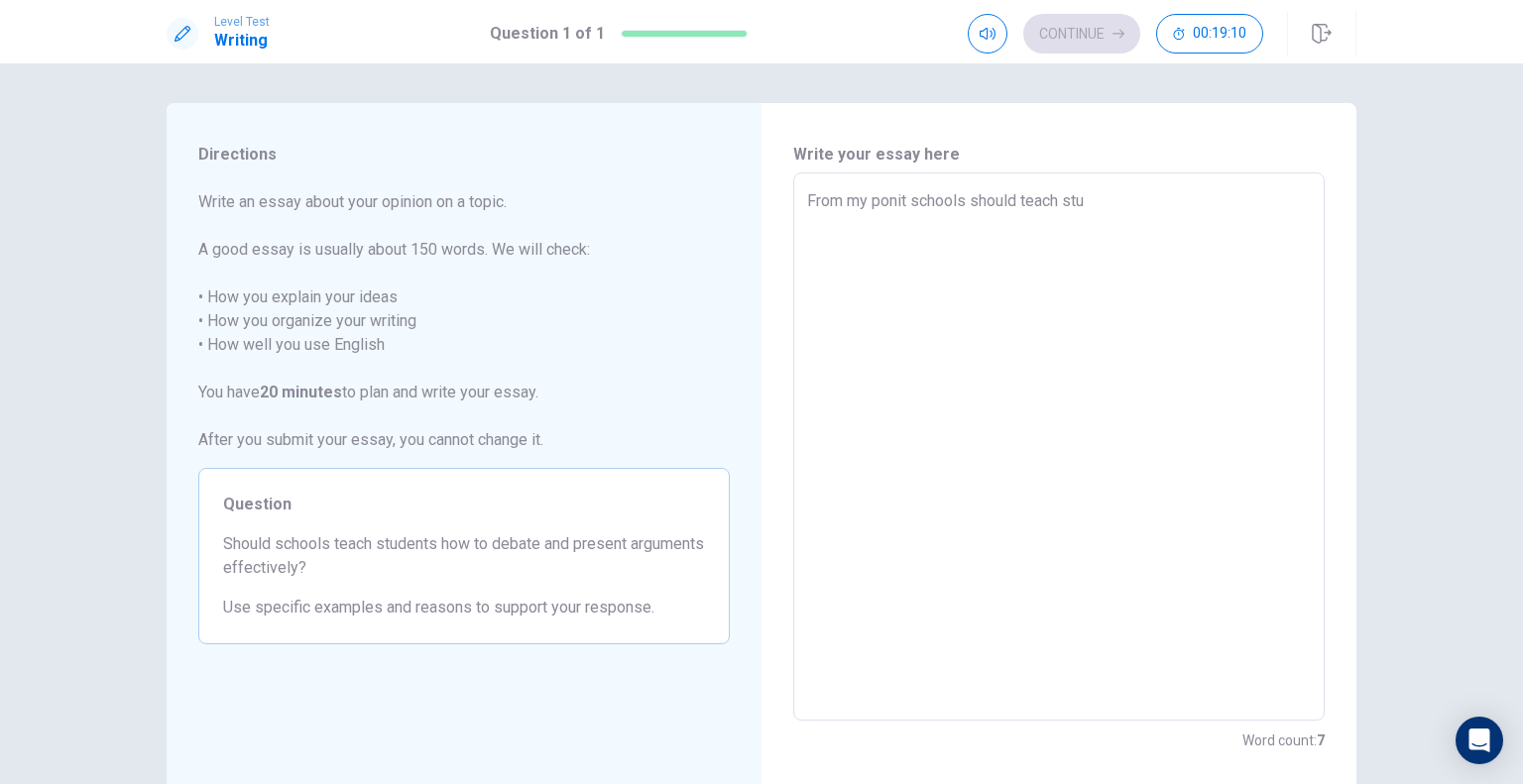 type on "From my poni schools should teach stu" 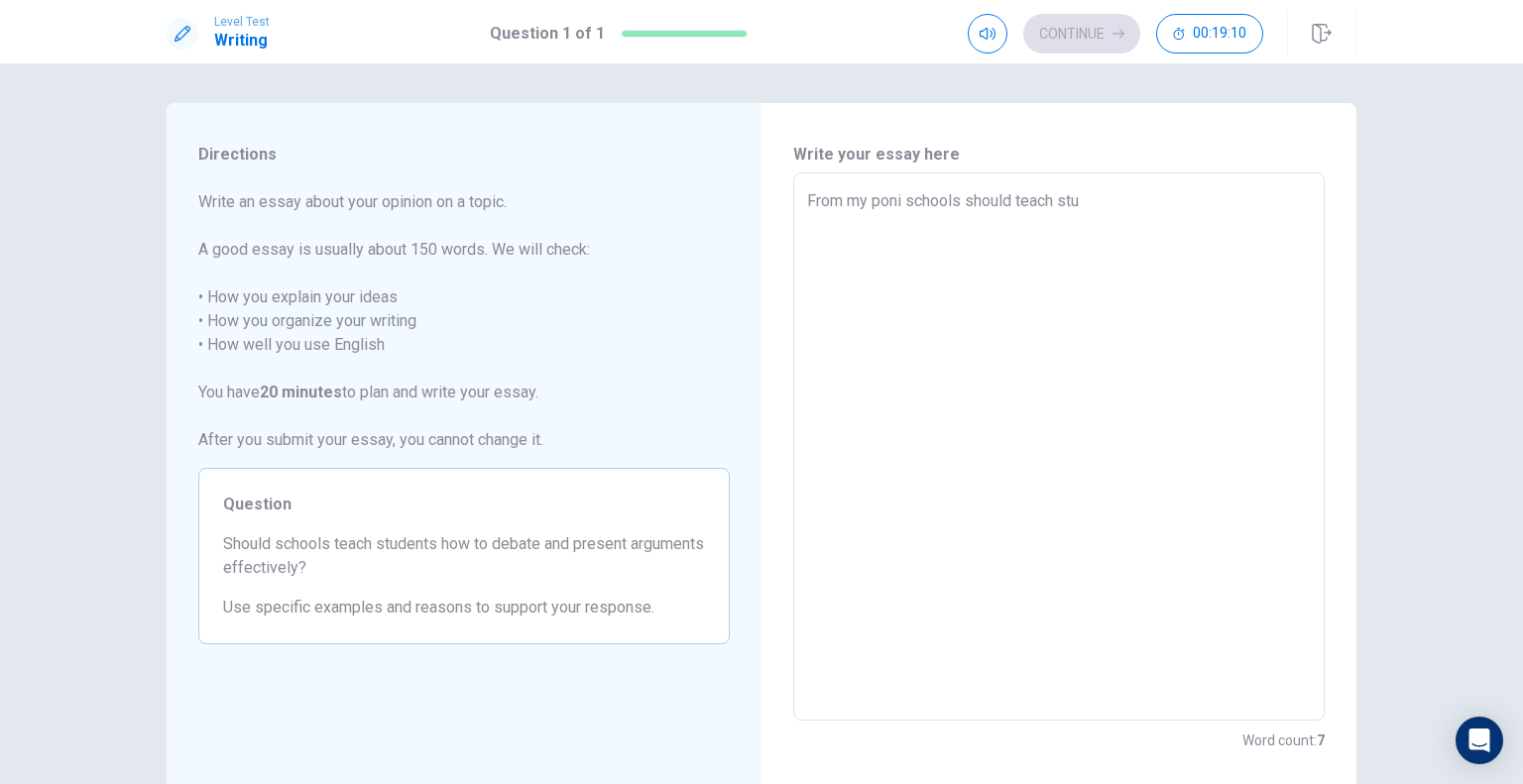 type on "x" 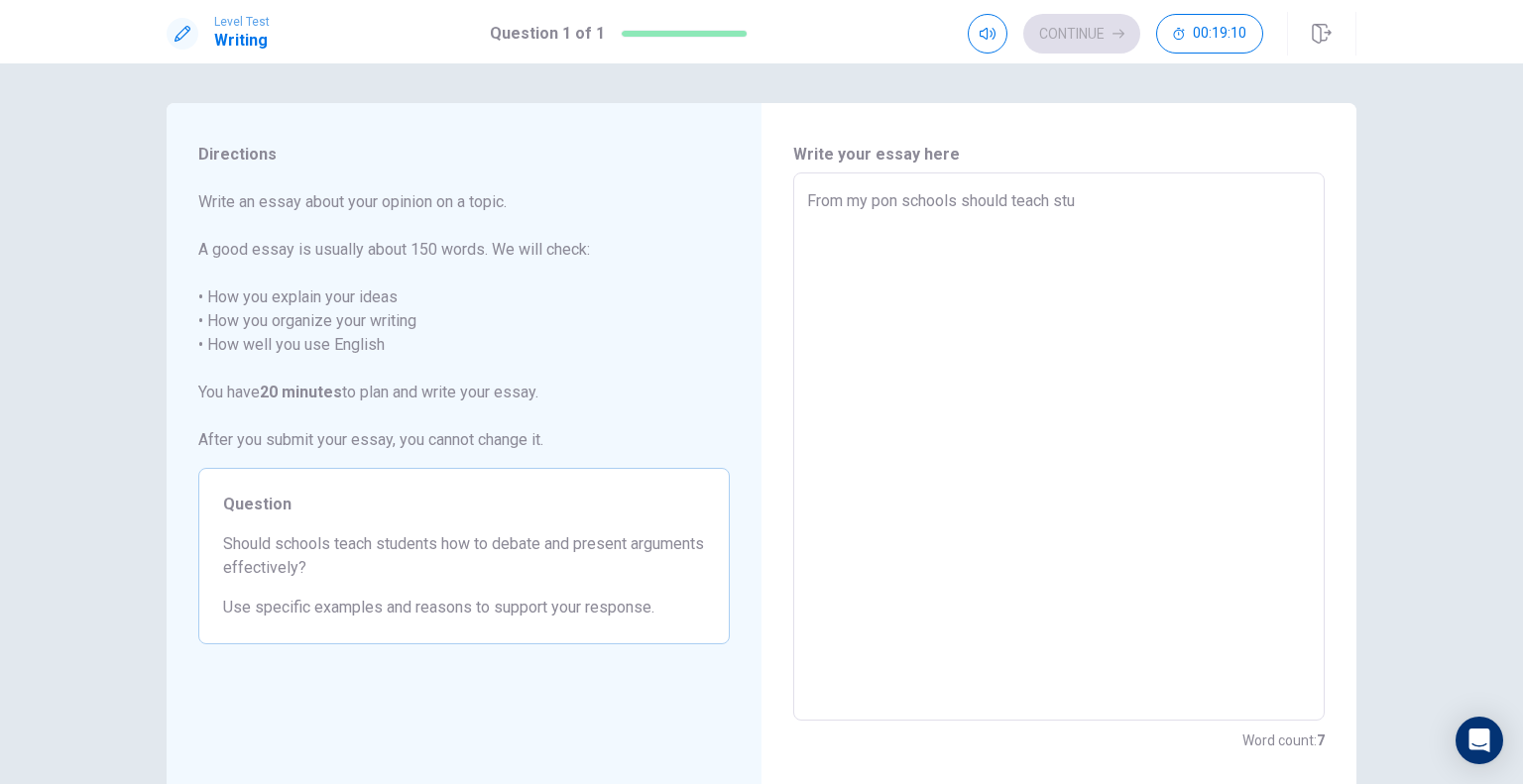 type on "x" 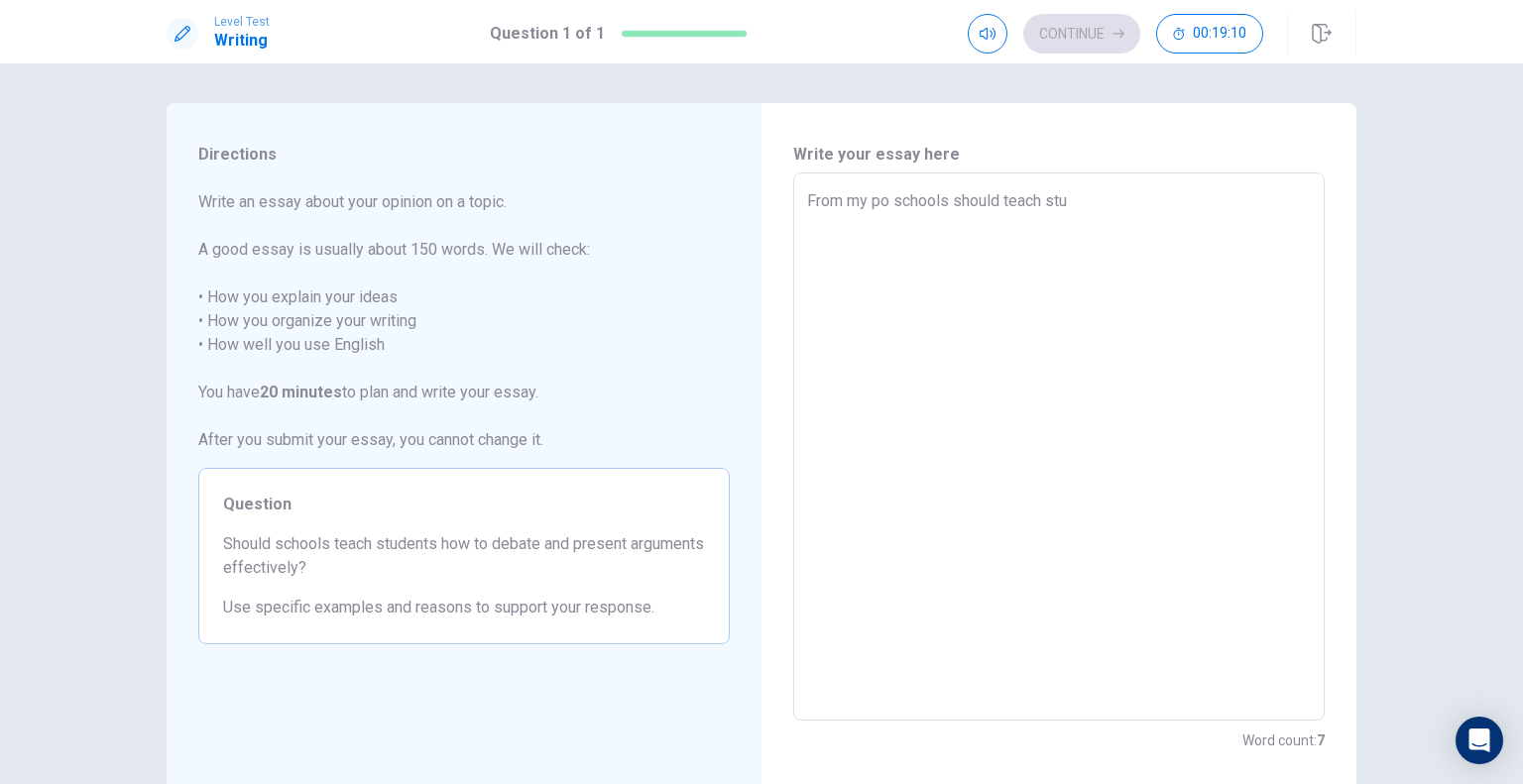 type on "x" 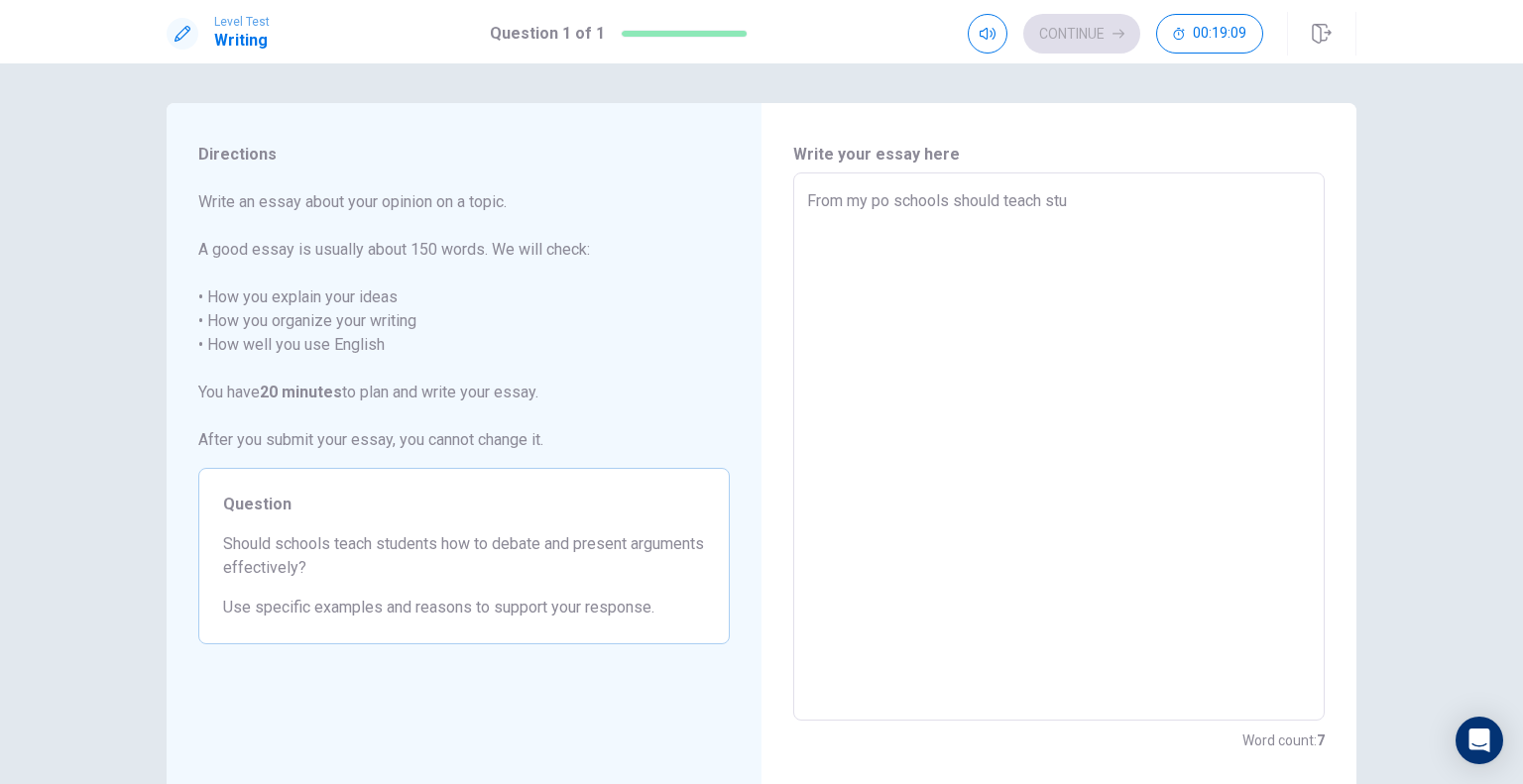 type on "From my poi schools should teach stu" 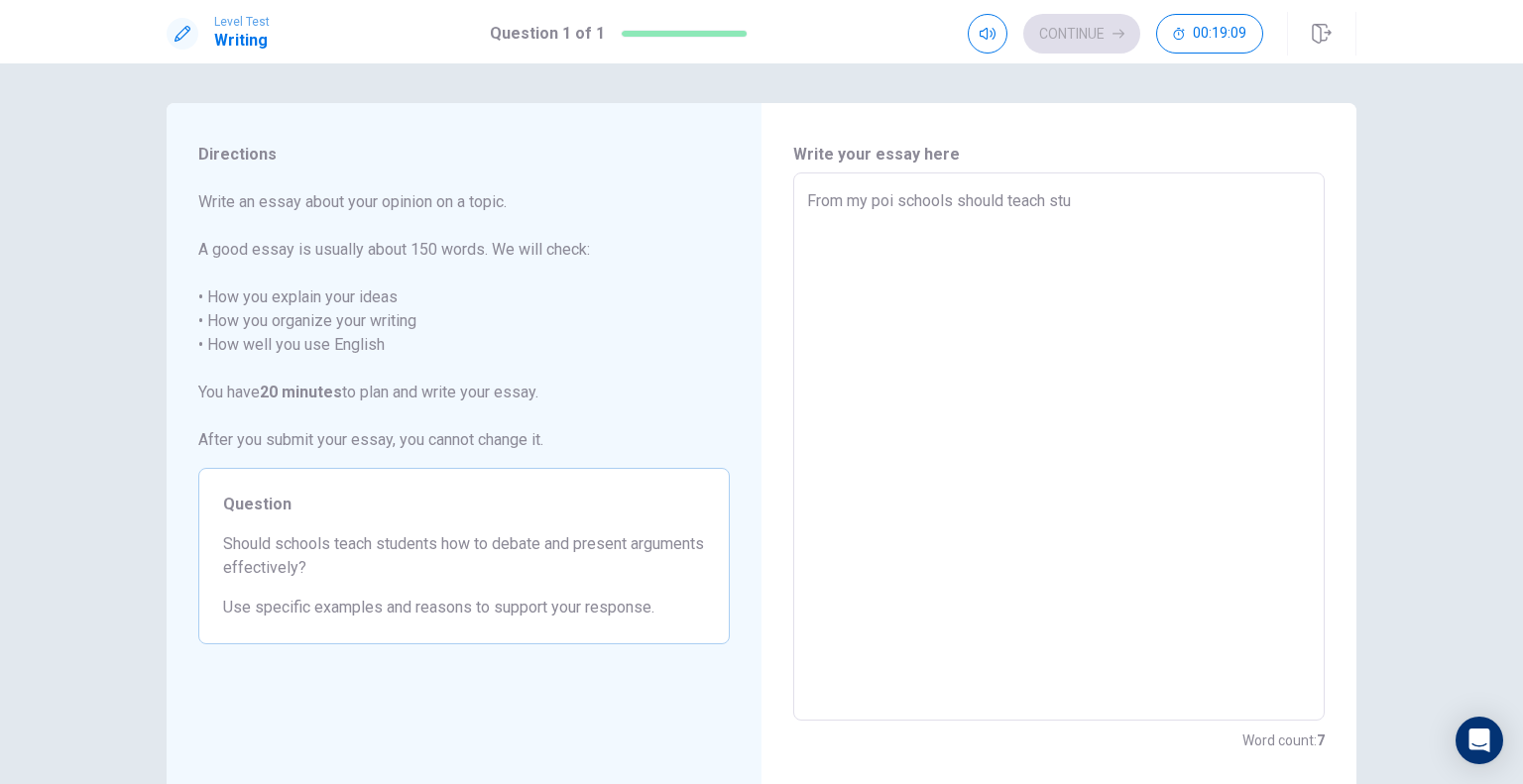 type on "x" 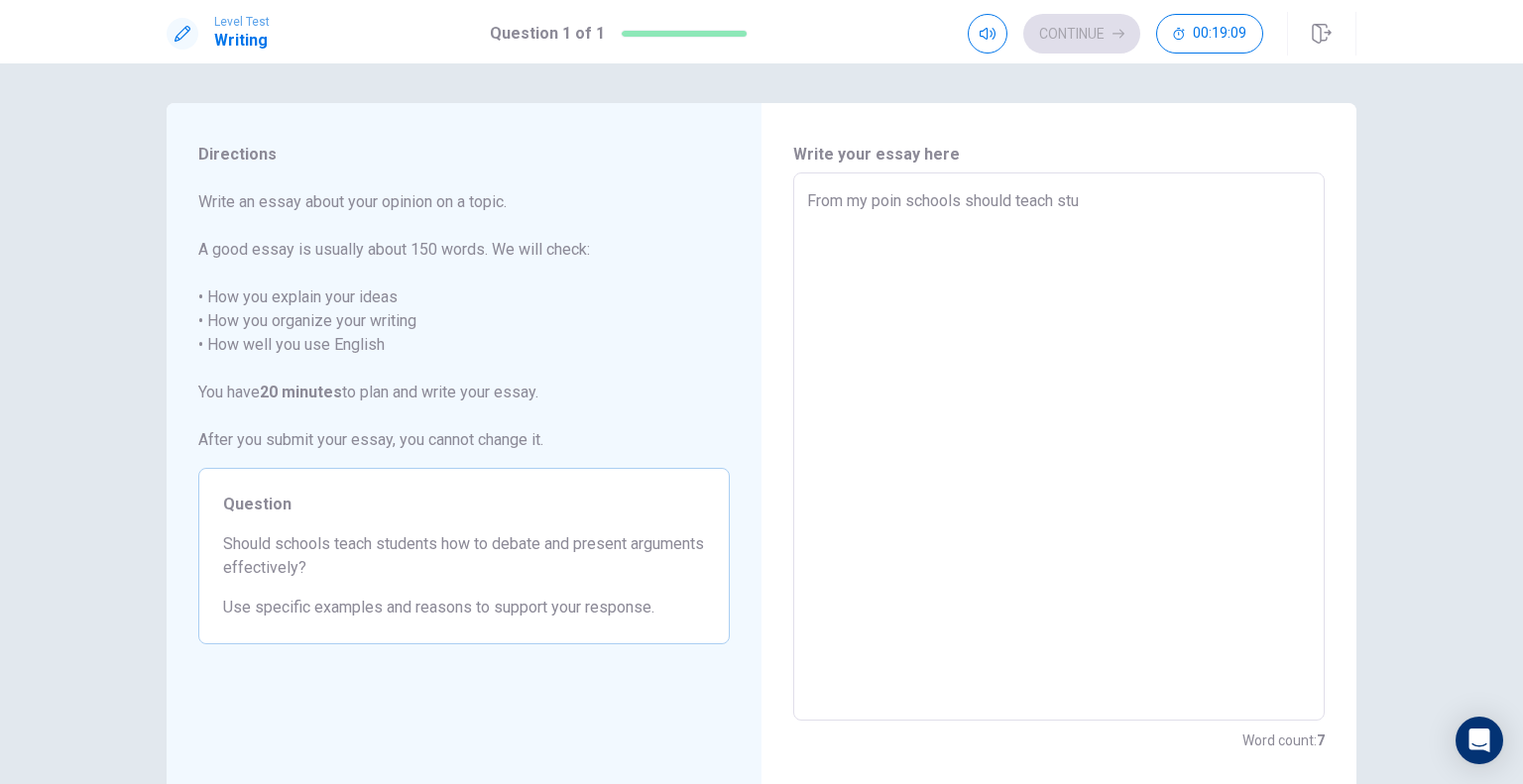 type on "From my point schools should teach stu" 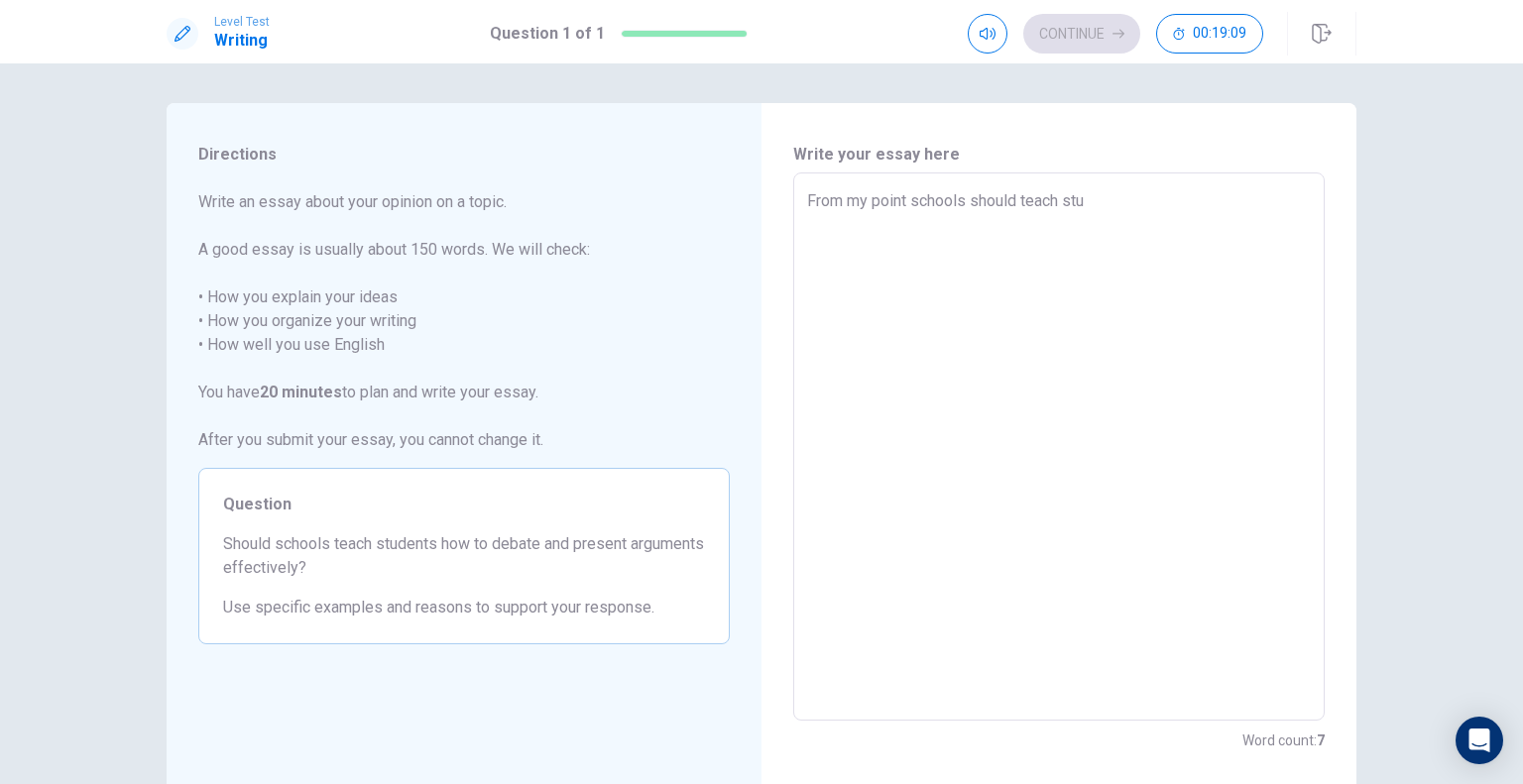 type on "x" 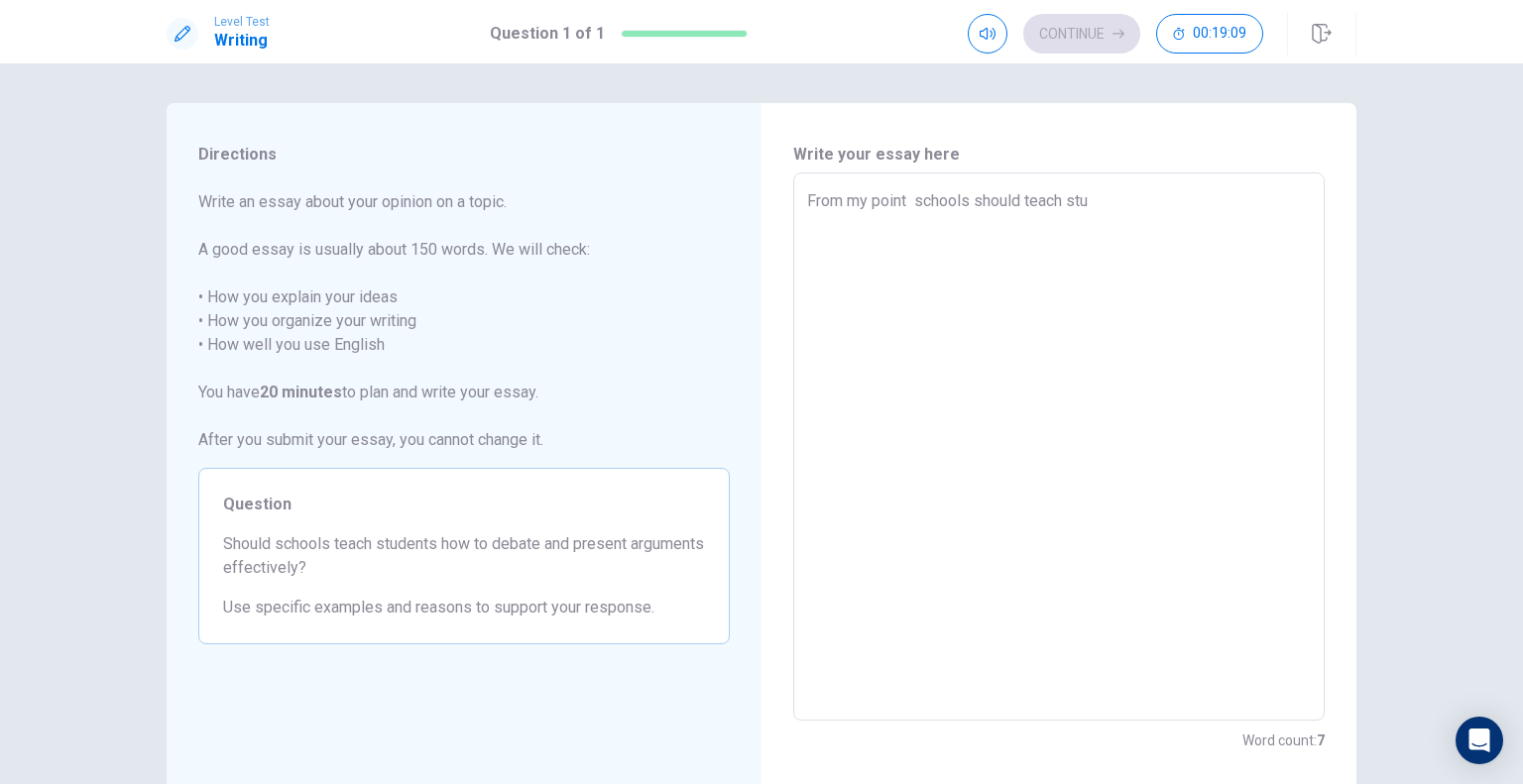 type on "x" 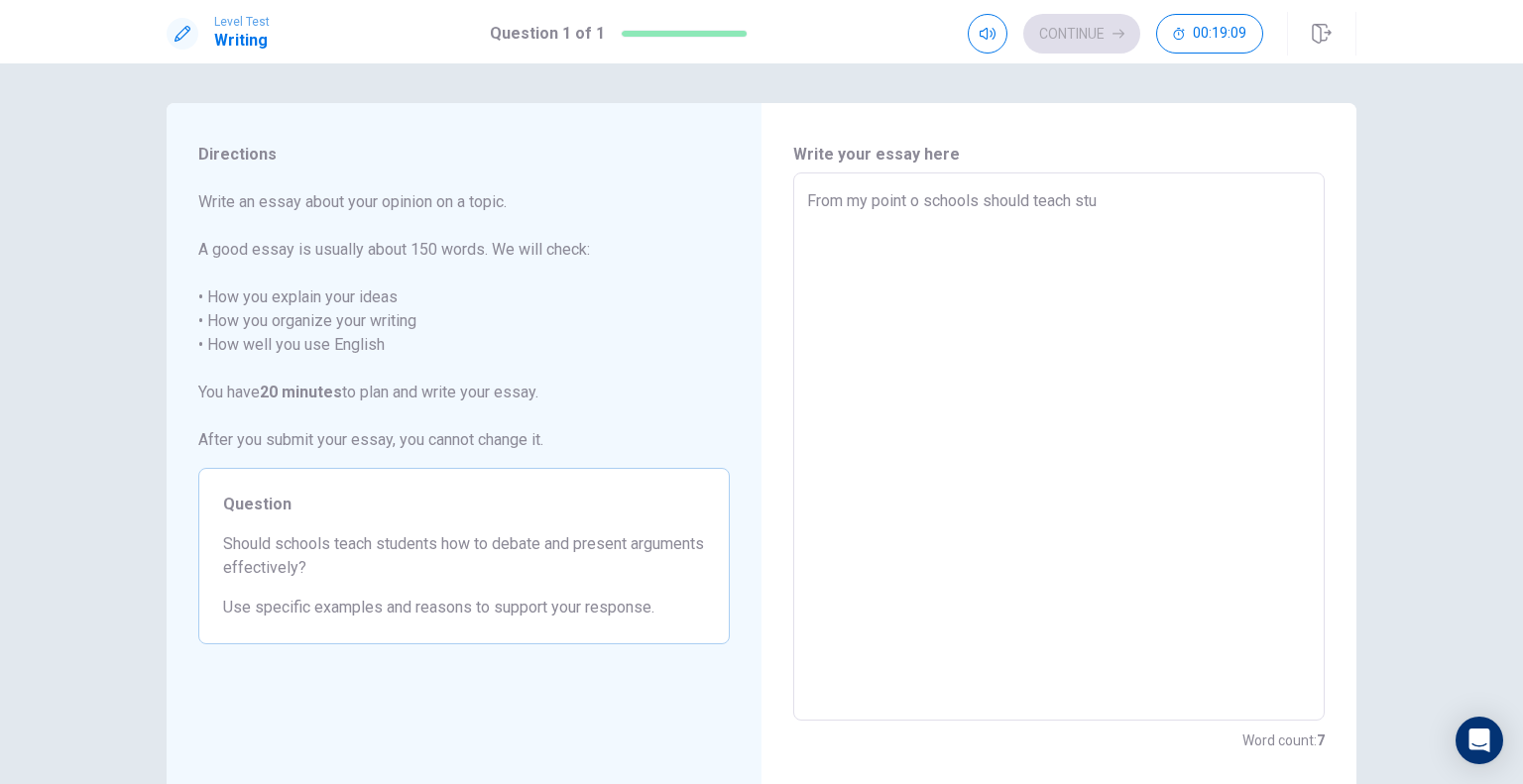 type on "x" 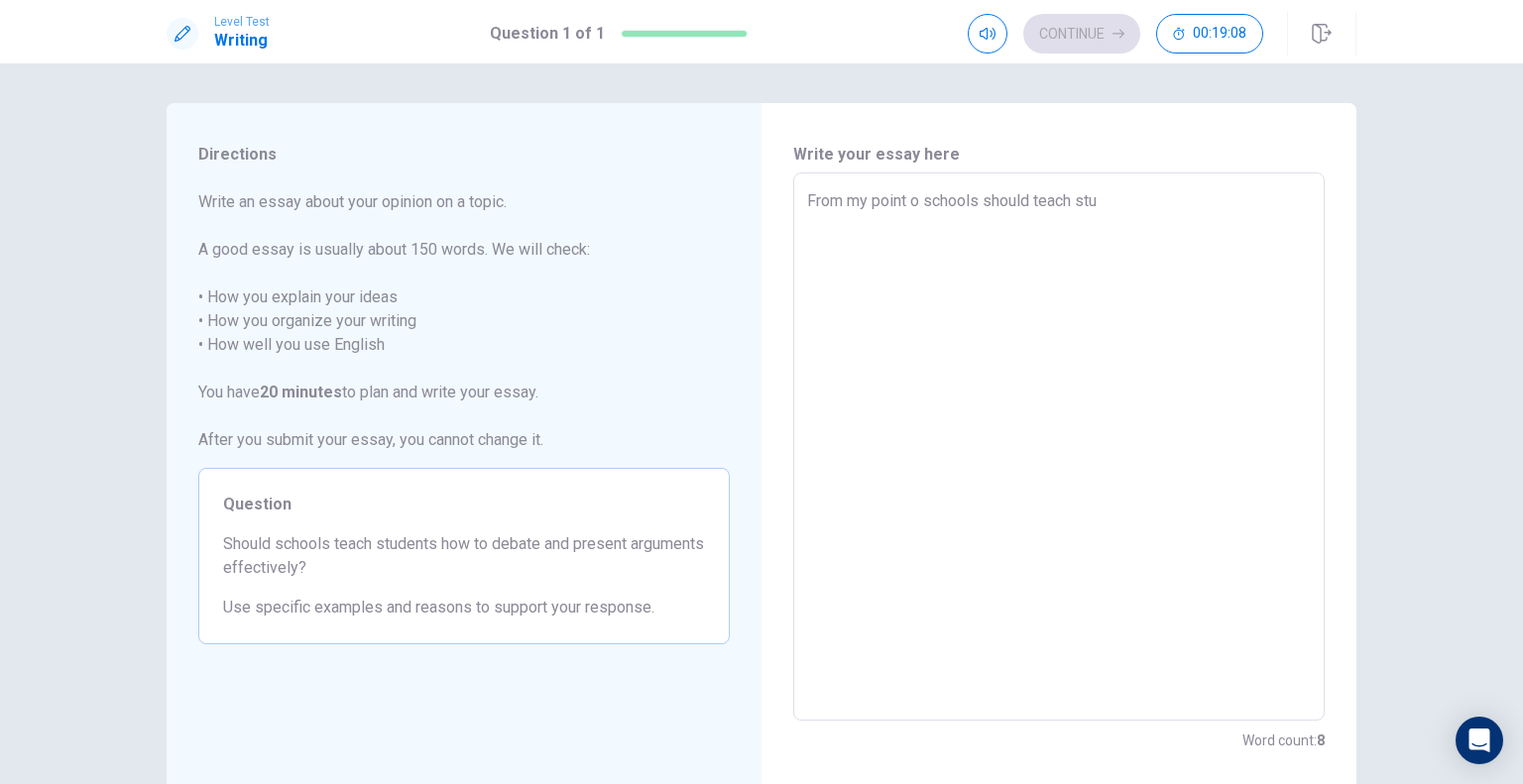 type on "From my point of schools should teach stu" 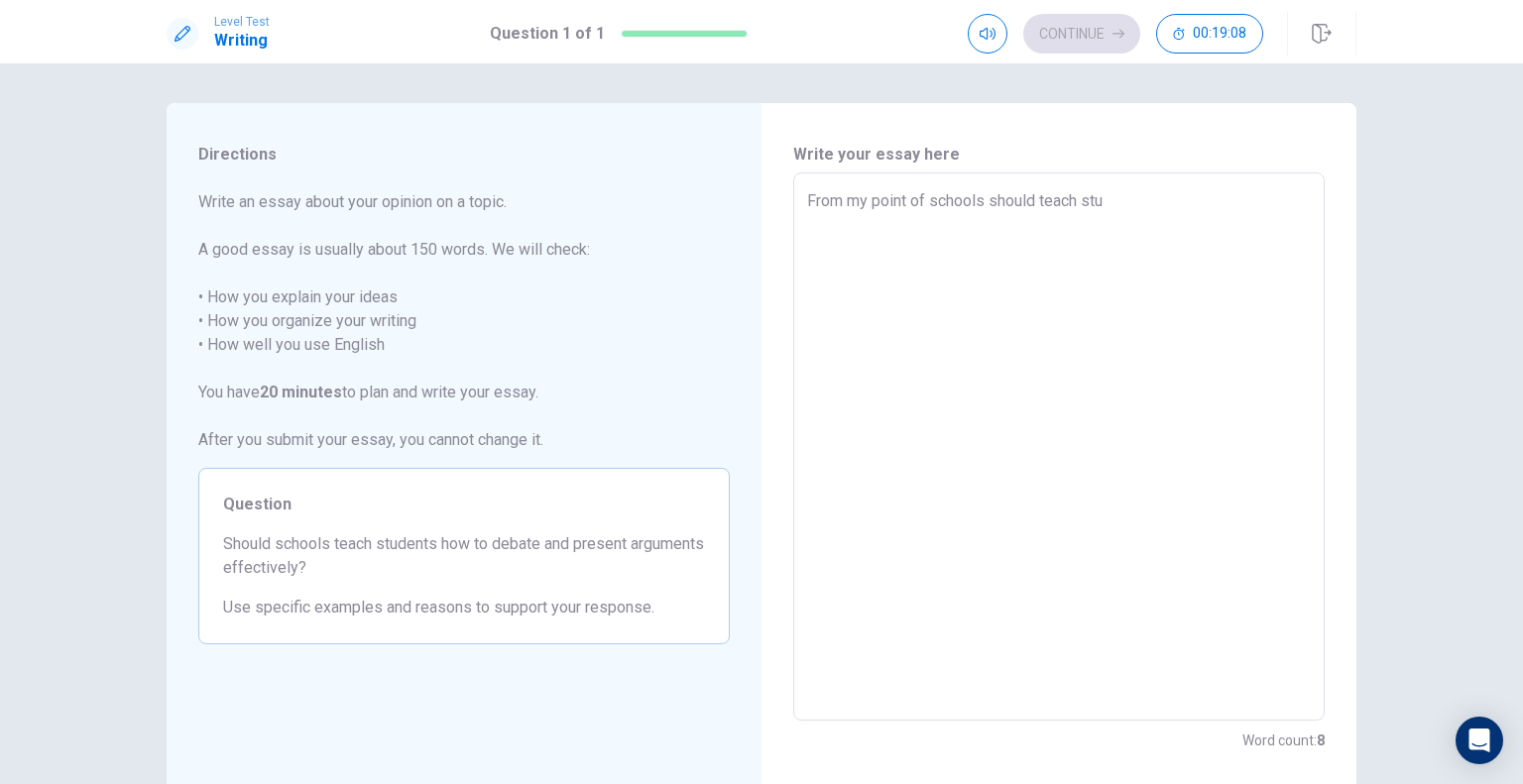 type on "x" 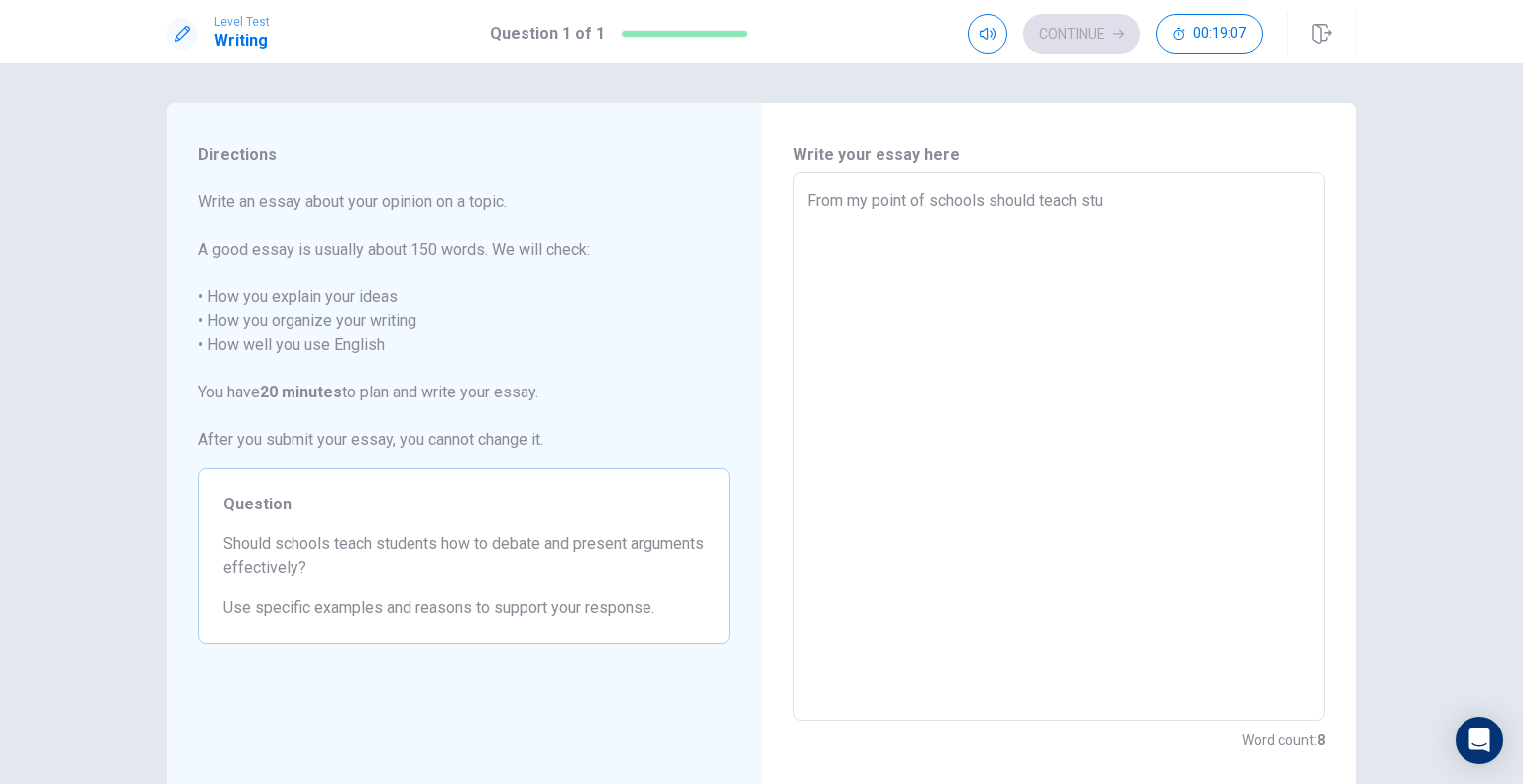 type on "From my point of  schools should teach stu" 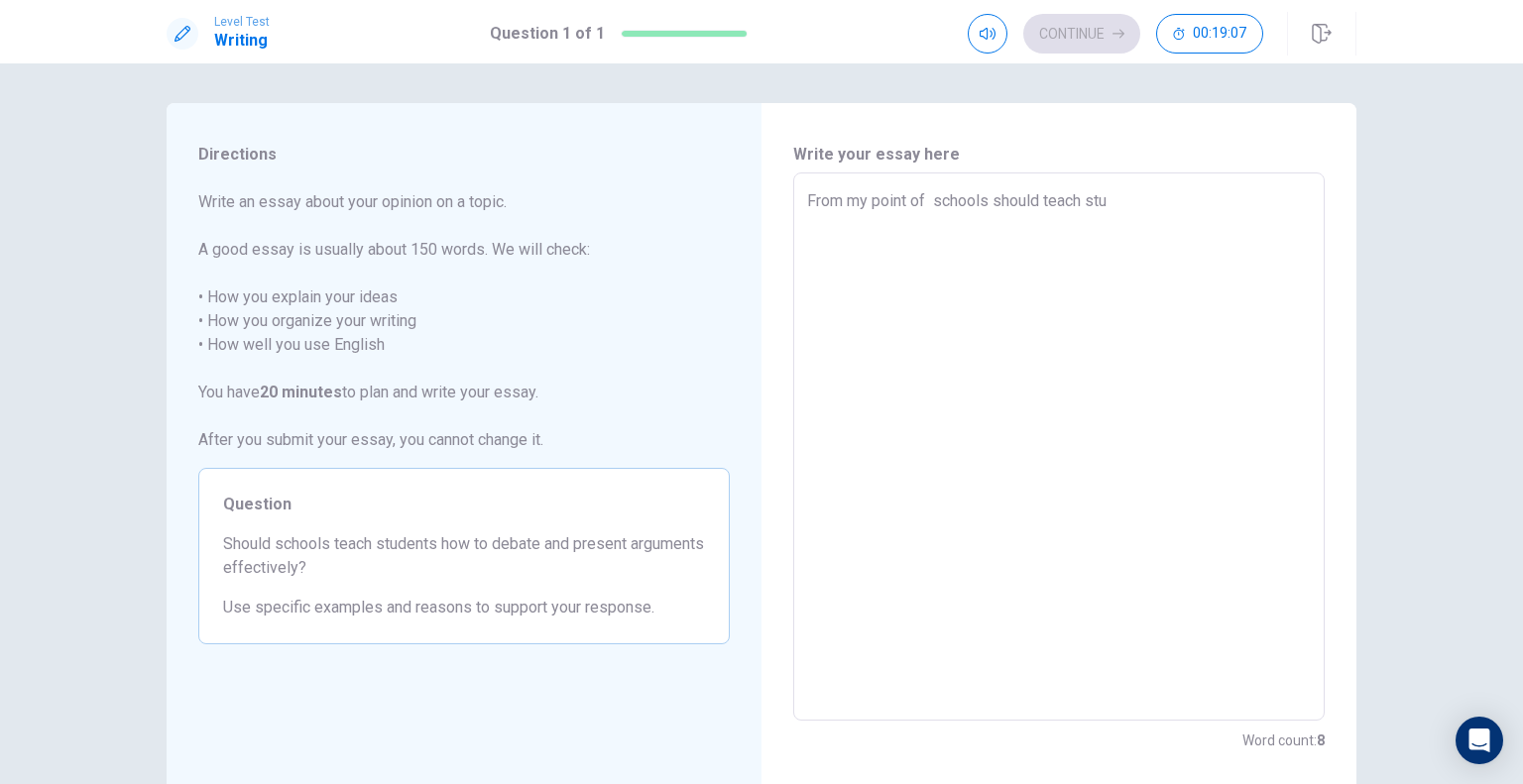 type on "x" 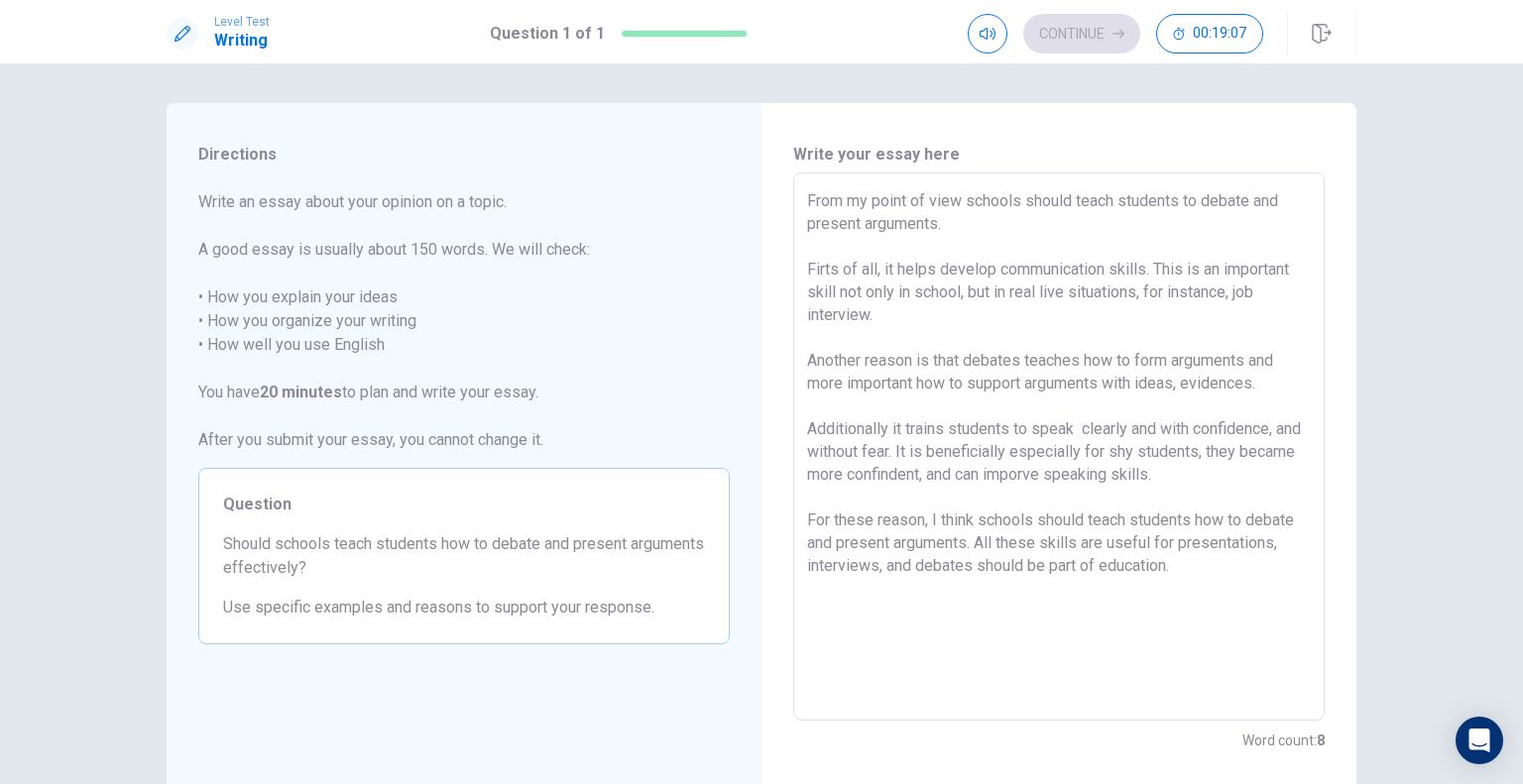 type on "x" 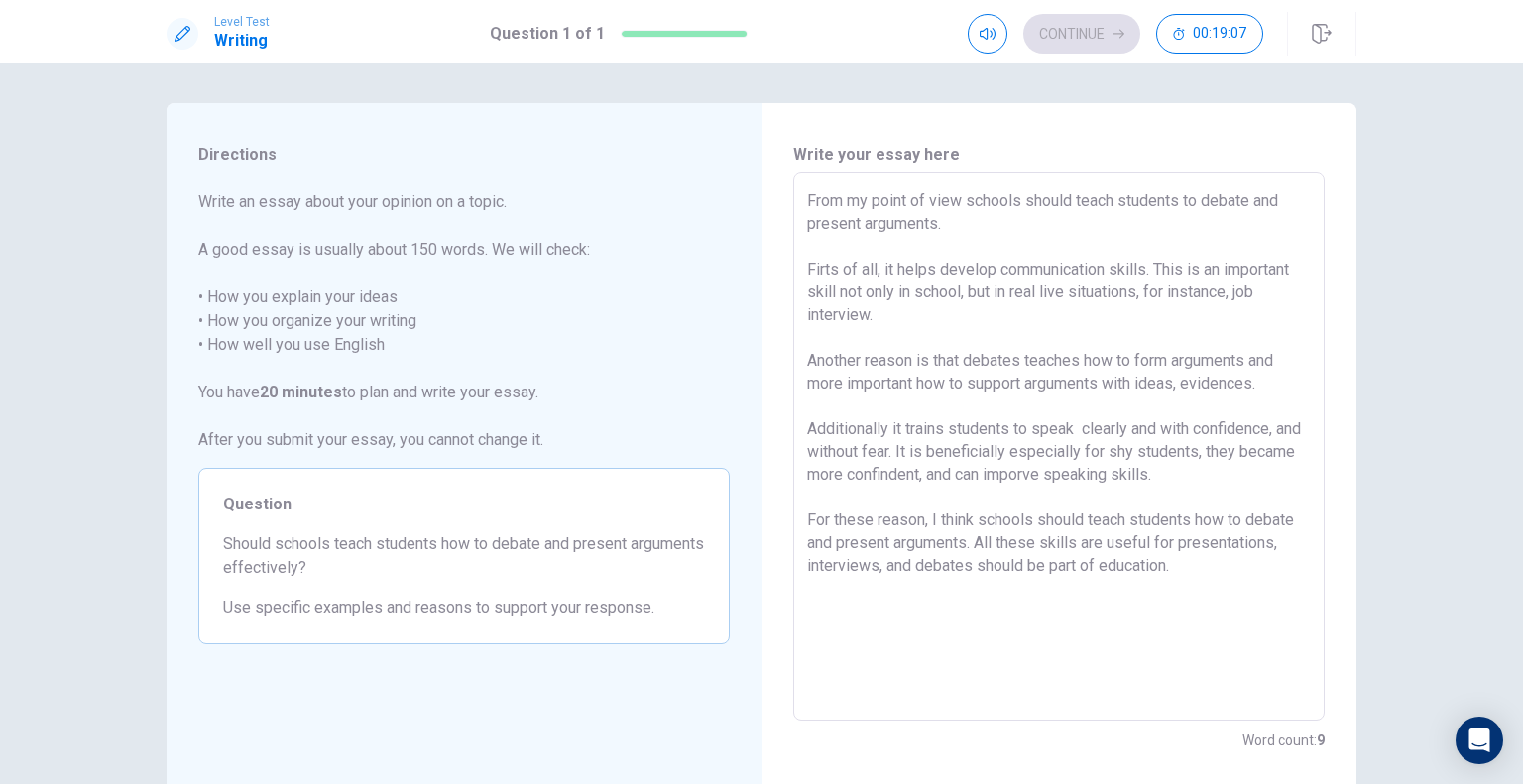 type on "From my point of vi schools should teach stu" 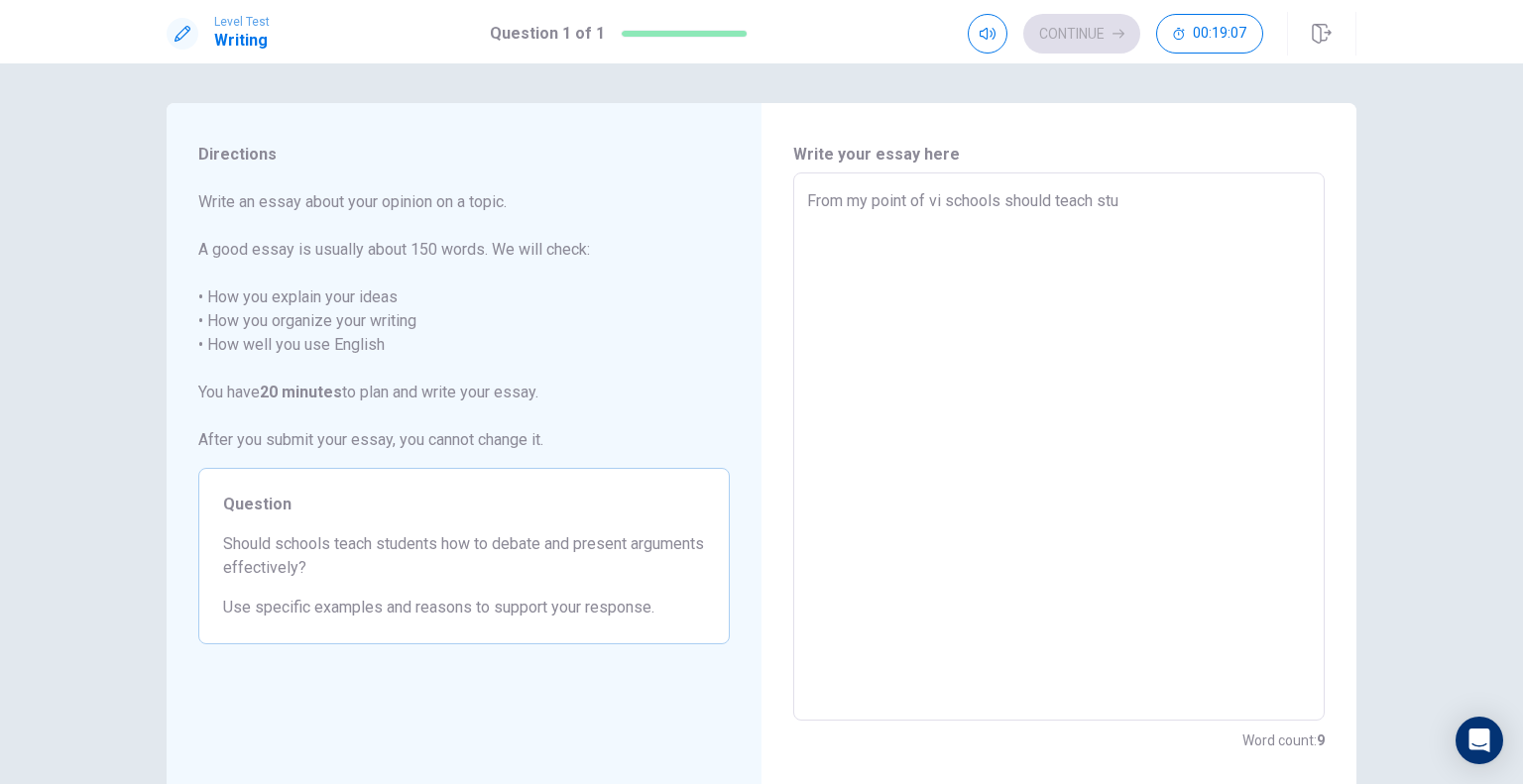 type on "x" 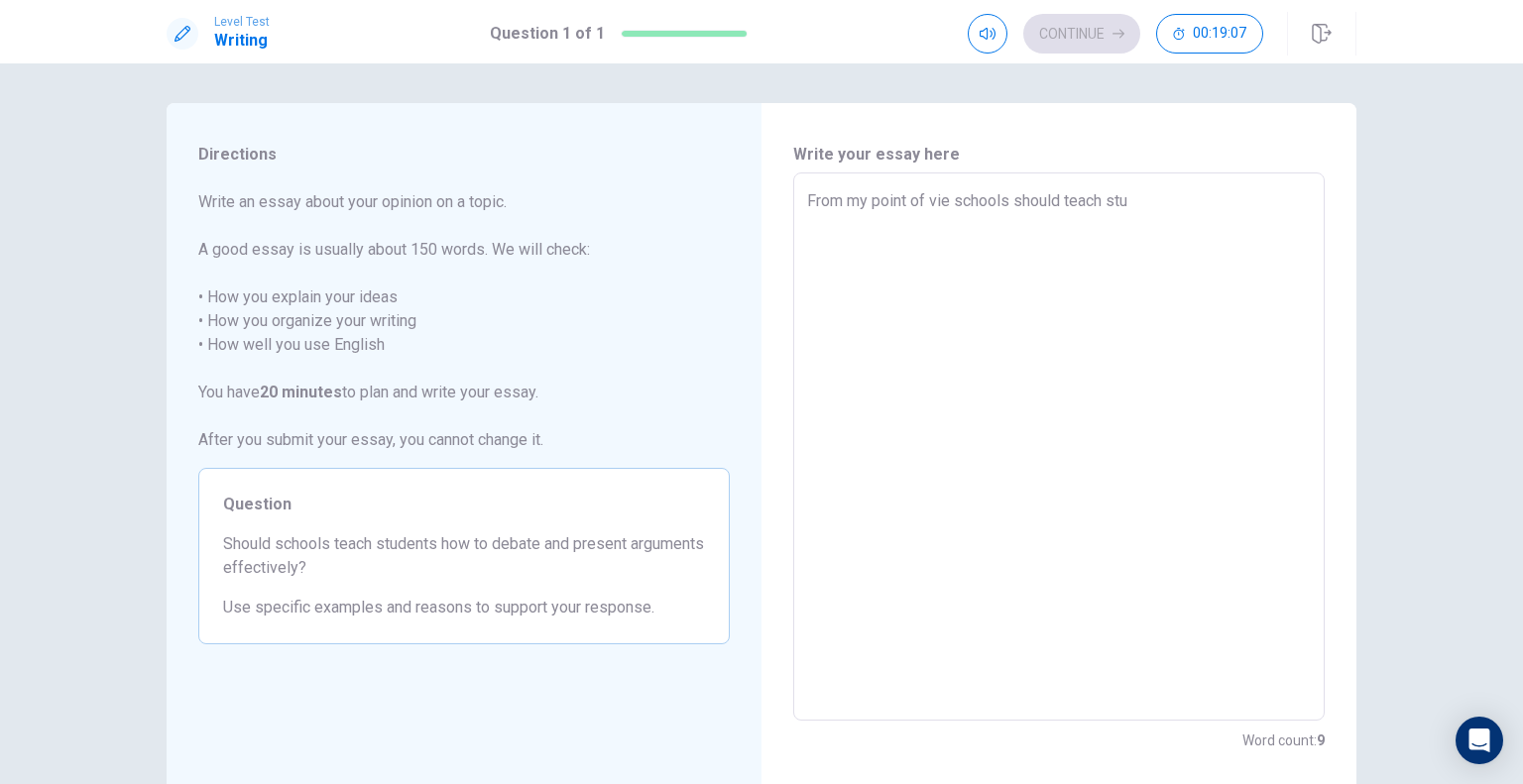 type on "x" 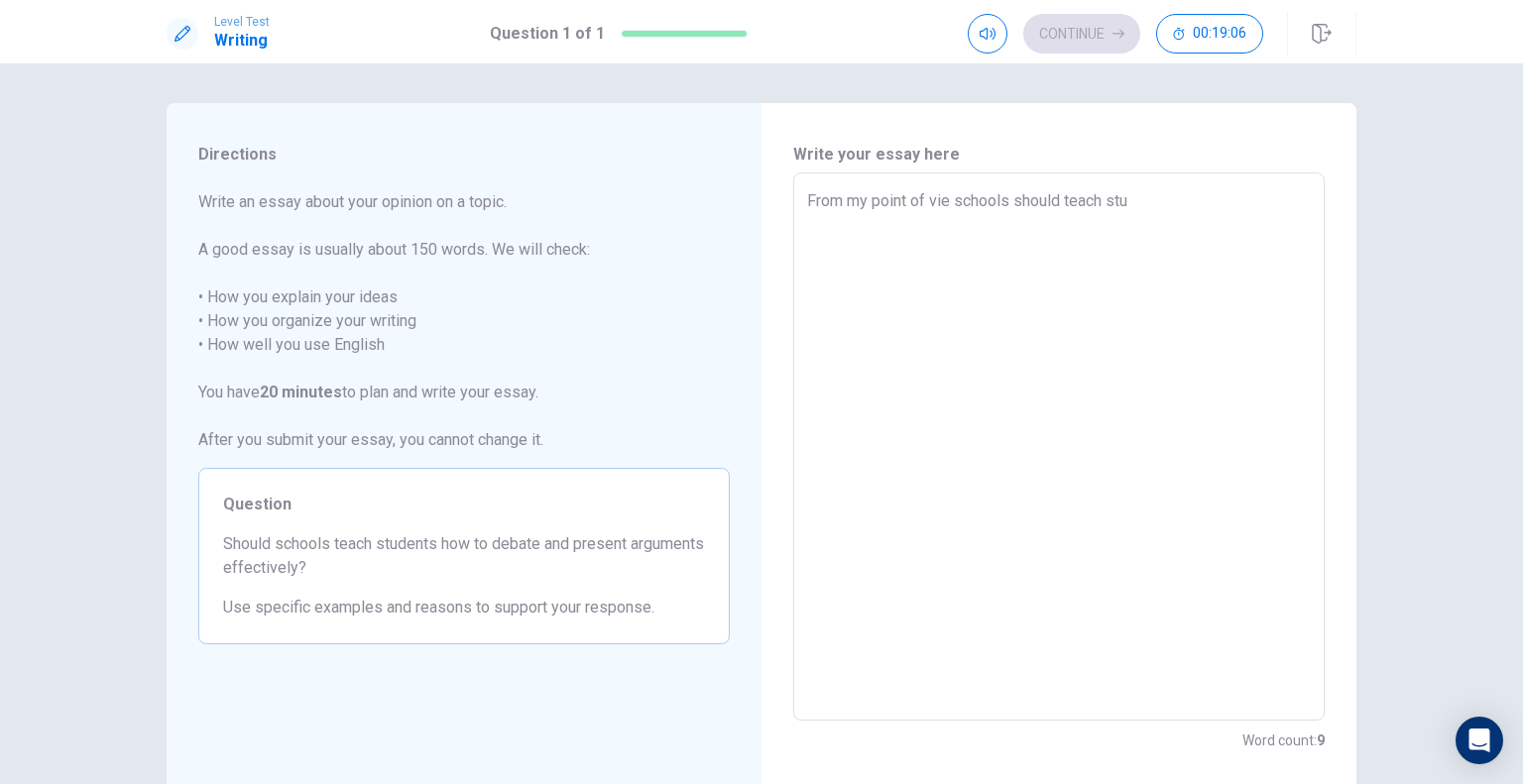 type on "From my point of view schools should teach stu" 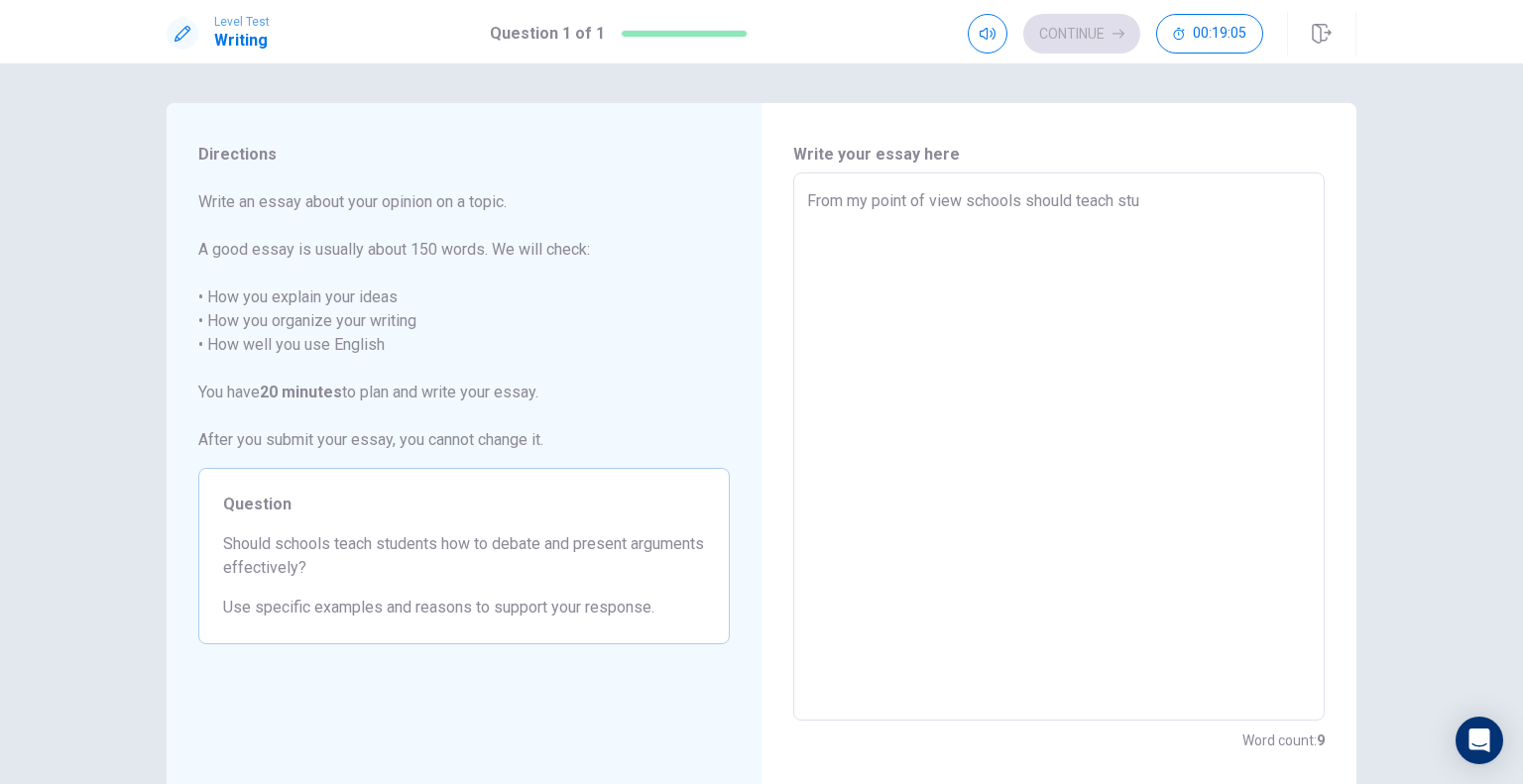 type on "x" 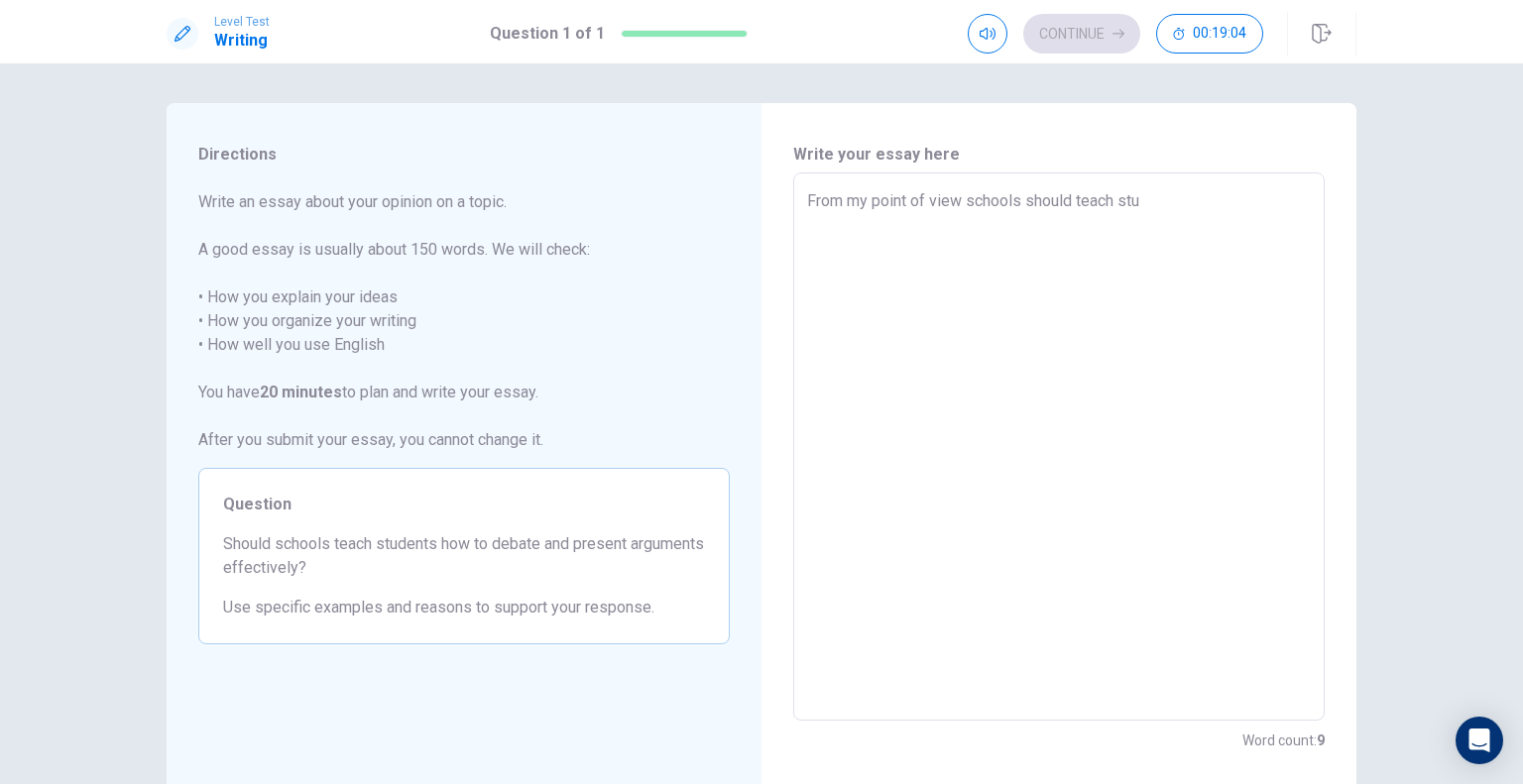 type on "From my point of view schools should teach stud" 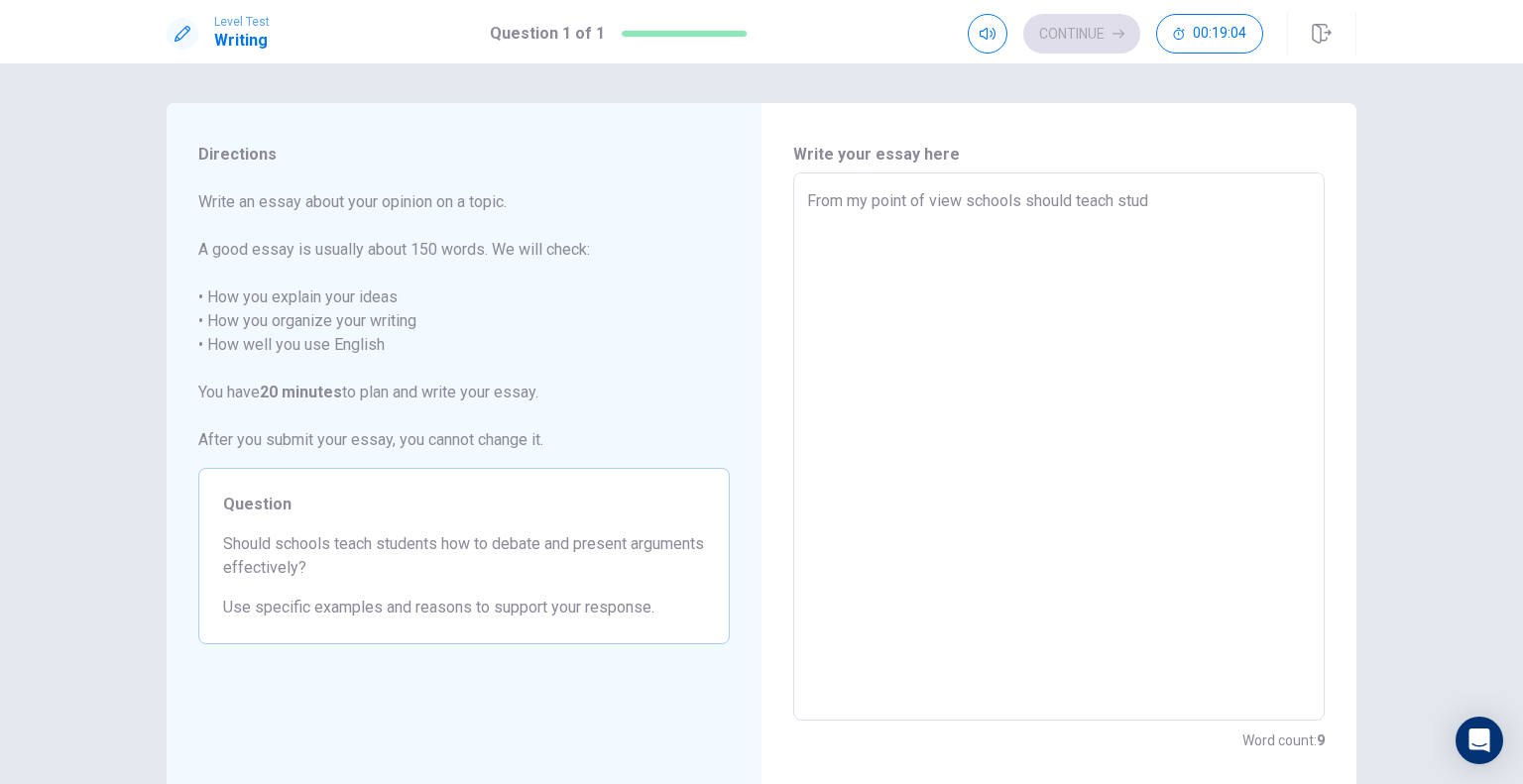 type on "x" 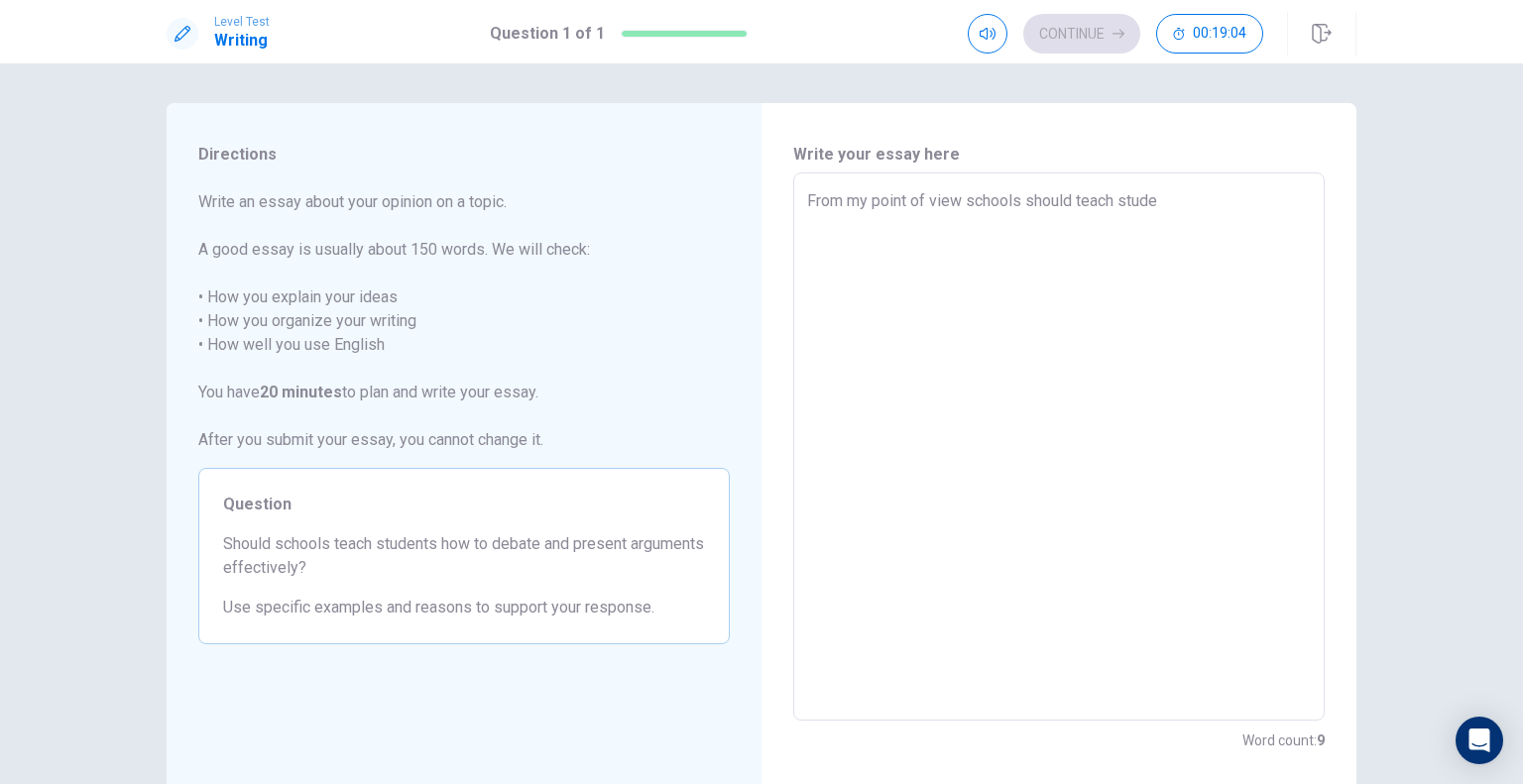 type on "x" 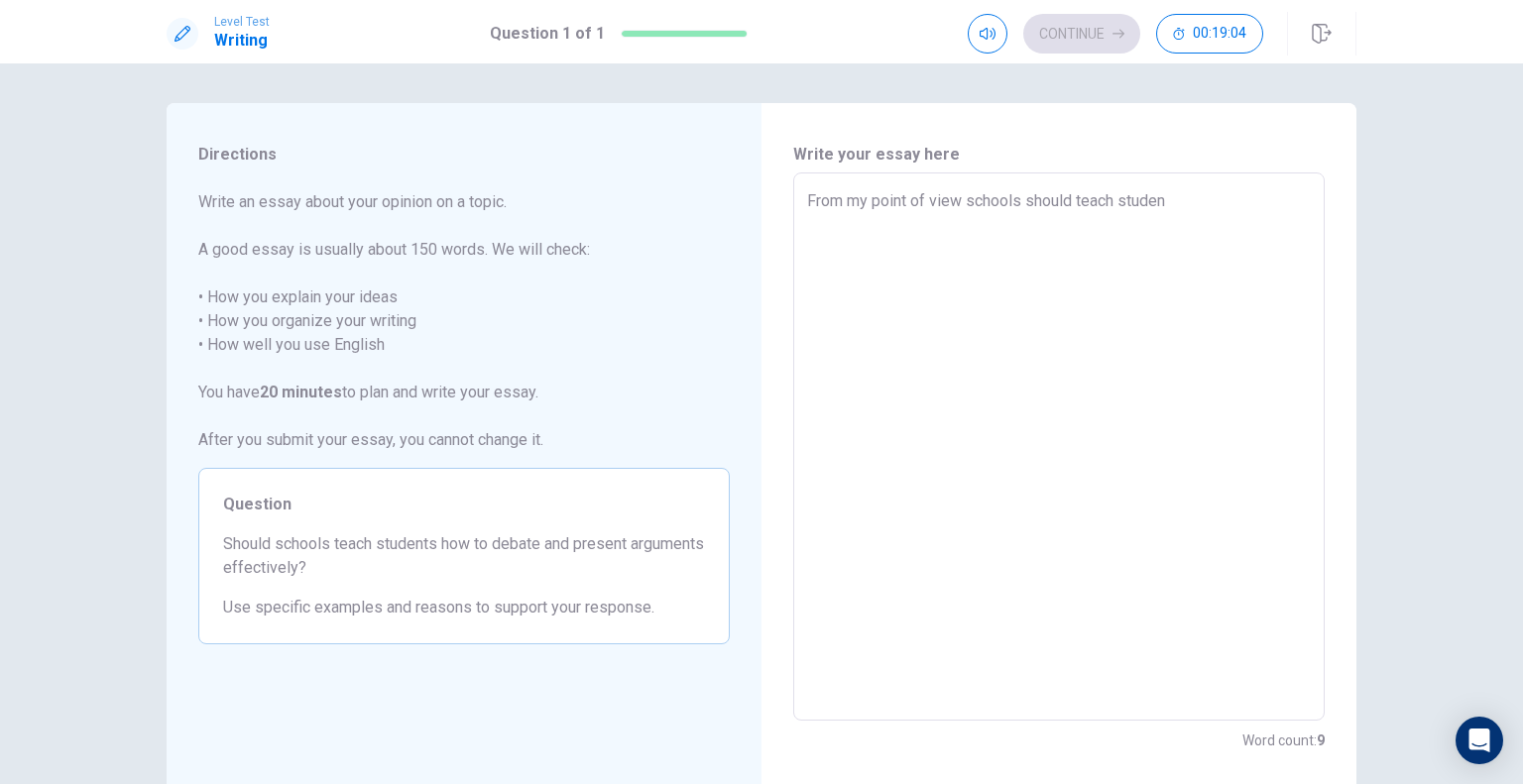 type on "x" 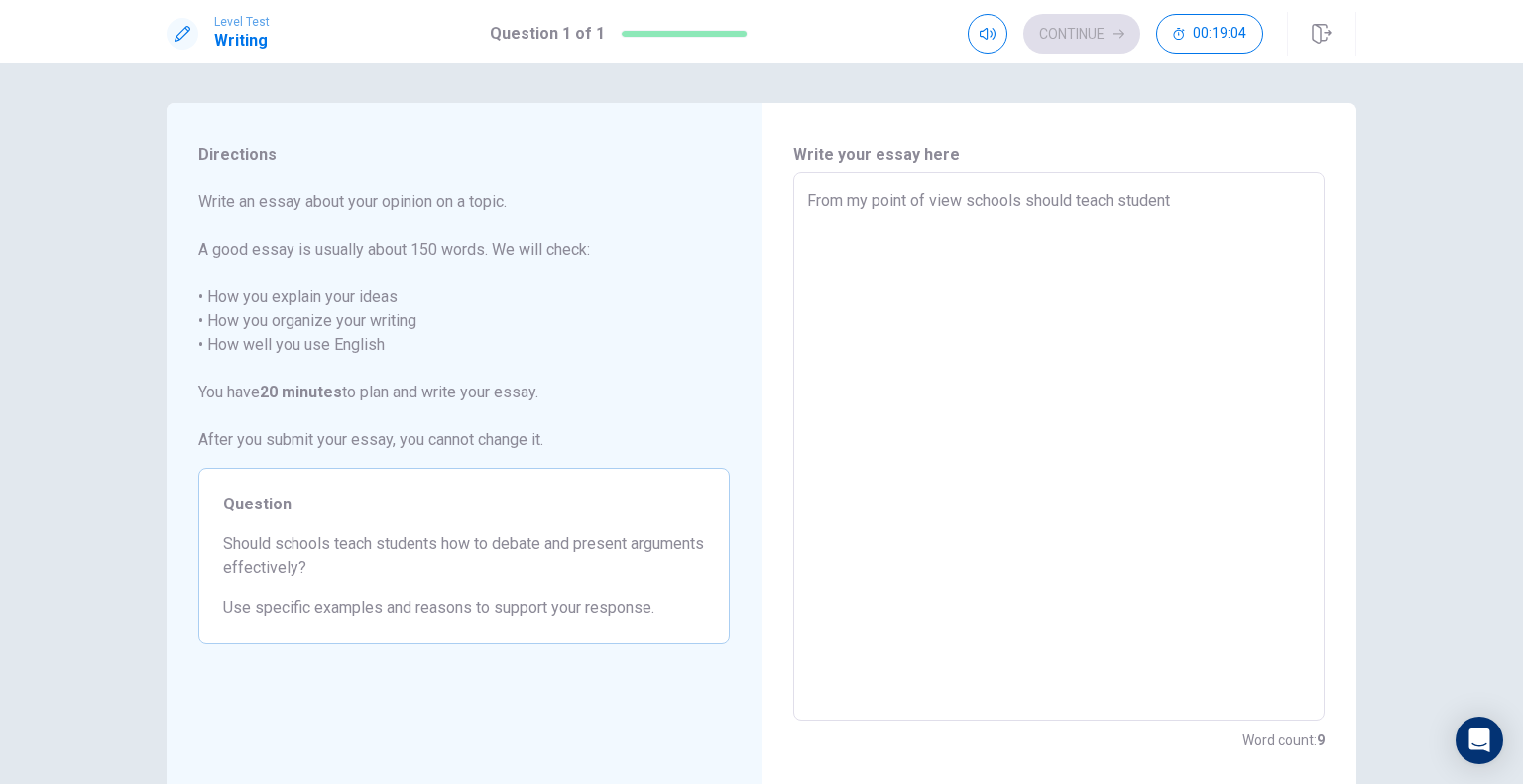 type on "x" 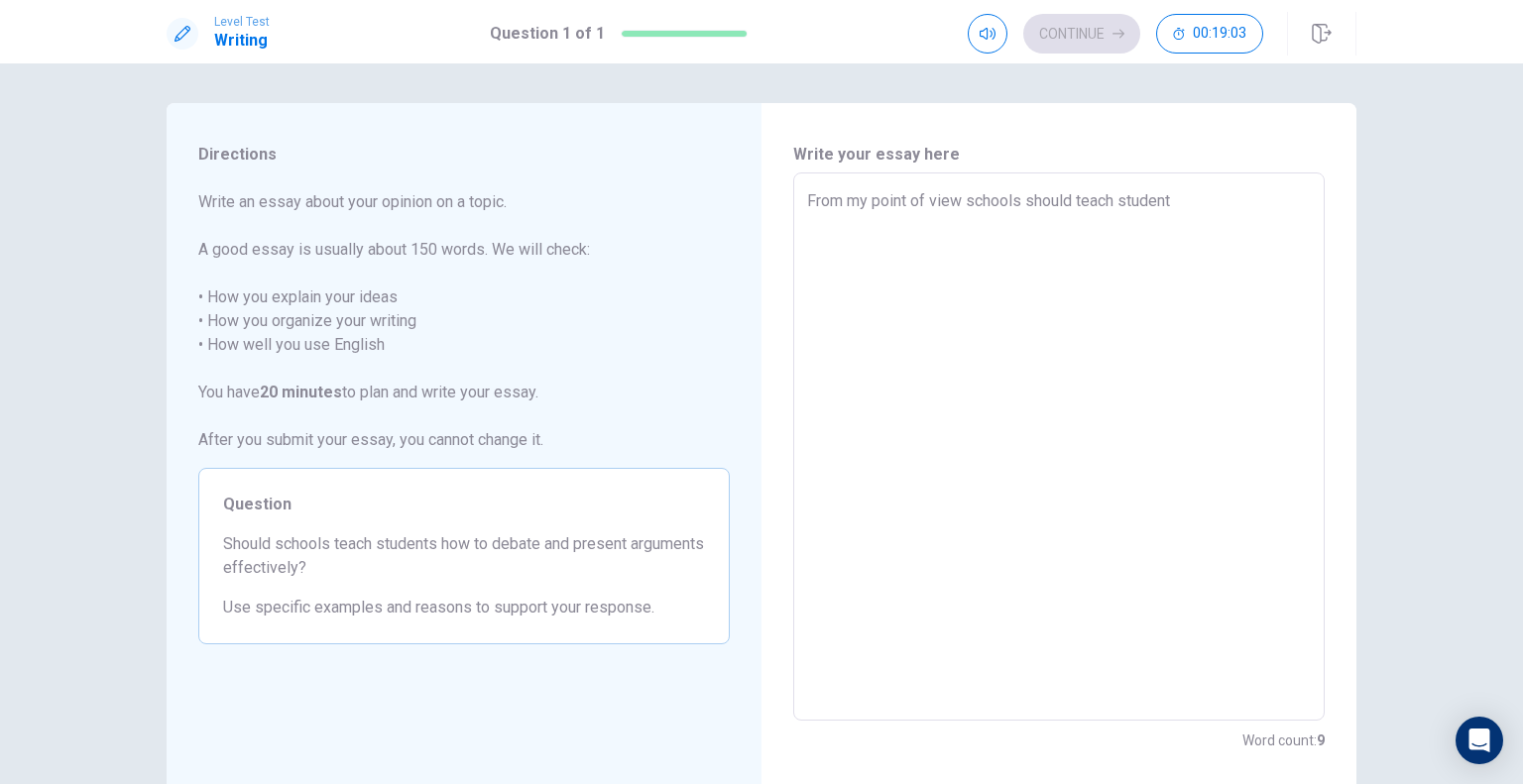 type on "From my point of view schools should teach students" 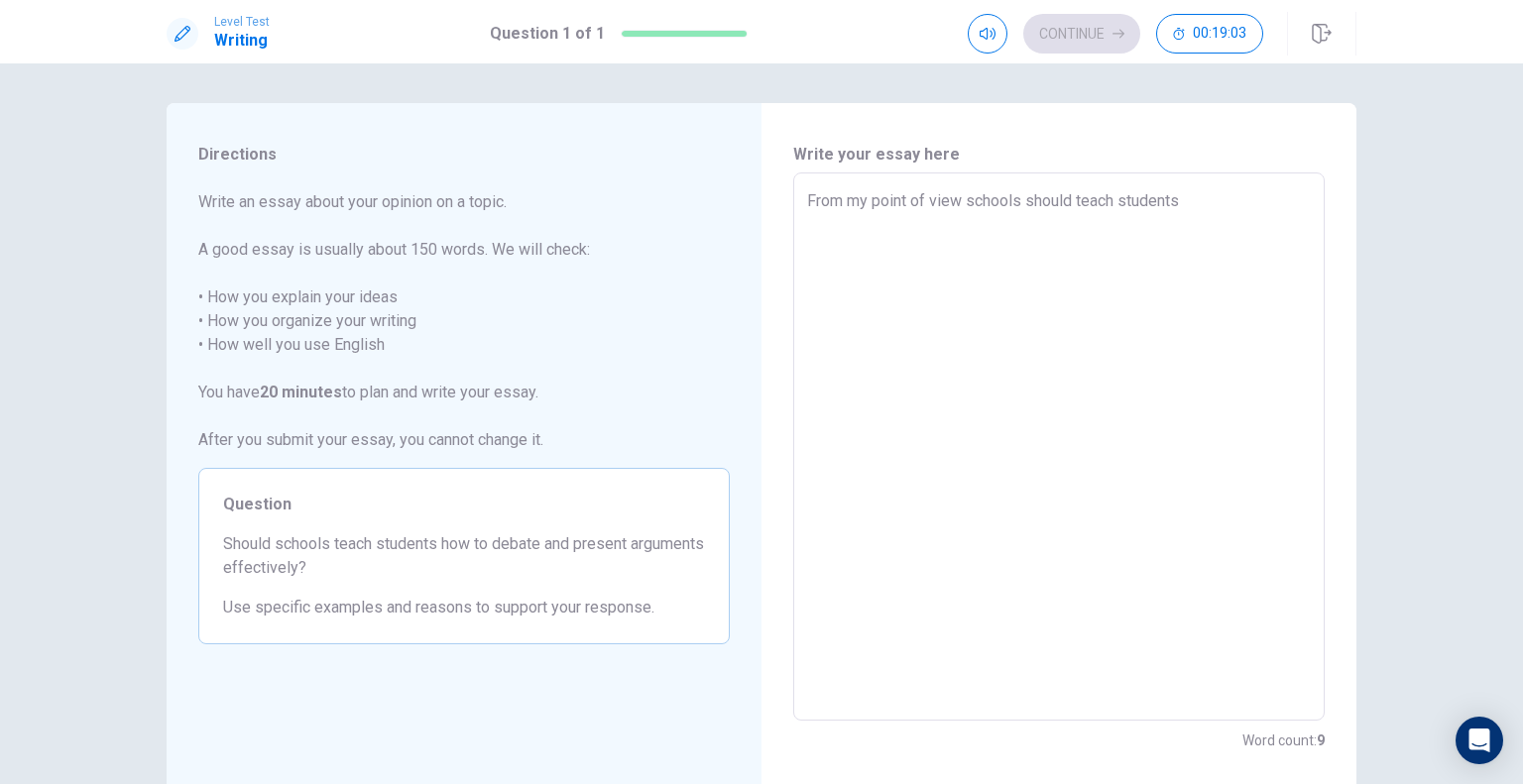 type on "x" 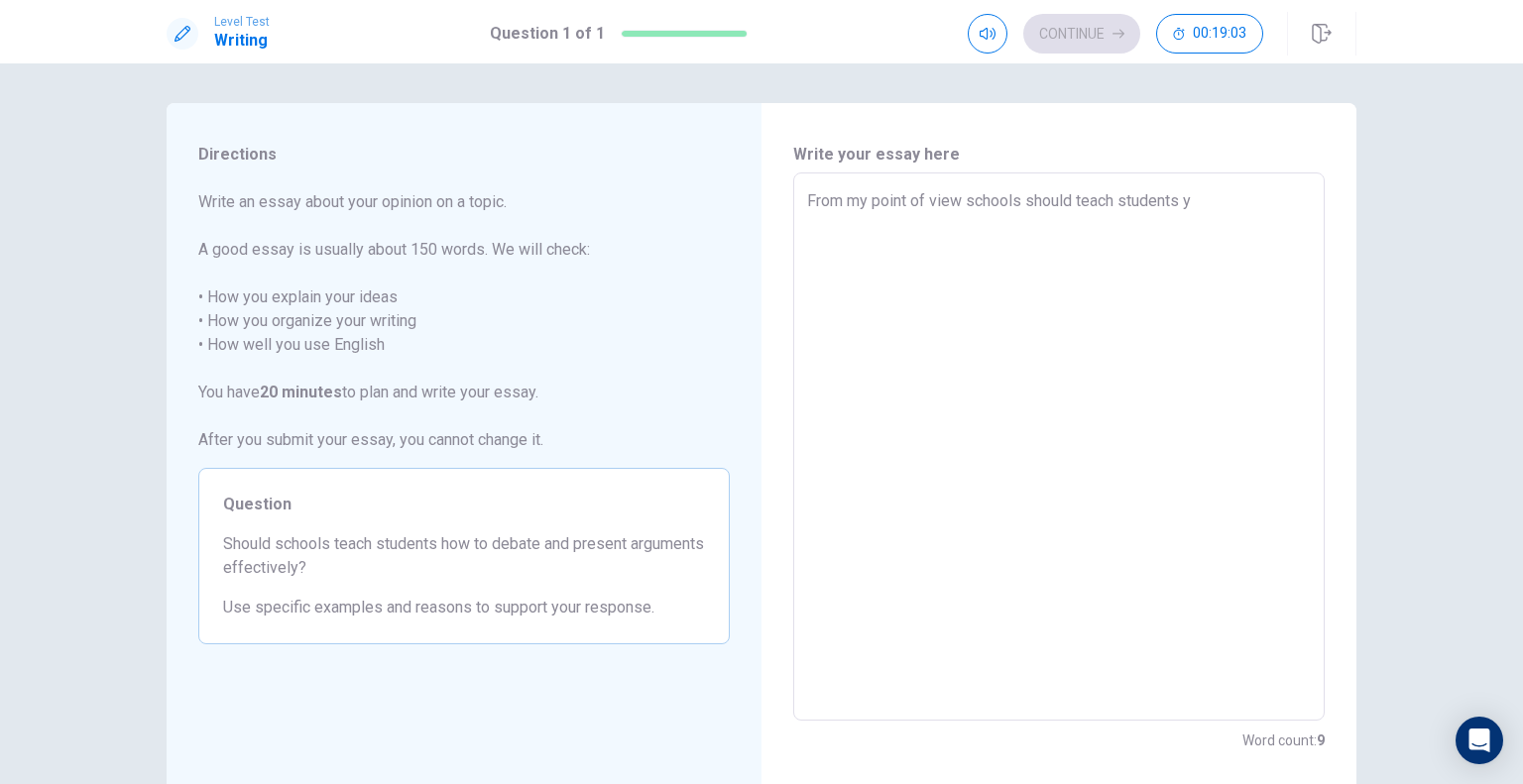 type on "x" 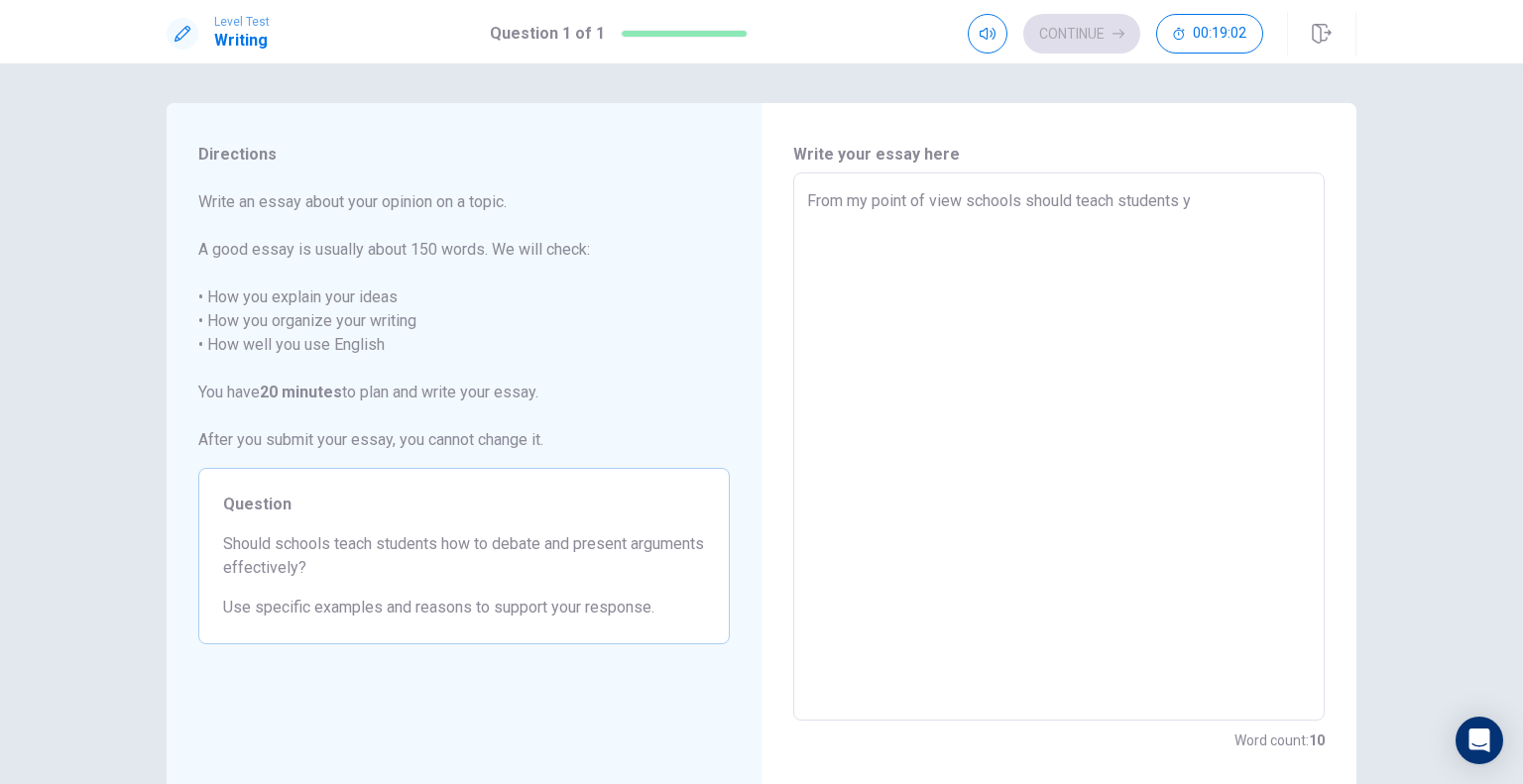 type on "From my point of view schools should teach students" 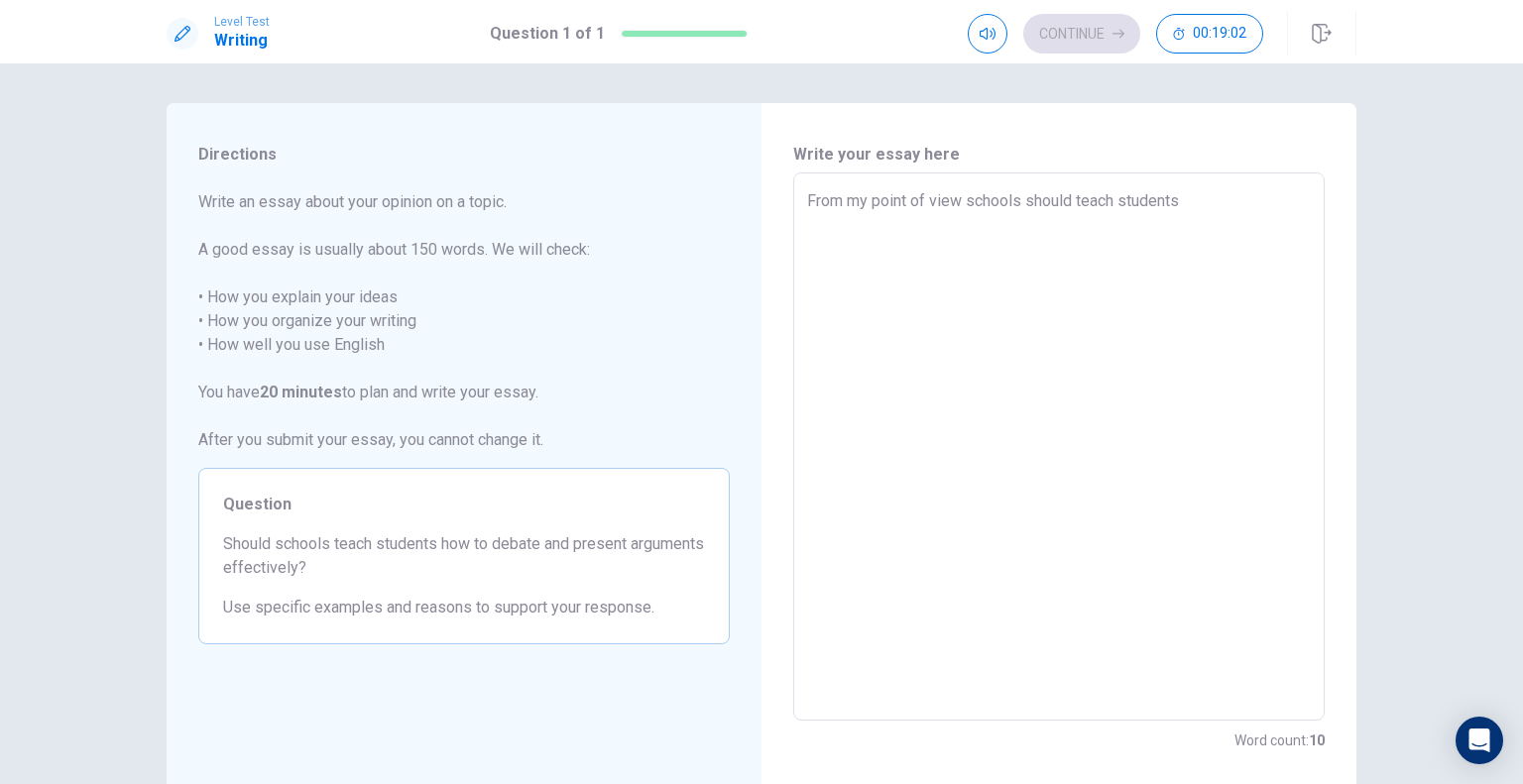 type on "x" 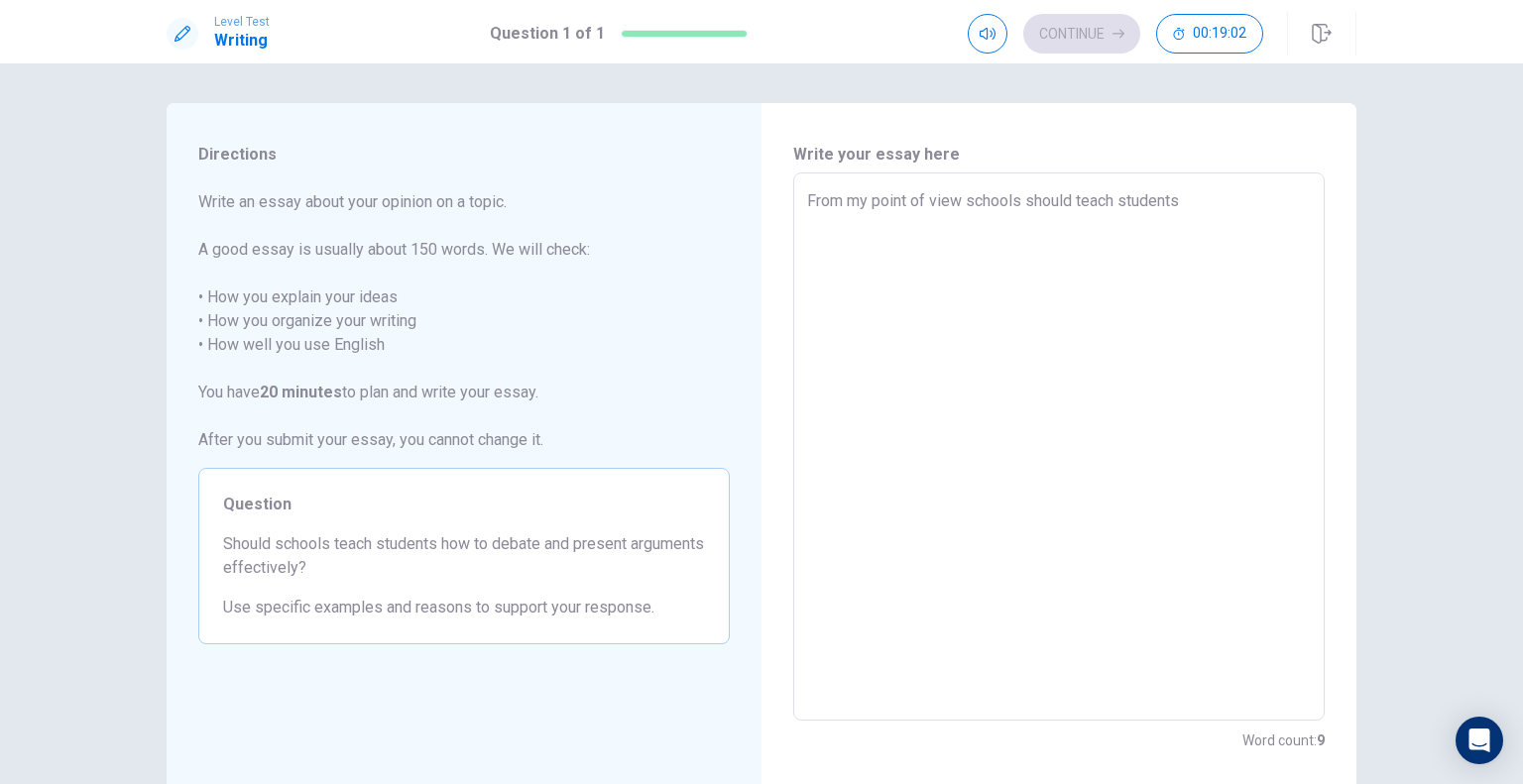 type on "From my point of view schools should teach students to" 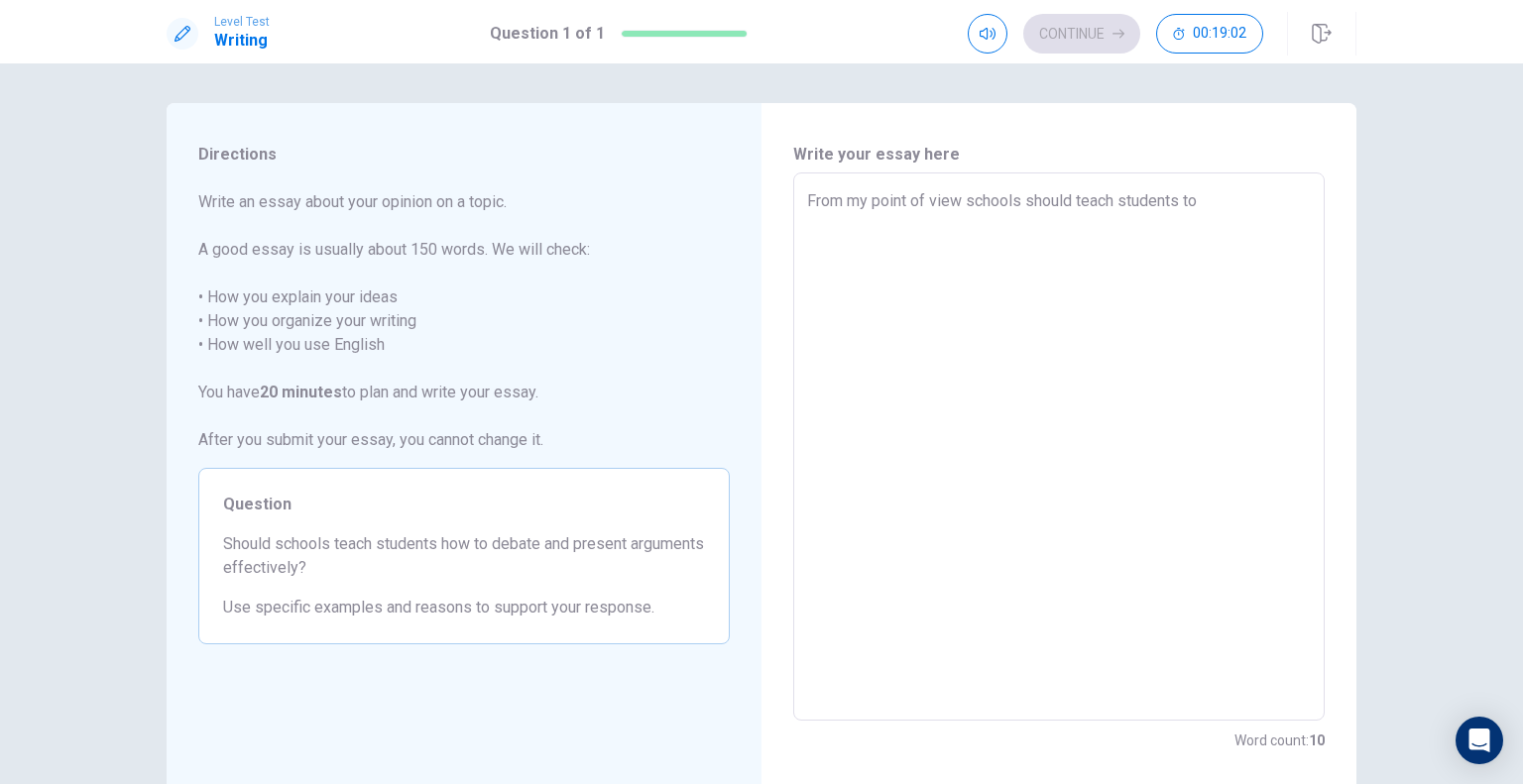 type on "x" 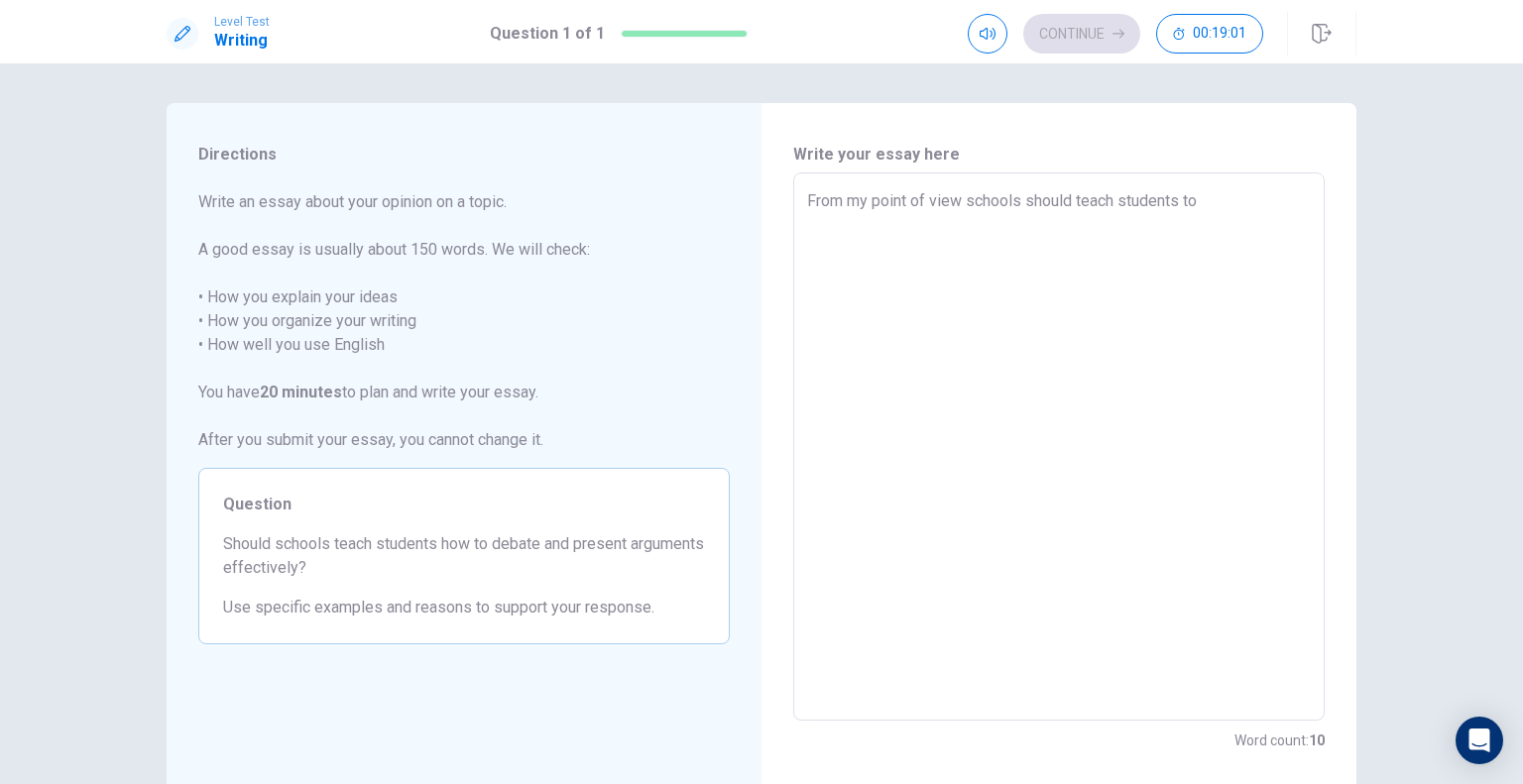 type on "From my point of view schools should teach students" 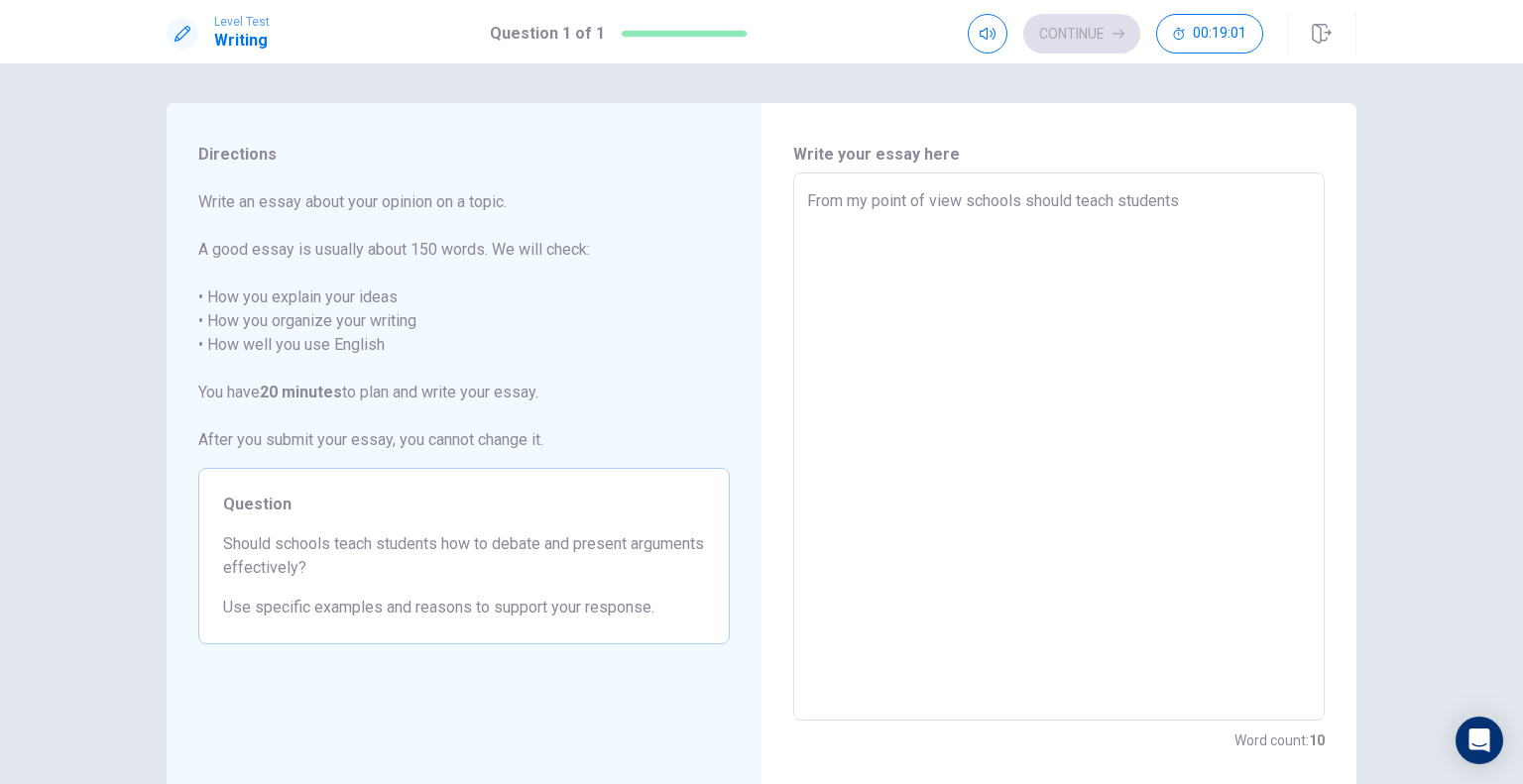 type on "x" 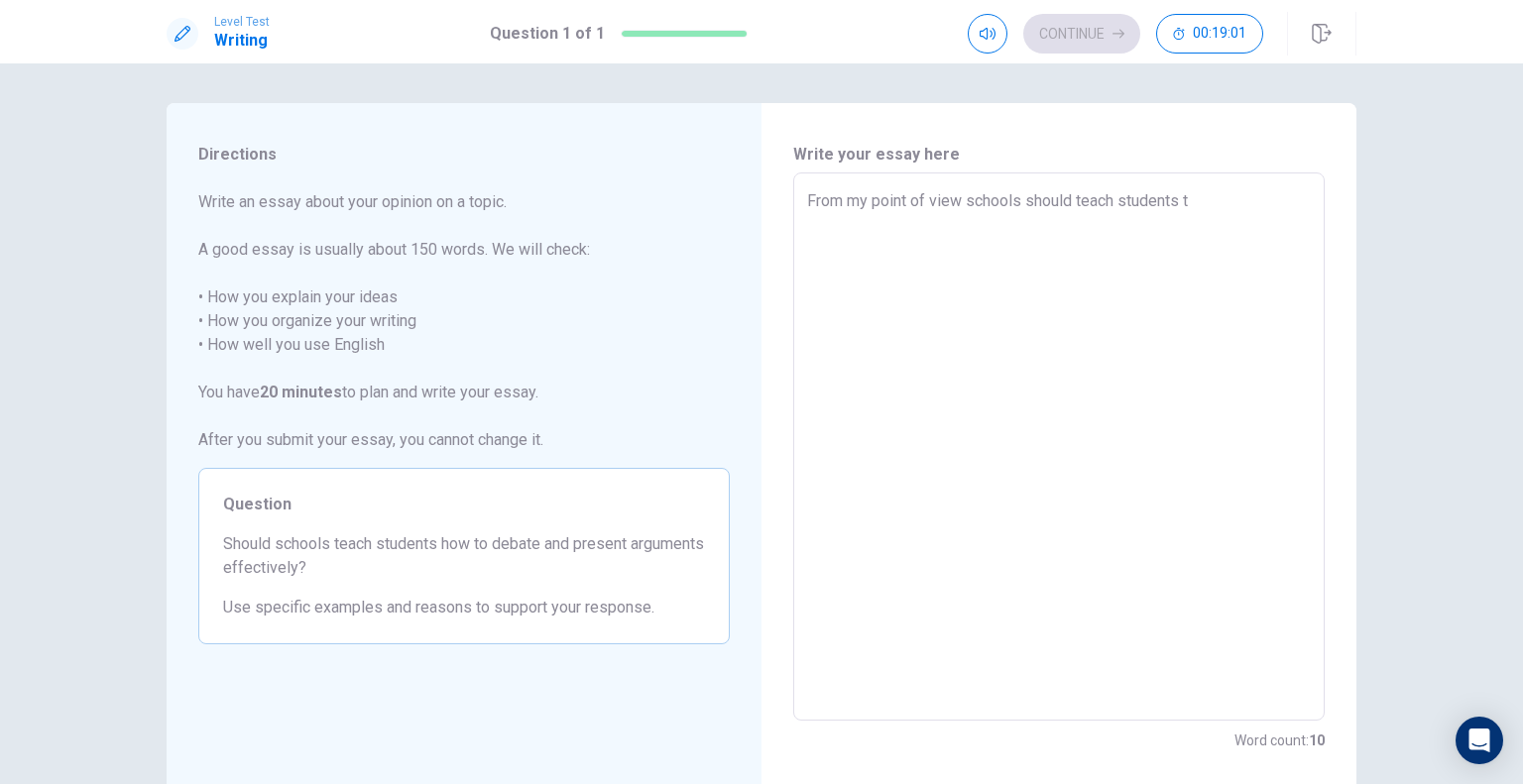 type on "From my point of view schools should teach students to" 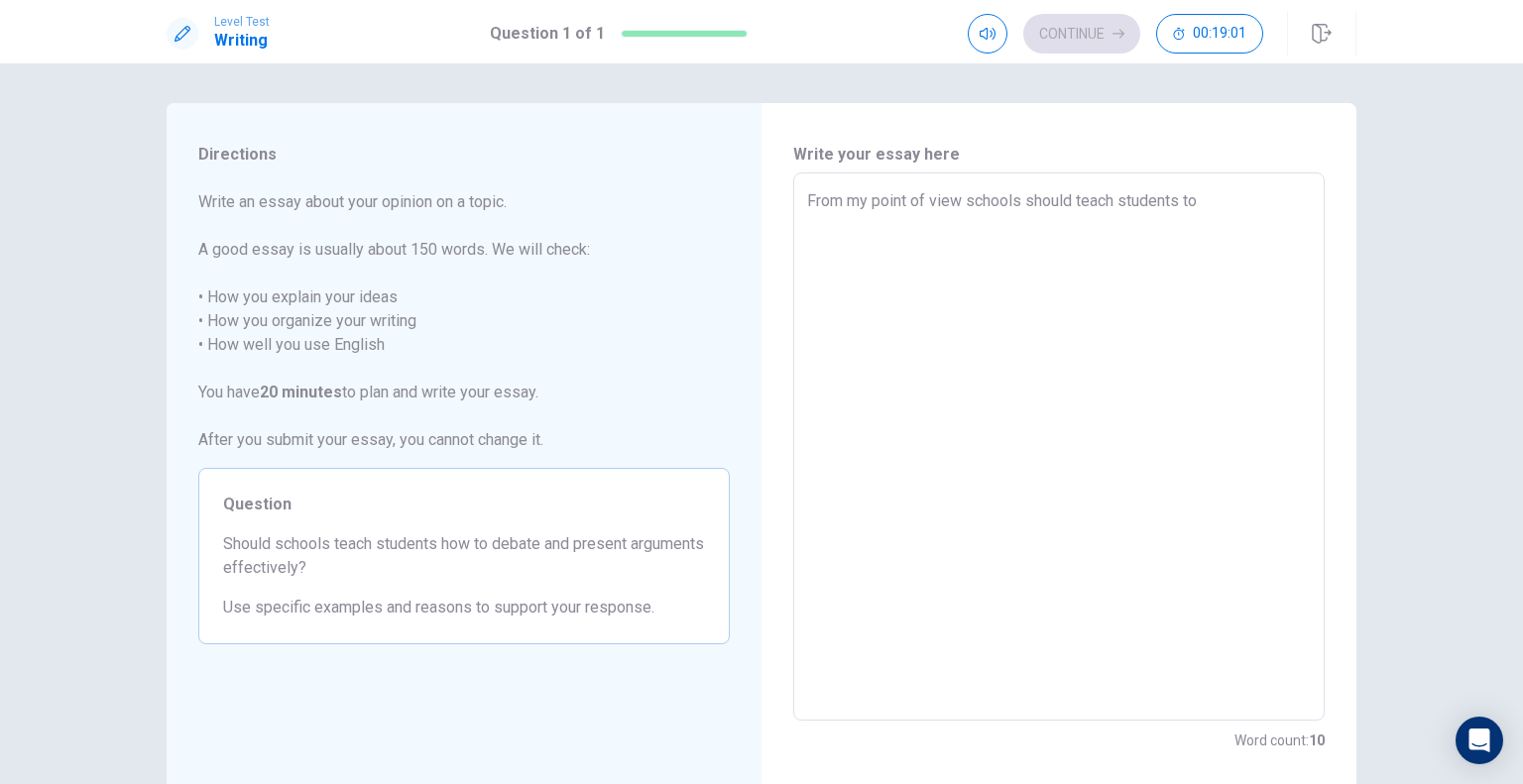 type on "x" 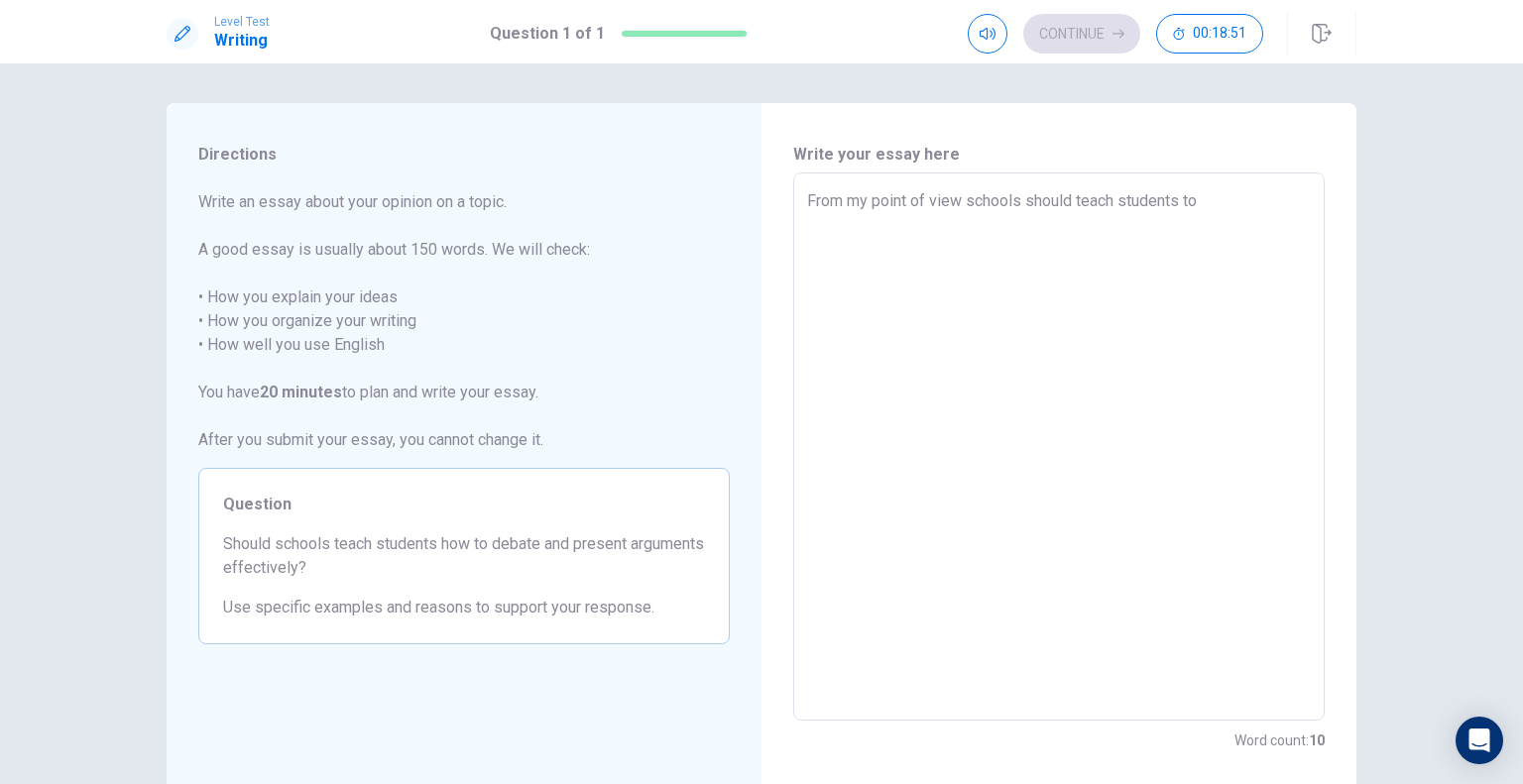 type on "x" 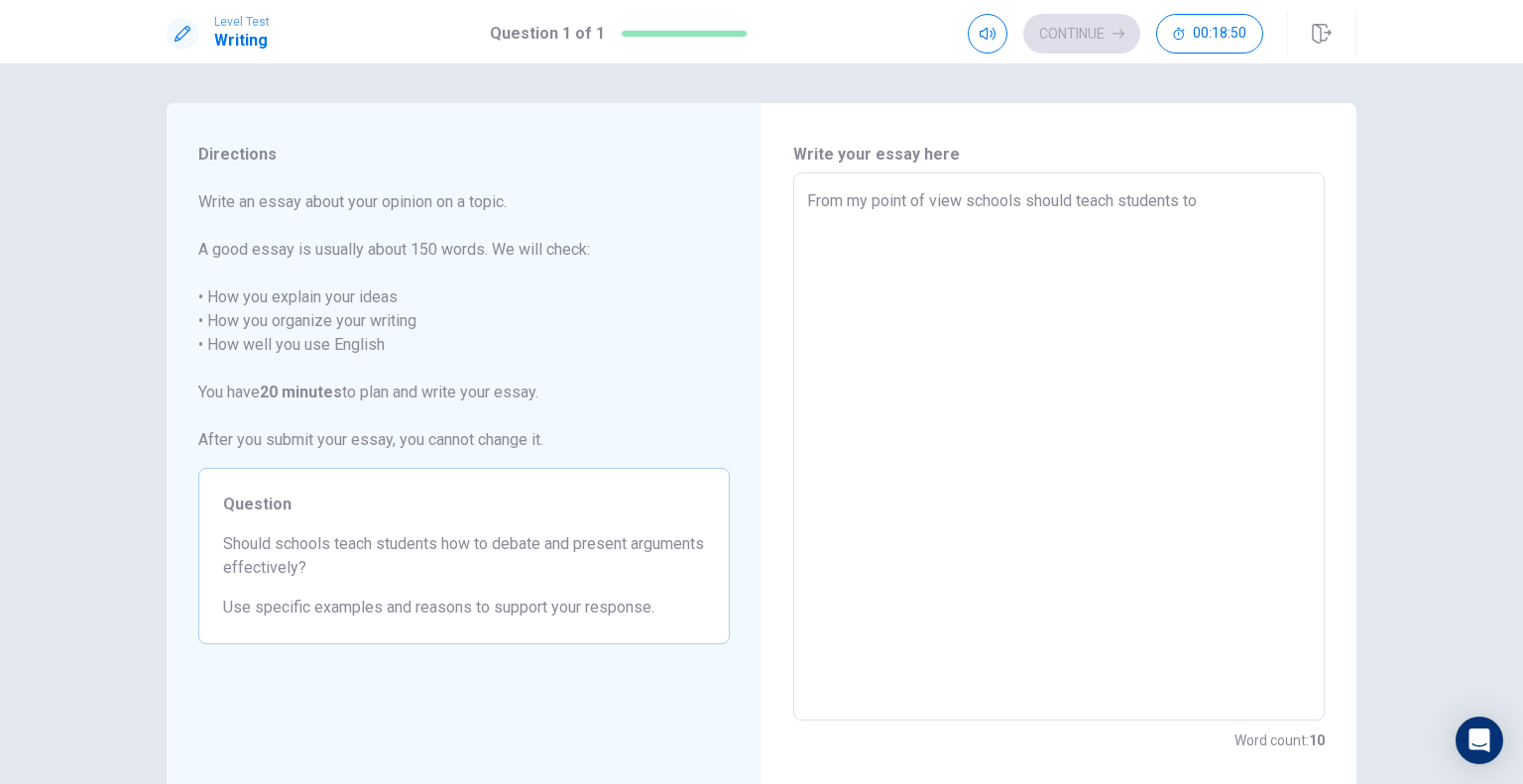 type on "From my point of view schools should teach students to d" 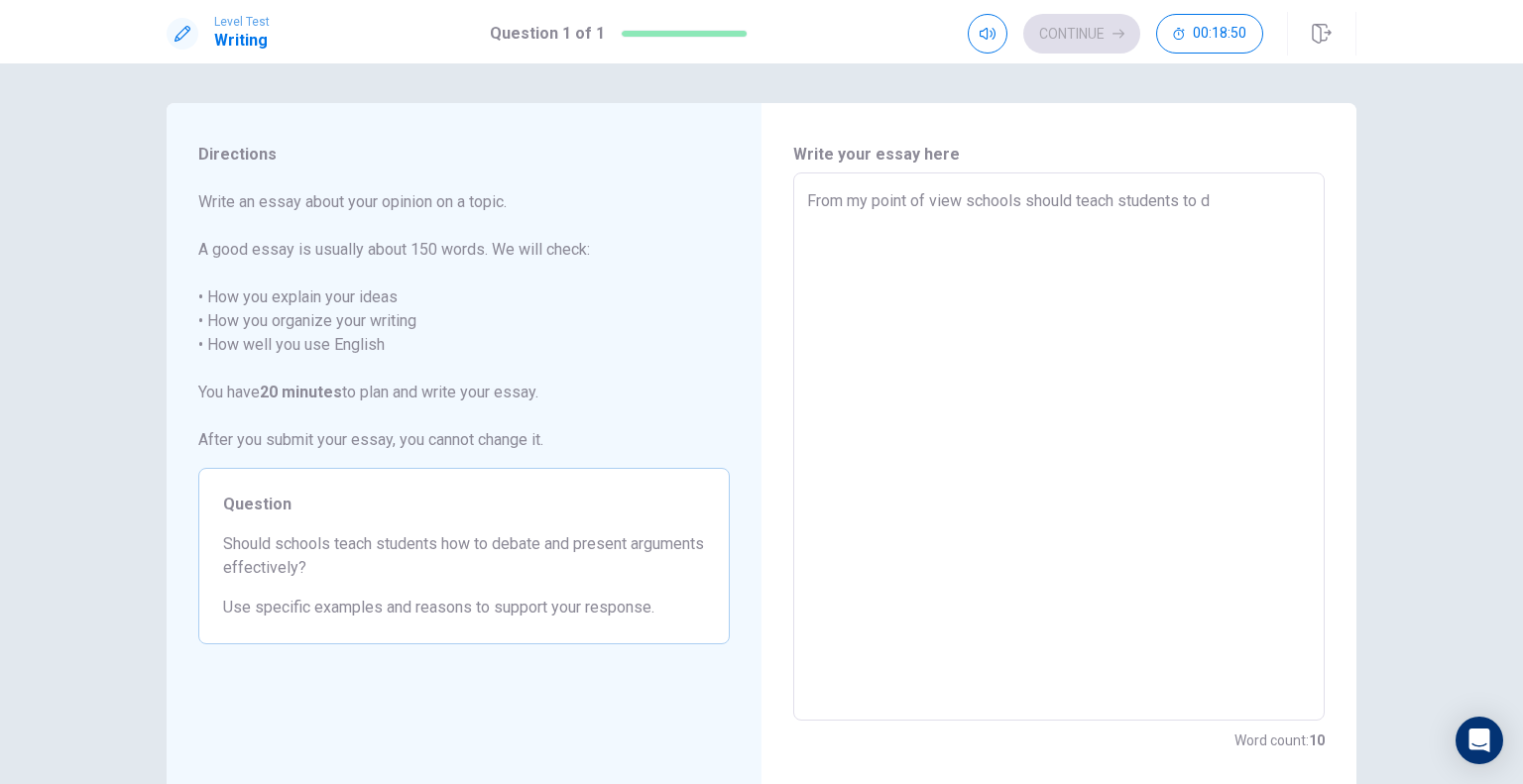 type on "x" 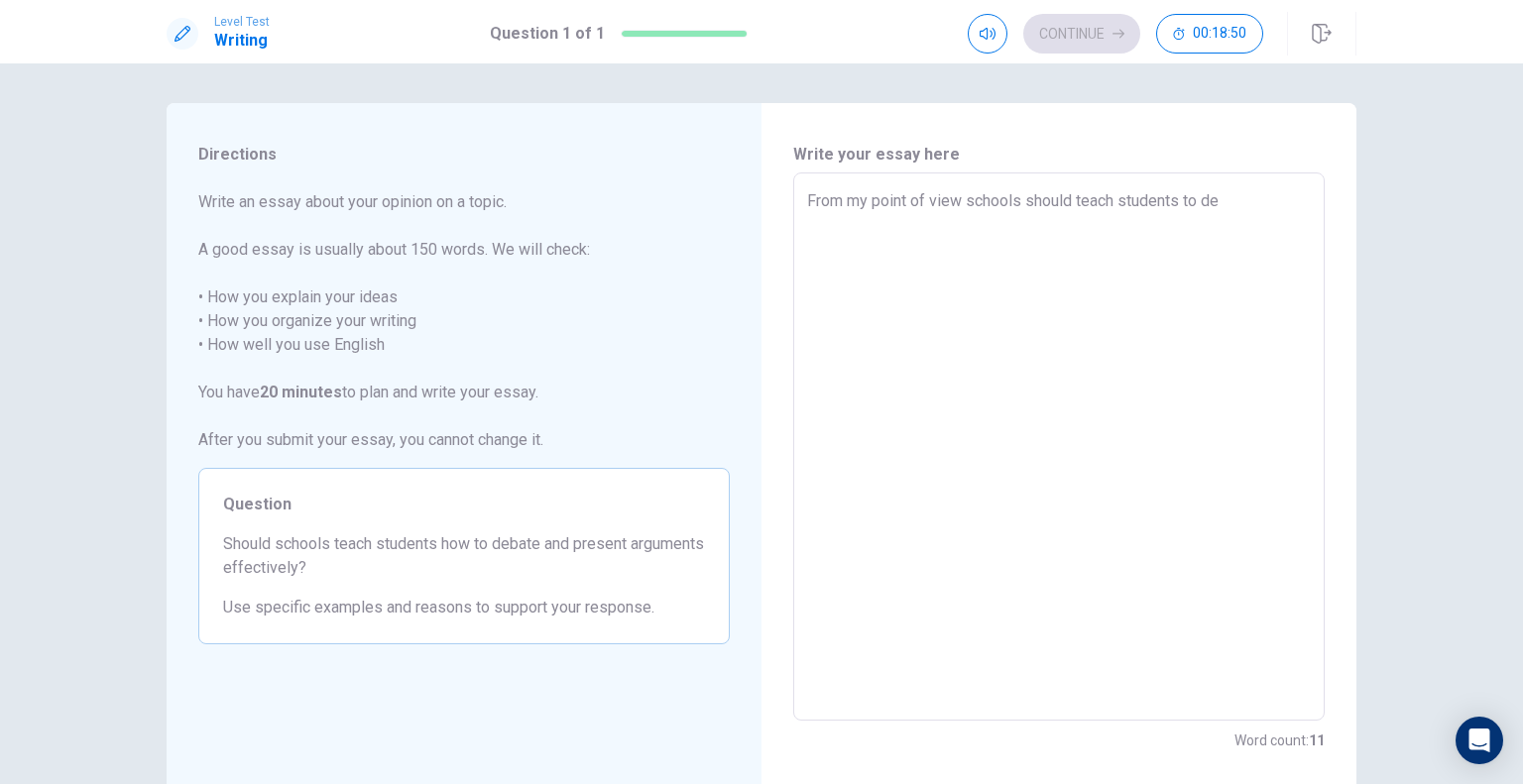 type on "x" 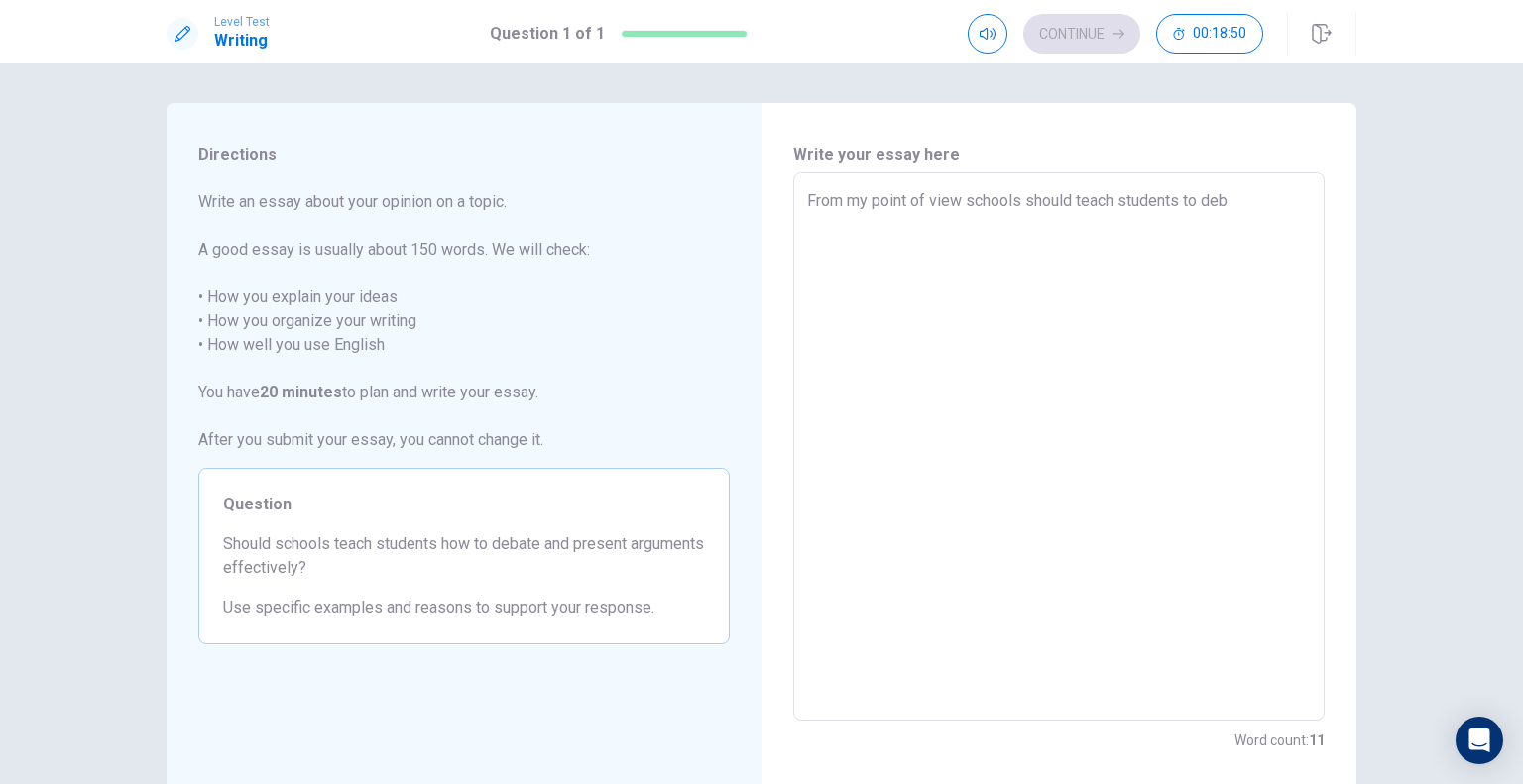 type on "x" 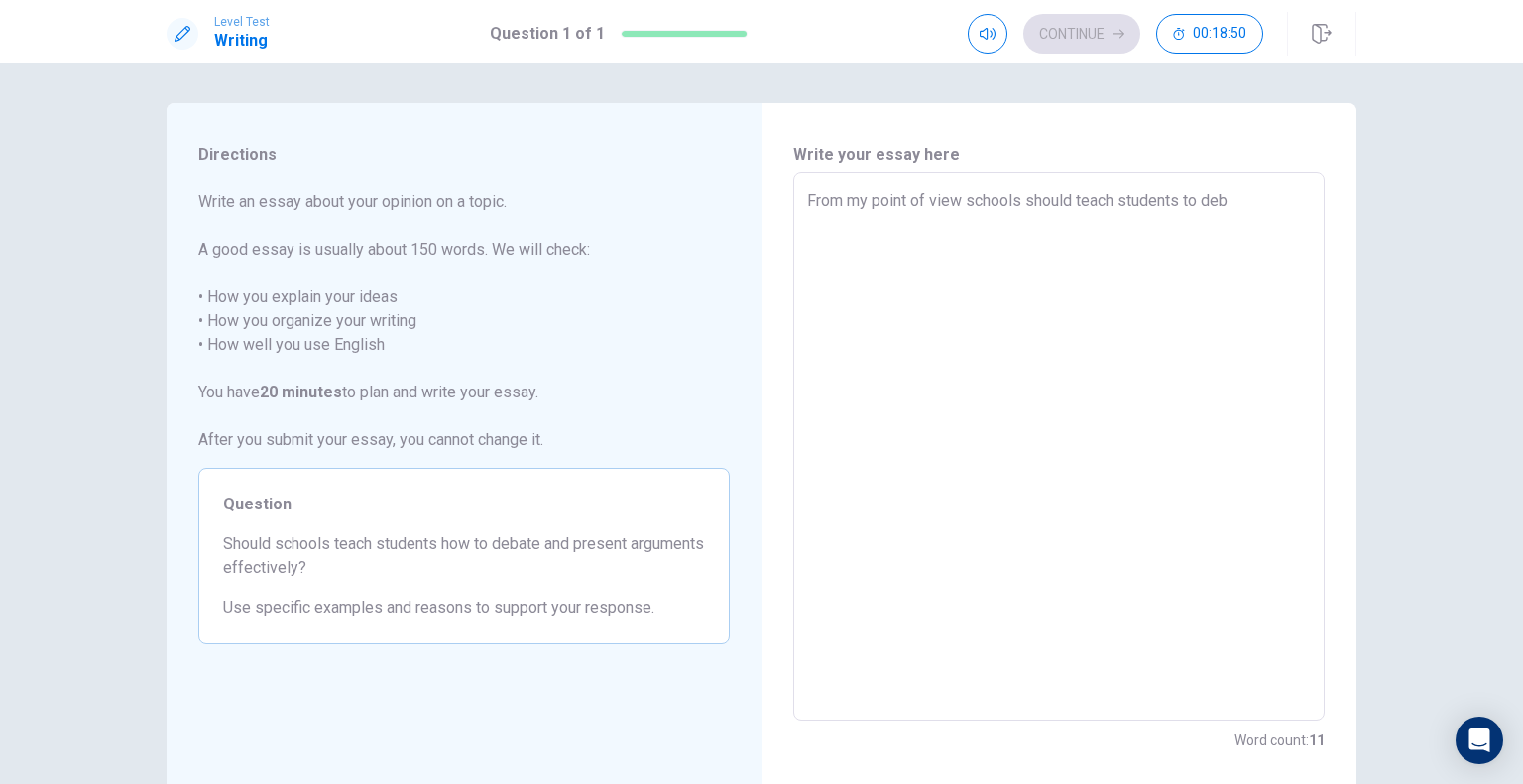type on "From my point of view schools should teach students to deba" 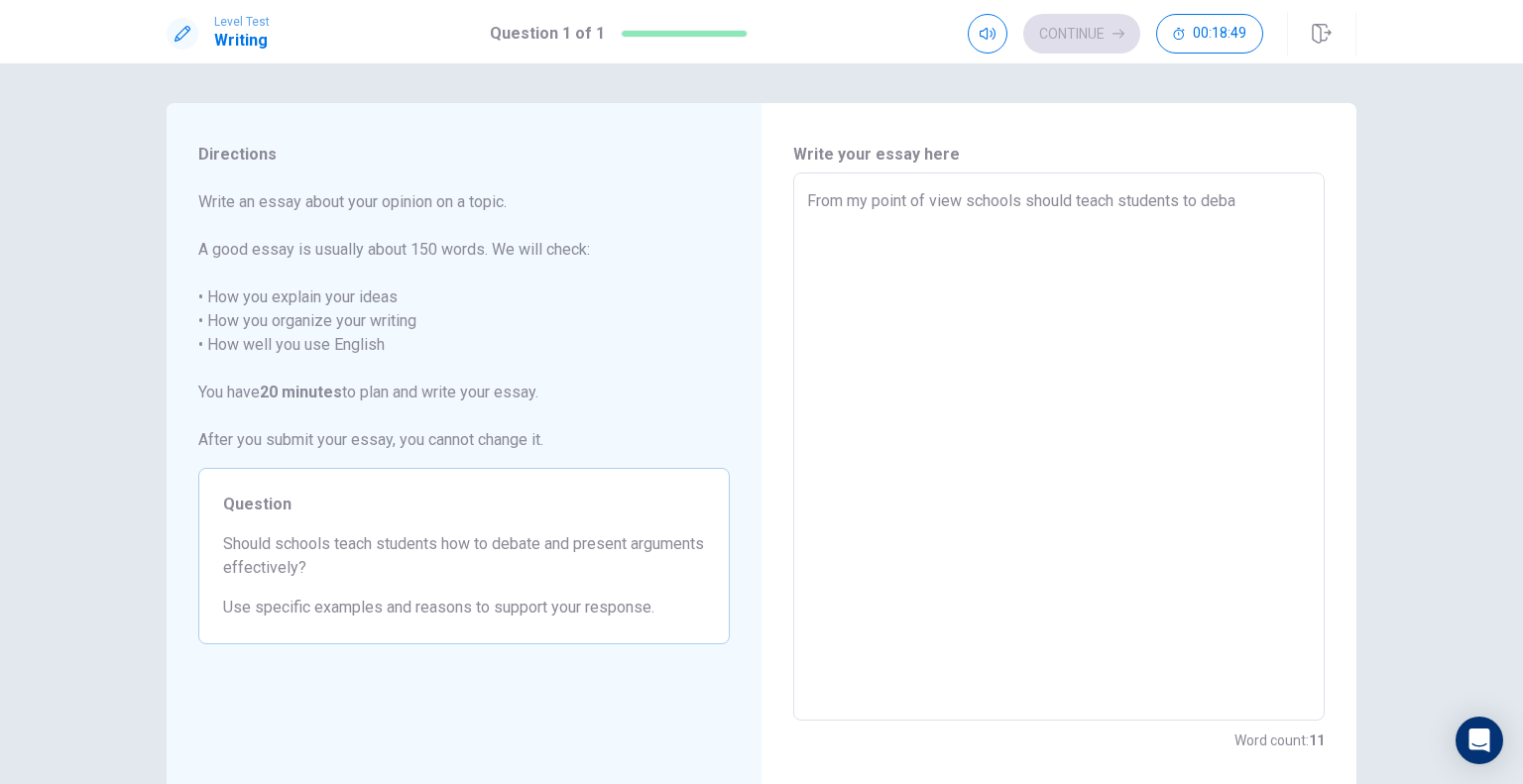 type on "x" 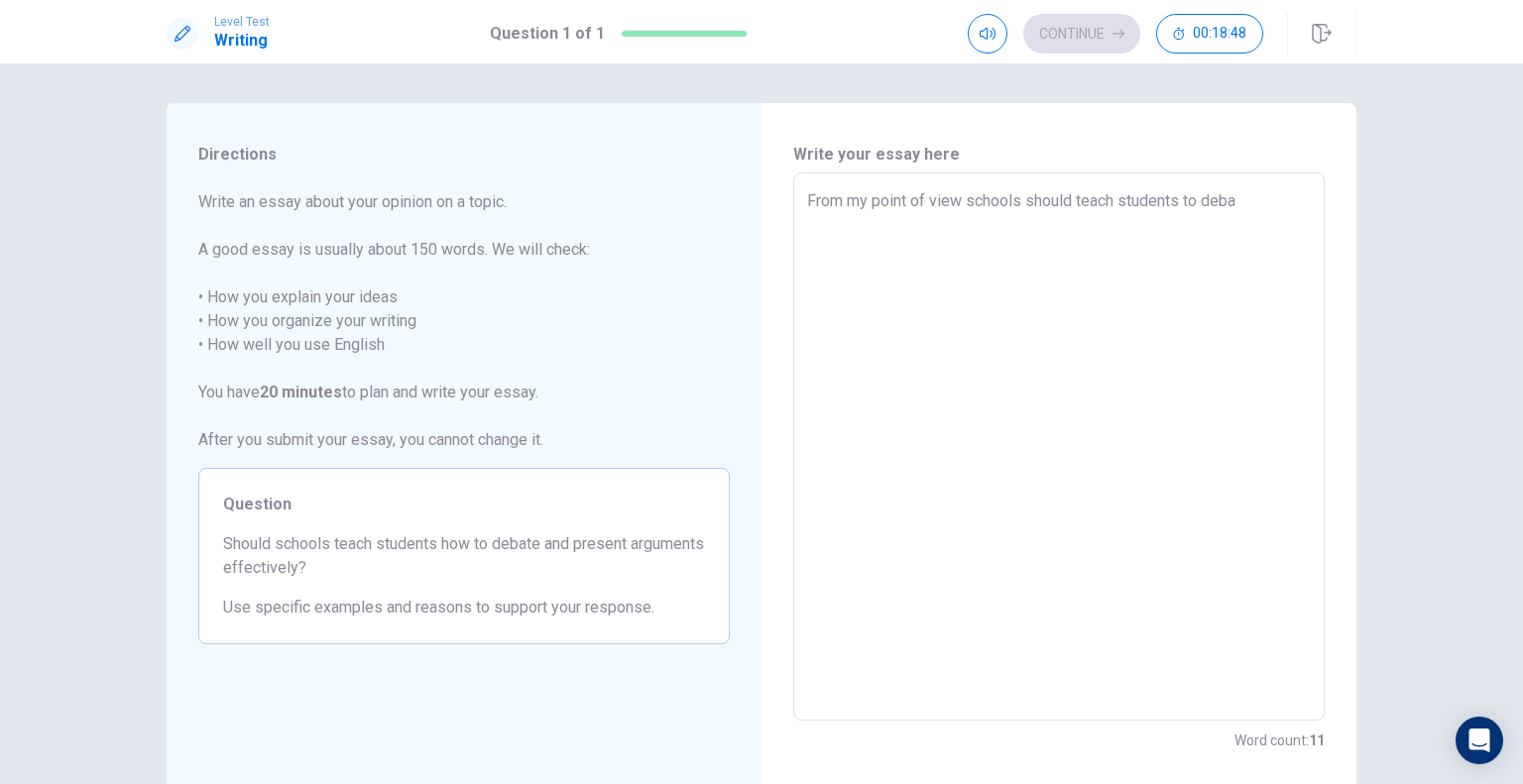 type on "From my point of view schools should teach students to debat" 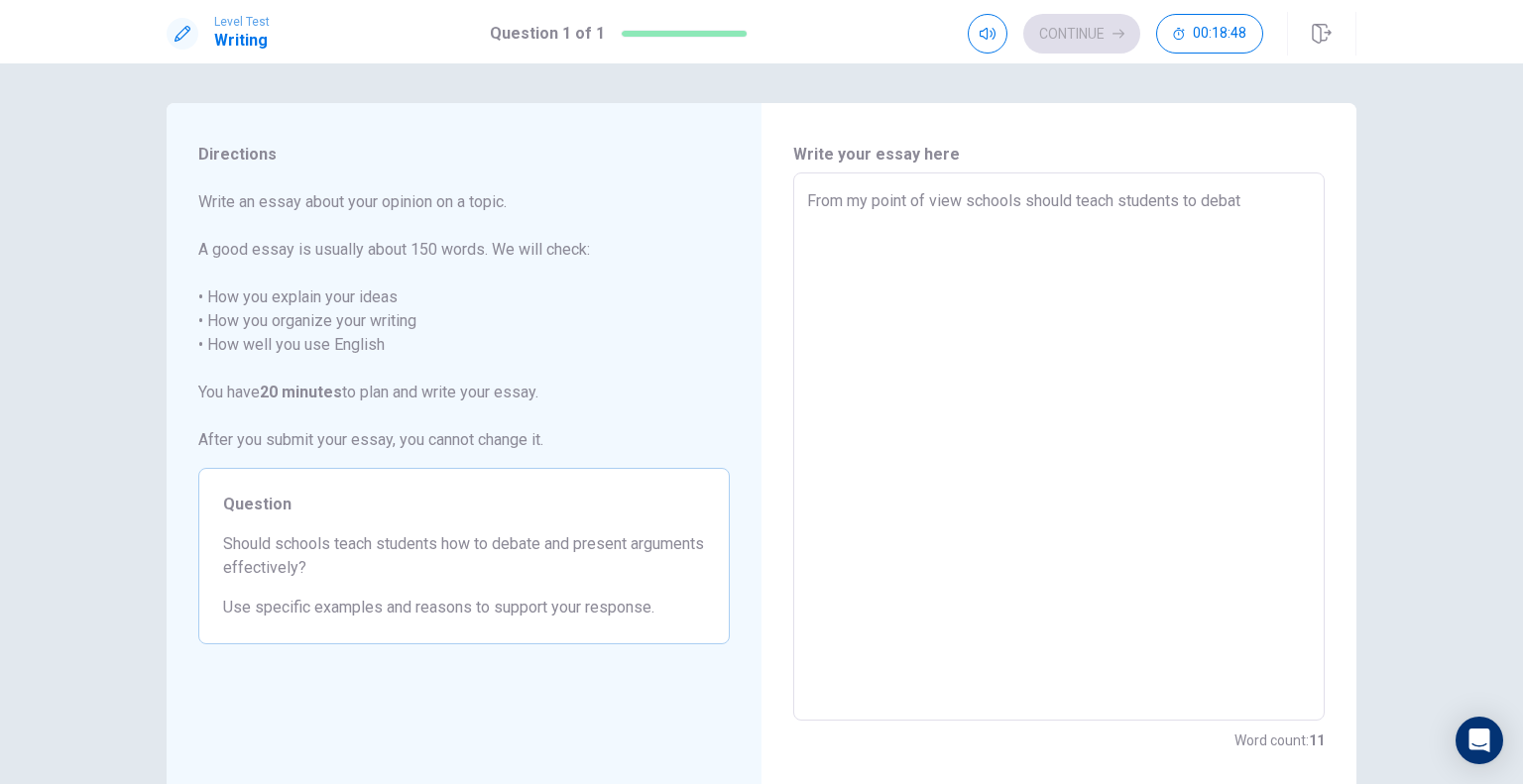 type on "x" 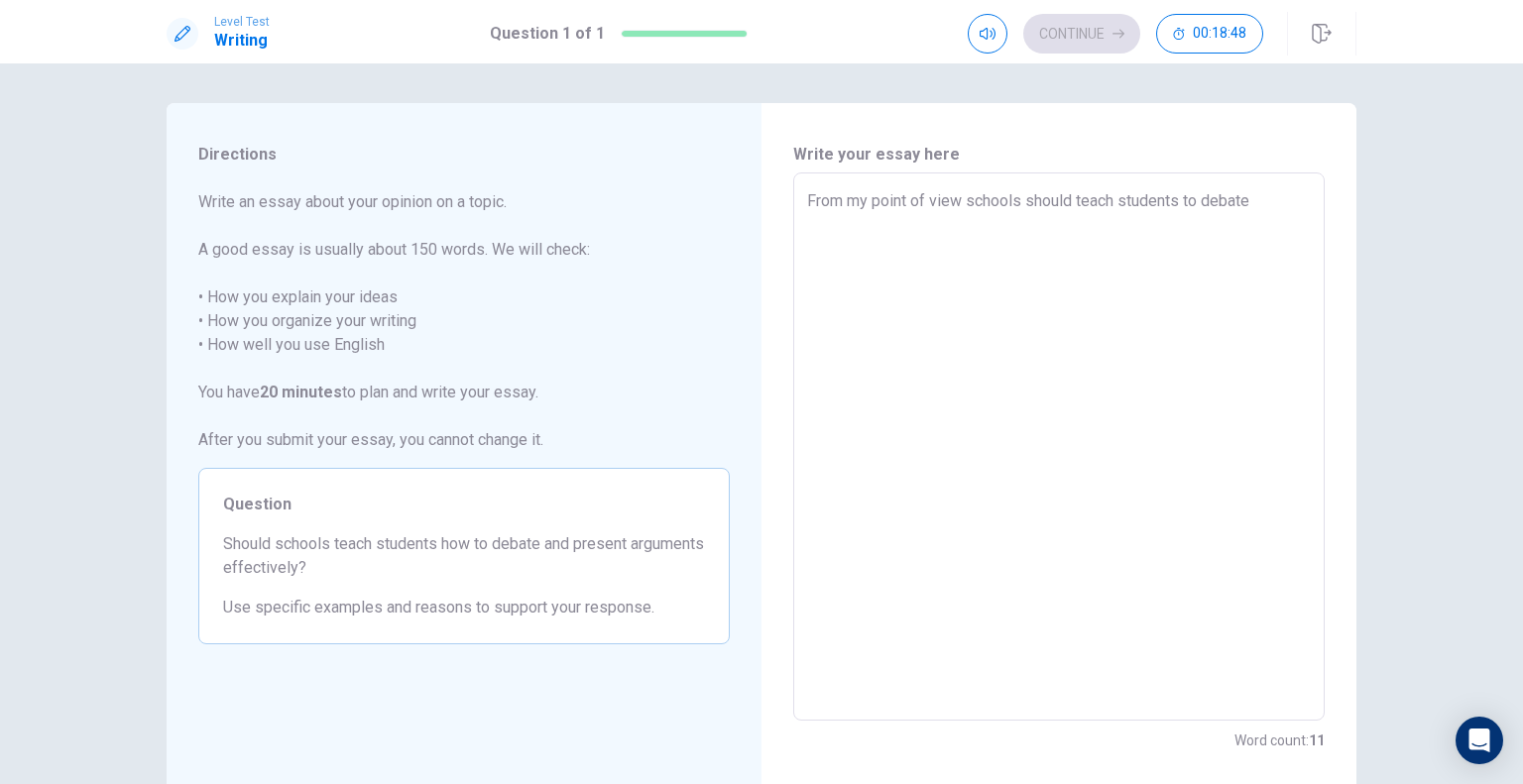 type on "x" 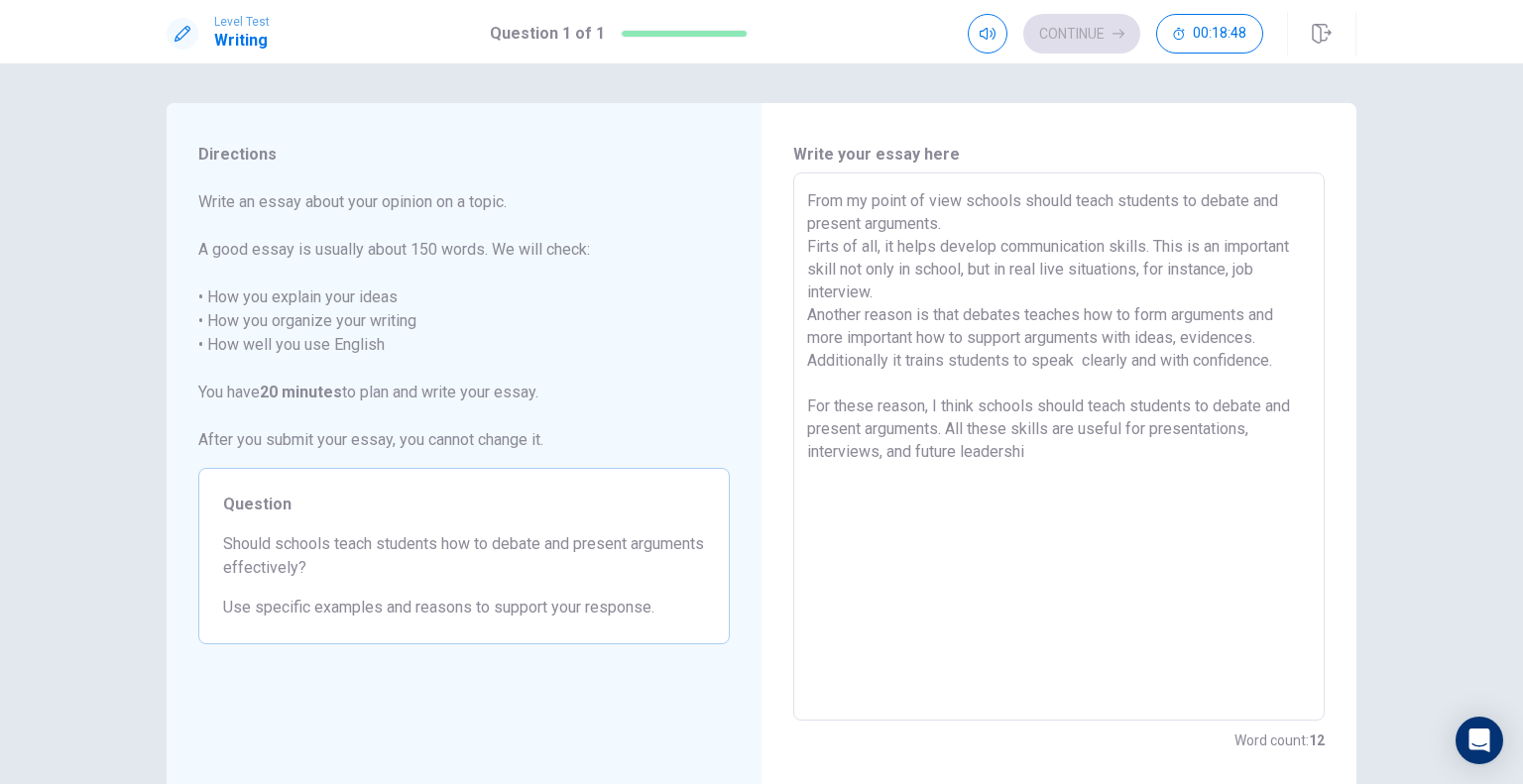 type on "x" 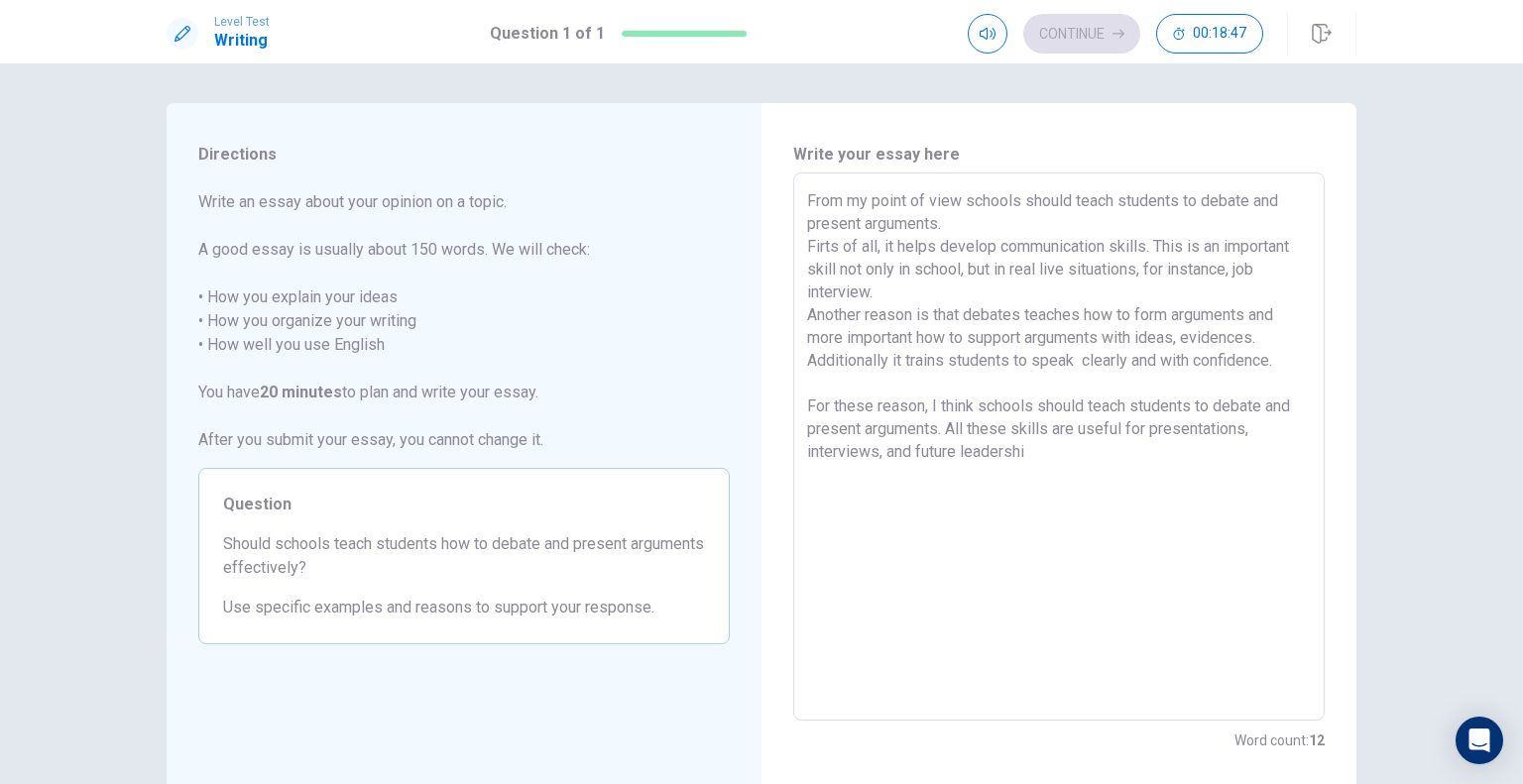 type on "From my point of view schools should teach students to debate an" 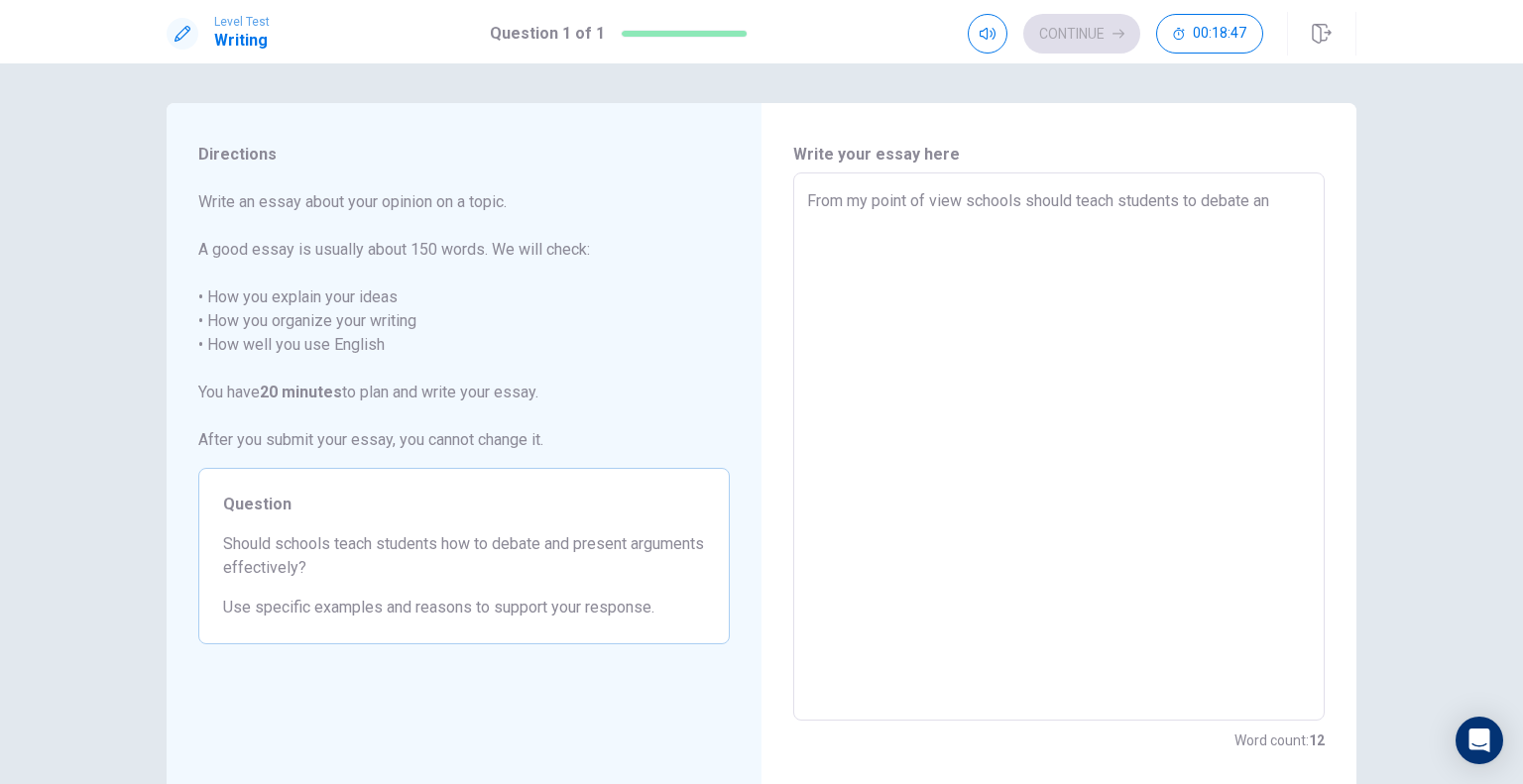 type on "x" 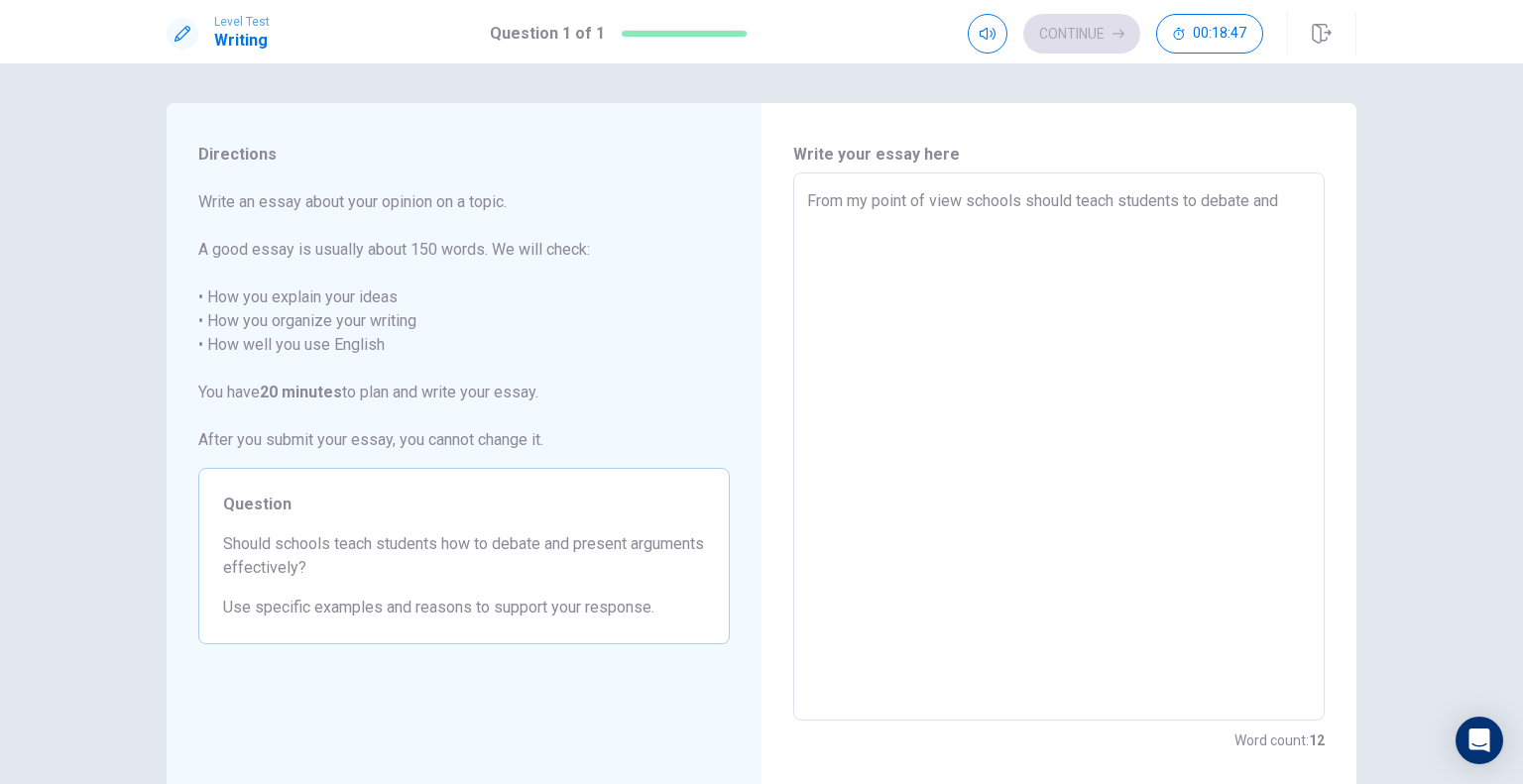 type on "x" 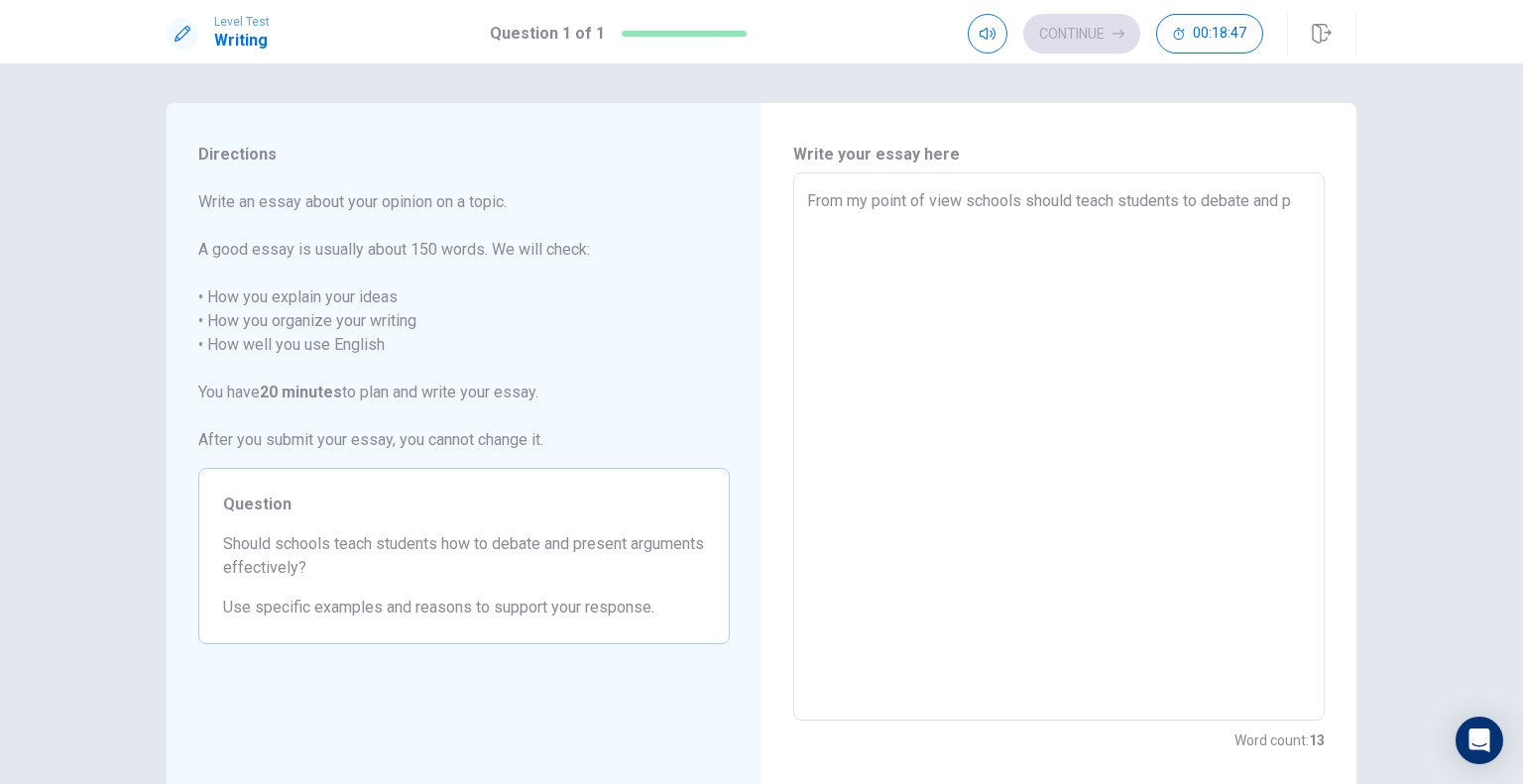 type on "x" 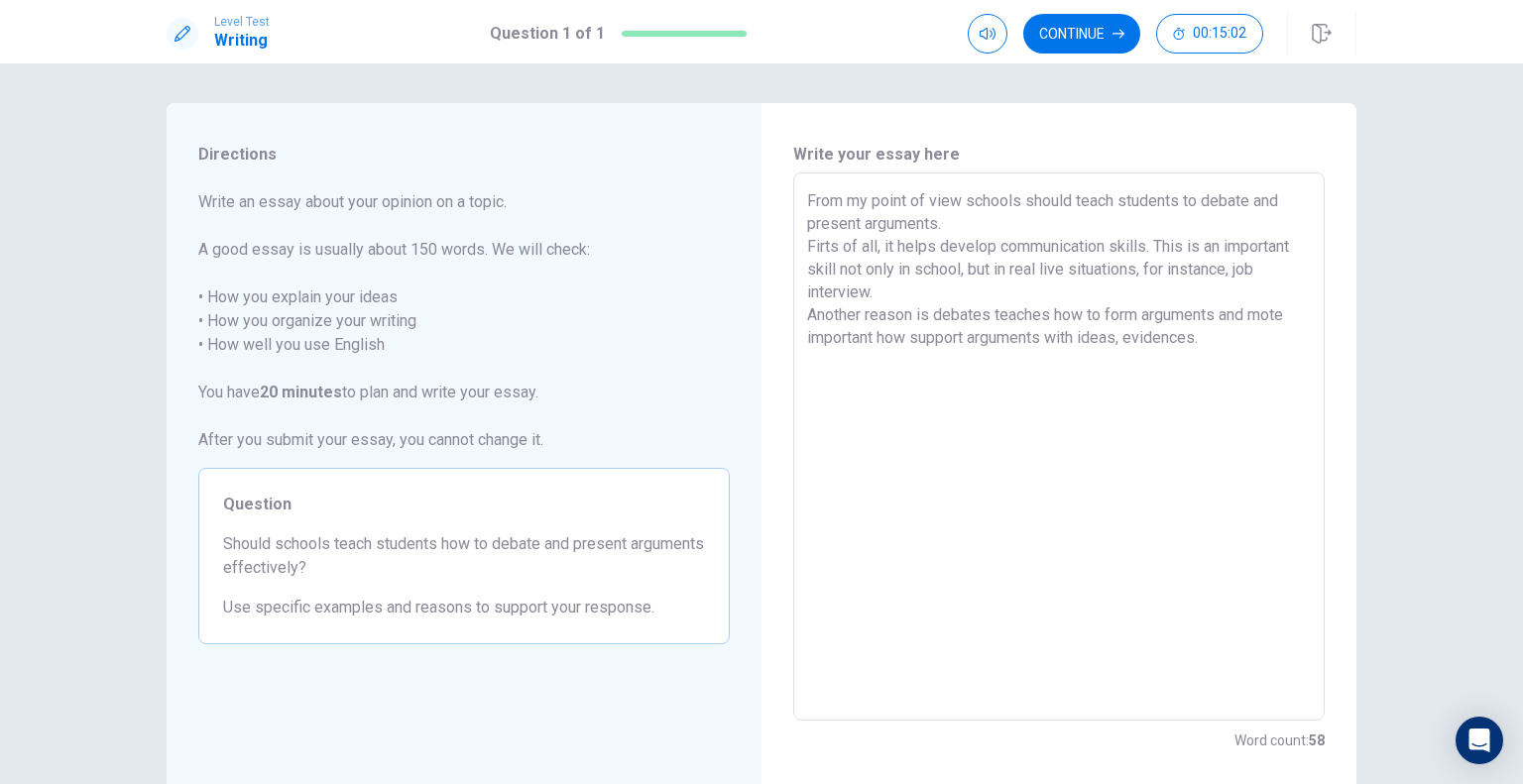 click on "From my point of view schools should teach students to debate and present arguments.
Firts of all, it helps develop communication skills. This is an important skill not only in school, but in real live situations, for instance, job interview.
Another reason is debates teaches how to form arguments and mote important how support arguments with ideas, evidences." at bounding box center (1059, 447) 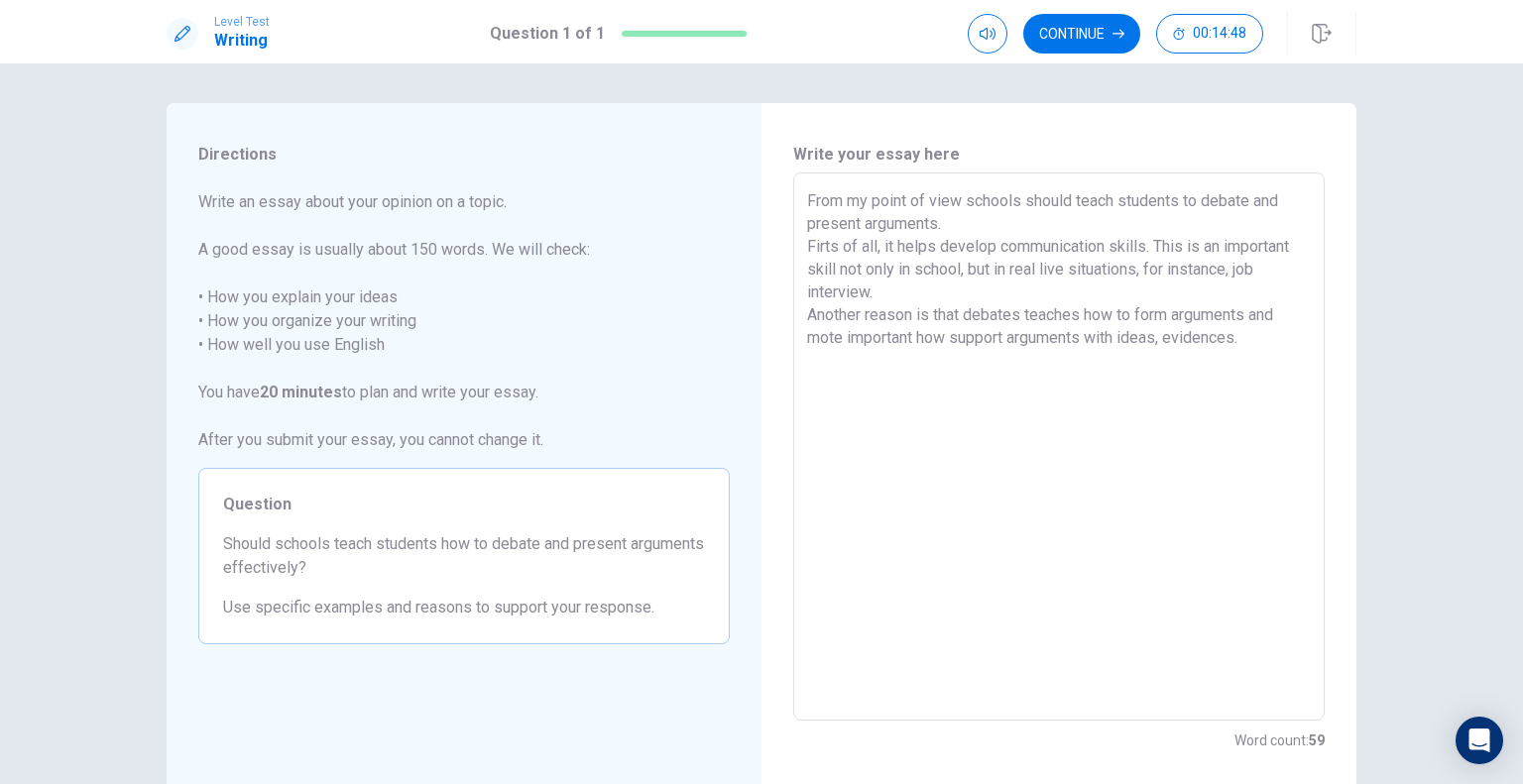 click on "From my point of view schools should teach students to debate and present arguments.
Firts of all, it helps develop communication skills. This is an important skill not only in school, but in real live situations, for instance, job interview.
Another reason is that debates teaches how to form arguments and mote important how support arguments with ideas, evidences." at bounding box center (1059, 447) 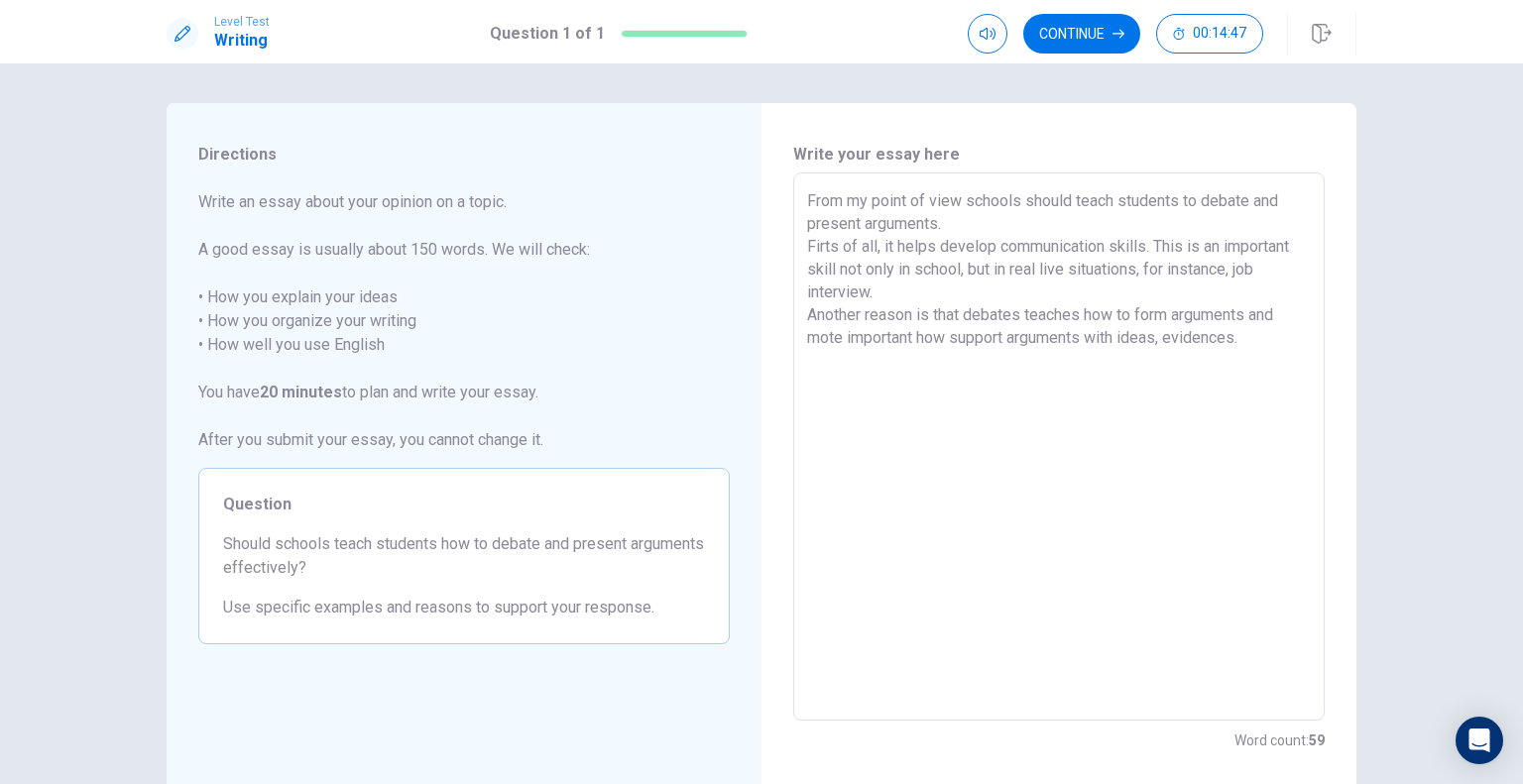 click on "From my point of view schools should teach students to debate and present arguments.
Firts of all, it helps develop communication skills. This is an important skill not only in school, but in real live situations, for instance, job interview.
Another reason is that debates teaches how to form arguments and mote important how support arguments with ideas, evidences." at bounding box center (1059, 447) 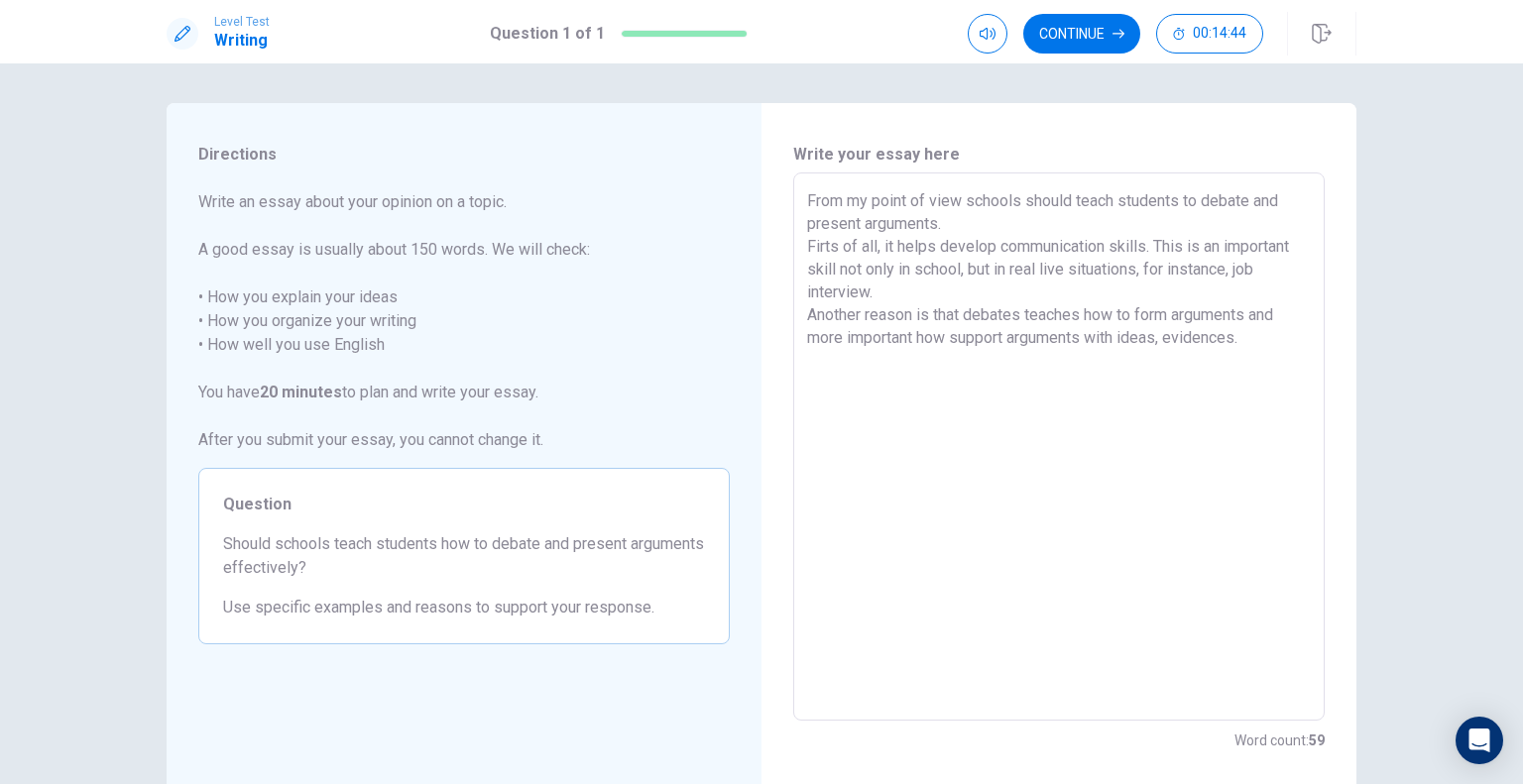 click on "From my point of view schools should teach students to debate and present arguments.
Firts of all, it helps develop communication skills. This is an important skill not only in school, but in real live situations, for instance, job interview.
Another reason is that debates teaches how to form arguments and more important how support arguments with ideas, evidences." at bounding box center [1059, 447] 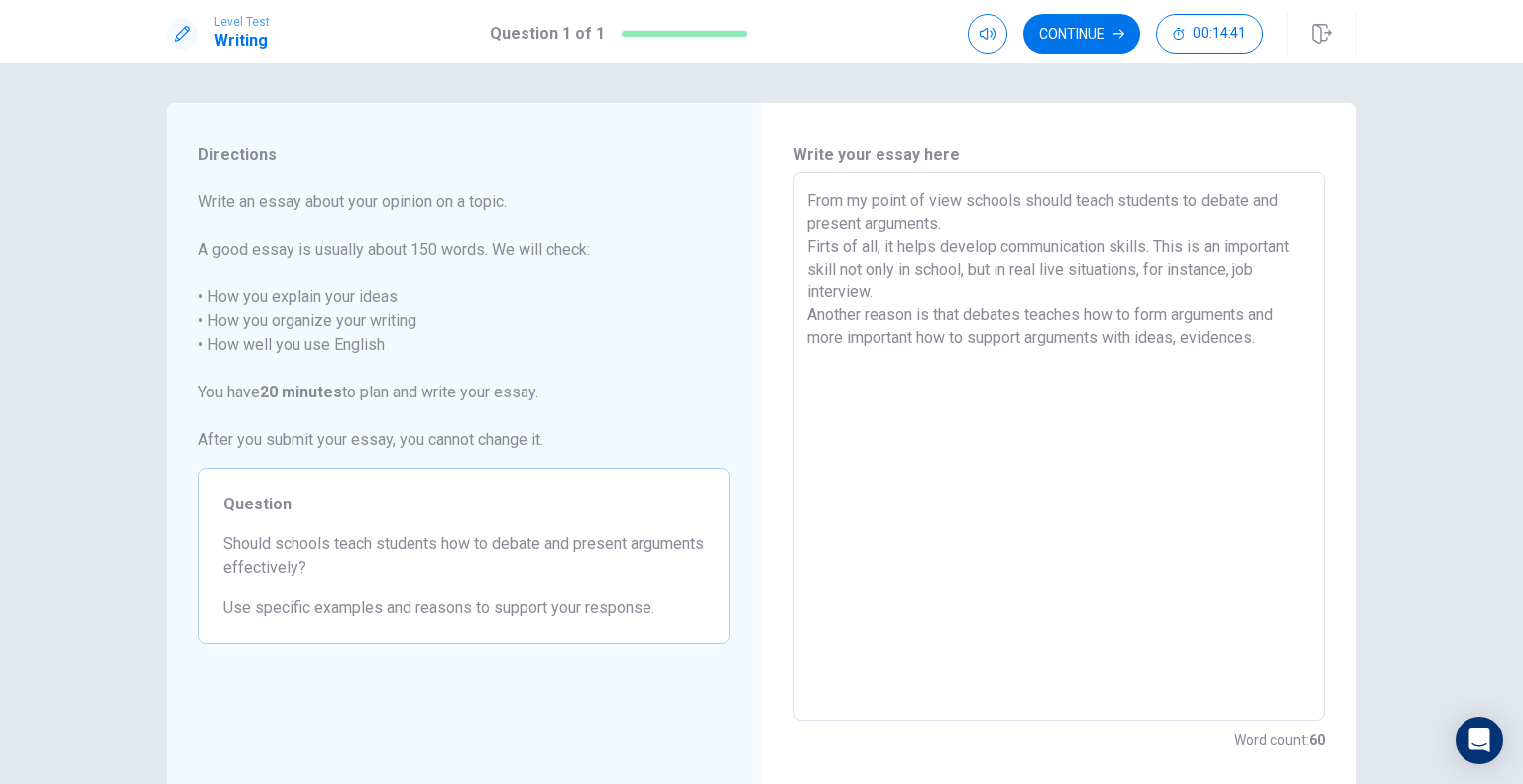 click on "From my point of view schools should teach students to debate and present arguments.
Firts of all, it helps develop communication skills. This is an important skill not only in school, but in real live situations, for instance, job interview.
Another reason is that debates teaches how to form arguments and more important how to support arguments with ideas, evidences." at bounding box center [1059, 447] 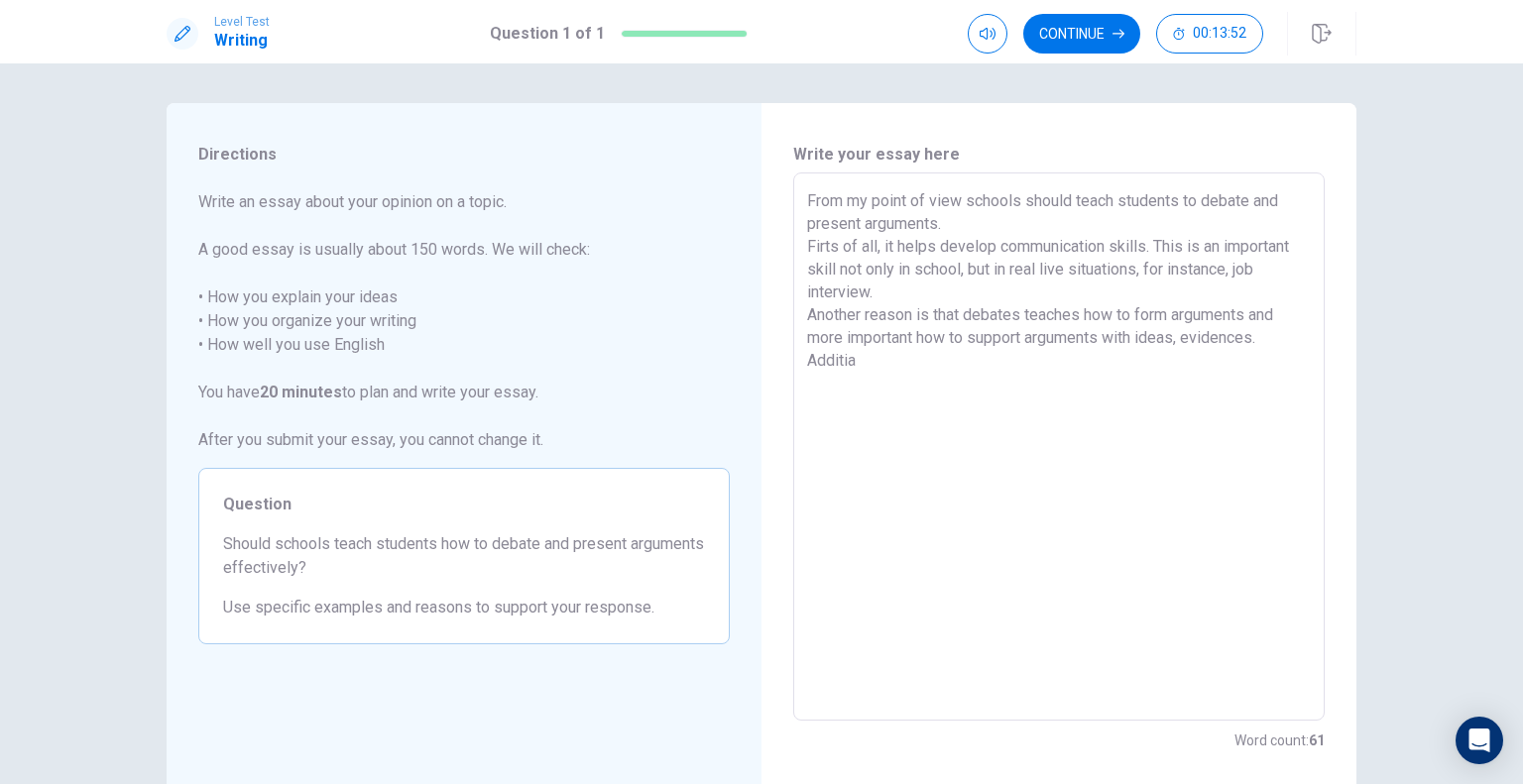 click on "From my point of view schools should teach students to debate and present arguments.
Firts of all, it helps develop communication skills. This is an important skill not only in school, but in real live situations, for instance, job interview.
Another reason is that debates teaches how to form arguments and more important how to support arguments with ideas, evidences. Additia" at bounding box center (1059, 447) 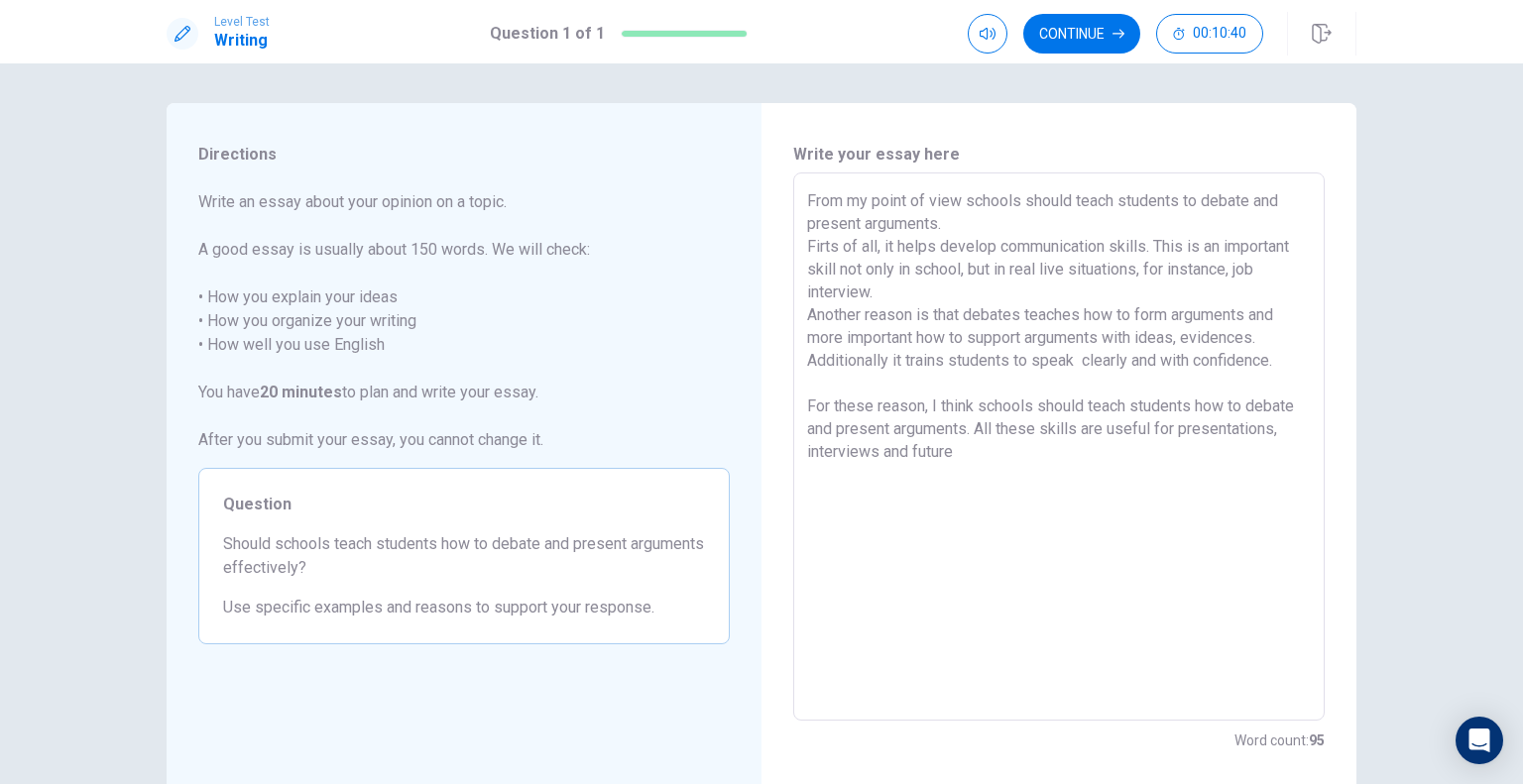 click on "From my point of view schools should teach students to debate and present arguments.
Firts of all, it helps develop communication skills. This is an important skill not only in school, but in real live situations, for instance, job interview.
Another reason is that debates teaches how to form arguments and more important how to support arguments with ideas, evidences. Additionally it trains students to speak  clearly and with confidence.
For these reason, I think schools should teach students how to debate and present arguments. All these skills are useful for presentations, interviews and future" at bounding box center (1059, 447) 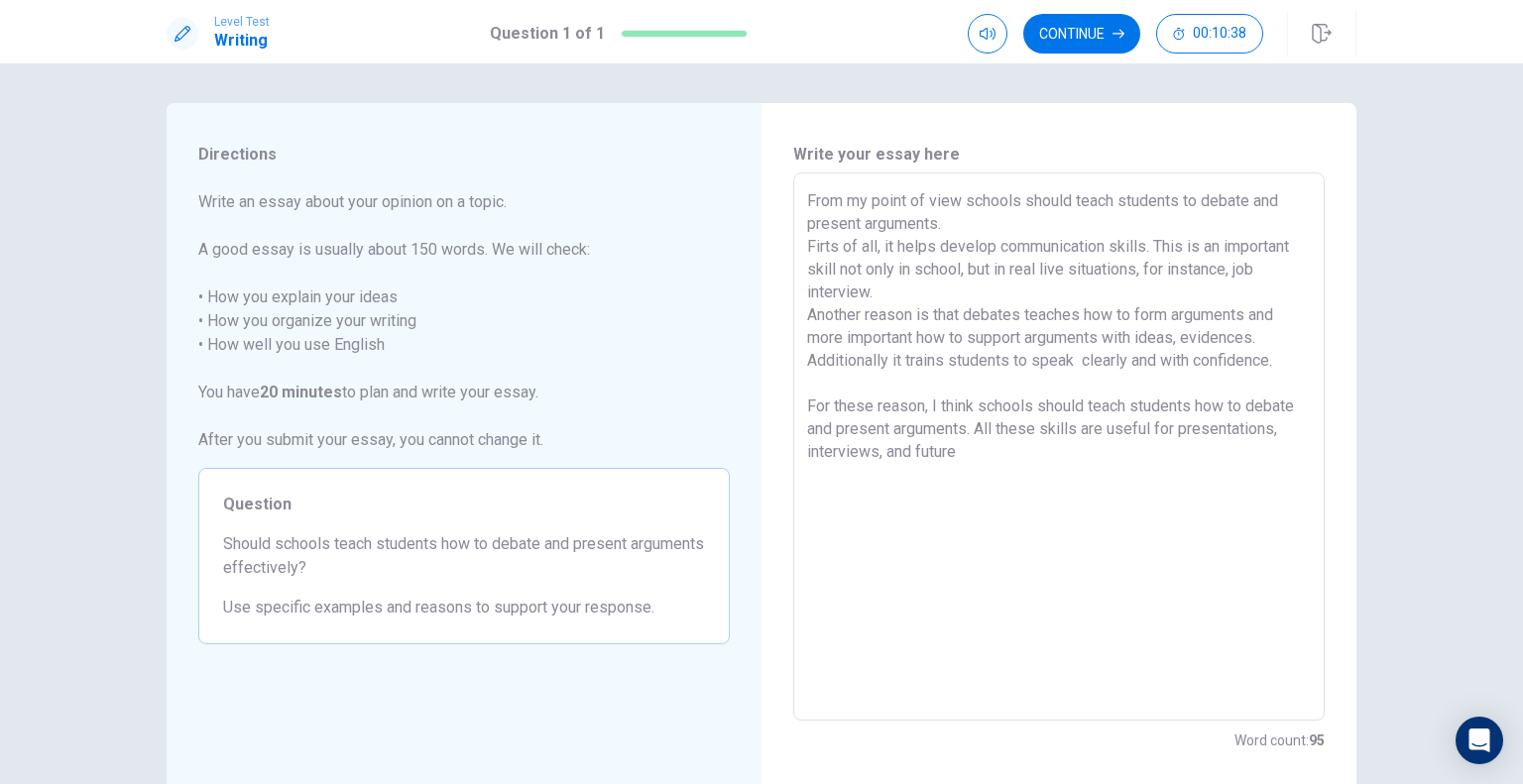 click on "From my point of view schools should teach students to debate and present arguments.
Firts of all, it helps develop communication skills. This is an important skill not only in school, but in real live situations, for instance, job interview.
Another reason is that debates teaches how to form arguments and more important how to support arguments with ideas, evidences. Additionally it trains students to speak  clearly and with confidence.
For these reason, I think schools should teach students how to debate and present arguments. All these skills are useful for presentations, interviews, and future" at bounding box center [1059, 447] 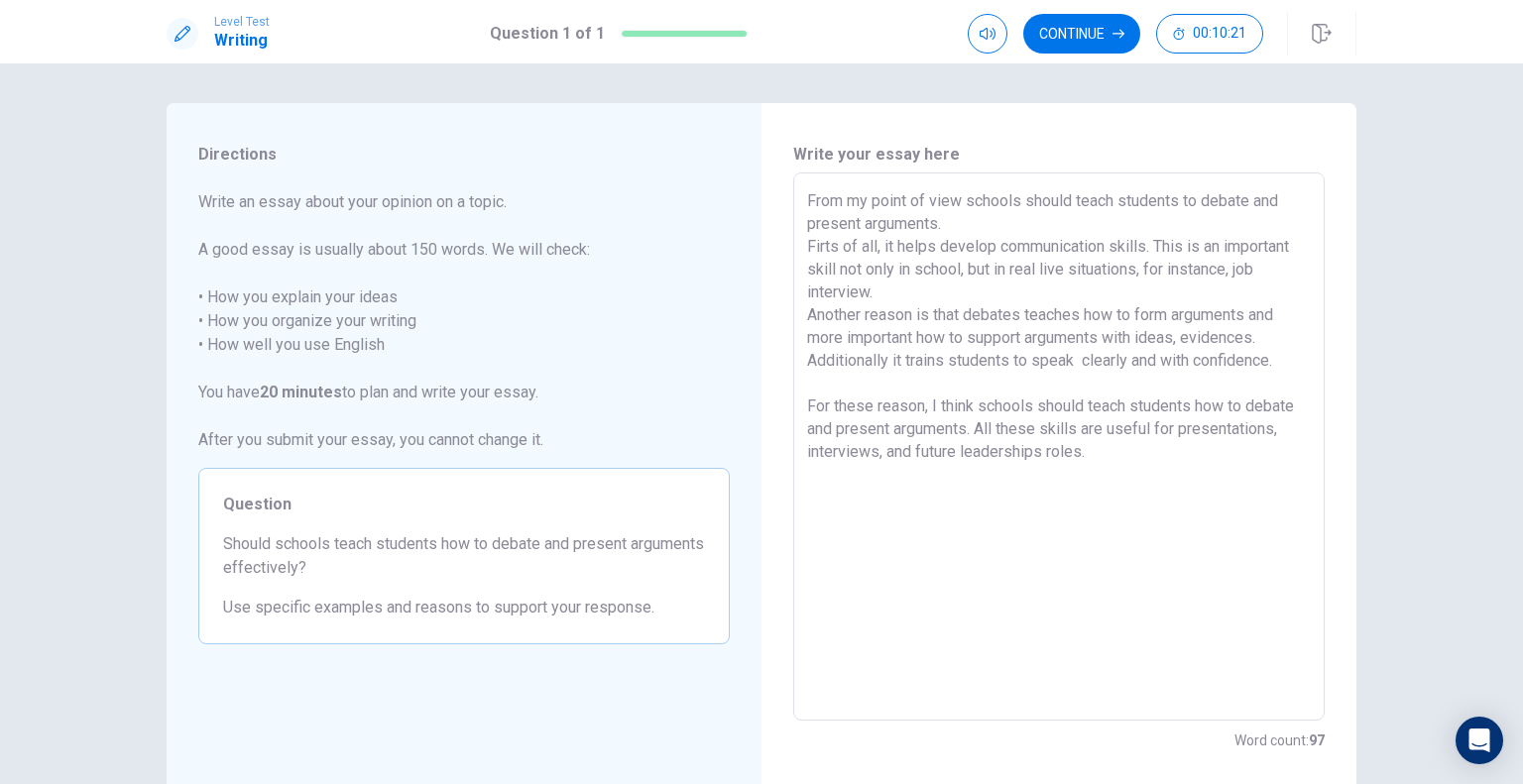 click on "From my point of view schools should teach students to debate and present arguments.
Firts of all, it helps develop communication skills. This is an important skill not only in school, but in real live situations, for instance, job interview.
Another reason is that debates teaches how to form arguments and more important how to support arguments with ideas, evidences. Additionally it trains students to speak  clearly and with confidence.
For these reason, I think schools should teach students how to debate and present arguments. All these skills are useful for presentations, interviews, and future leaderships roles." at bounding box center (1059, 447) 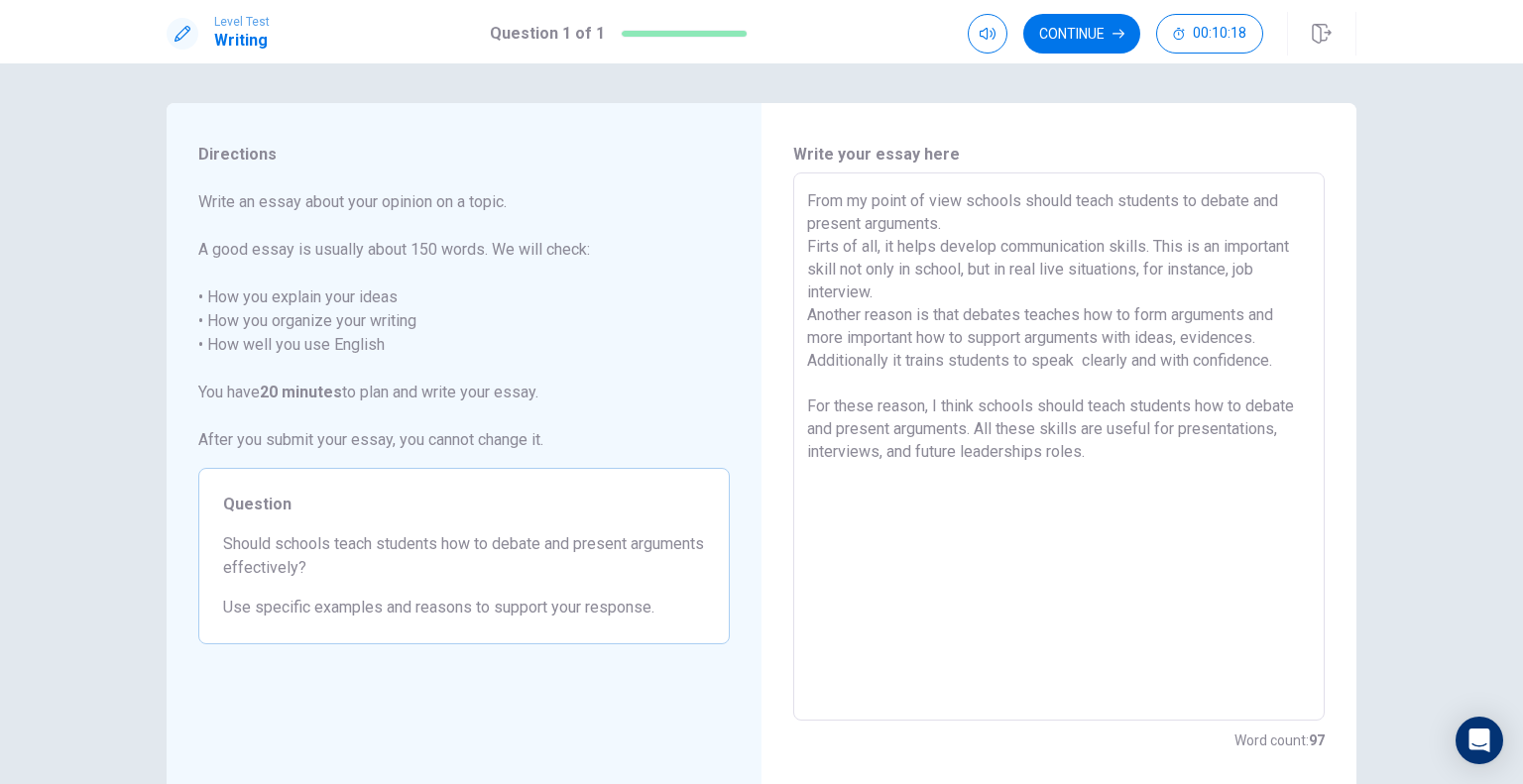 click on "From my point of view schools should teach students to debate and present arguments.
Firts of all, it helps develop communication skills. This is an important skill not only in school, but in real live situations, for instance, job interview.
Another reason is that debates teaches how to form arguments and more important how to support arguments with ideas, evidences.
Additionally it trains students to speak  clearly and with confidence.
For these reason, I think schools should teach students how to debate and present arguments. All these skills are useful for presentations, interviews, and future leaderships roles." at bounding box center (1059, 447) 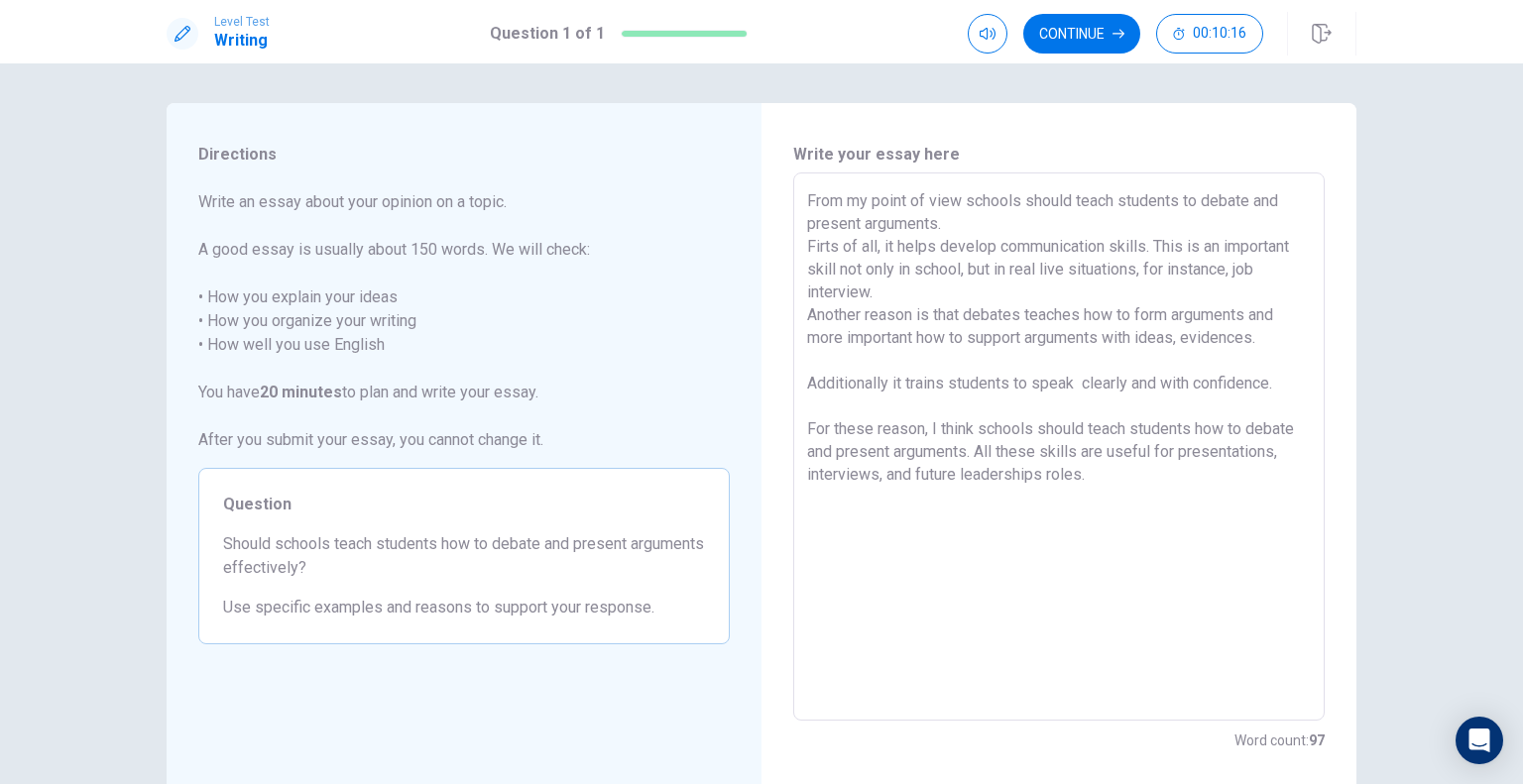 click on "From my point of view schools should teach students to debate and present arguments.
Firts of all, it helps develop communication skills. This is an important skill not only in school, but in real live situations, for instance, job interview.
Another reason is that debates teaches how to form arguments and more important how to support arguments with ideas, evidences.
Additionally it trains students to speak  clearly and with confidence.
For these reason, I think schools should teach students how to debate and present arguments. All these skills are useful for presentations, interviews, and future leaderships roles." at bounding box center (1059, 447) 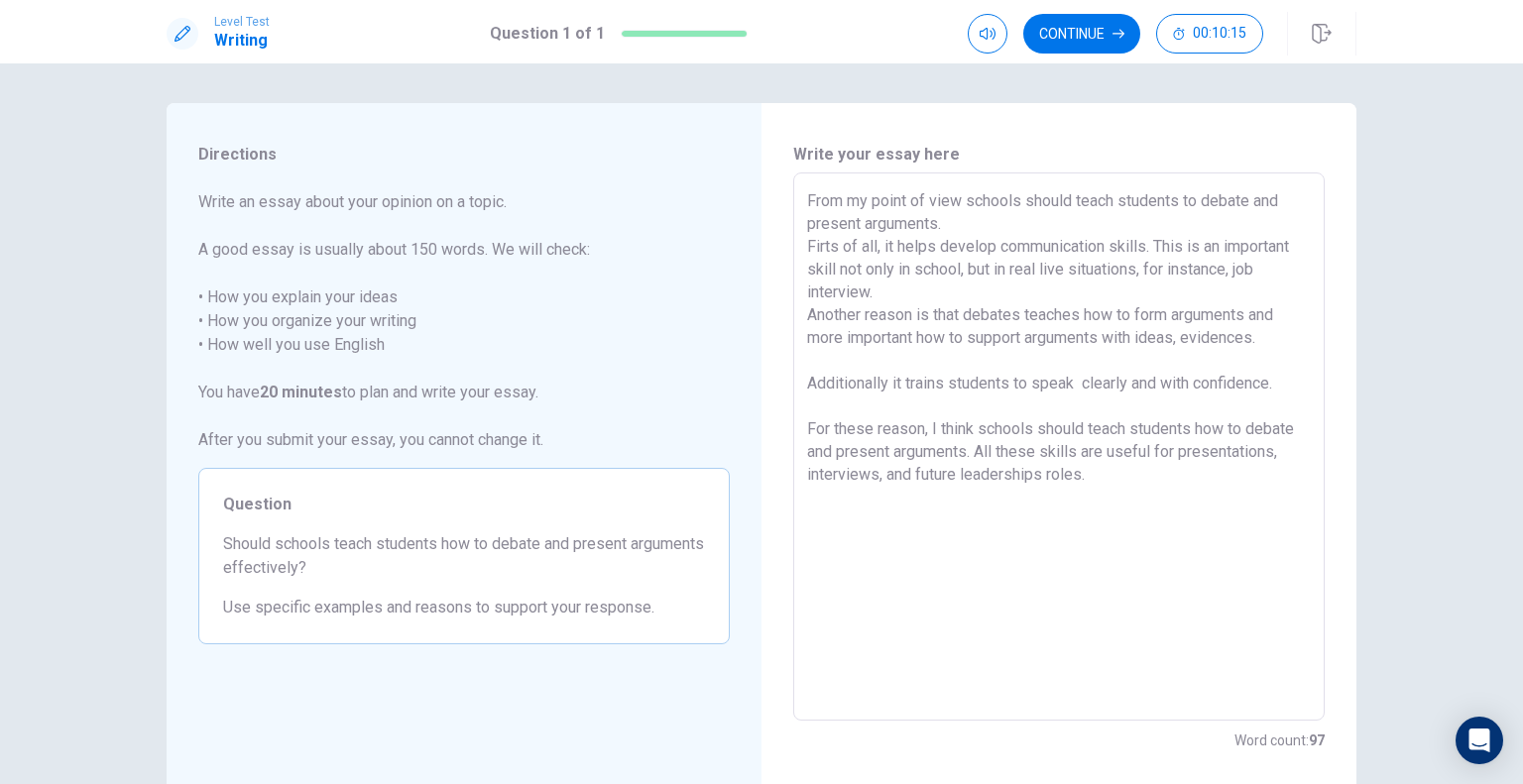 click on "From my point of view schools should teach students to debate and present arguments.
Firts of all, it helps develop communication skills. This is an important skill not only in school, but in real live situations, for instance, job interview.
Another reason is that debates teaches how to form arguments and more important how to support arguments with ideas, evidences.
Additionally it trains students to speak  clearly and with confidence.
For these reason, I think schools should teach students how to debate and present arguments. All these skills are useful for presentations, interviews, and future leaderships roles." at bounding box center [1059, 447] 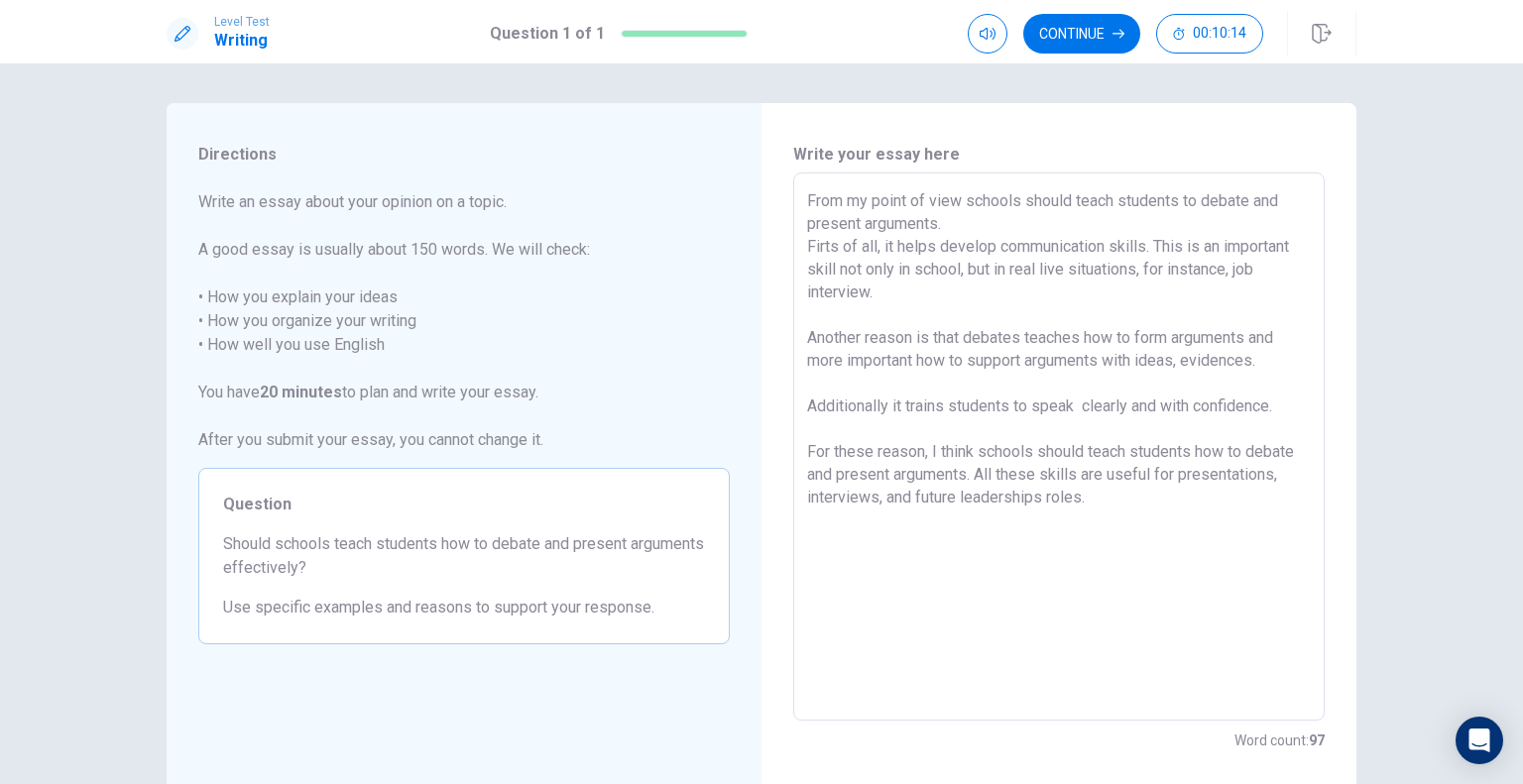 click on "From my point of view schools should teach students to debate and present arguments.
Firts of all, it helps develop communication skills. This is an important skill not only in school, but in real live situations, for instance, job interview.
Another reason is that debates teaches how to form arguments and more important how to support arguments with ideas, evidences.
Additionally it trains students to speak  clearly and with confidence.
For these reason, I think schools should teach students how to debate and present arguments. All these skills are useful for presentations, interviews, and future leaderships roles." at bounding box center (1059, 447) 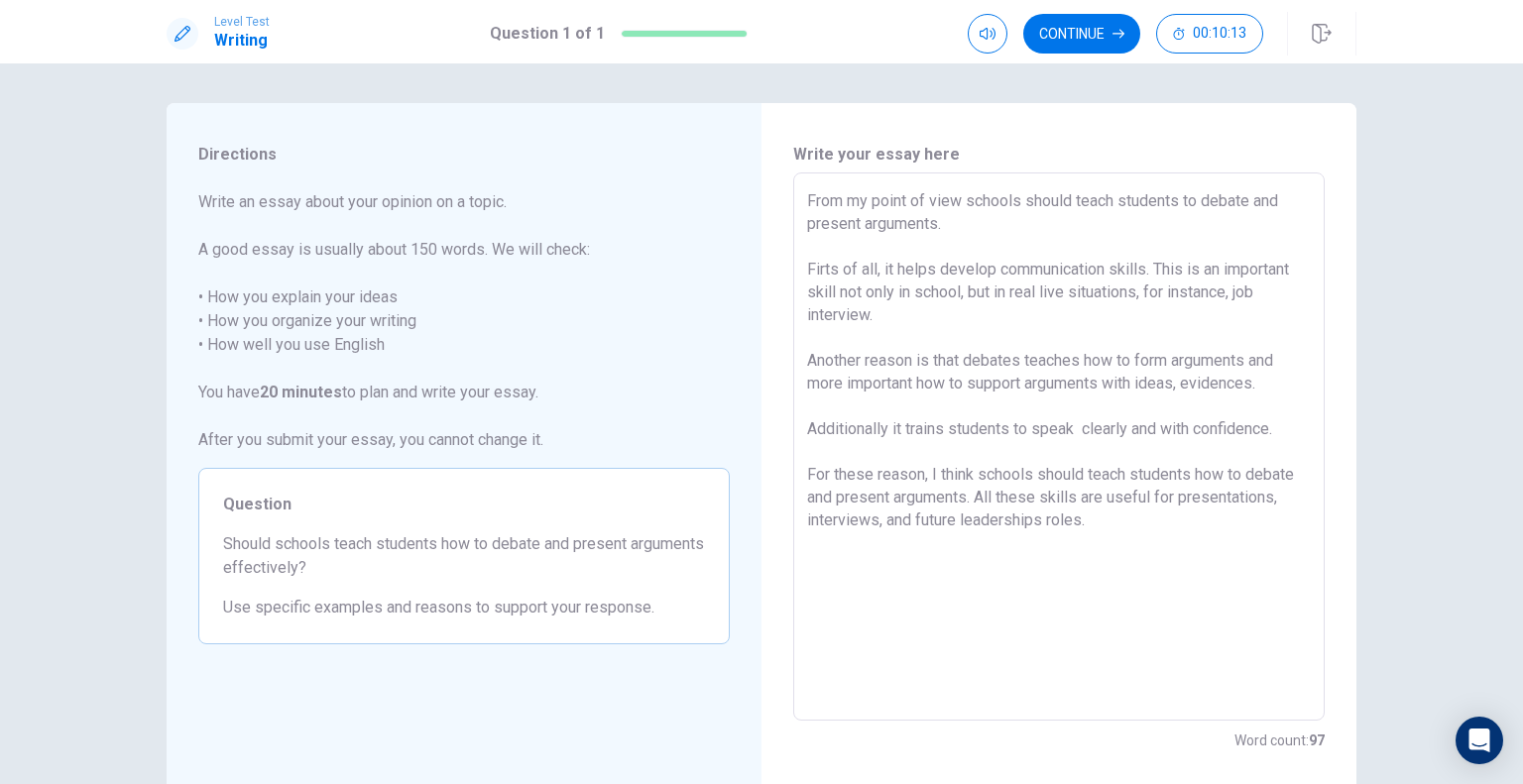 click on "From my point of view schools should teach students to debate and present arguments.
Firts of all, it helps develop communication skills. This is an important skill not only in school, but in real live situations, for instance, job interview.
Another reason is that debates teaches how to form arguments and more important how to support arguments with ideas, evidences.
Additionally it trains students to speak  clearly and with confidence.
For these reason, I think schools should teach students how to debate and present arguments. All these skills are useful for presentations, interviews, and future leaderships roles." at bounding box center (1059, 447) 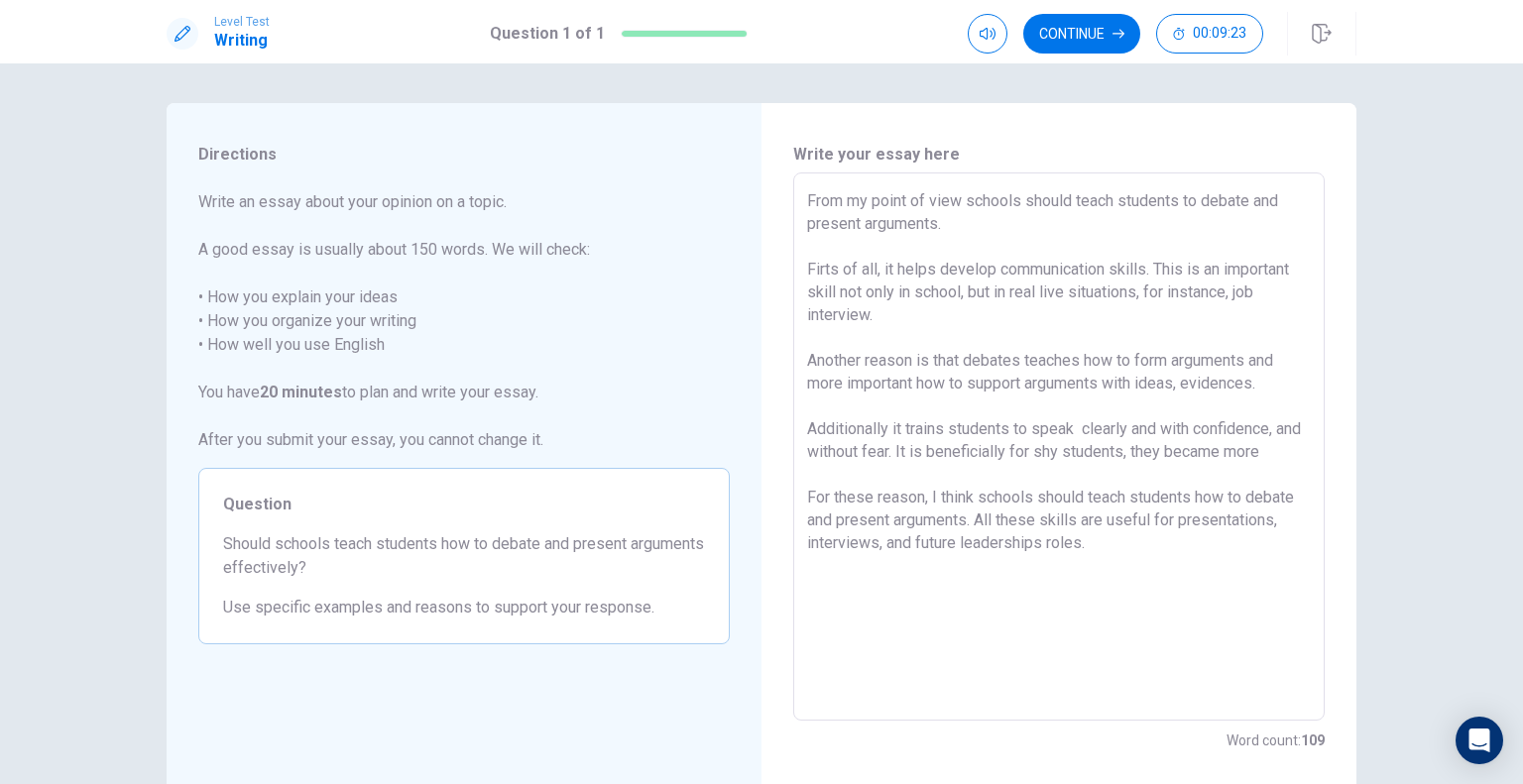 click on "From my point of view schools should teach students to debate and present arguments.
Firts of all, it helps develop communication skills. This is an important skill not only in school, but in real live situations, for instance, job interview.
Another reason is that debates teaches how to form arguments and more important how to support arguments with ideas, evidences.
Additionally it trains students to speak  clearly and with confidence, and without fear. It is beneficially for shy students, they became more
For these reason, I think schools should teach students how to debate and present arguments. All these skills are useful for presentations, interviews, and future leaderships roles." at bounding box center (1059, 447) 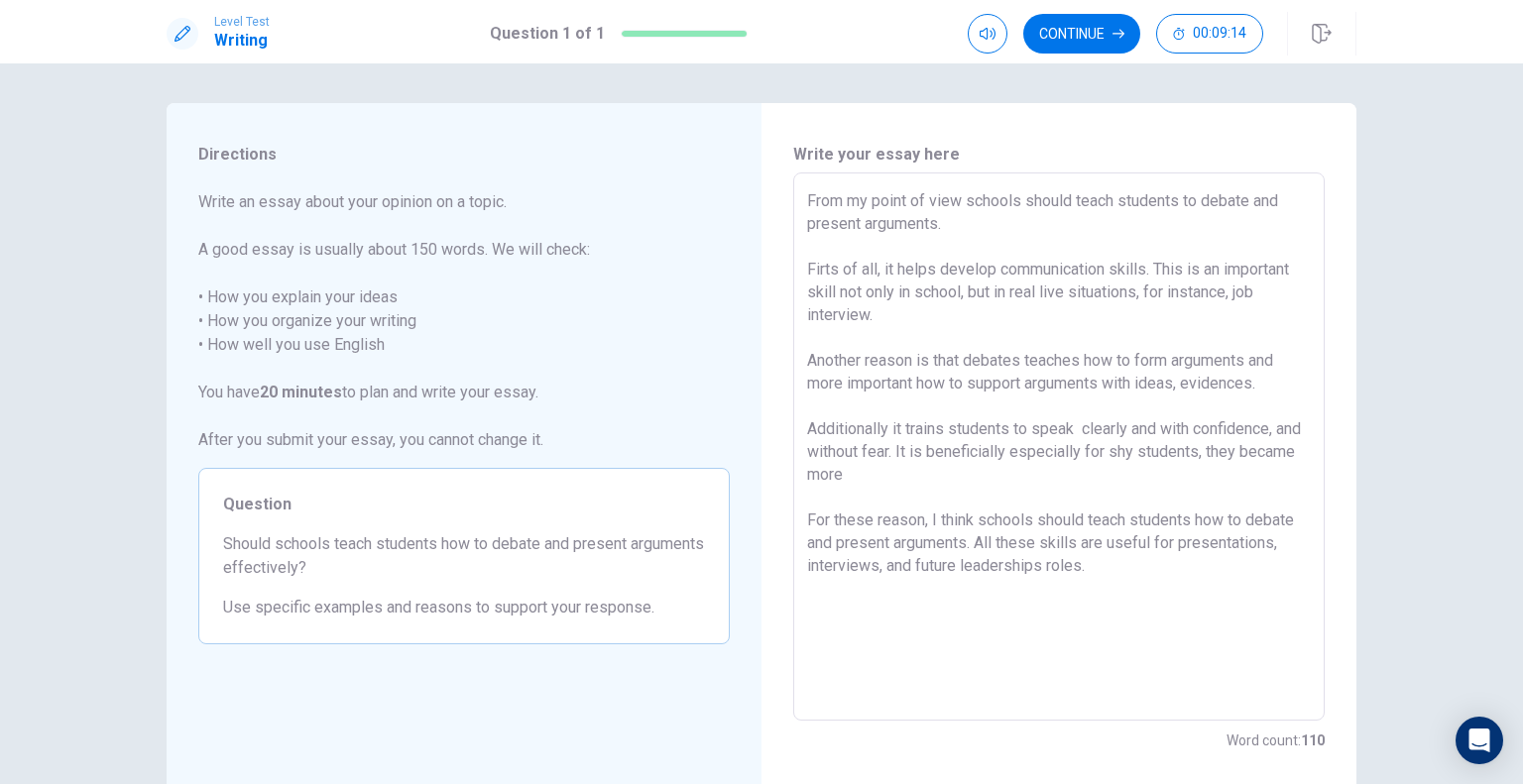 click on "From my point of view schools should teach students to debate and present arguments.
Firts of all, it helps develop communication skills. This is an important skill not only in school, but in real live situations, for instance, job interview.
Another reason is that debates teaches how to form arguments and more important how to support arguments with ideas, evidences.
Additionally it trains students to speak  clearly and with confidence, and without fear. It is beneficially especially for shy students, they became more
For these reason, I think schools should teach students how to debate and present arguments. All these skills are useful for presentations, interviews, and future leaderships roles." at bounding box center (1059, 447) 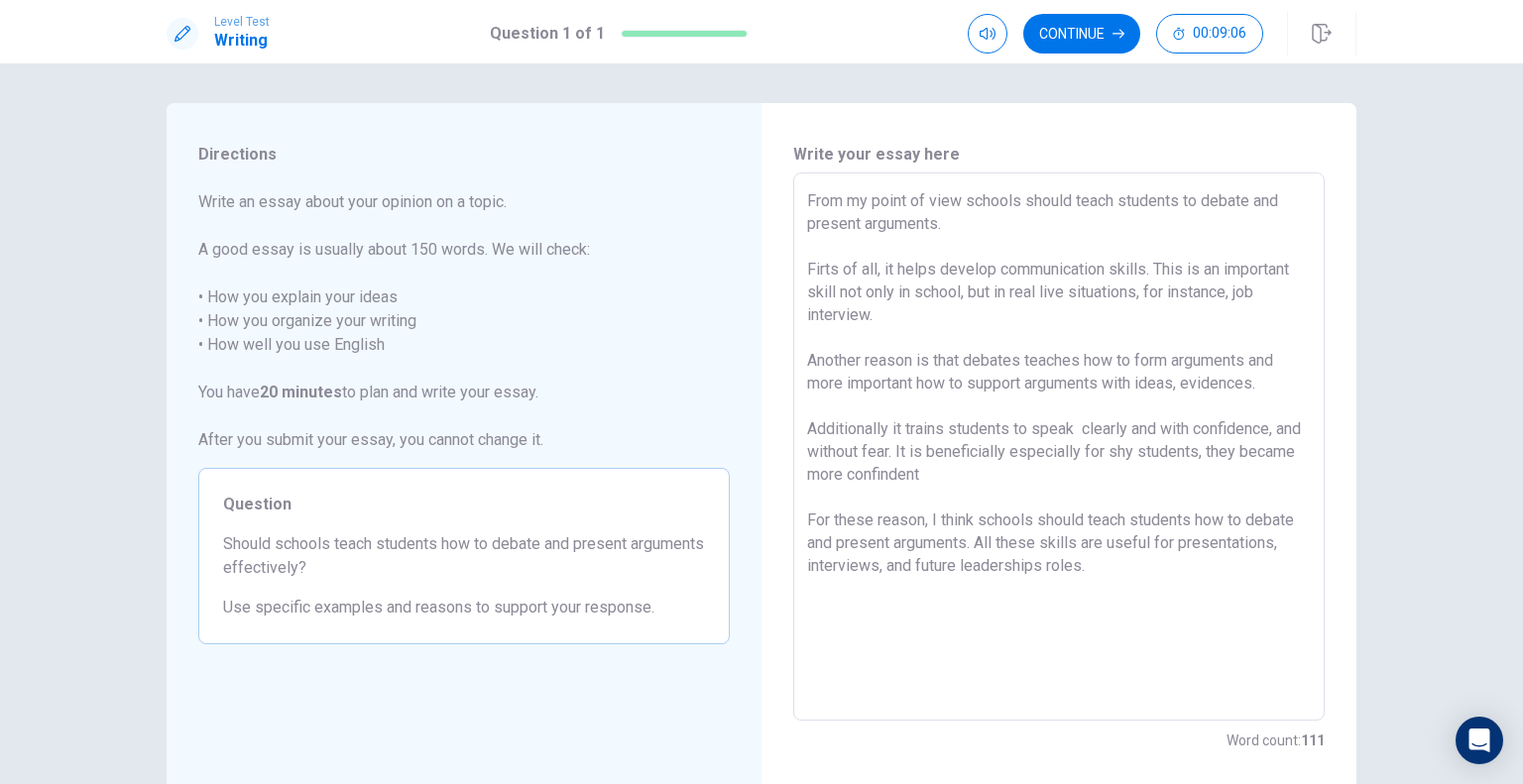 click on "From my point of view schools should teach students to debate and present arguments.
Firts of all, it helps develop communication skills. This is an important skill not only in school, but in real live situations, for instance, job interview.
Another reason is that debates teaches how to form arguments and more important how to support arguments with ideas, evidences.
Additionally it trains students to speak  clearly and with confidence, and without fear. It is beneficially especially for shy students, they became more confindent
For these reason, I think schools should teach students how to debate and present arguments. All these skills are useful for presentations, interviews, and future leaderships roles." at bounding box center [1059, 447] 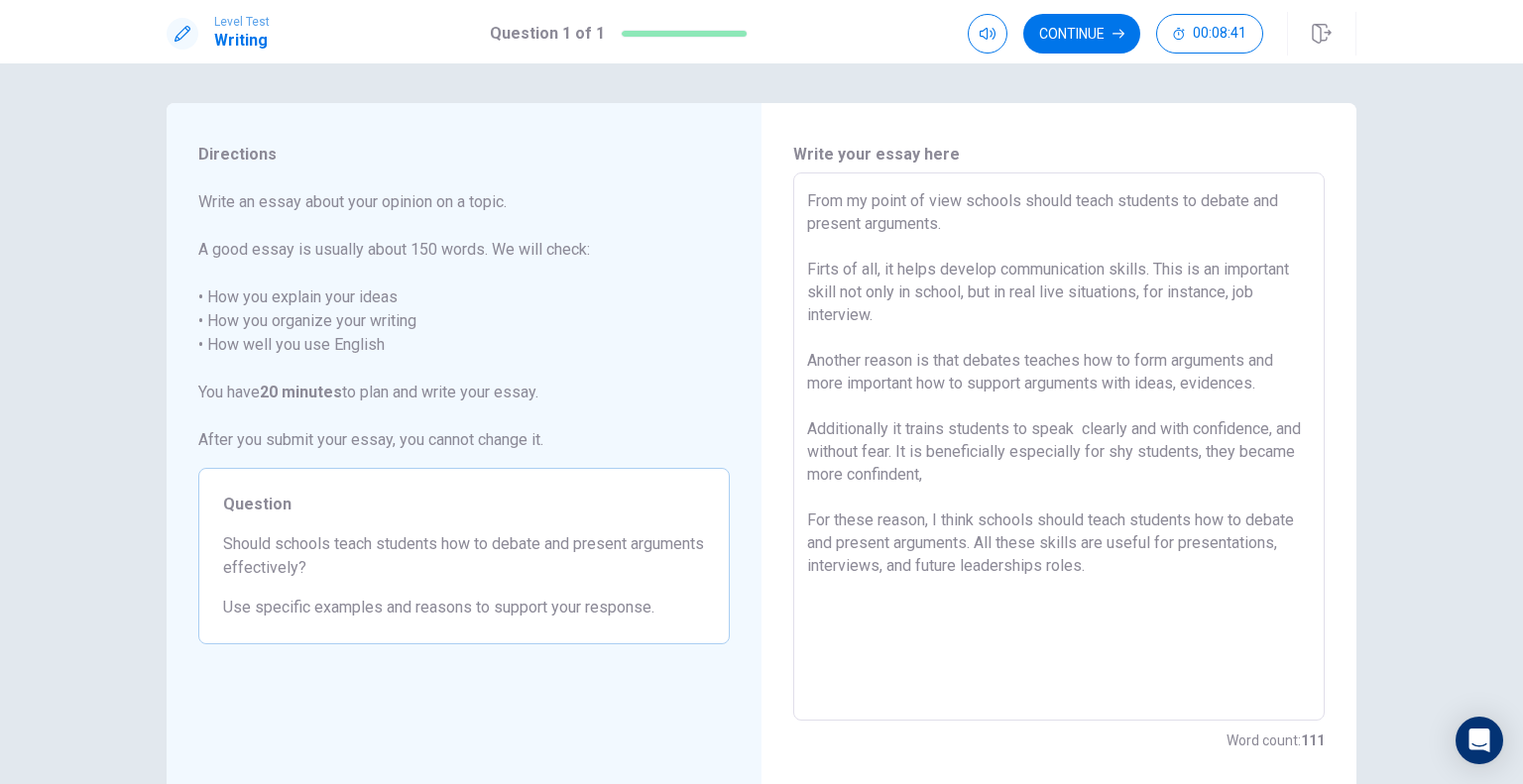 click on "From my point of view schools should teach students to debate and present arguments.
Firts of all, it helps develop communication skills. This is an important skill not only in school, but in real live situations, for instance, job interview.
Another reason is that debates teaches how to form arguments and more important how to support arguments with ideas, evidences.
Additionally it trains students to speak  clearly and with confidence, and without fear. It is beneficially especially for shy students, they became more confindent,
For these reason, I think schools should teach students how to debate and present arguments. All these skills are useful for presentations, interviews, and future leaderships roles." at bounding box center (1059, 447) 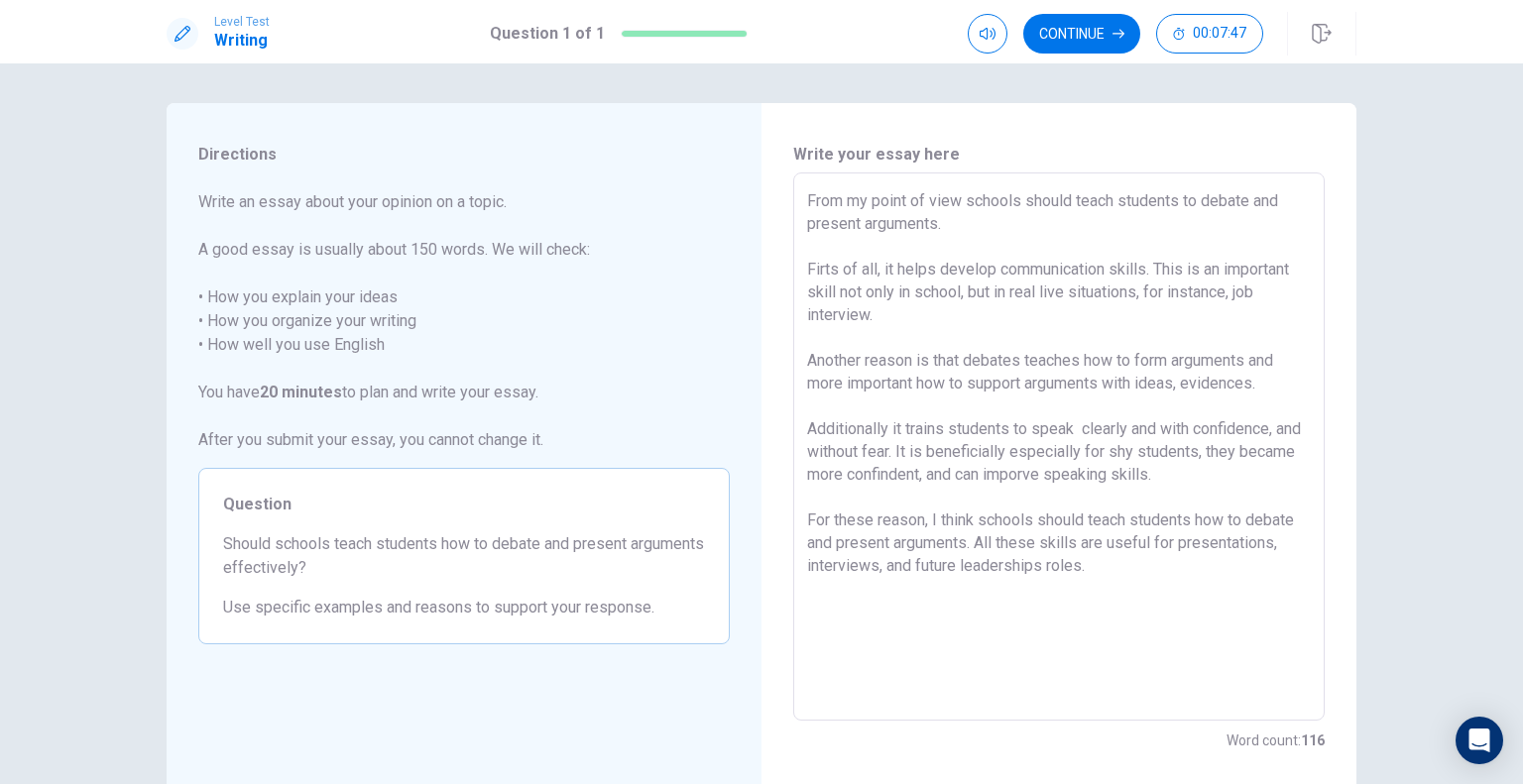 drag, startPoint x: 1150, startPoint y: 578, endPoint x: 911, endPoint y: 574, distance: 239.03347 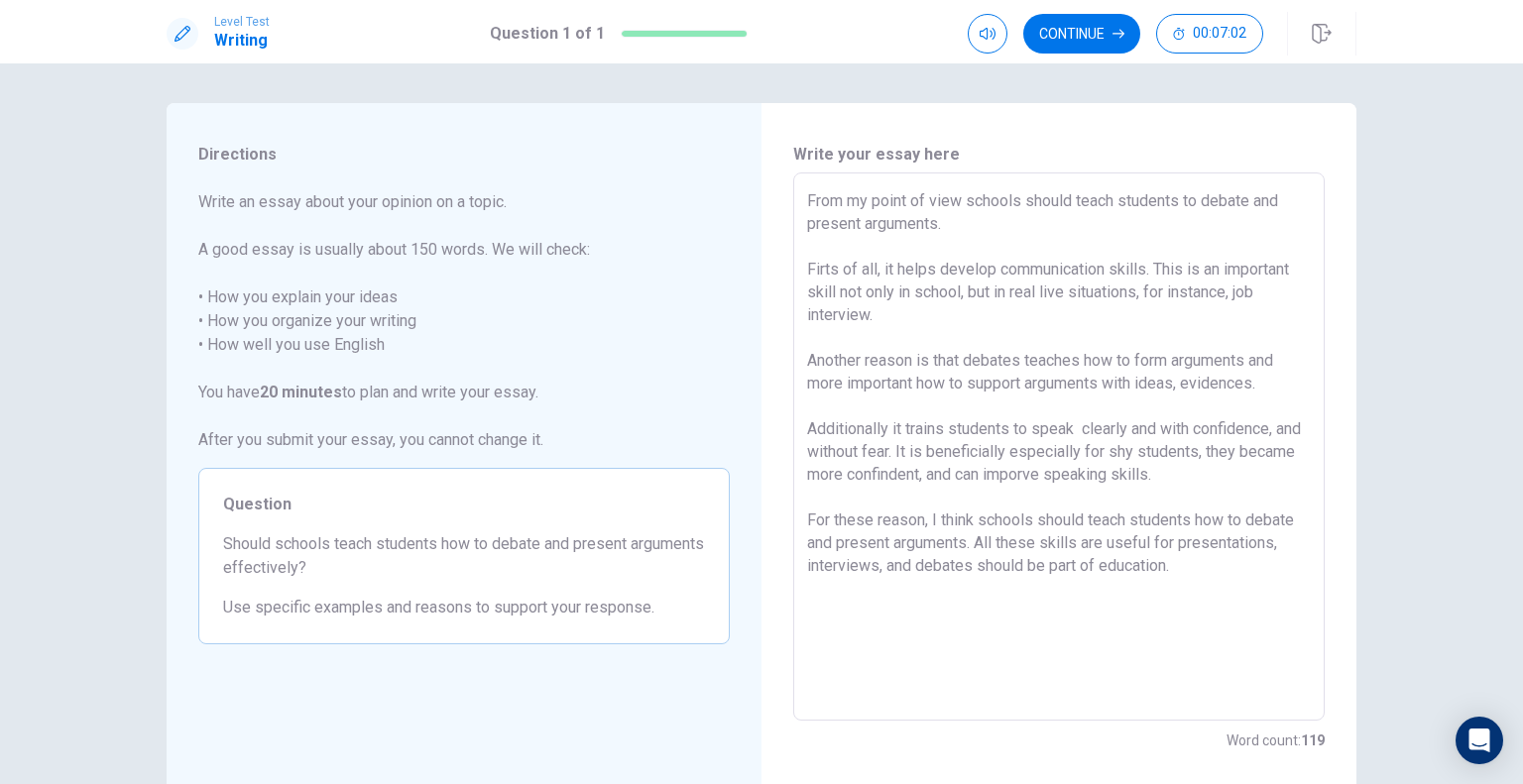 click on "From my point of view schools should teach students to debate and present arguments.
Firts of all, it helps develop communication skills. This is an important skill not only in school, but in real live situations, for instance, job interview.
Another reason is that debates teaches how to form arguments and more important how to support arguments with ideas, evidences.
Additionally it trains students to speak  clearly and with confidence, and without fear. It is beneficially especially for shy students, they became more confindent, and can imporve speaking skills.
For these reason, I think schools should teach students how to debate and present arguments. All these skills are useful for presentations, interviews, and debates should be part of education." at bounding box center (1059, 447) 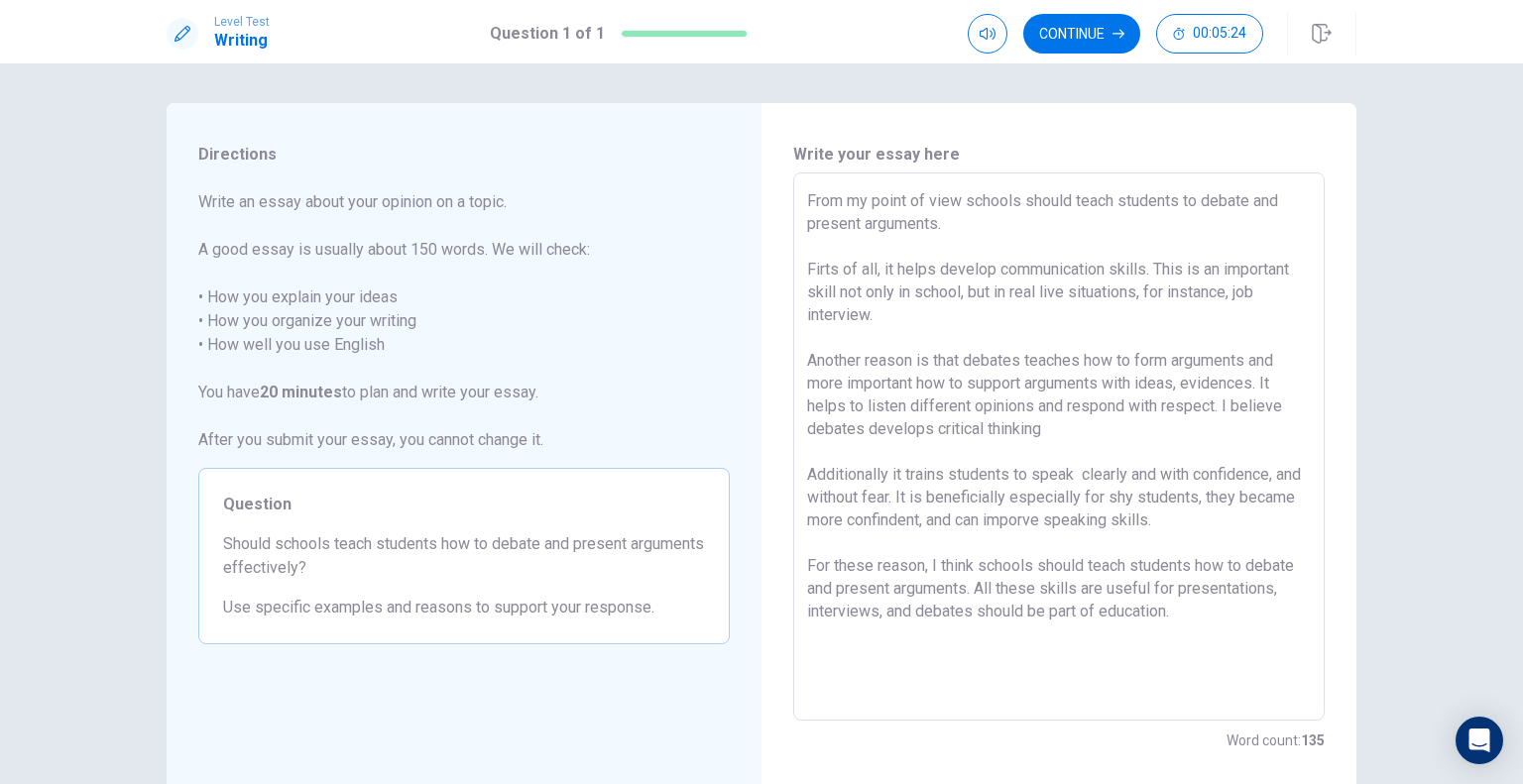 click on "From my point of view schools should teach students to debate and present arguments.
Firts of all, it helps develop communication skills. This is an important skill not only in school, but in real live situations, for instance, job interview.
Another reason is that debates teaches how to form arguments and more important how to support arguments with ideas, evidences. It helps to listen different opinions and respond with respect. I believe debates develops critical thinking
Additionally it trains students to speak  clearly and with confidence, and without fear. It is beneficially especially for shy students, they became more confindent, and can imporve speaking skills.
For these reason, I think schools should teach students how to debate and present arguments. All these skills are useful for presentations, interviews, and debates should be part of education." at bounding box center (1059, 447) 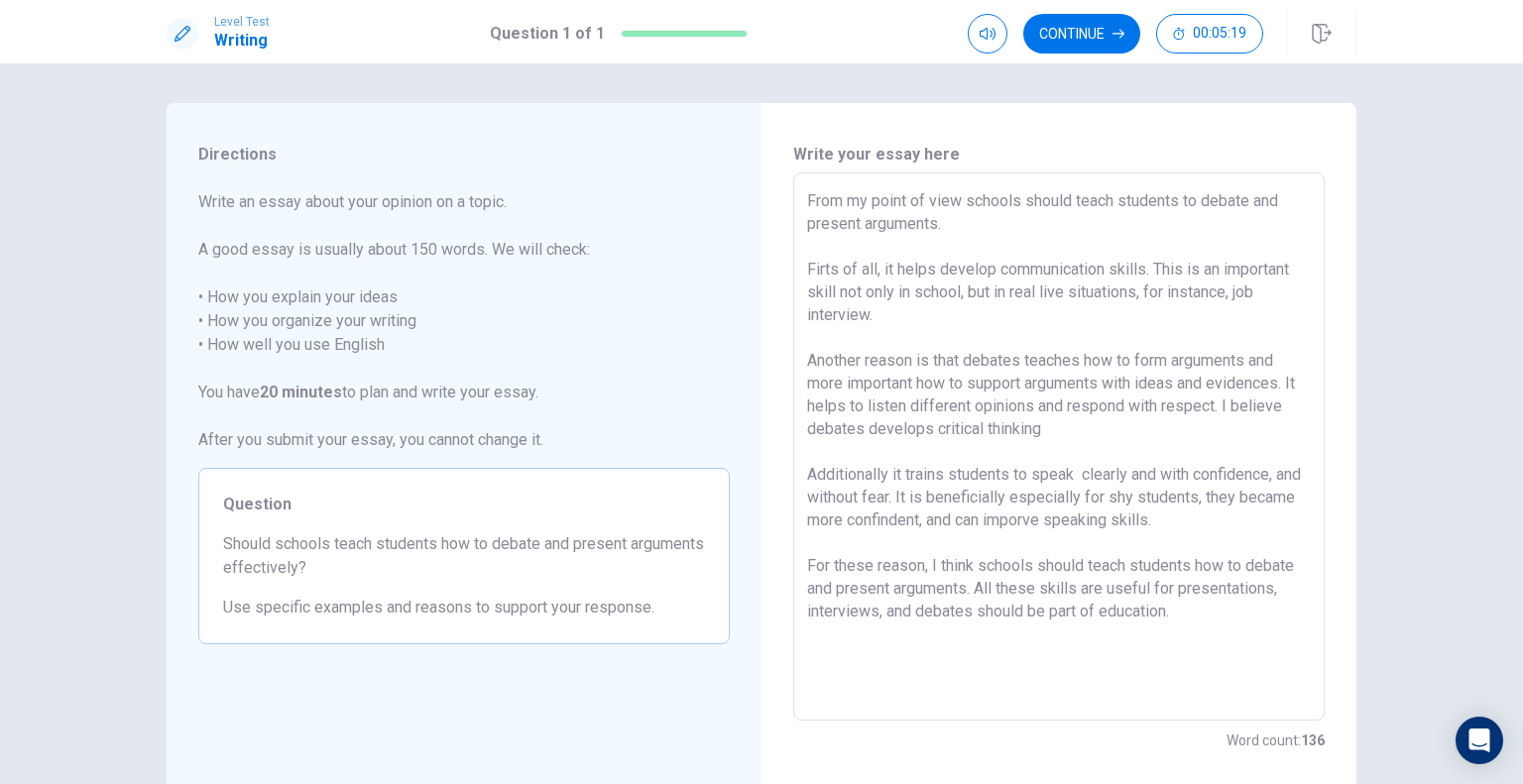 drag, startPoint x: 812, startPoint y: 400, endPoint x: 799, endPoint y: 400, distance: 13 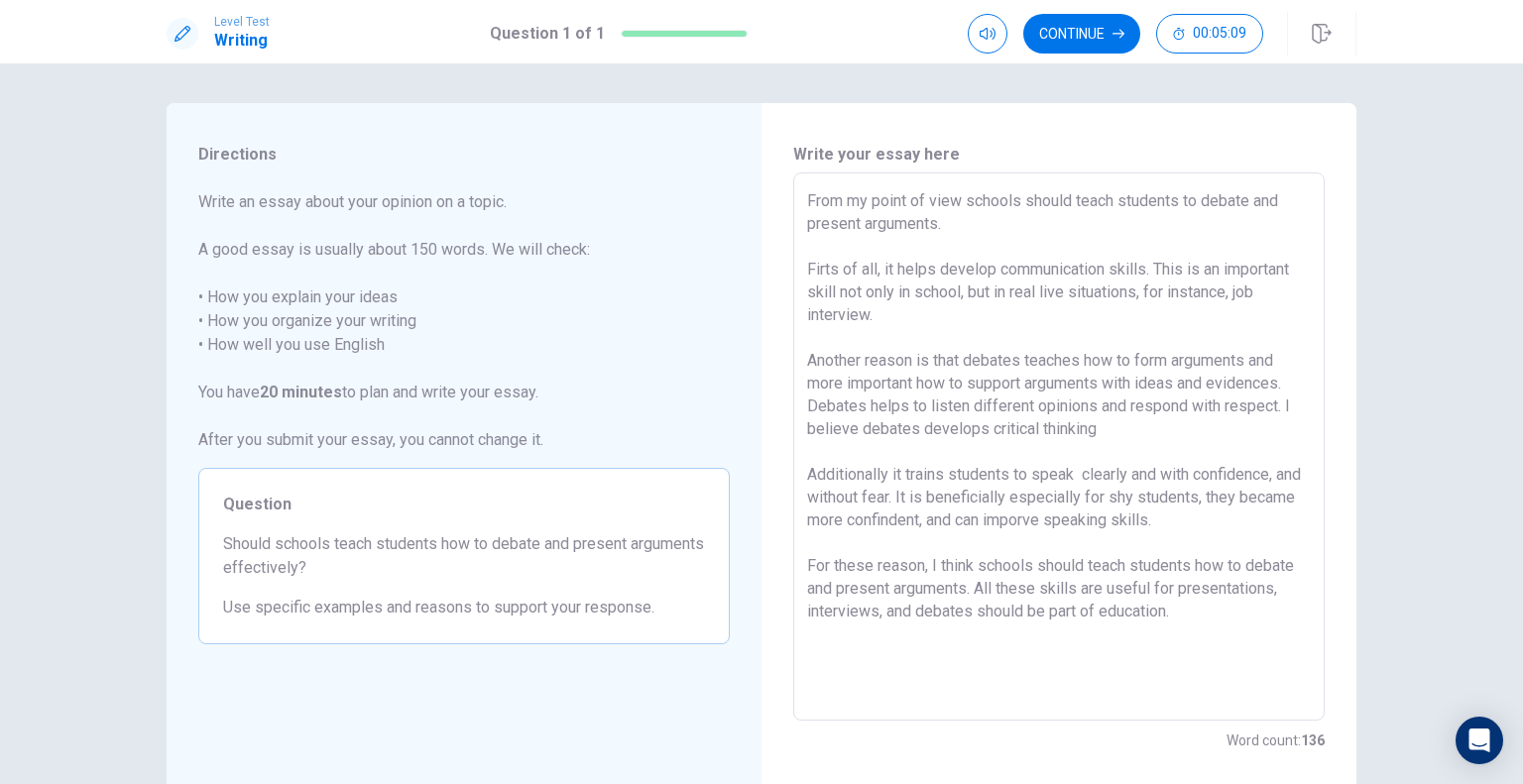 drag, startPoint x: 900, startPoint y: 423, endPoint x: 859, endPoint y: 430, distance: 41.593269 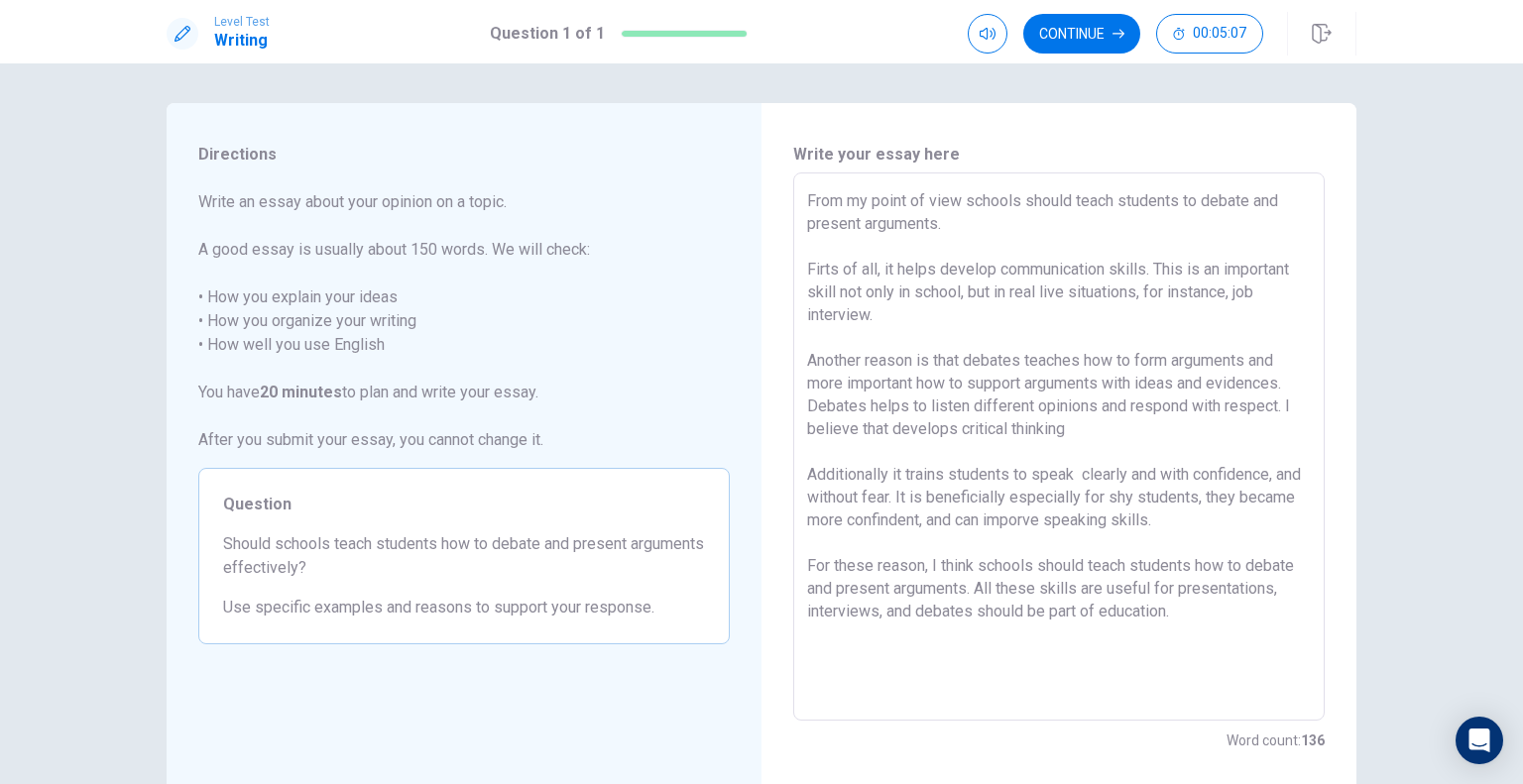 click on "From my point of view schools should teach students to debate and present arguments.
Firts of all, it helps develop communication skills. This is an important skill not only in school, but in real live situations, for instance, job interview.
Another reason is that debates teaches how to form arguments and more important how to support arguments with ideas and evidences. Debates helps to listen different opinions and respond with respect. I believe that develops critical thinking
Additionally it trains students to speak  clearly and with confidence, and without fear. It is beneficially especially for shy students, they became more confindent, and can imporve speaking skills.
For these reason, I think schools should teach students how to debate and present arguments. All these skills are useful for presentations, interviews, and debates should be part of education." at bounding box center [1059, 447] 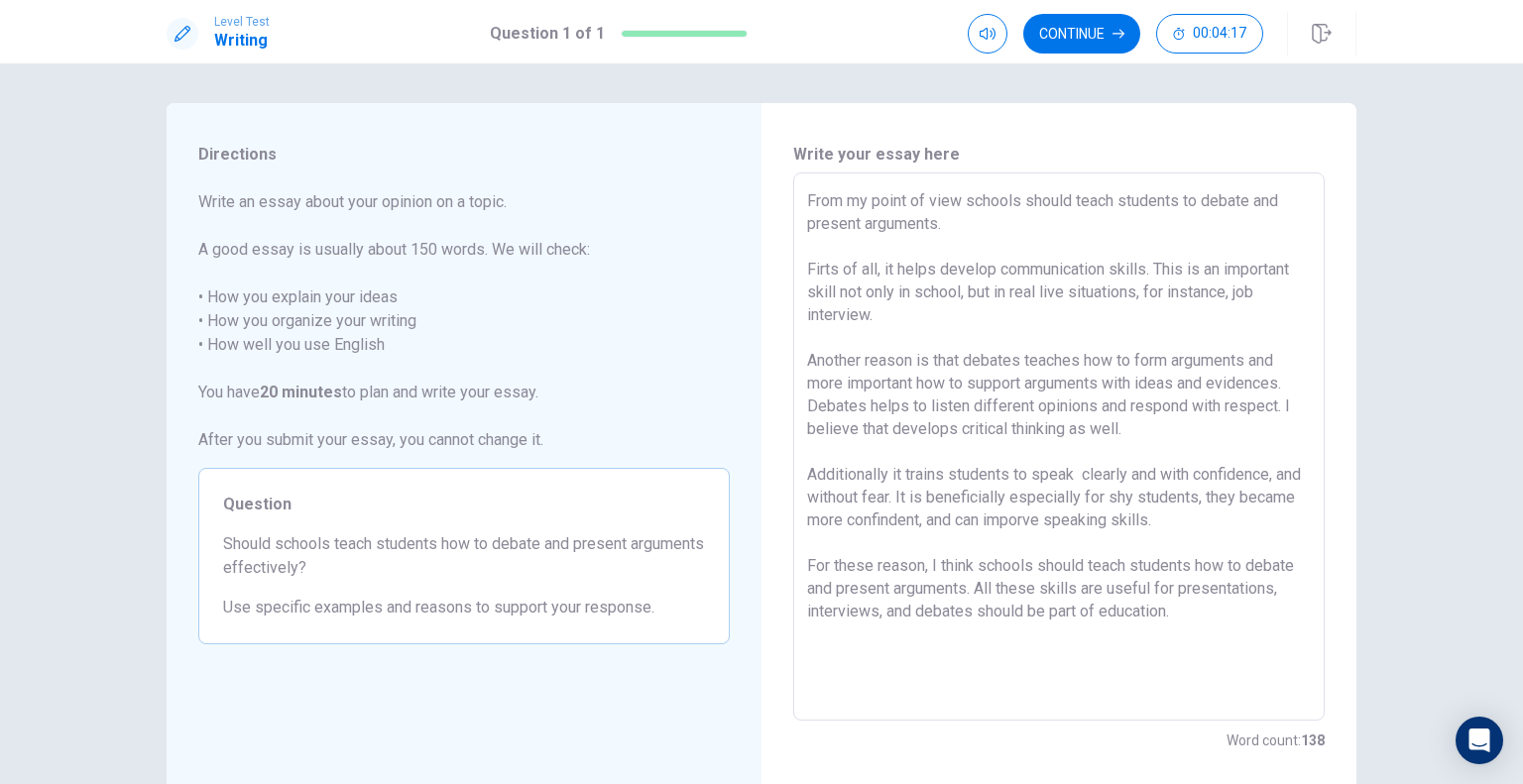 click on "From my point of view schools should teach students to debate and present arguments.
Firts of all, it helps develop communication skills. This is an important skill not only in school, but in real live situations, for instance, job interview.
Another reason is that debates teaches how to form arguments and more important how to support arguments with ideas and evidences. Debates helps to listen different opinions and respond with respect. I believe that develops critical thinking as well.
Additionally it trains students to speak  clearly and with confidence, and without fear. It is beneficially especially for shy students, they became more confindent, and can imporve speaking skills.
For these reason, I think schools should teach students how to debate and present arguments. All these skills are useful for presentations, interviews, and debates should be part of education." at bounding box center [1059, 447] 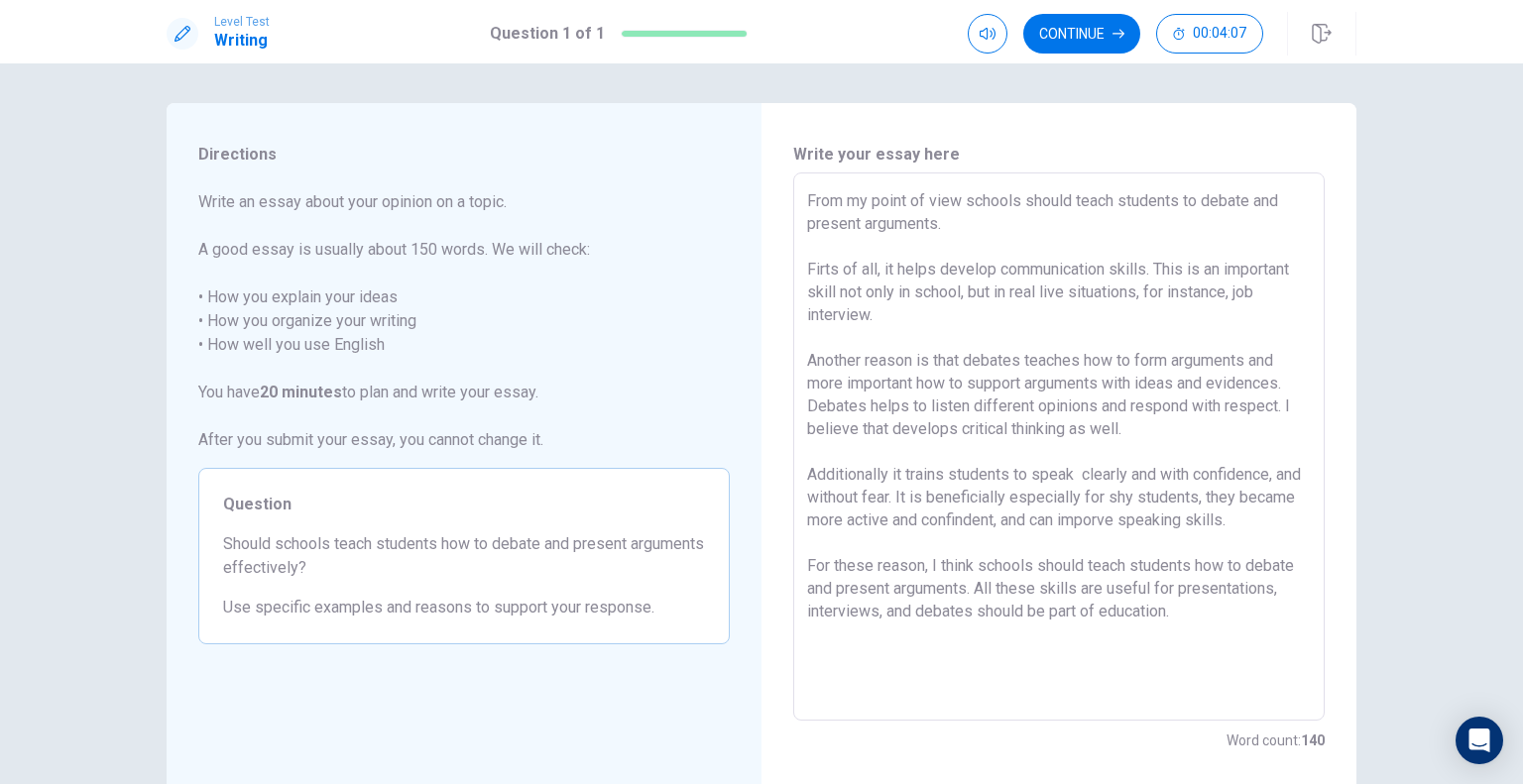 click on "From my point of view schools should teach students to debate and present arguments.
Firts of all, it helps develop communication skills. This is an important skill not only in school, but in real live situations, for instance, job interview.
Another reason is that debates teaches how to form arguments and more important how to support arguments with ideas and evidences. Debates helps to listen different opinions and respond with respect. I believe that develops critical thinking as well.
Additionally it trains students to speak  clearly and with confidence, and without fear. It is beneficially especially for shy students, they became more active and confindent, and can imporve speaking skills.
For these reason, I think schools should teach students how to debate and present arguments. All these skills are useful for presentations, interviews, and debates should be part of education." at bounding box center (1059, 447) 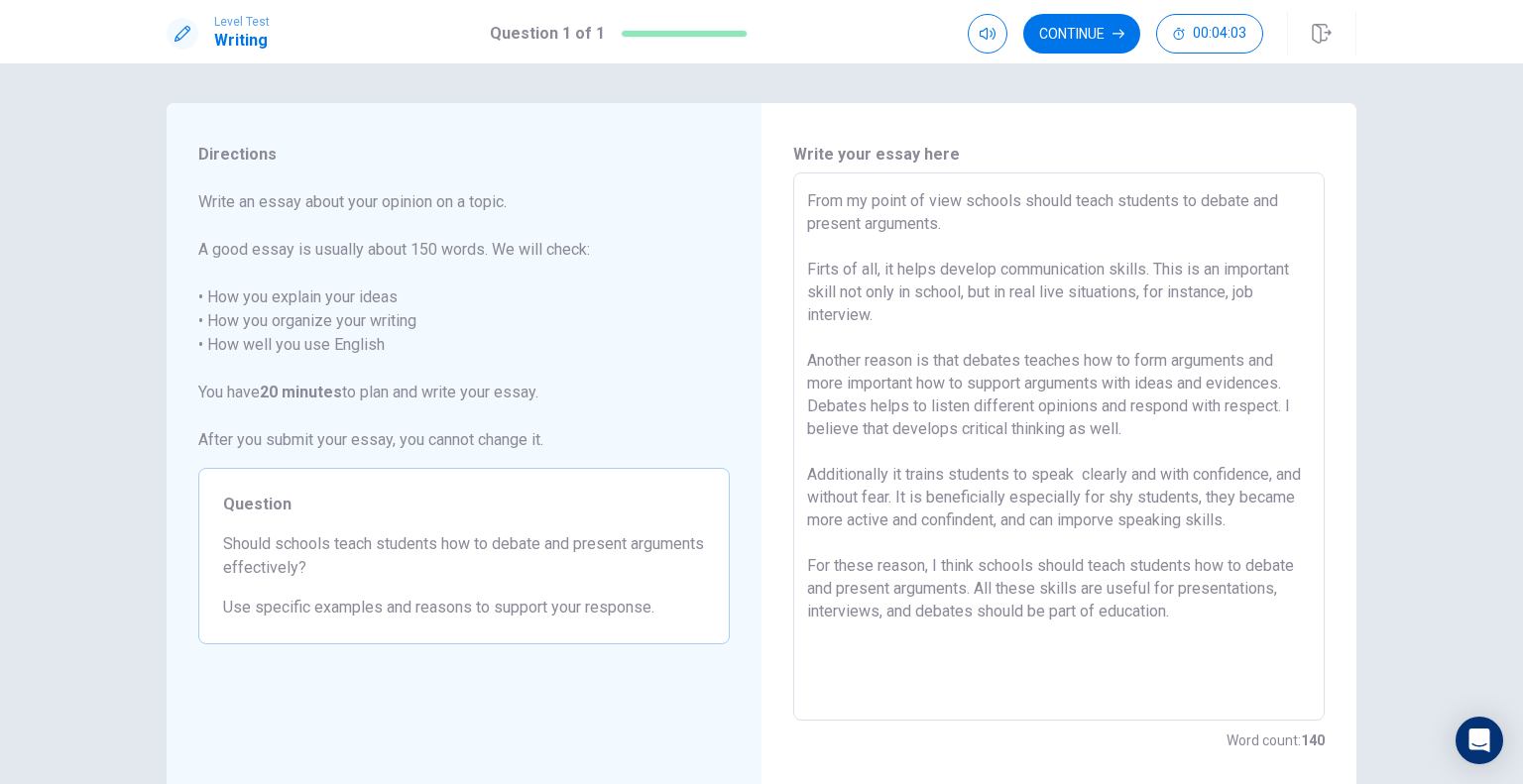 drag, startPoint x: 1086, startPoint y: 522, endPoint x: 1059, endPoint y: 522, distance: 27 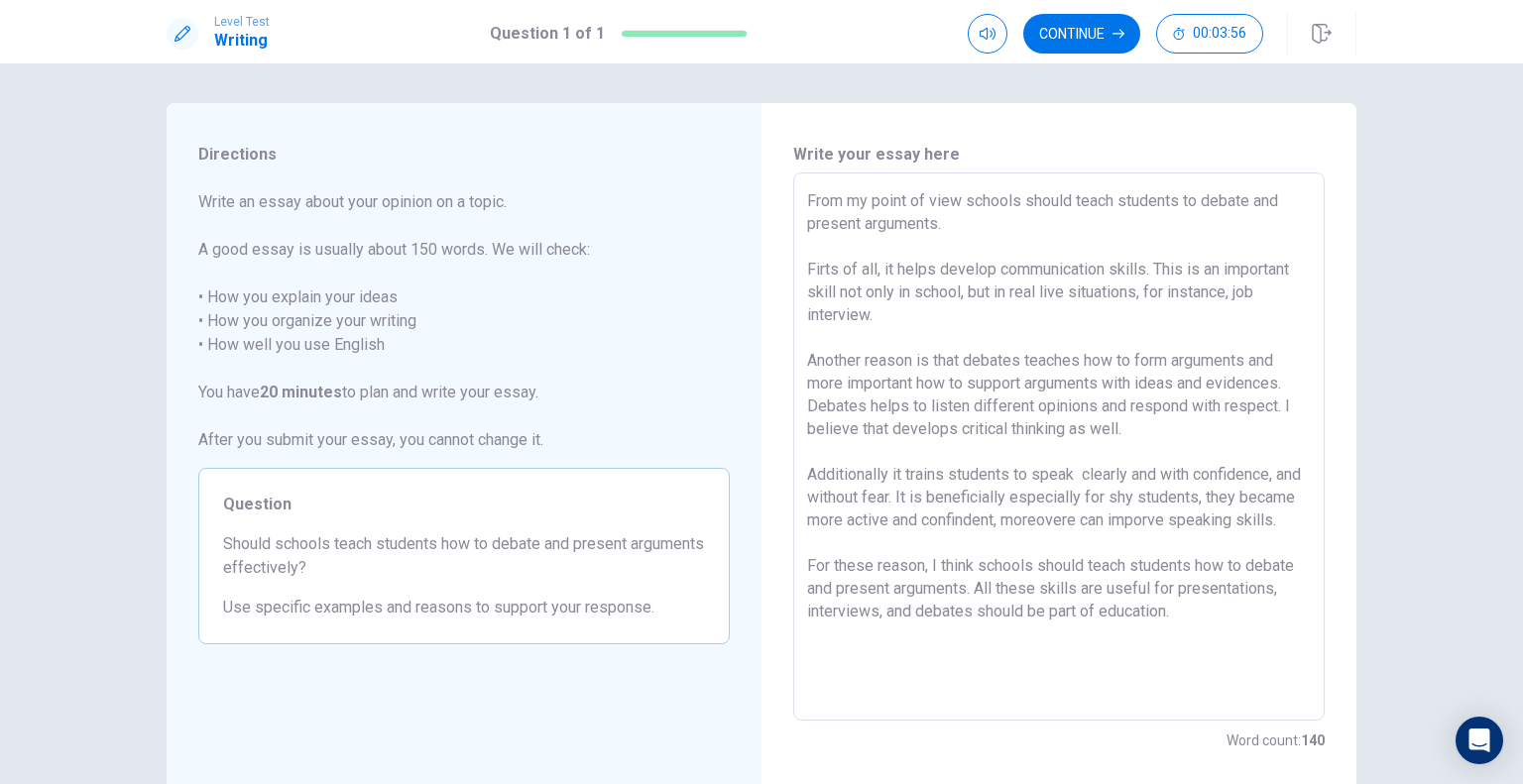 click on "From my point of view schools should teach students to debate and present arguments.
Firts of all, it helps develop communication skills. This is an important skill not only in school, but in real live situations, for instance, job interview.
Another reason is that debates teaches how to form arguments and more important how to support arguments with ideas and evidences. Debates helps to listen different opinions and respond with respect. I believe that develops critical thinking as well.
Additionally it trains students to speak  clearly and with confidence, and without fear. It is beneficially especially for shy students, they became more active and confindent, moreovere can imporve speaking skills.
For these reason, I think schools should teach students how to debate and present arguments. All these skills are useful for presentations, interviews, and debates should be part of education." at bounding box center [1059, 447] 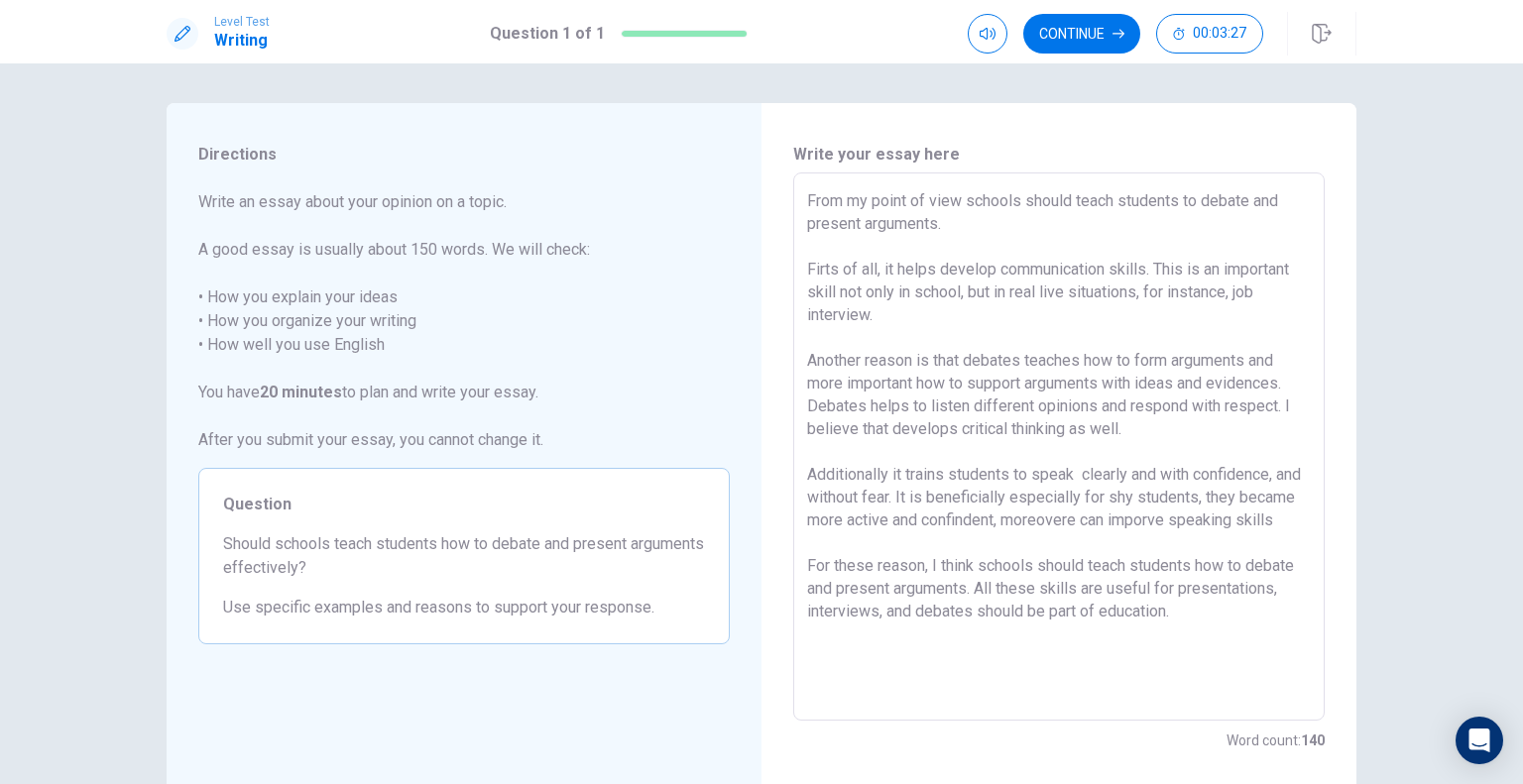 click on "From my point of view schools should teach students to debate and present arguments.
Firts of all, it helps develop communication skills. This is an important skill not only in school, but in real live situations, for instance, job interview.
Another reason is that debates teaches how to form arguments and more important how to support arguments with ideas and evidences. Debates helps to listen different opinions and respond with respect. I believe that develops critical thinking as well.
Additionally it trains students to speak  clearly and with confidence, and without fear. It is beneficially especially for shy students, they became more active and confindent, moreovere can imporve speaking skills
For these reason, I think schools should teach students how to debate and present arguments. All these skills are useful for presentations, interviews, and debates should be part of education." at bounding box center (1059, 447) 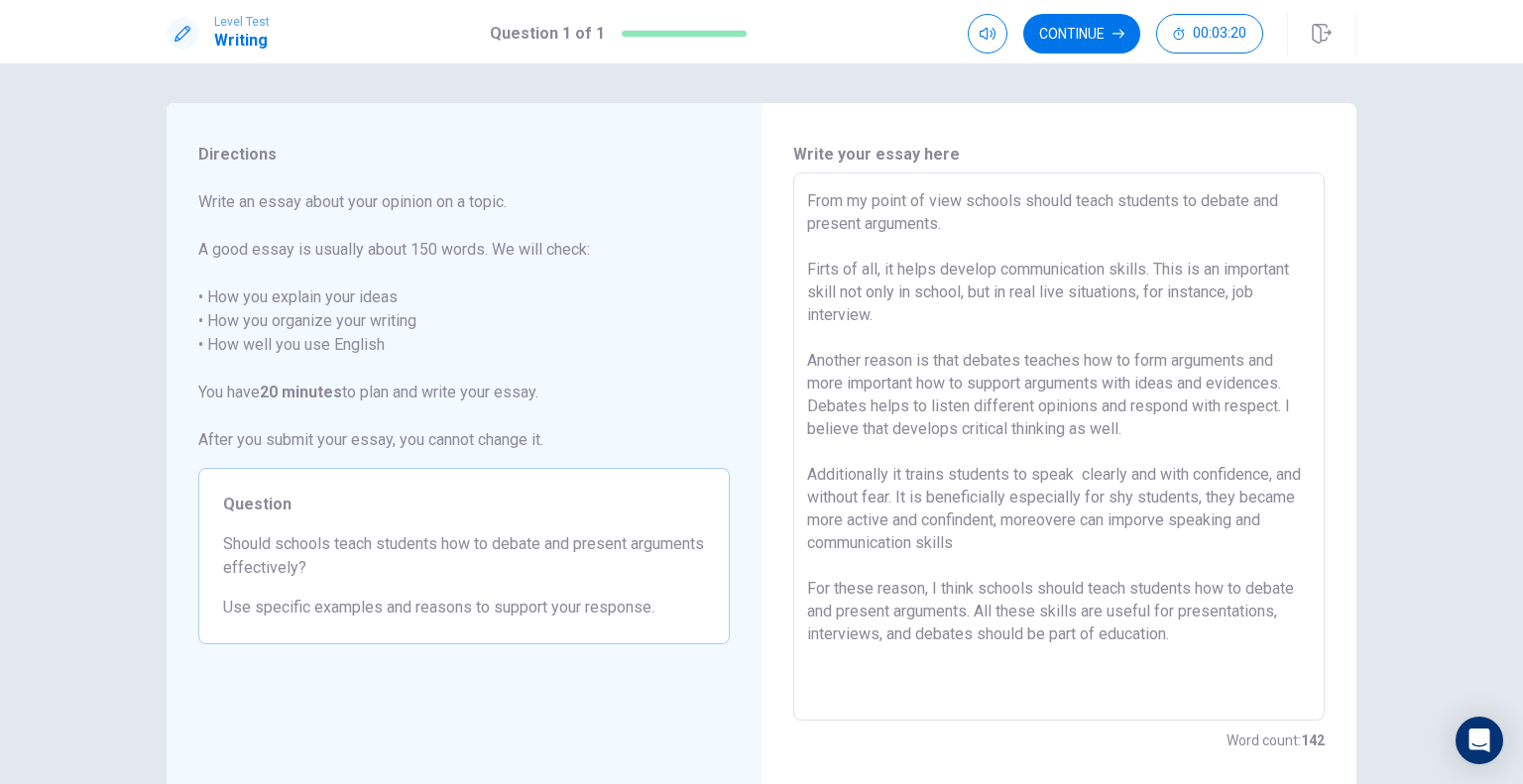 click on "From my point of view schools should teach students to debate and present arguments.
Firts of all, it helps develop communication skills. This is an important skill not only in school, but in real live situations, for instance, job interview.
Another reason is that debates teaches how to form arguments and more important how to support arguments with ideas and evidences. Debates helps to listen different opinions and respond with respect. I believe that develops critical thinking as well.
Additionally it trains students to speak  clearly and with confidence, and without fear. It is beneficially especially for shy students, they became more active and confindent, moreovere can imporve speaking and communication skills
For these reason, I think schools should teach students how to debate and present arguments. All these skills are useful for presentations, interviews, and debates should be part of education." at bounding box center [1059, 447] 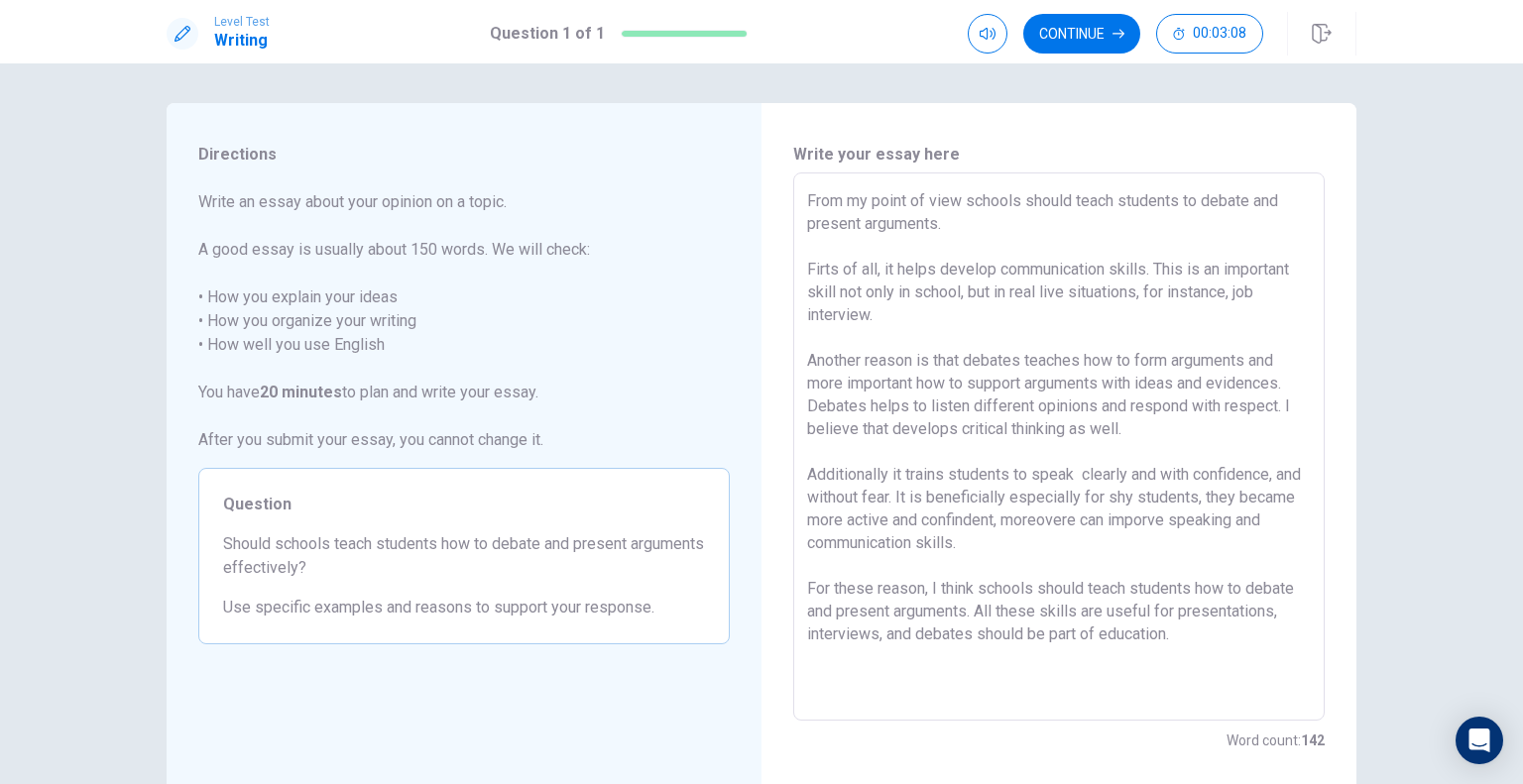 click on "From my point of view schools should teach students to debate and present arguments.
Firts of all, it helps develop communication skills. This is an important skill not only in school, but in real live situations, for instance, job interview.
Another reason is that debates teaches how to form arguments and more important how to support arguments with ideas and evidences. Debates helps to listen different opinions and respond with respect. I believe that develops critical thinking as well.
Additionally it trains students to speak  clearly and with confidence, and without fear. It is beneficially especially for shy students, they became more active and confindent, moreovere can imporve speaking and communication skills.
For these reason, I think schools should teach students how to debate and present arguments. All these skills are useful for presentations, interviews, and debates should be part of education." at bounding box center [1059, 447] 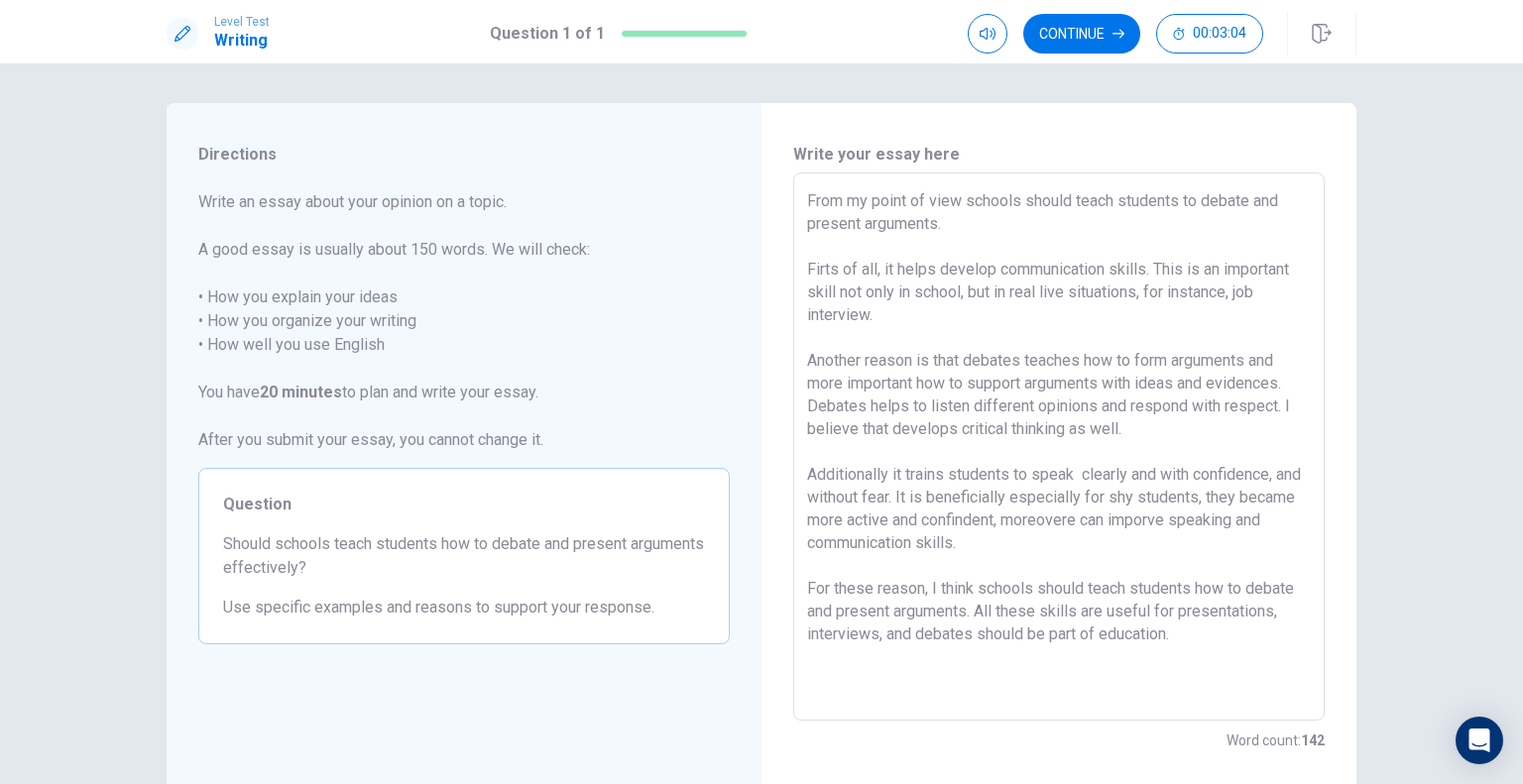 click on "From my point of view schools should teach students to debate and present arguments.
Firts of all, it helps develop communication skills. This is an important skill not only in school, but in real live situations, for instance, job interview.
Another reason is that debates teaches how to form arguments and more important how to support arguments with ideas and evidences. Debates helps to listen different opinions and respond with respect. I believe that develops critical thinking as well.
Additionally it trains students to speak  clearly and with confidence, and without fear. It is beneficially especially for shy students, they became more active and confindent, moreovere can imporve speaking and communication skills.
For these reason, I think schools should teach students how to debate and present arguments. All these skills are useful for presentations, interviews, and debates should be part of education." at bounding box center (1059, 447) 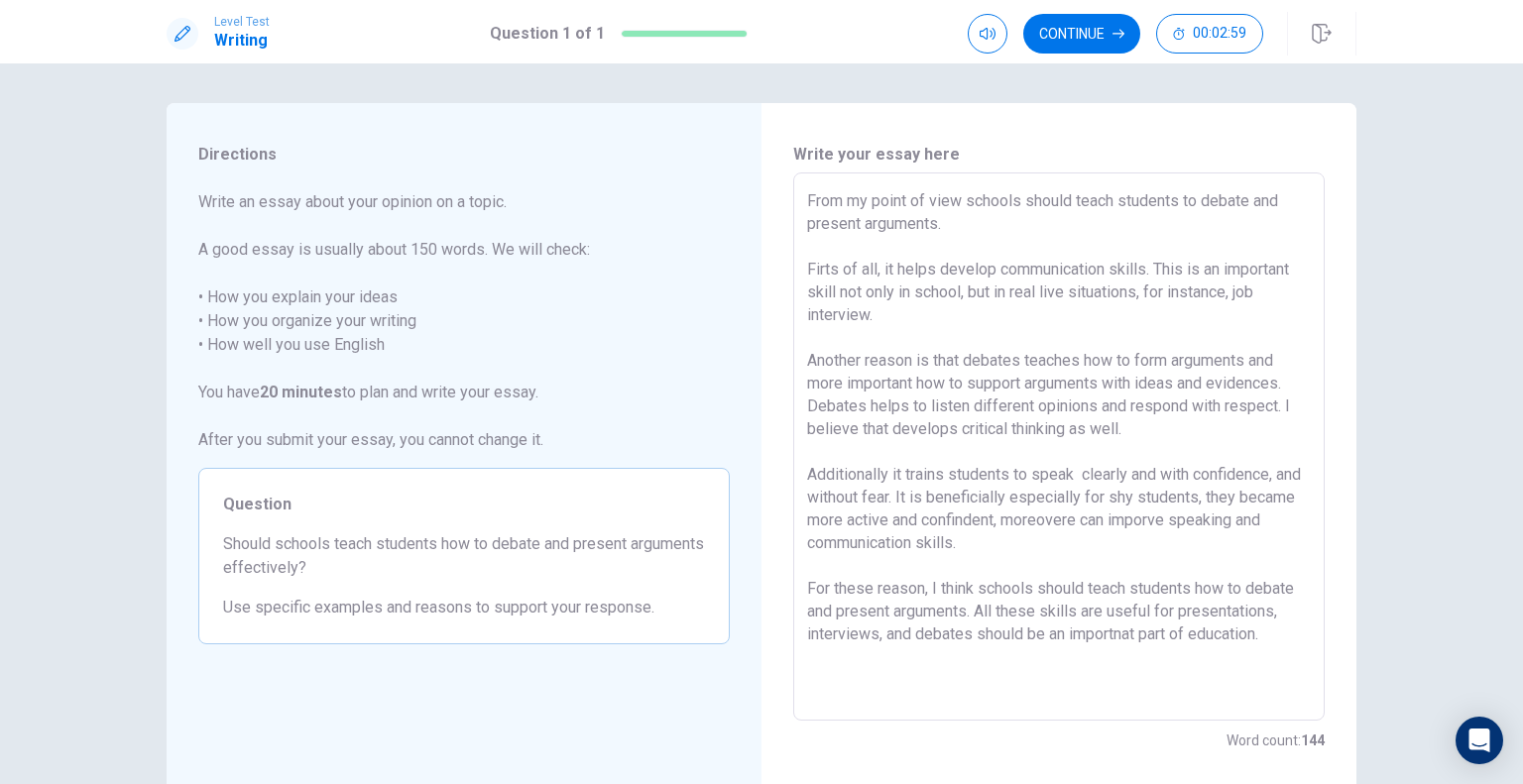 click on "From my point of view schools should teach students to debate and present arguments.
Firts of all, it helps develop communication skills. This is an important skill not only in school, but in real live situations, for instance, job interview.
Another reason is that debates teaches how to form arguments and more important how to support arguments with ideas and evidences. Debates helps to listen different opinions and respond with respect. I believe that develops critical thinking as well.
Additionally it trains students to speak  clearly and with confidence, and without fear. It is beneficially especially for shy students, they became more active and confindent, moreovere can imporve speaking and communication skills.
For these reason, I think schools should teach students how to debate and present arguments. All these skills are useful for presentations, interviews, and debates should be an importnat part of education." at bounding box center [1059, 447] 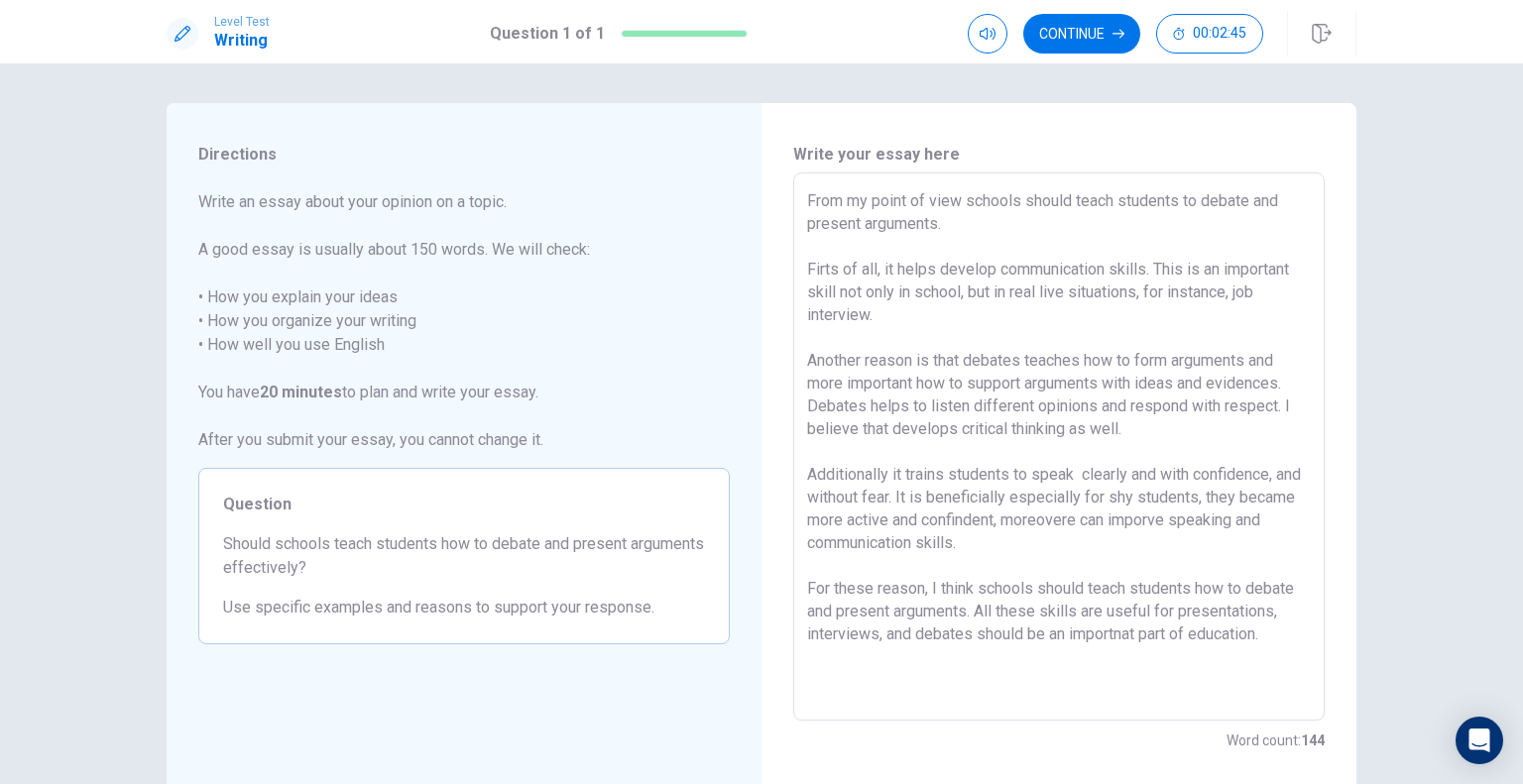 click on "From my point of view schools should teach students to debate and present arguments.
Firts of all, it helps develop communication skills. This is an important skill not only in school, but in real live situations, for instance, job interview.
Another reason is that debates teaches how to form arguments and more important how to support arguments with ideas and evidences. Debates helps to listen different opinions and respond with respect. I believe that develops critical thinking as well.
Additionally it trains students to speak  clearly and with confidence, and without fear. It is beneficially especially for shy students, they became more active and confindent, moreovere can imporve speaking and communication skills.
For these reason, I think schools should teach students how to debate and present arguments. All these skills are useful for presentations, interviews, and debates should be an importnat part of education." at bounding box center (1059, 447) 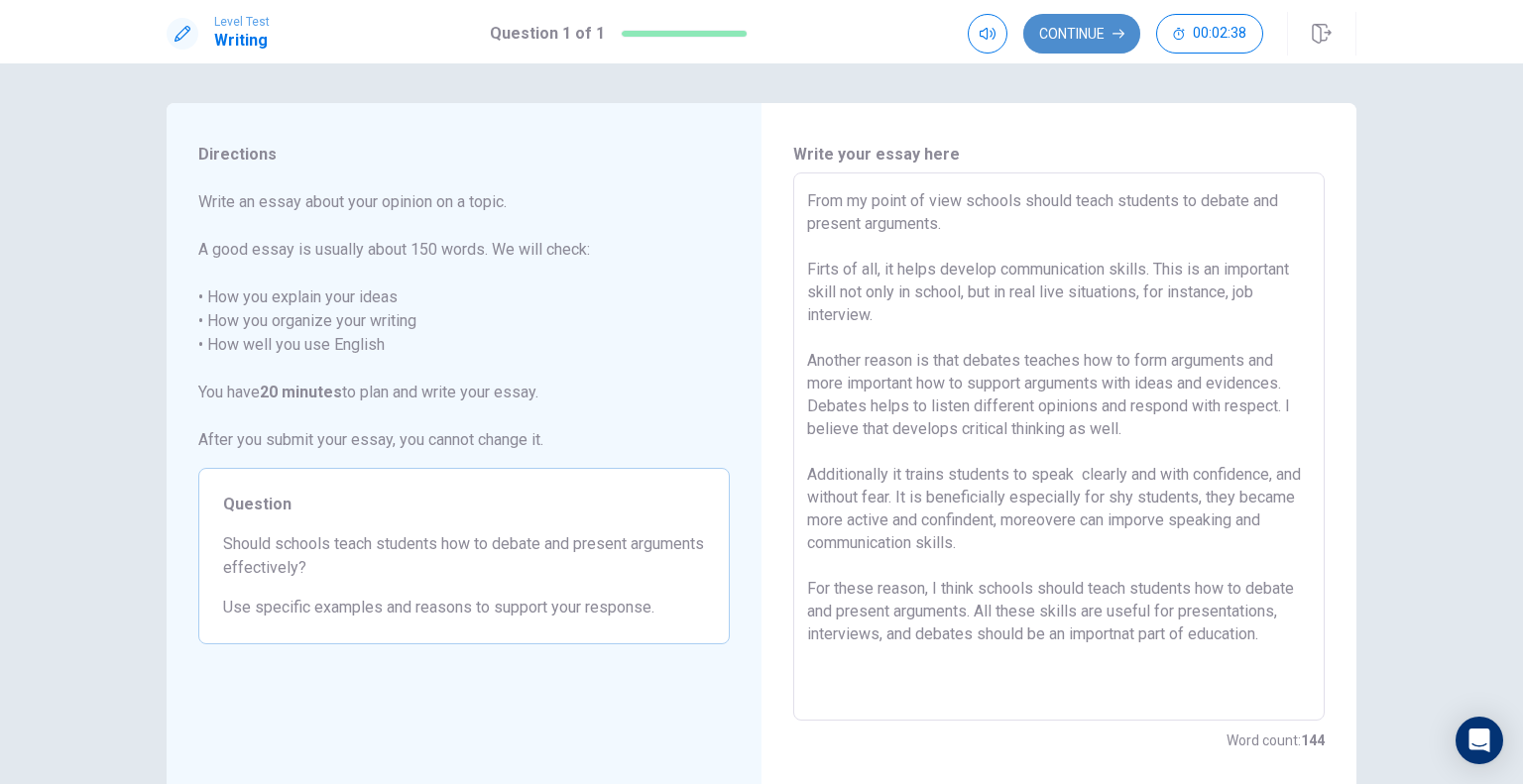 click on "Continue" at bounding box center (1082, 34) 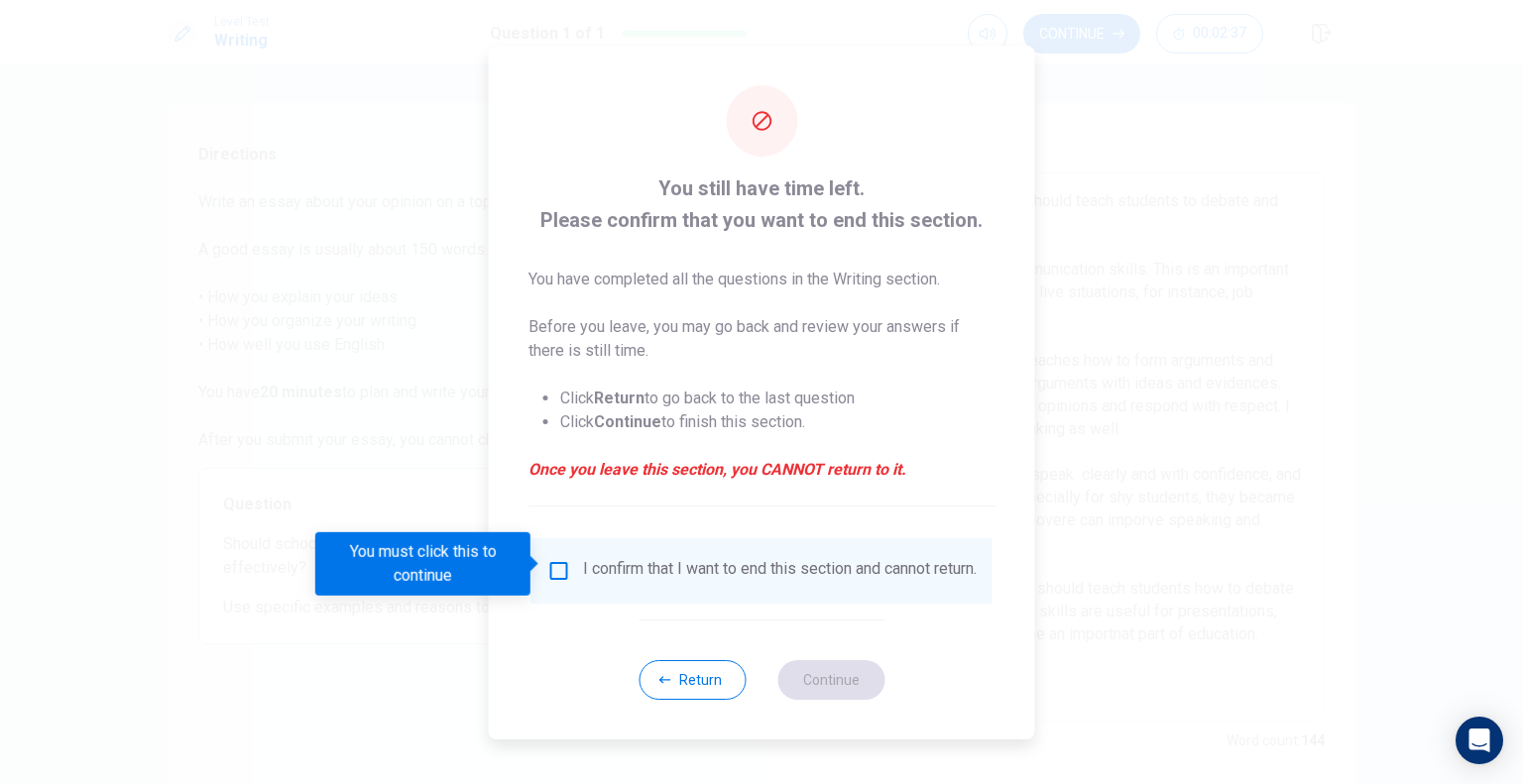 click at bounding box center [559, 571] 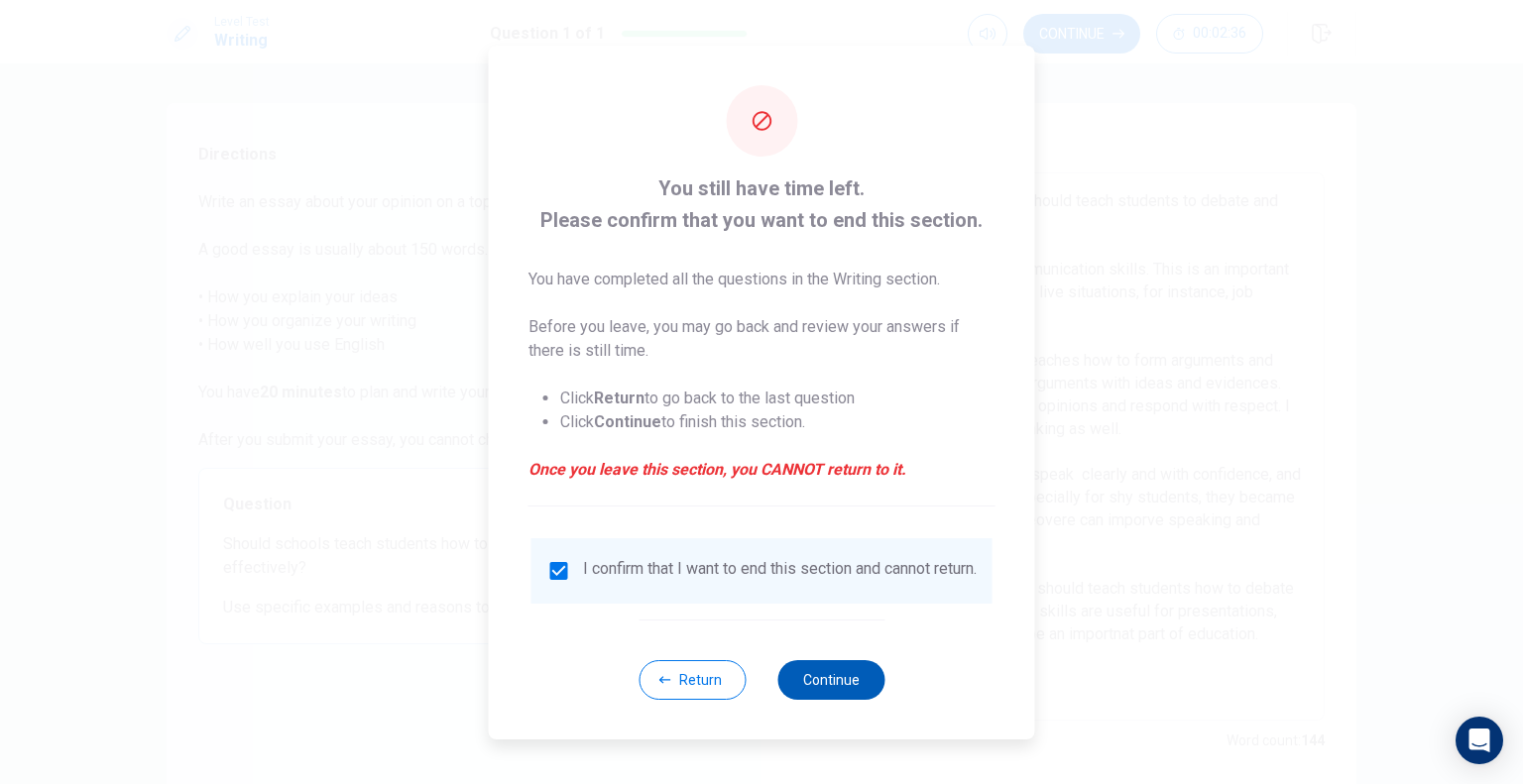 click on "Continue" at bounding box center [831, 680] 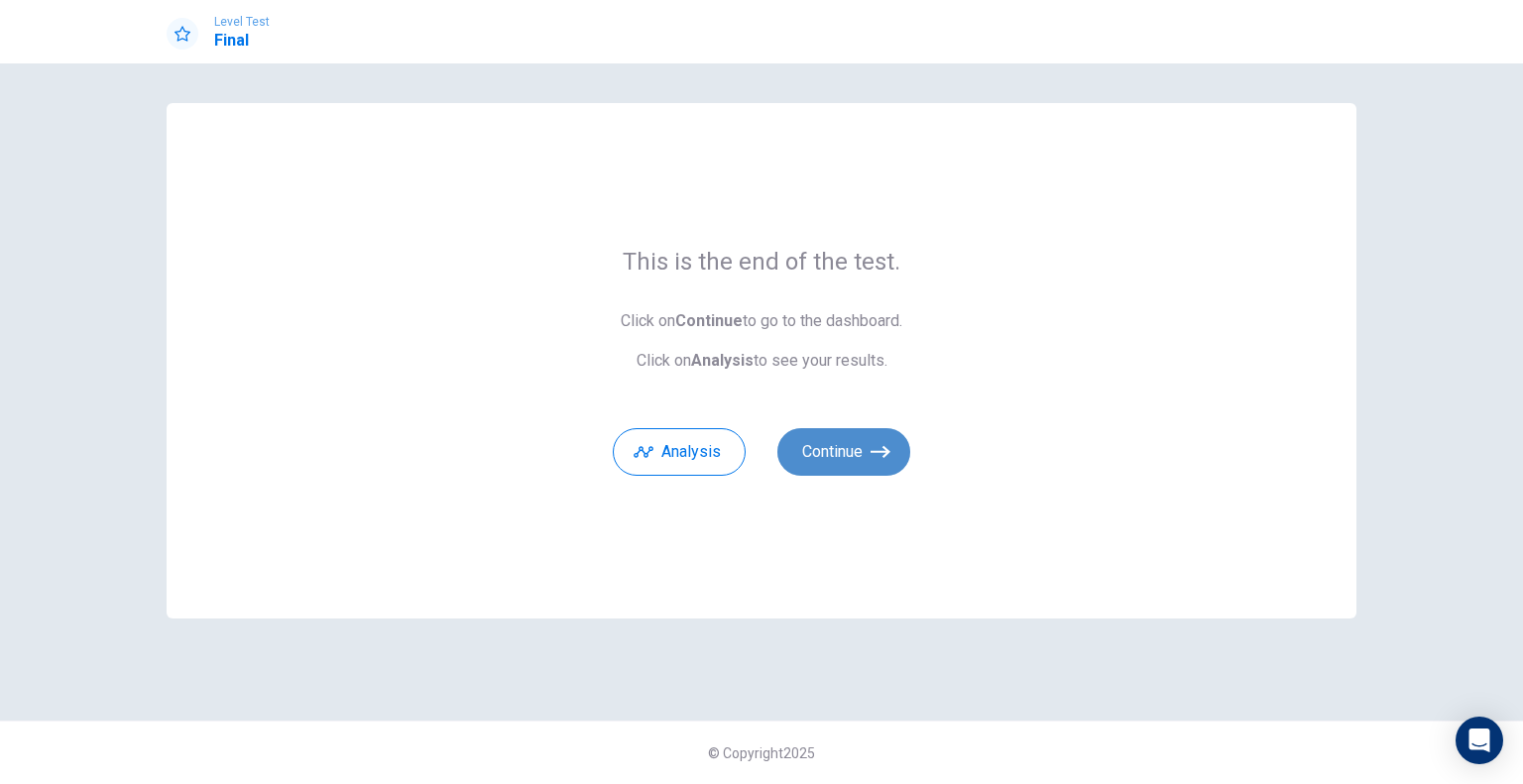 click on "Continue" at bounding box center [844, 452] 